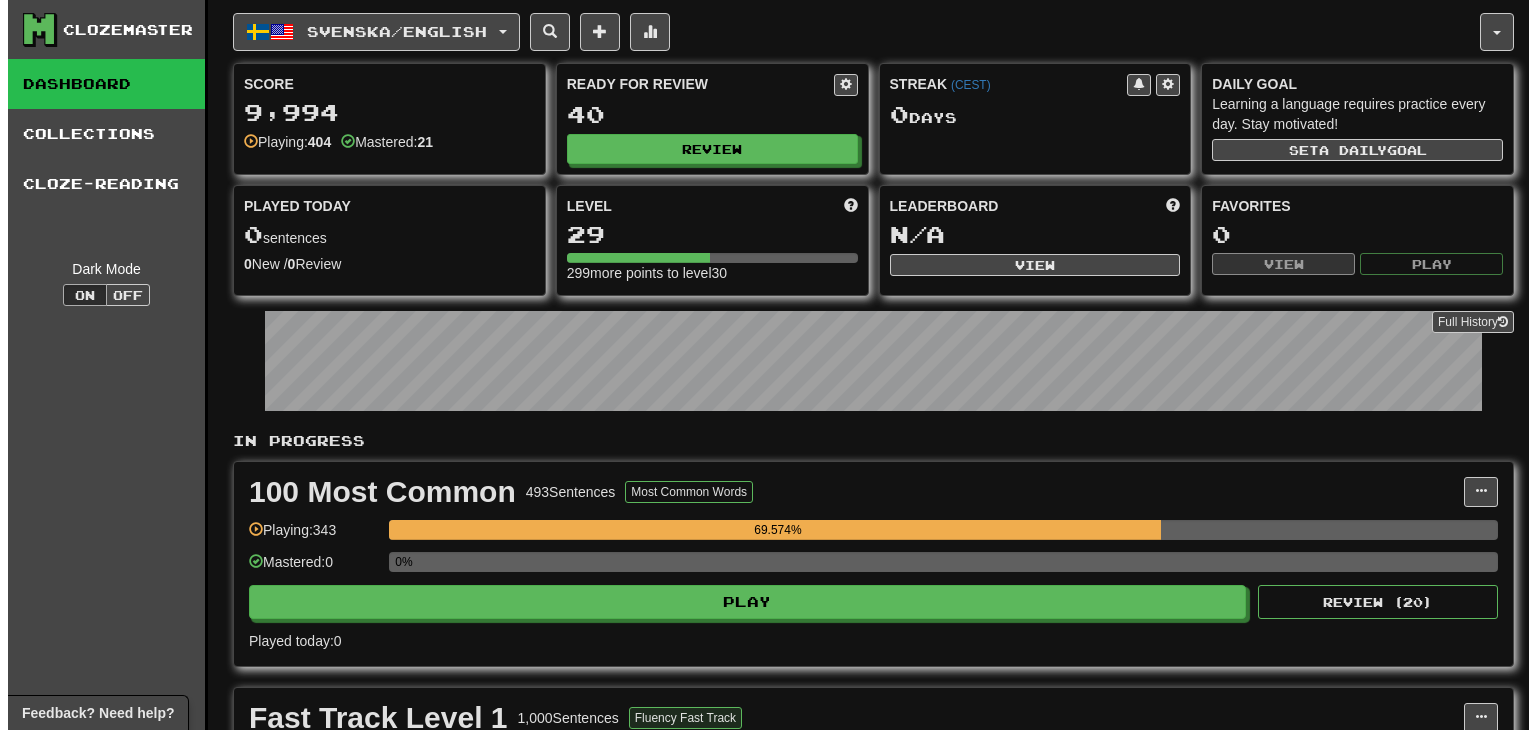 scroll, scrollTop: 0, scrollLeft: 0, axis: both 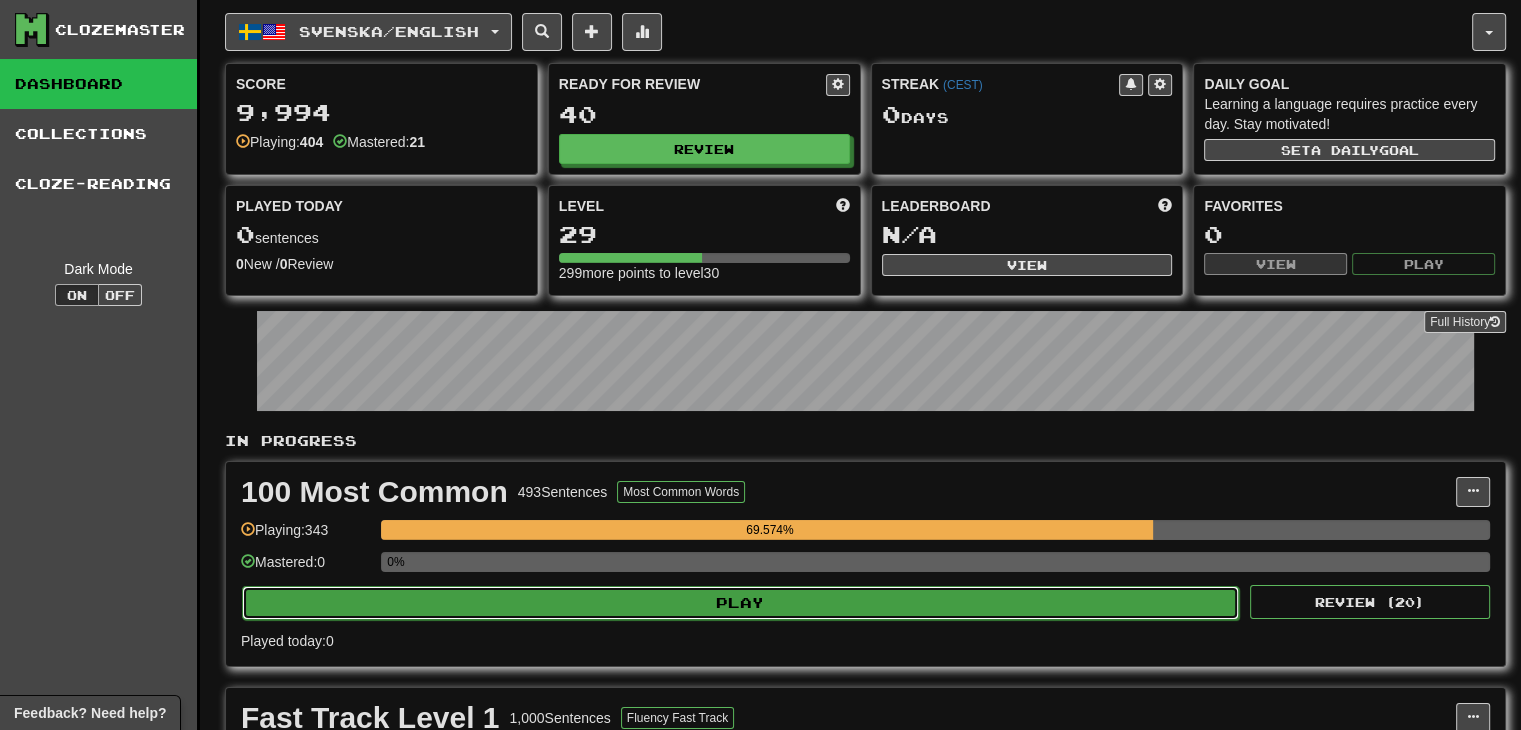 click on "Play" at bounding box center (740, 603) 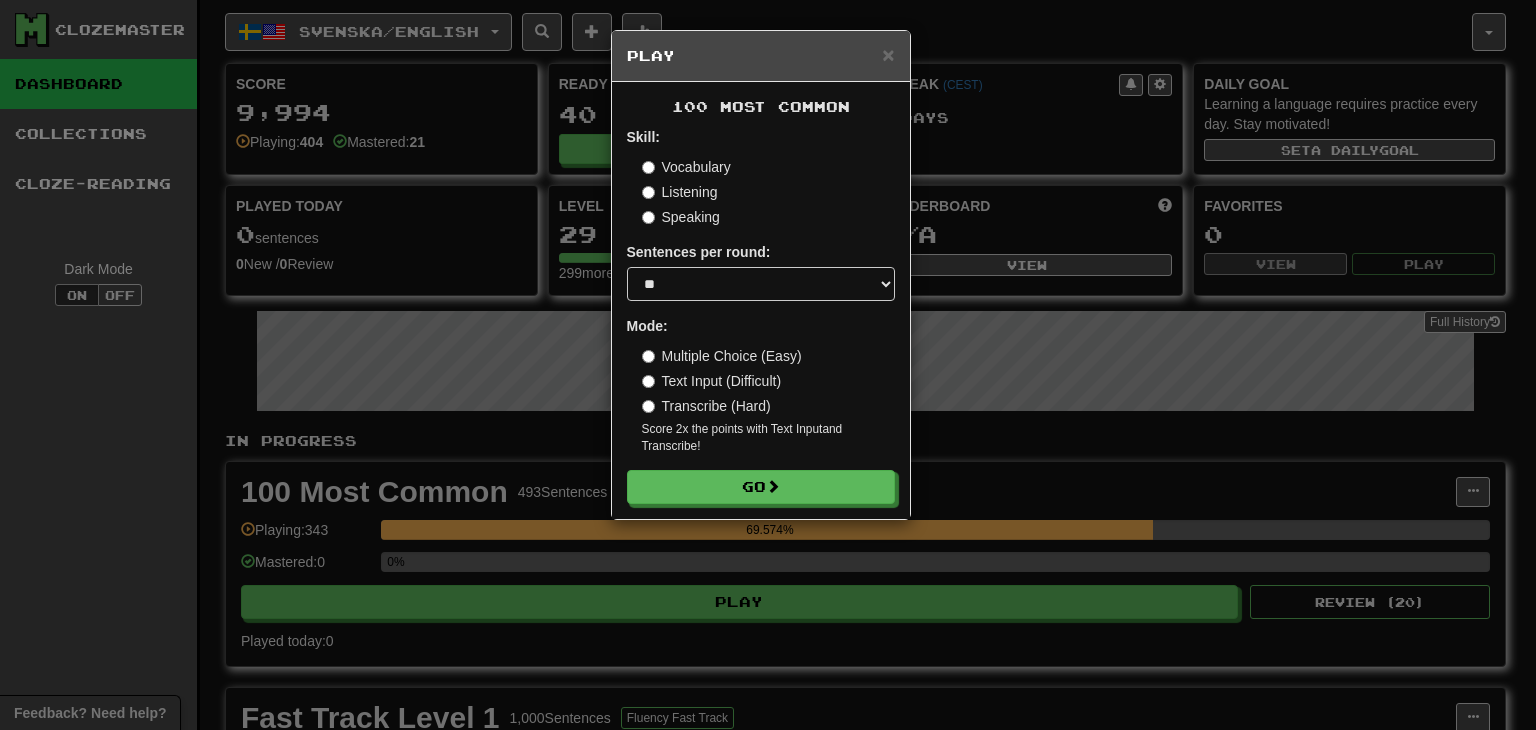 click on "Transcribe (Hard)" at bounding box center (706, 406) 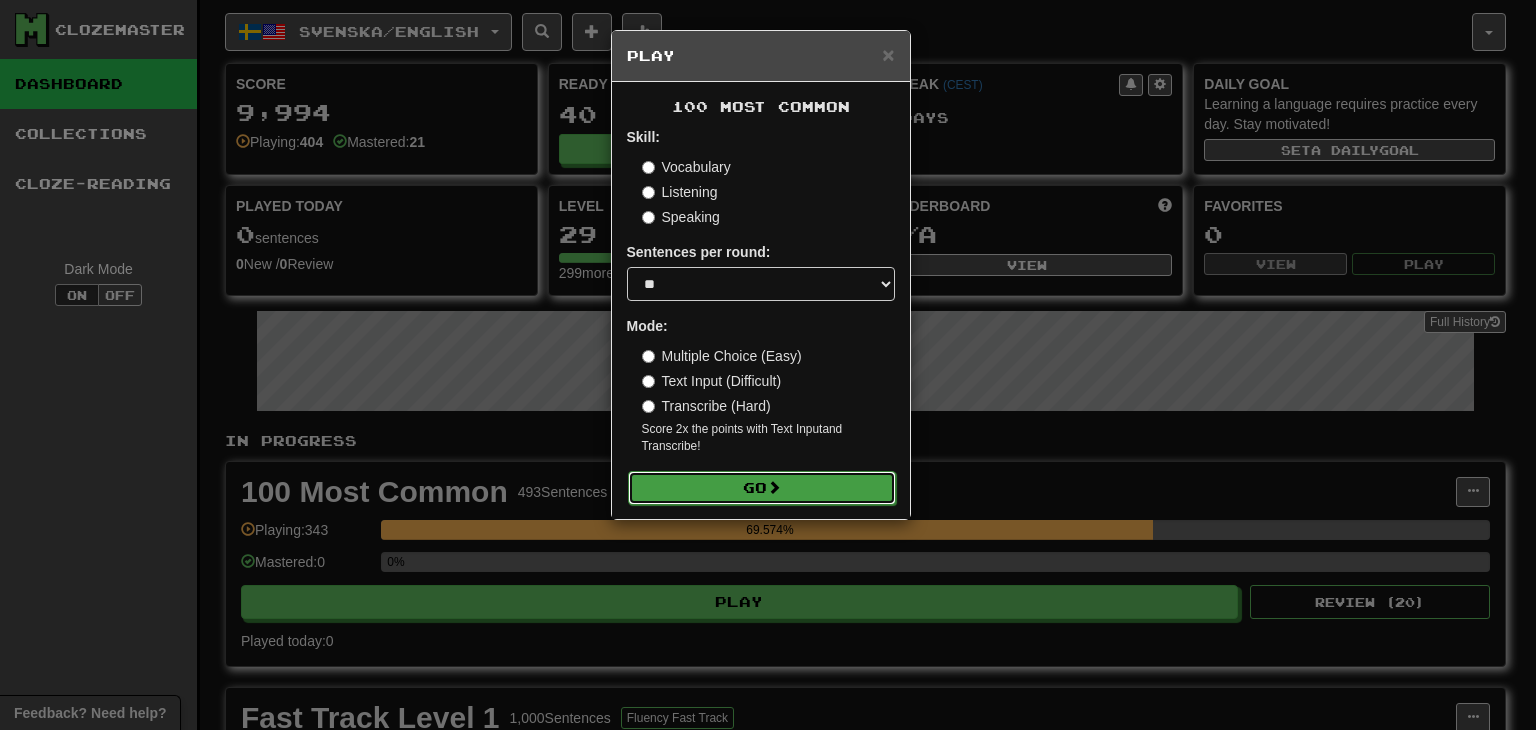 click on "Go" at bounding box center (762, 488) 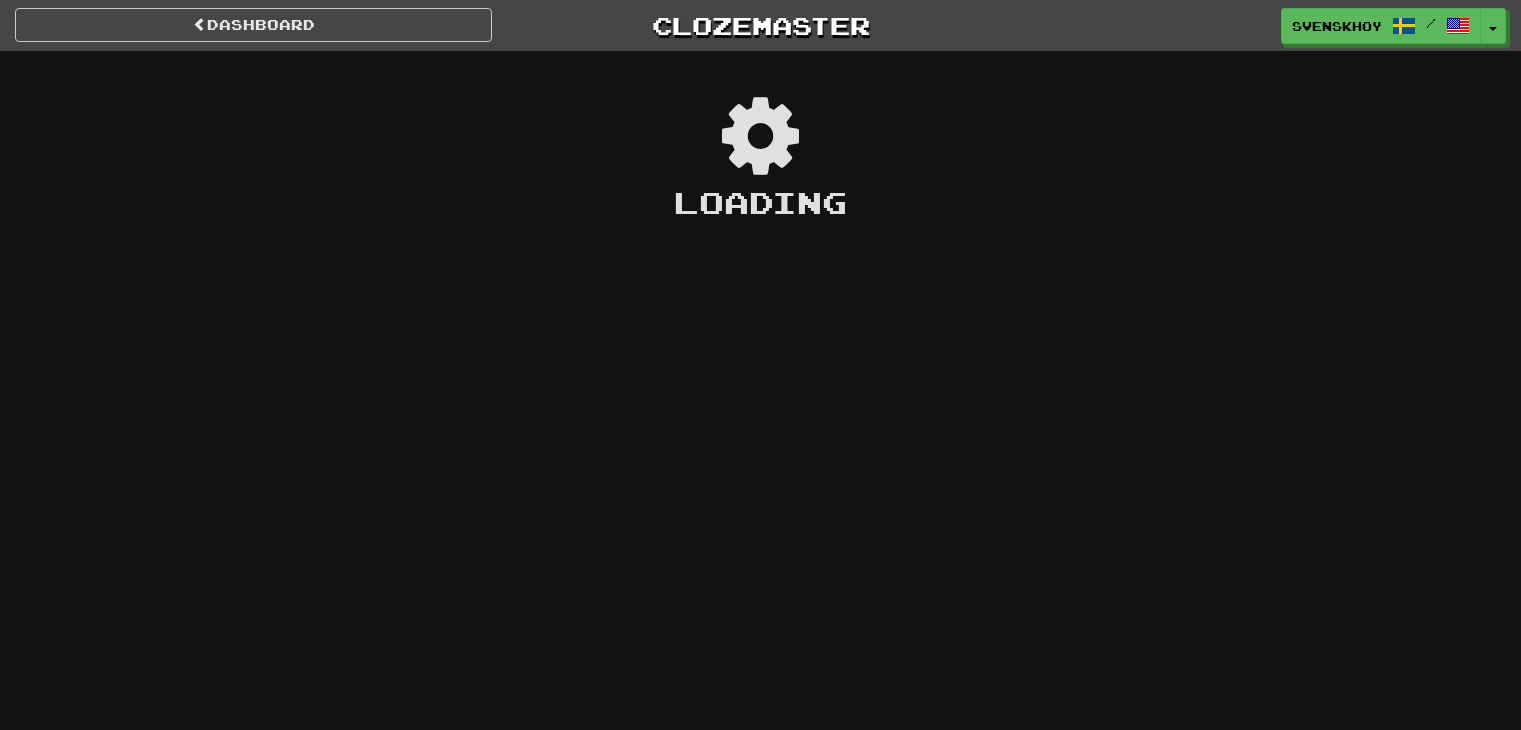 scroll, scrollTop: 0, scrollLeft: 0, axis: both 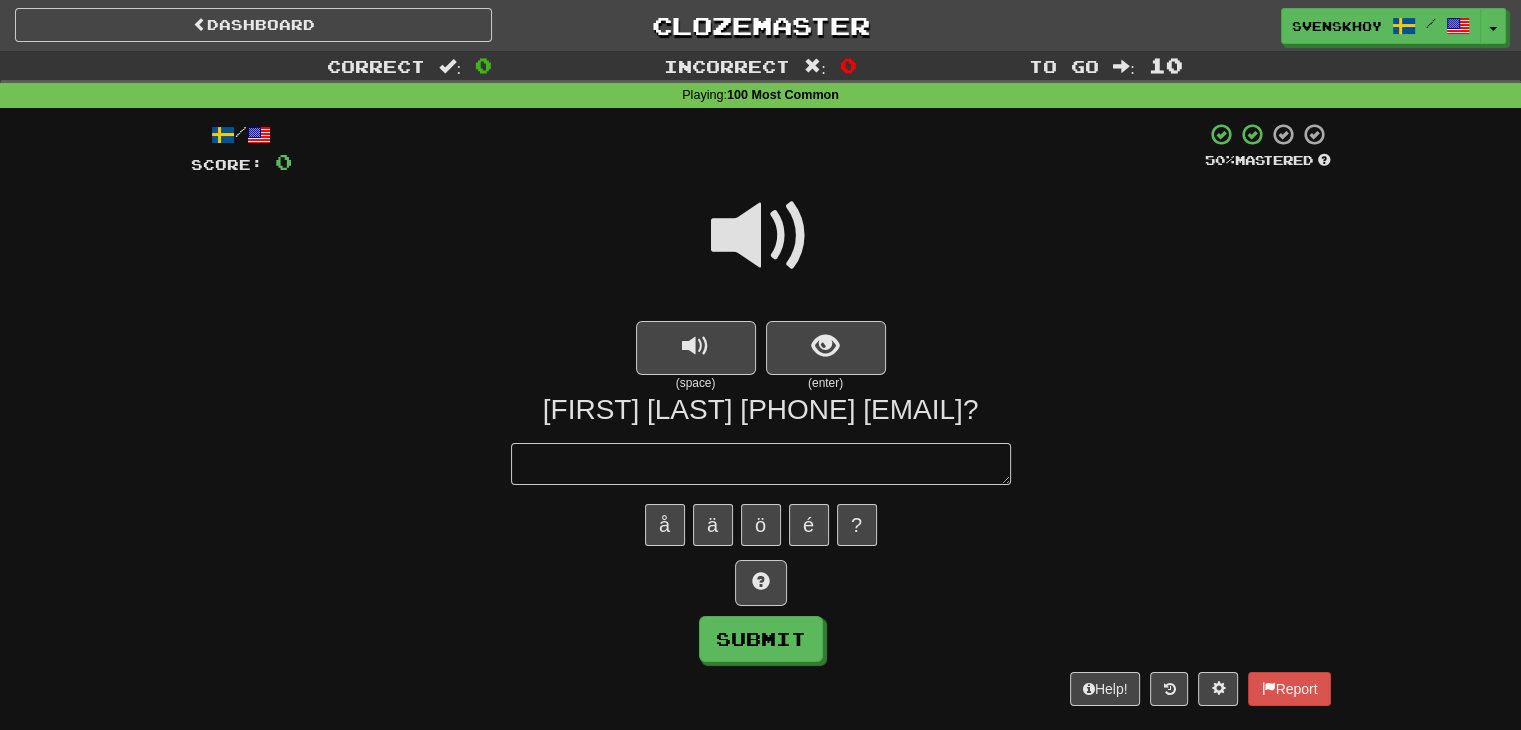 type on "*" 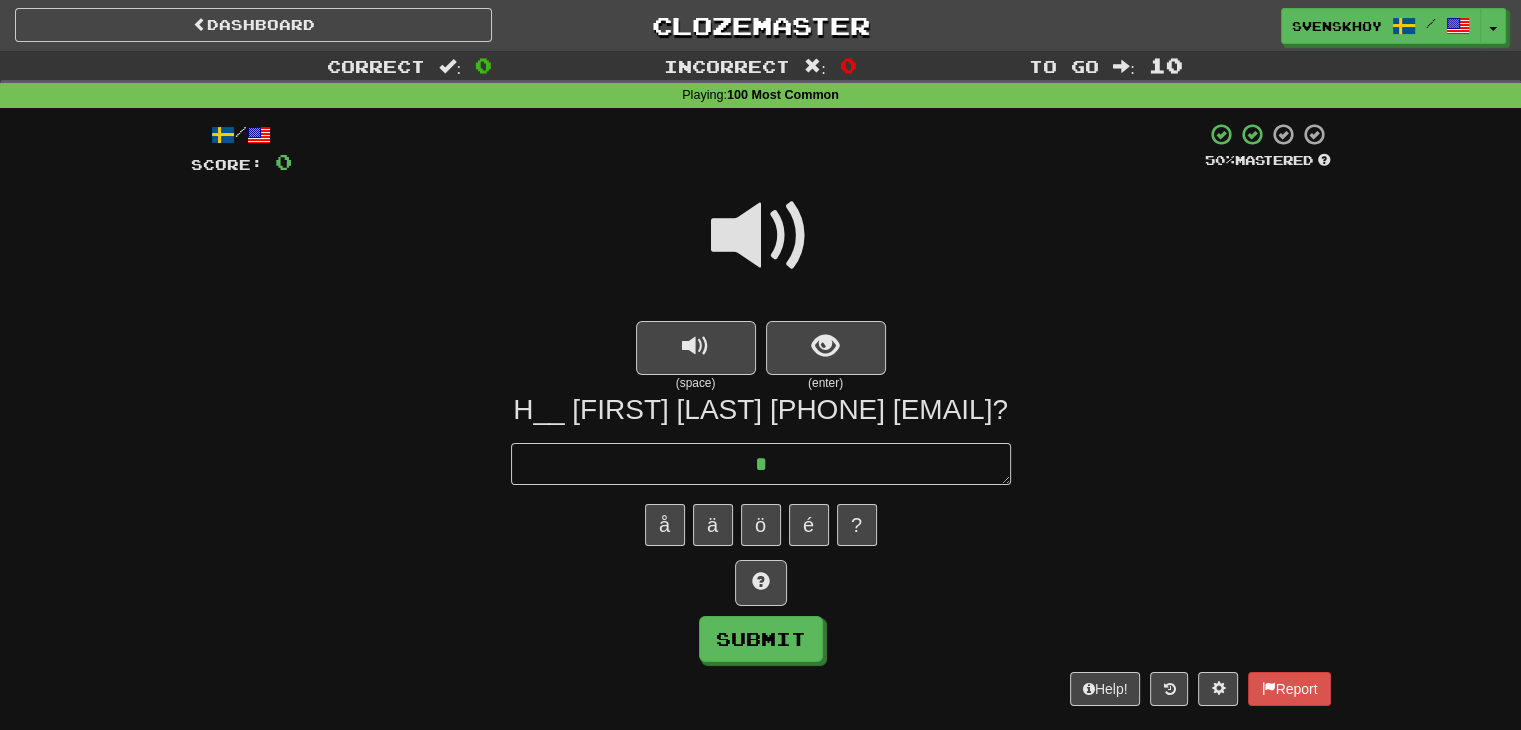 type on "*" 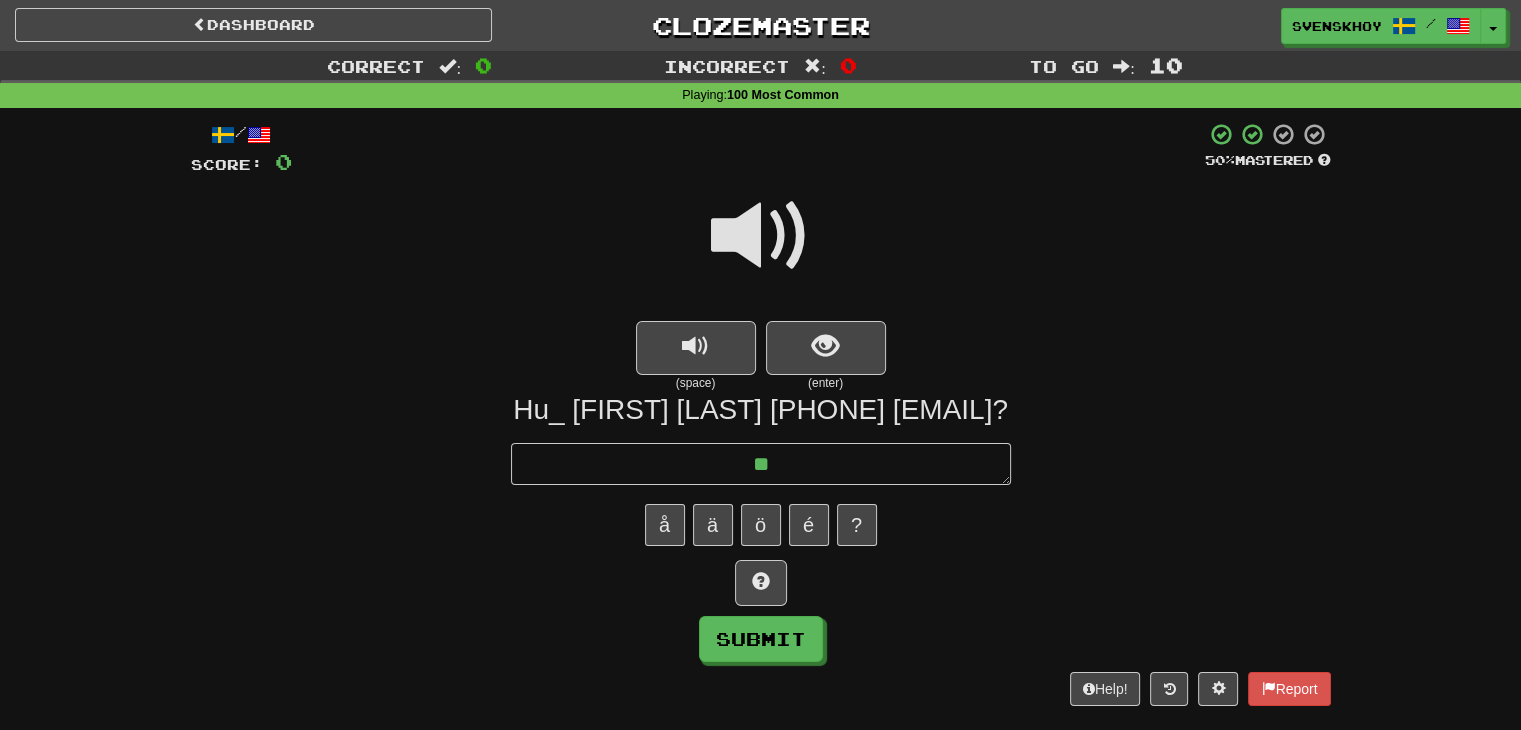 type on "*" 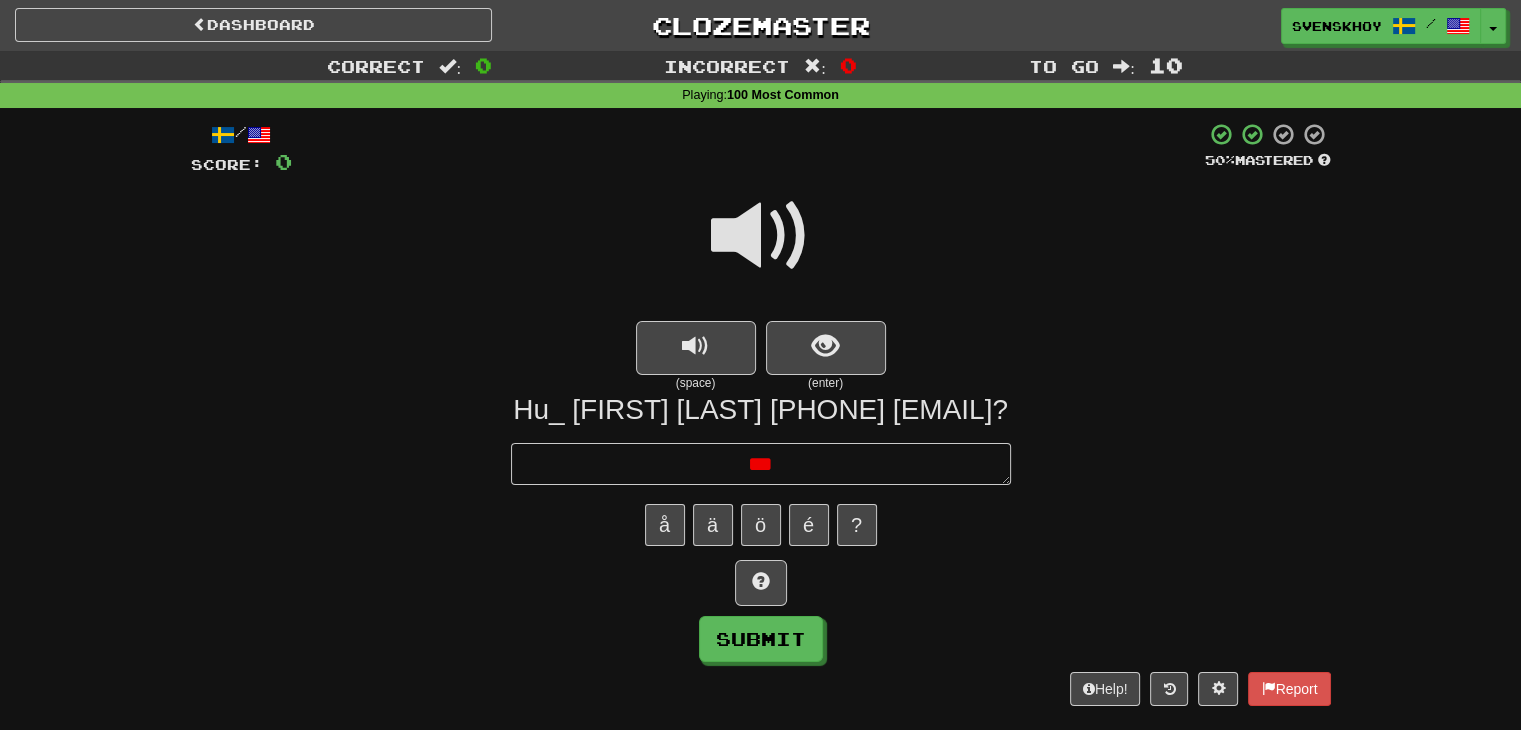 type on "*" 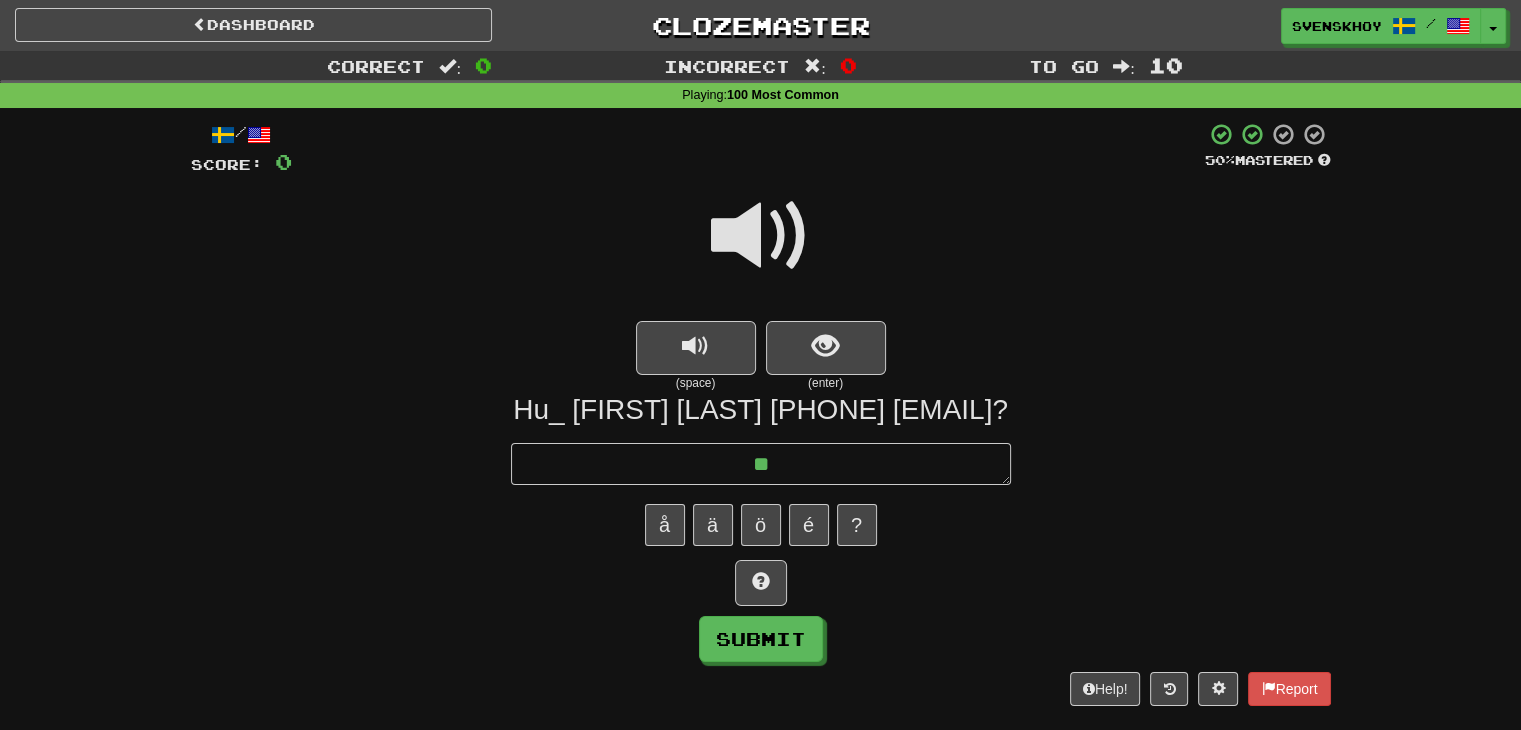 type on "*" 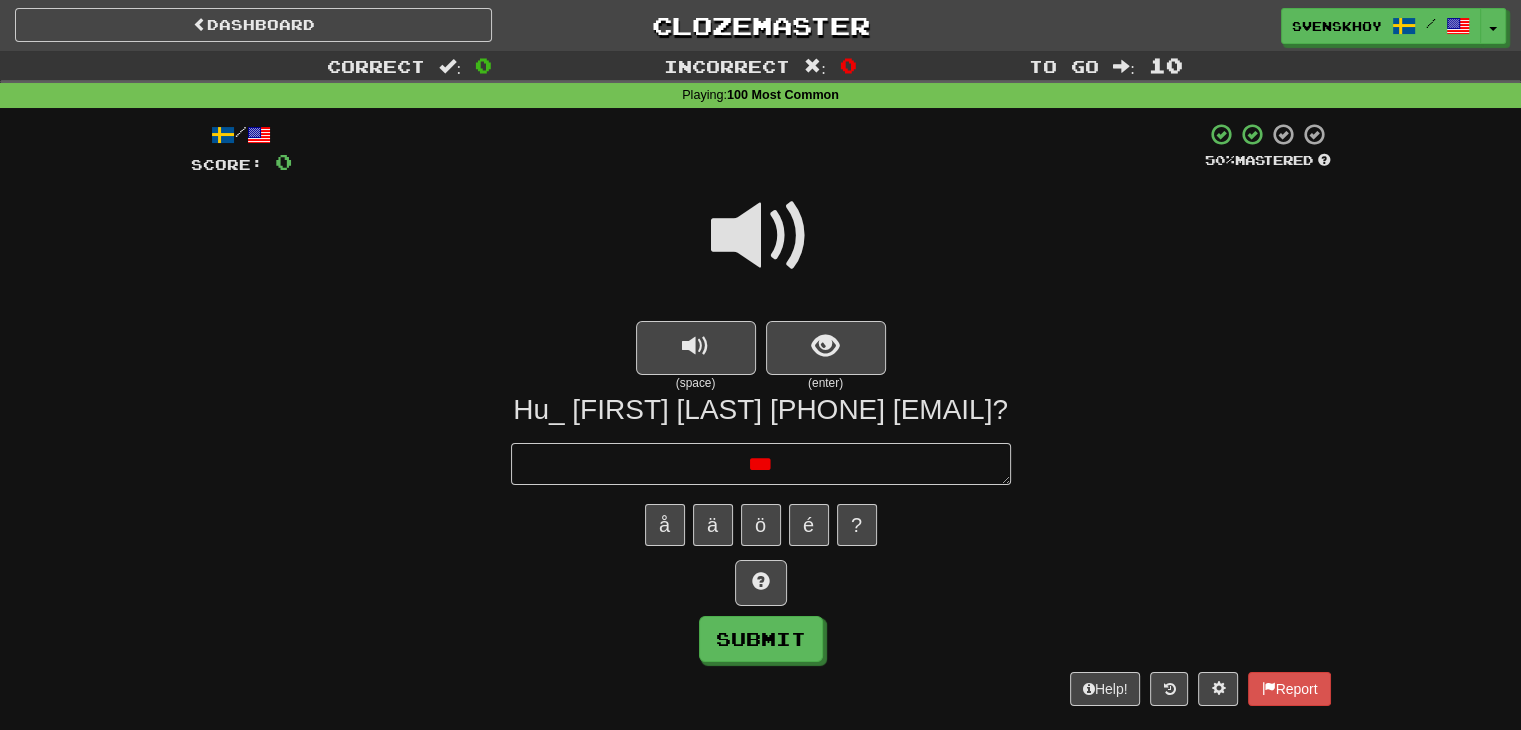 type on "*" 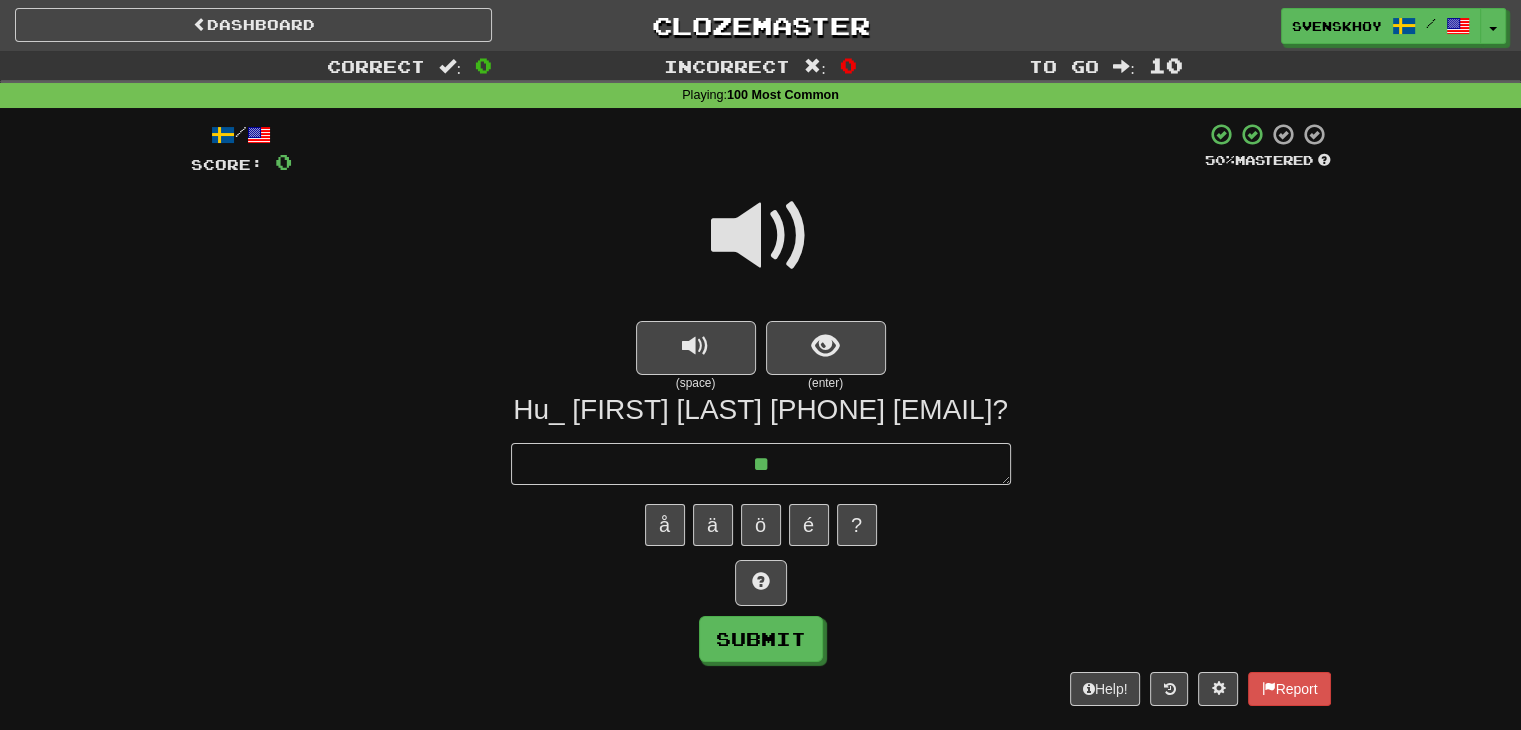 type on "*" 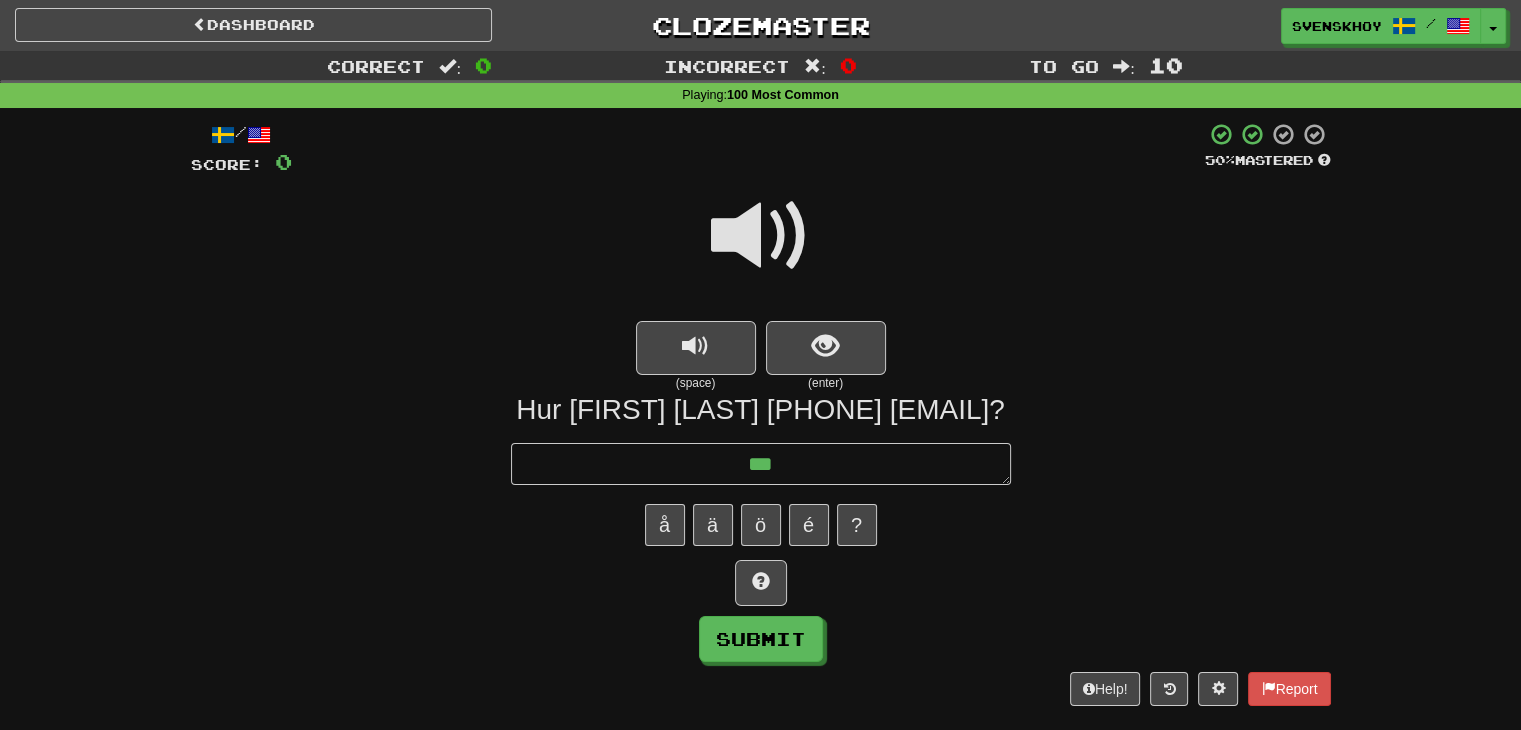 type on "***" 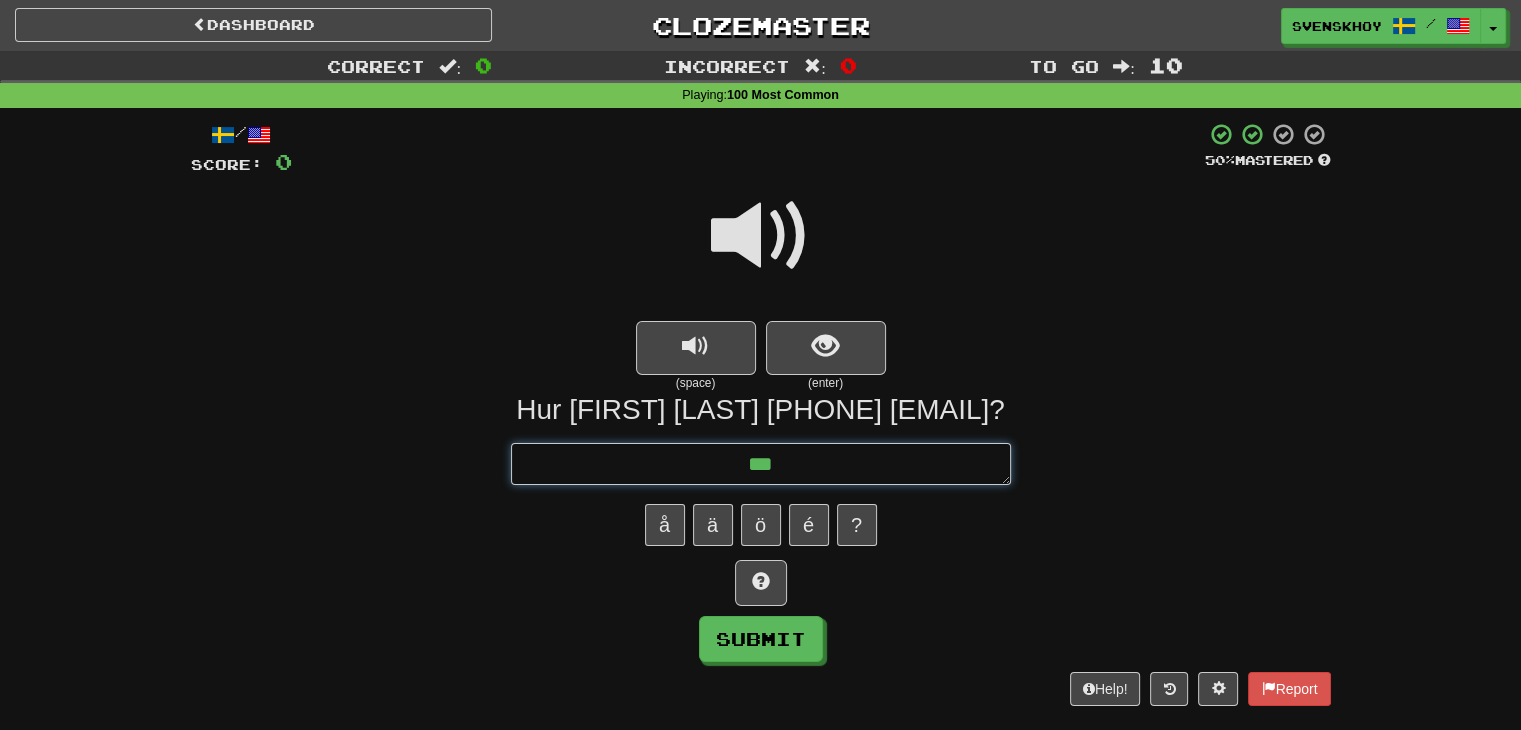 click on "***" at bounding box center (761, 464) 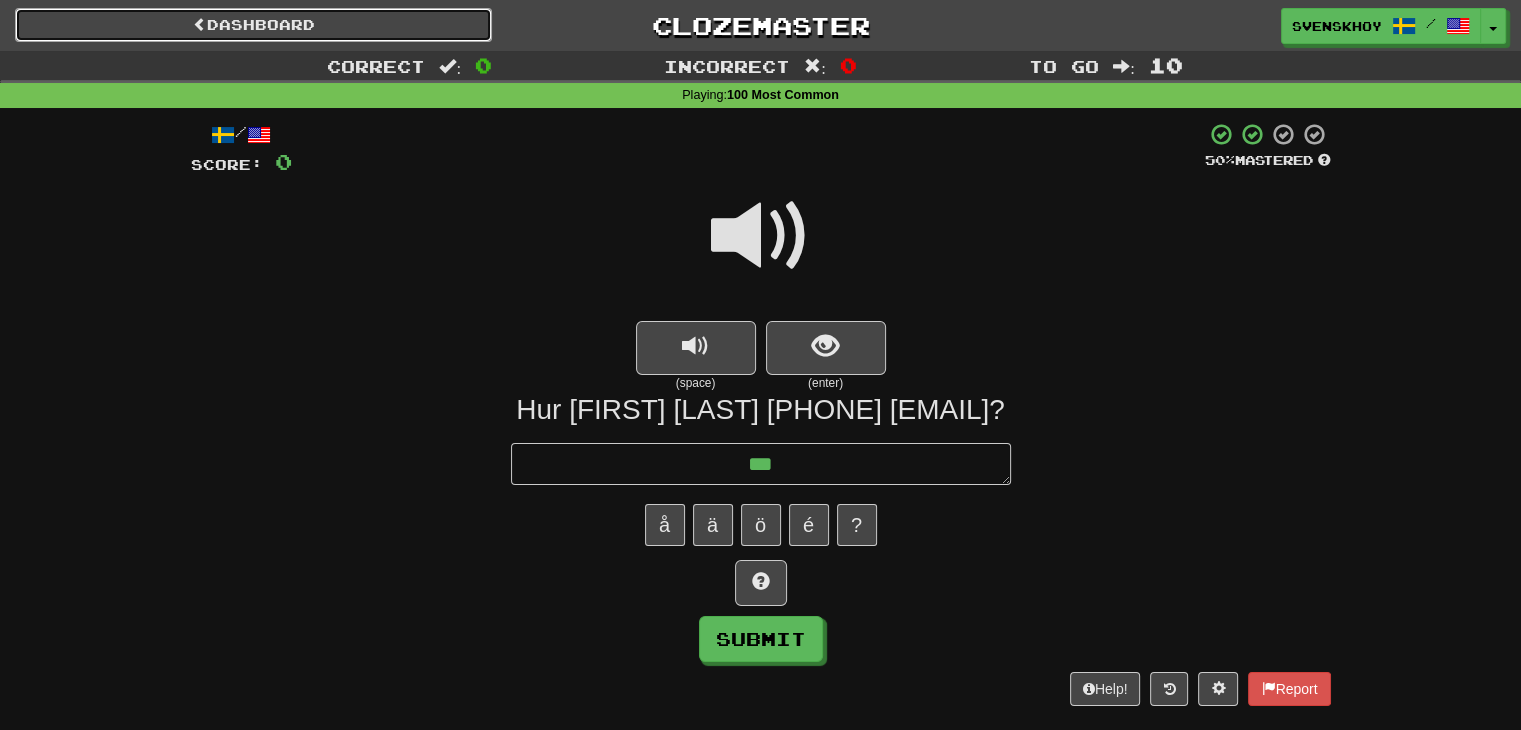 click on "Dashboard" at bounding box center [253, 25] 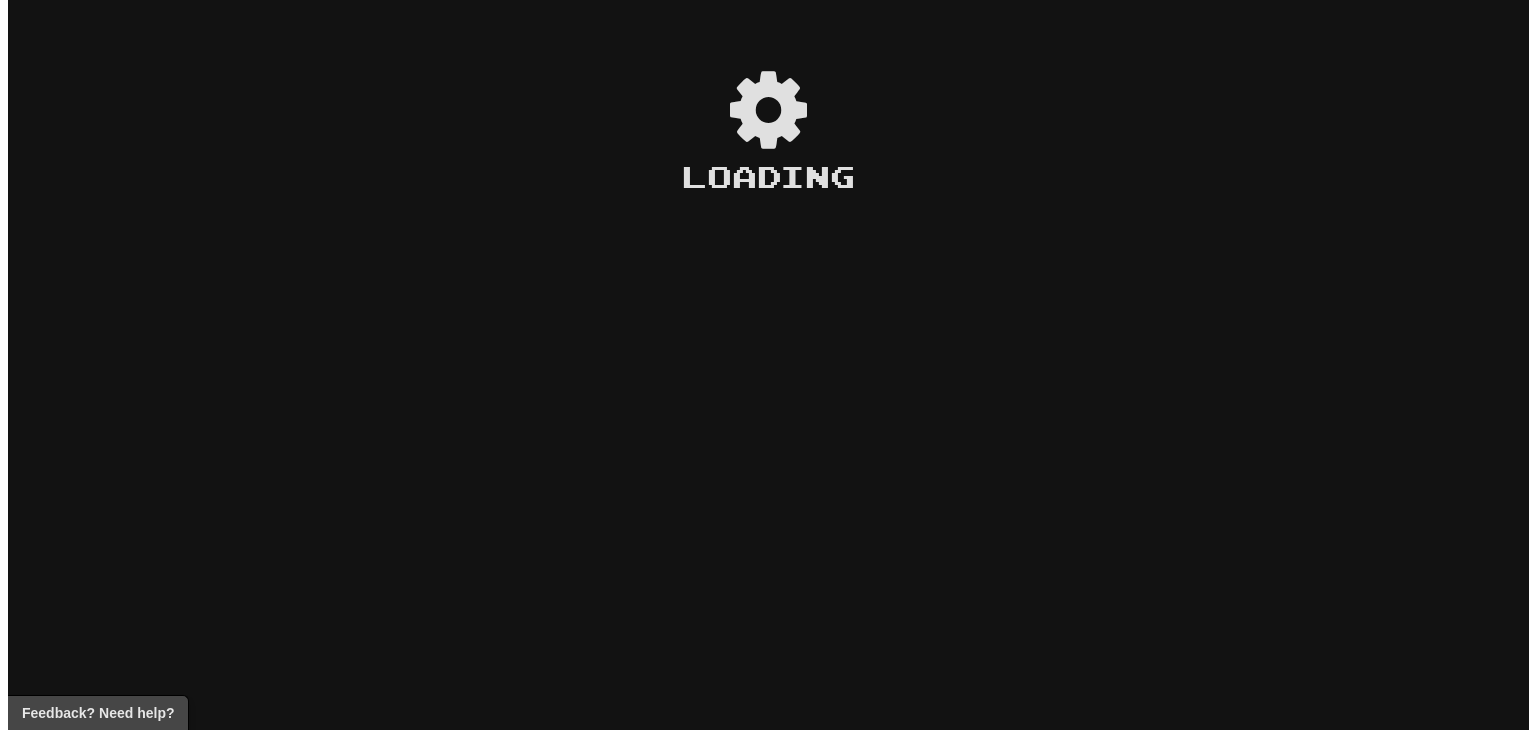 scroll, scrollTop: 0, scrollLeft: 0, axis: both 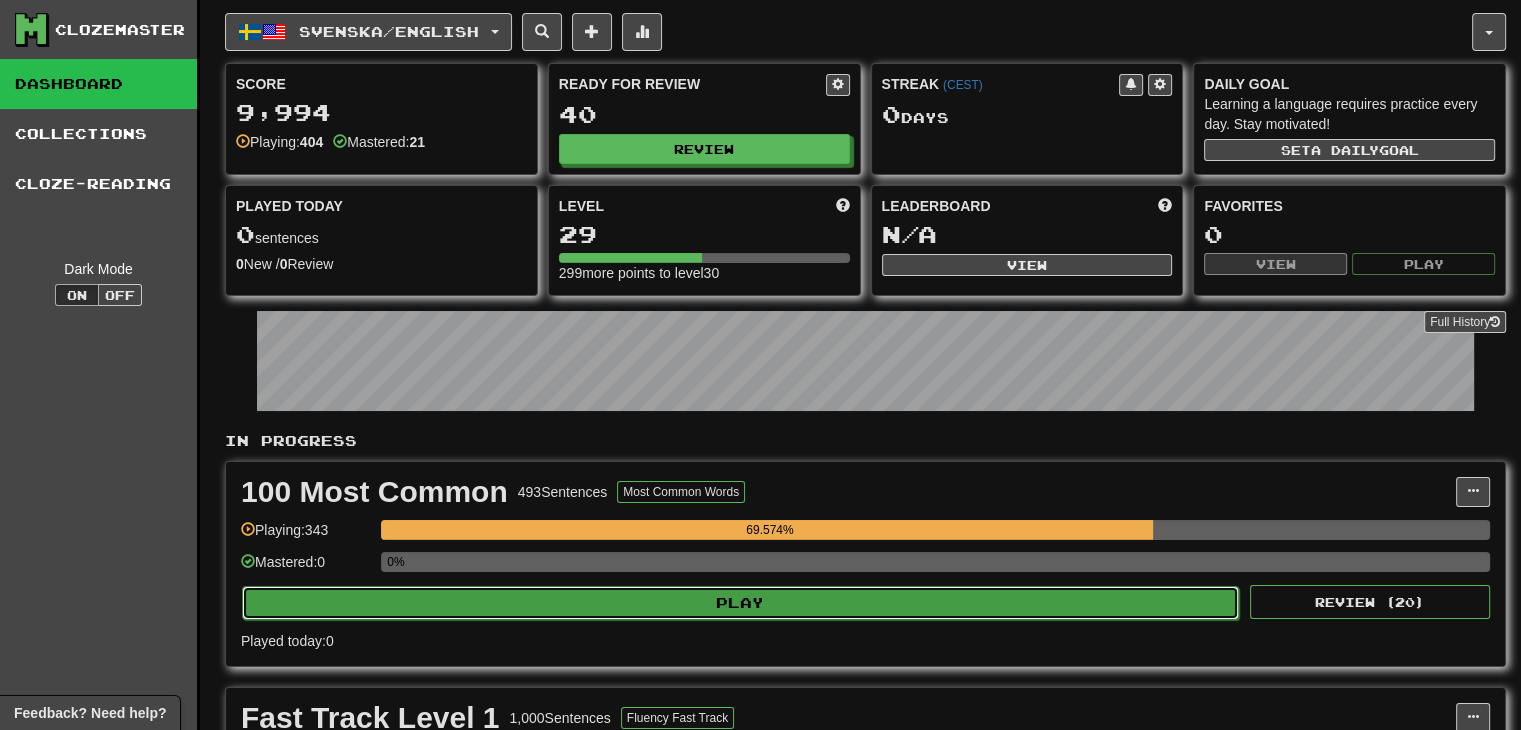click on "Play" at bounding box center (740, 603) 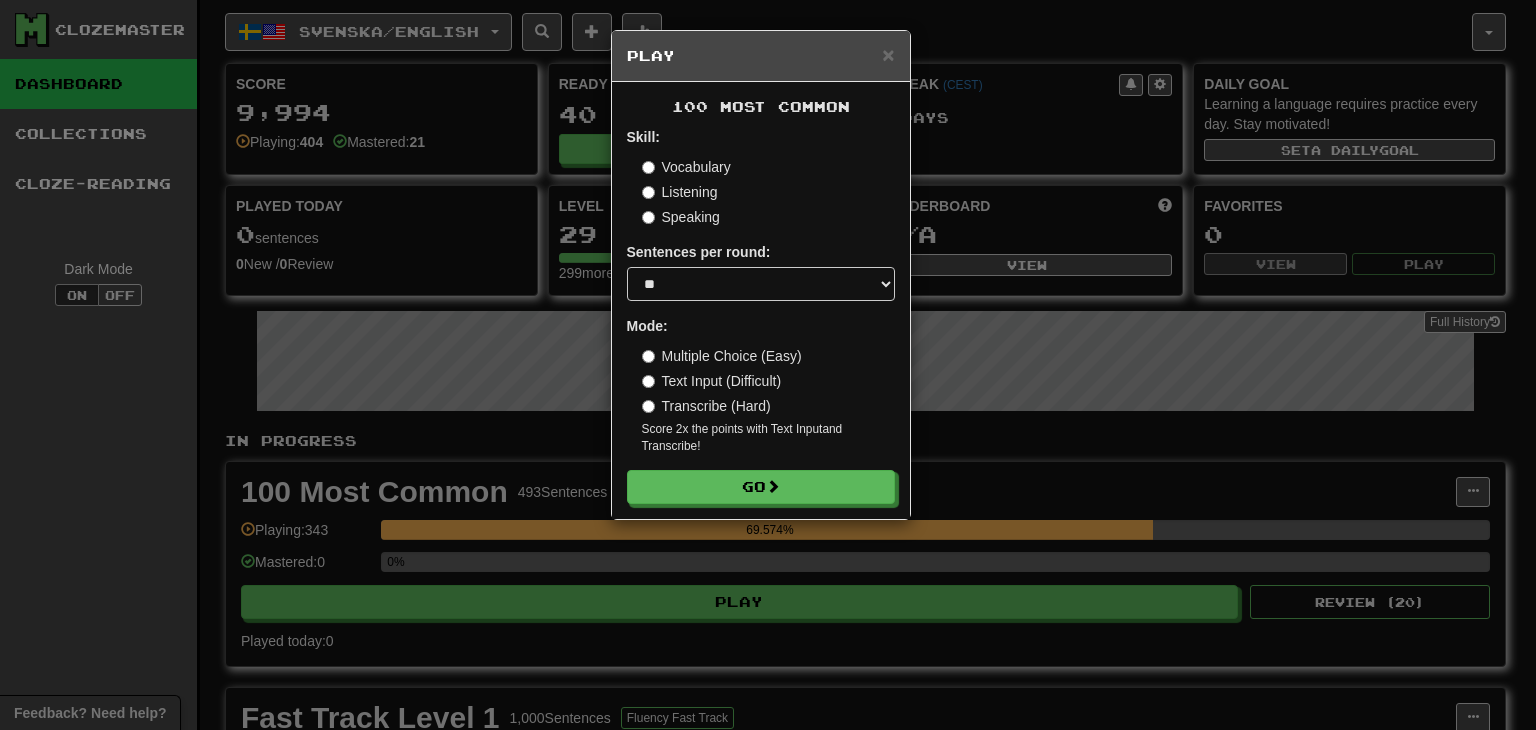 click on "Transcribe (Hard)" at bounding box center (706, 406) 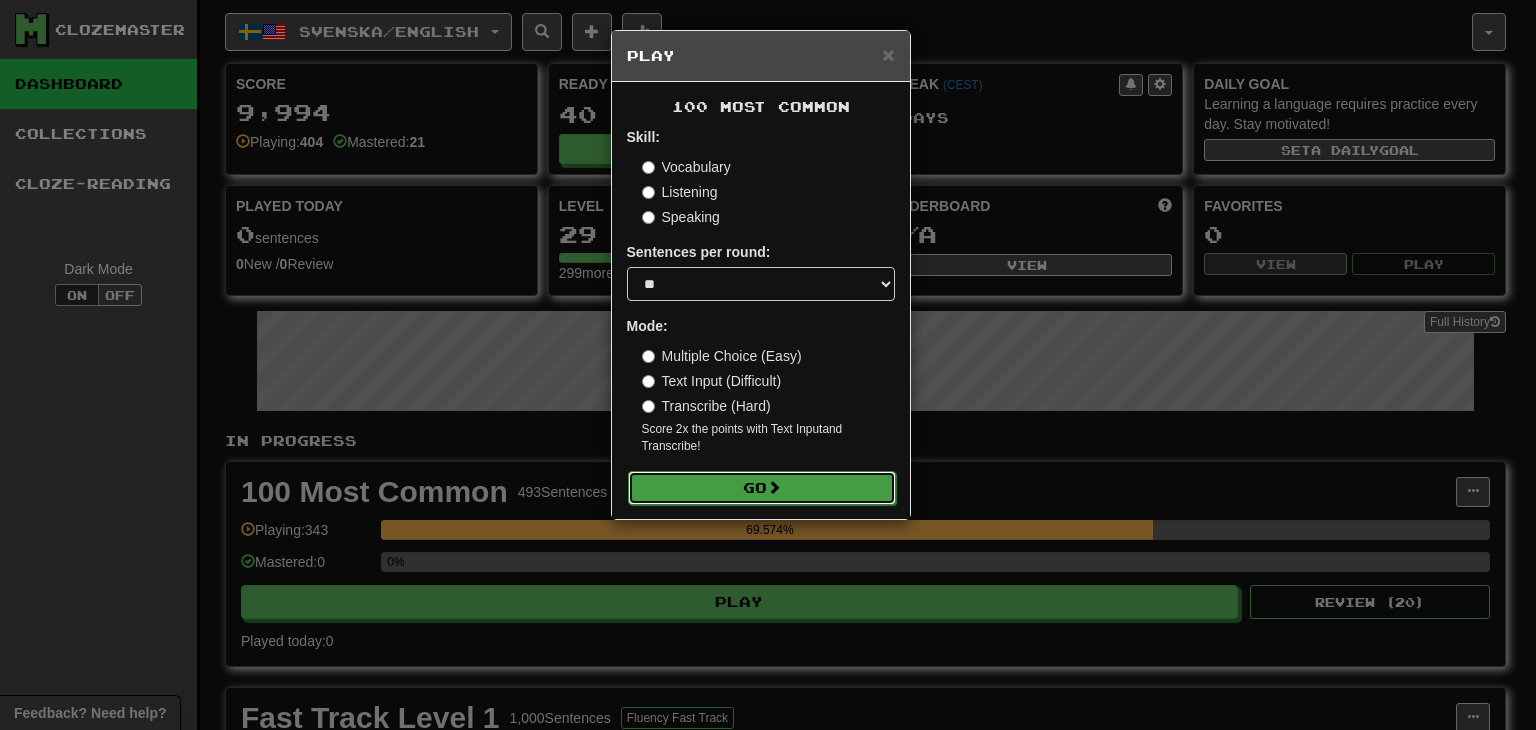 click on "Go" at bounding box center [762, 488] 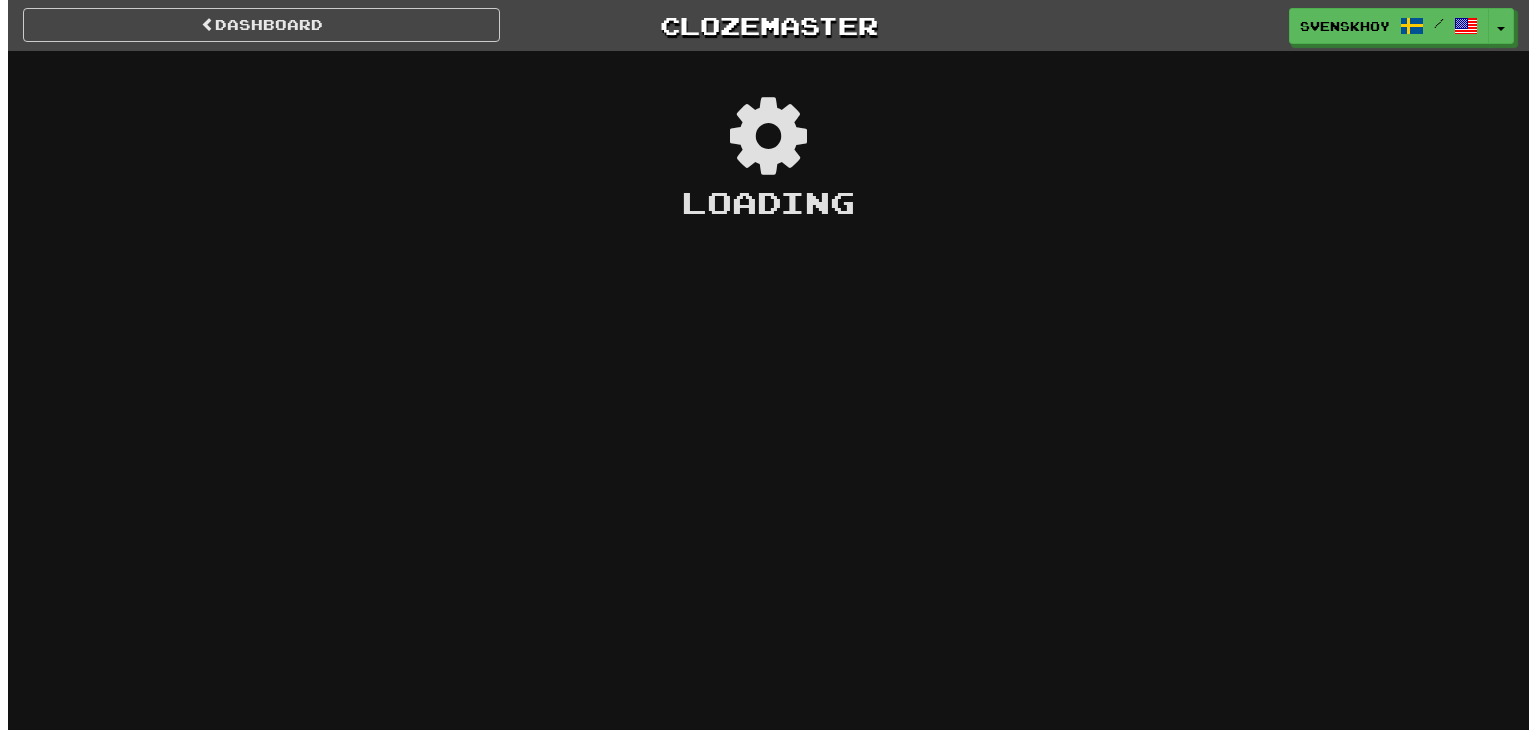 scroll, scrollTop: 0, scrollLeft: 0, axis: both 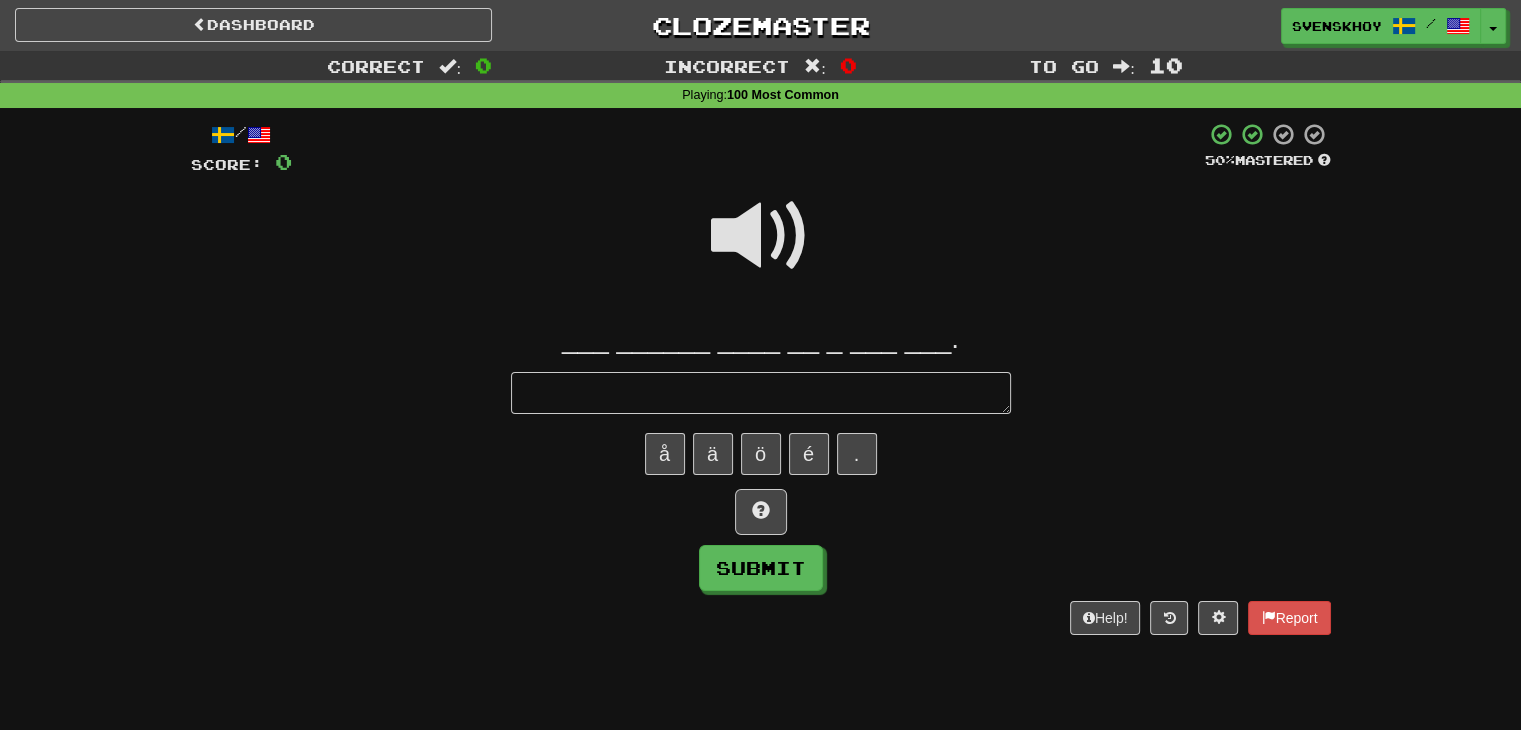 type on "*" 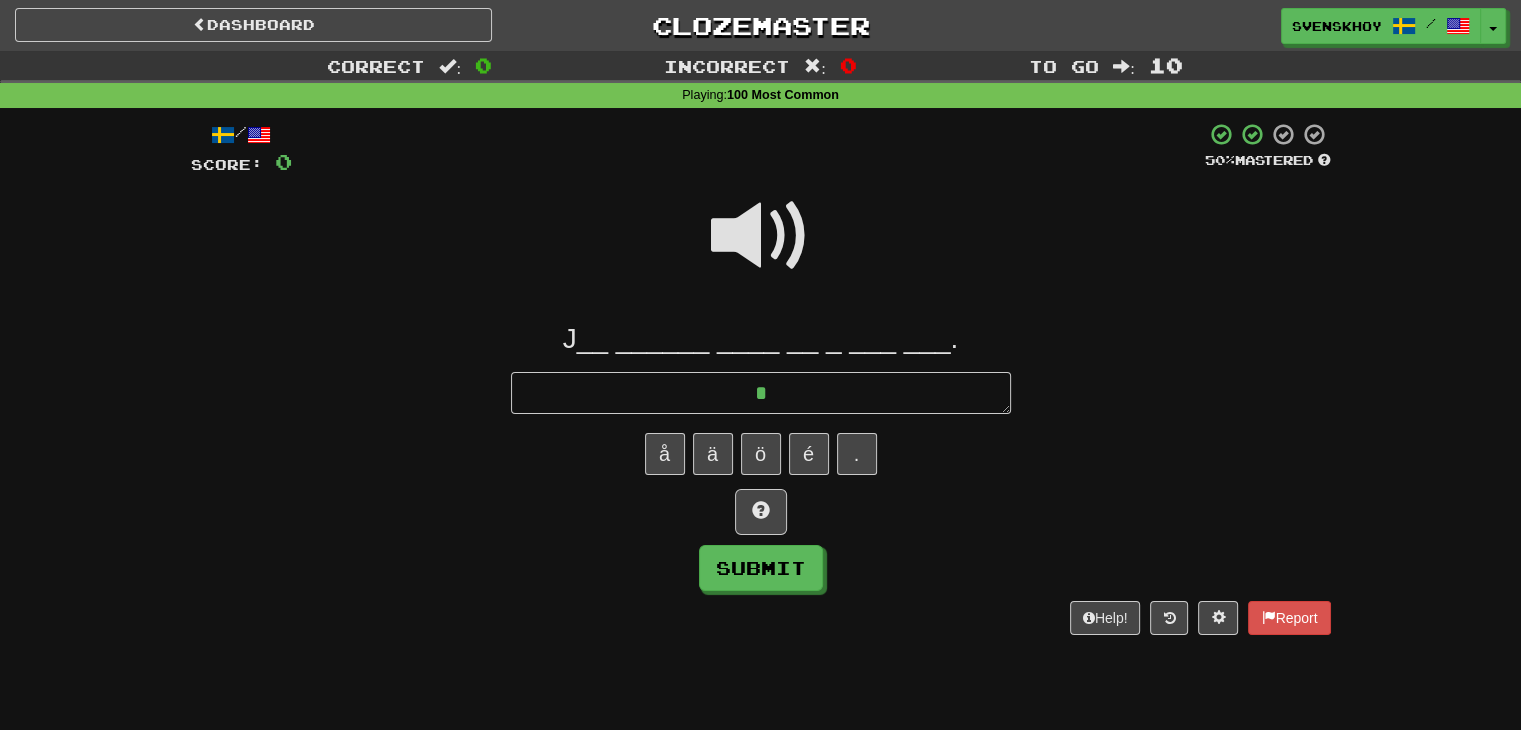 type on "*" 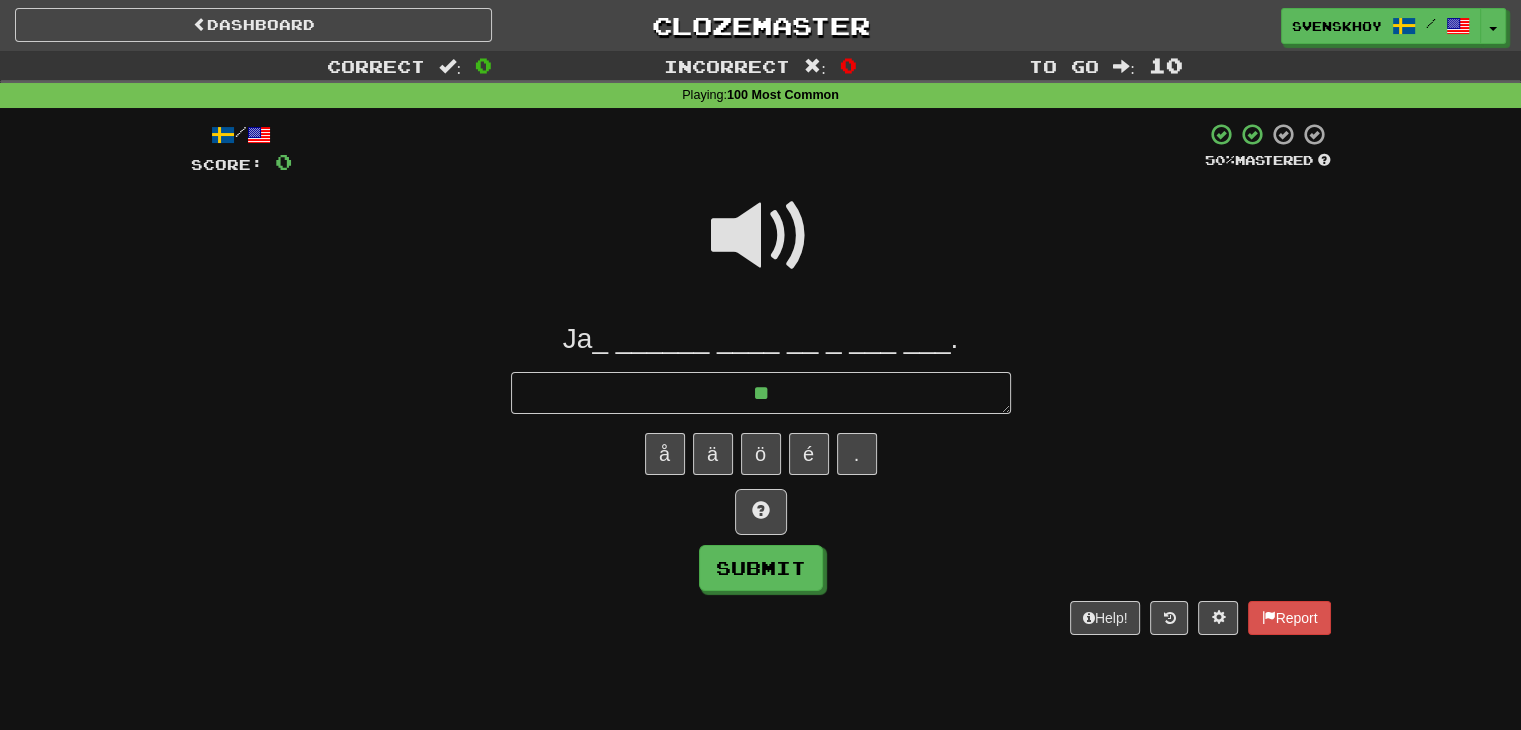 type on "*" 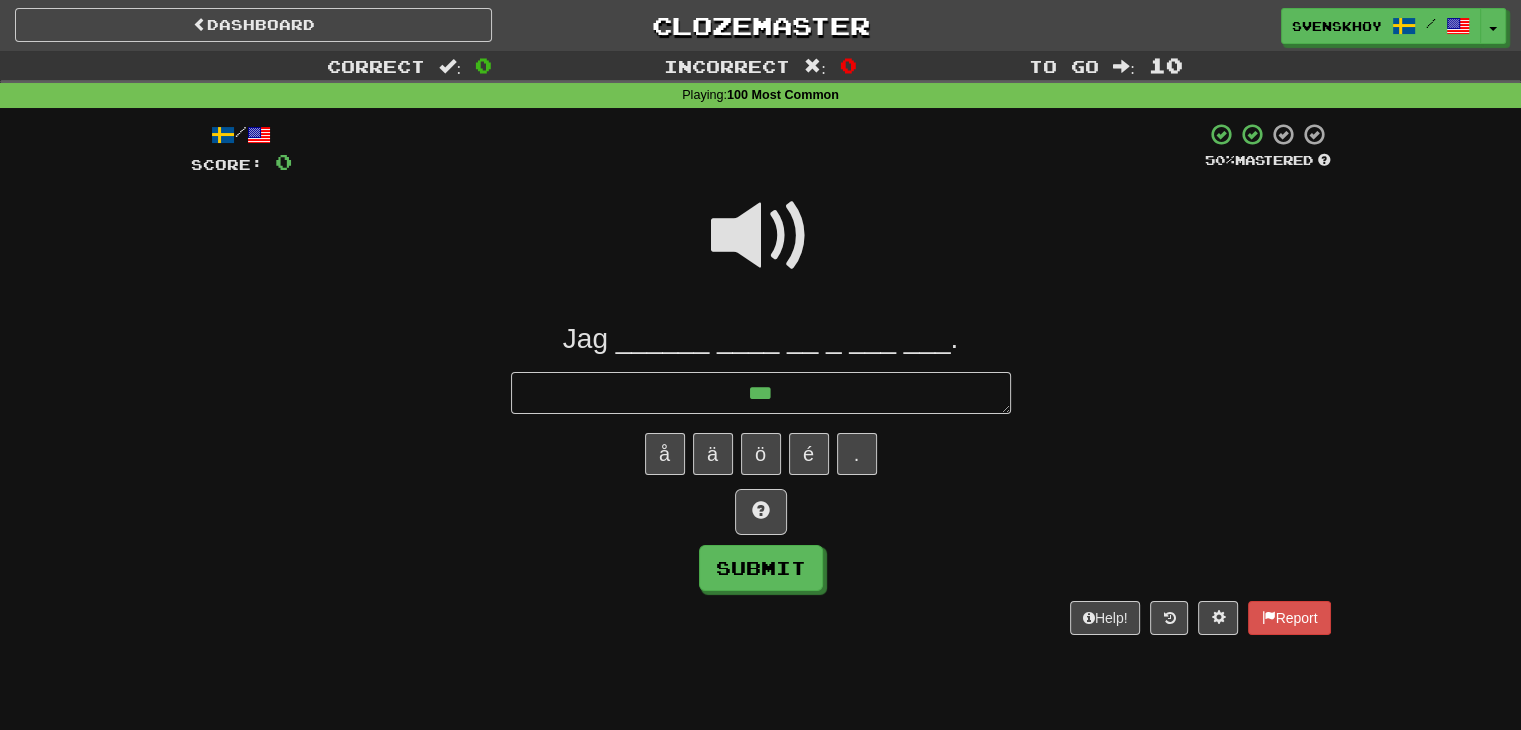 type on "*" 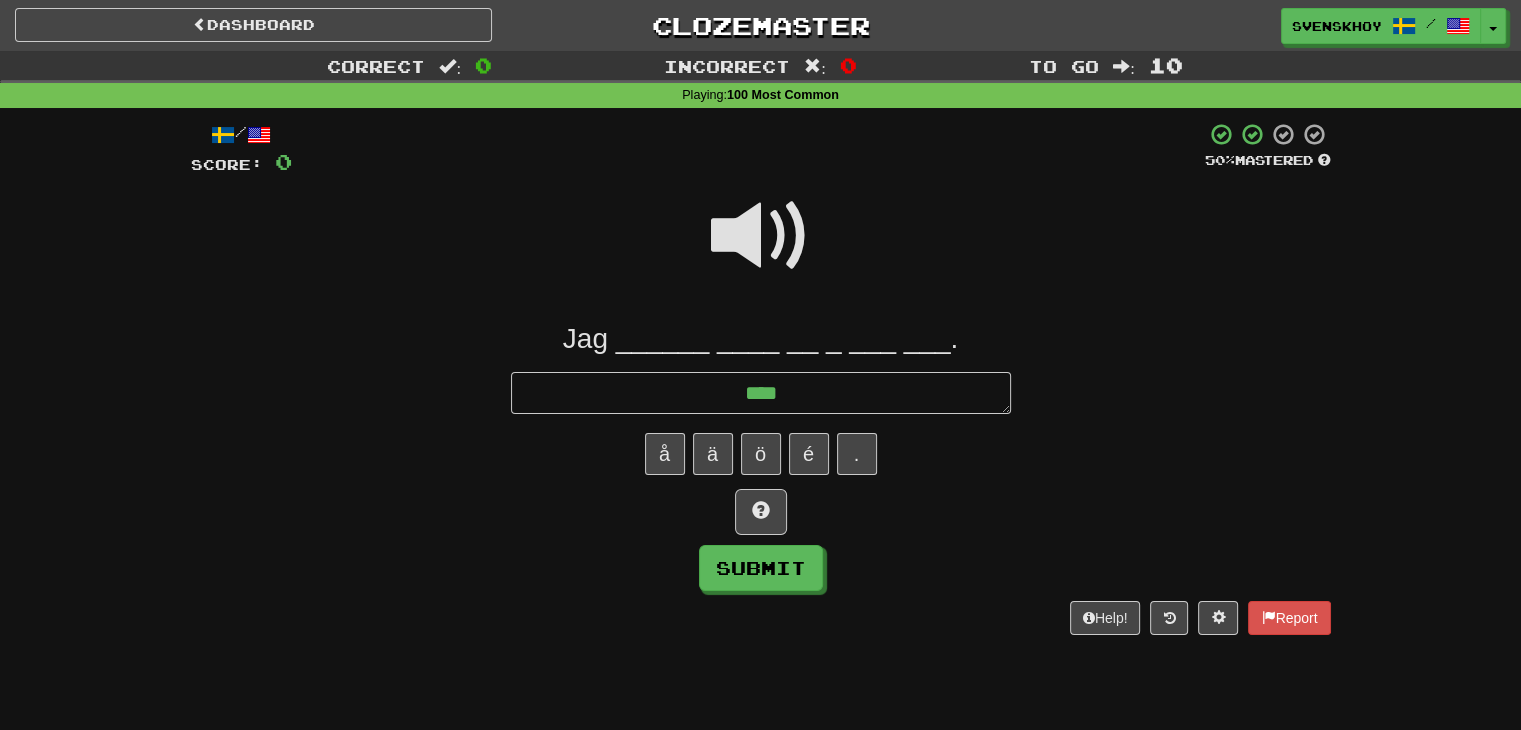 type on "*" 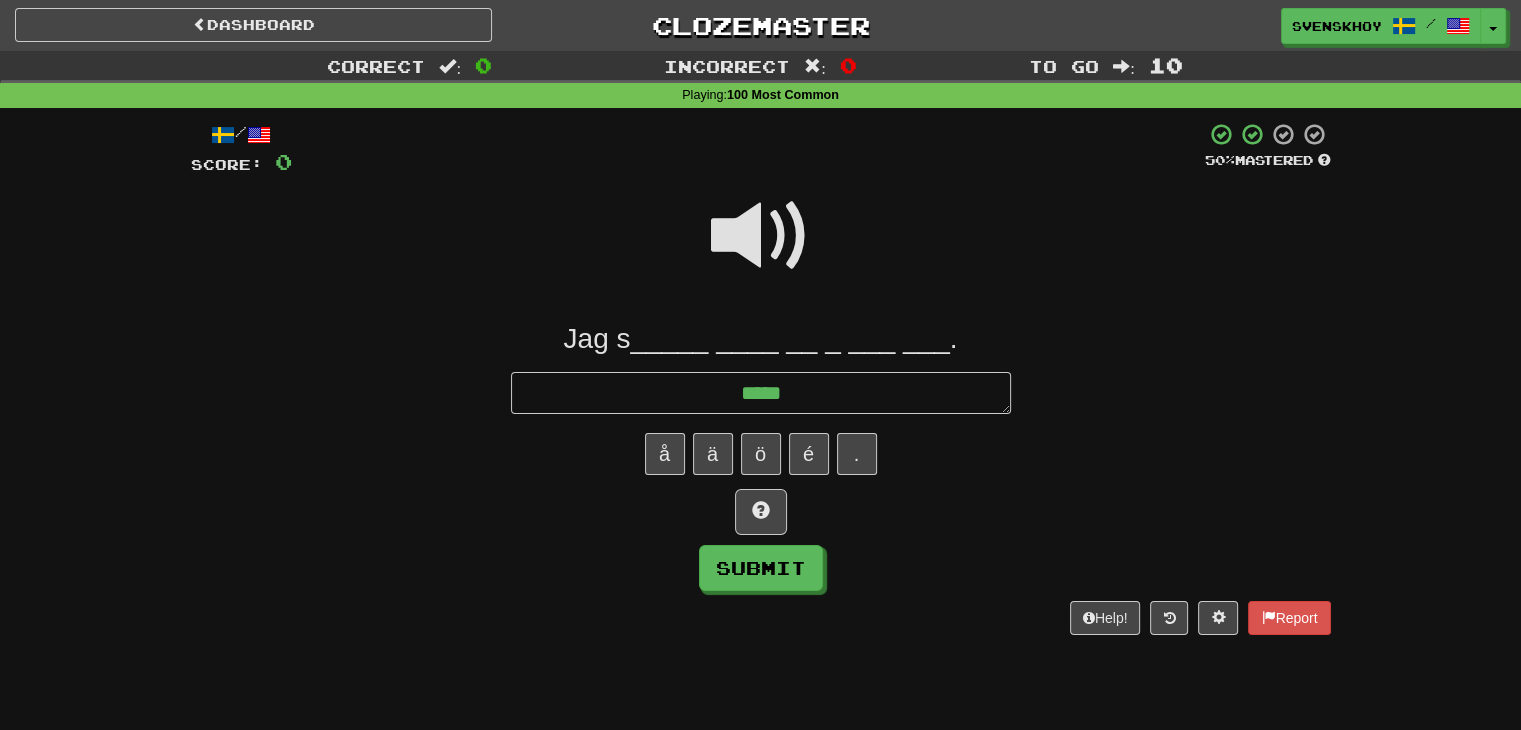 type on "*" 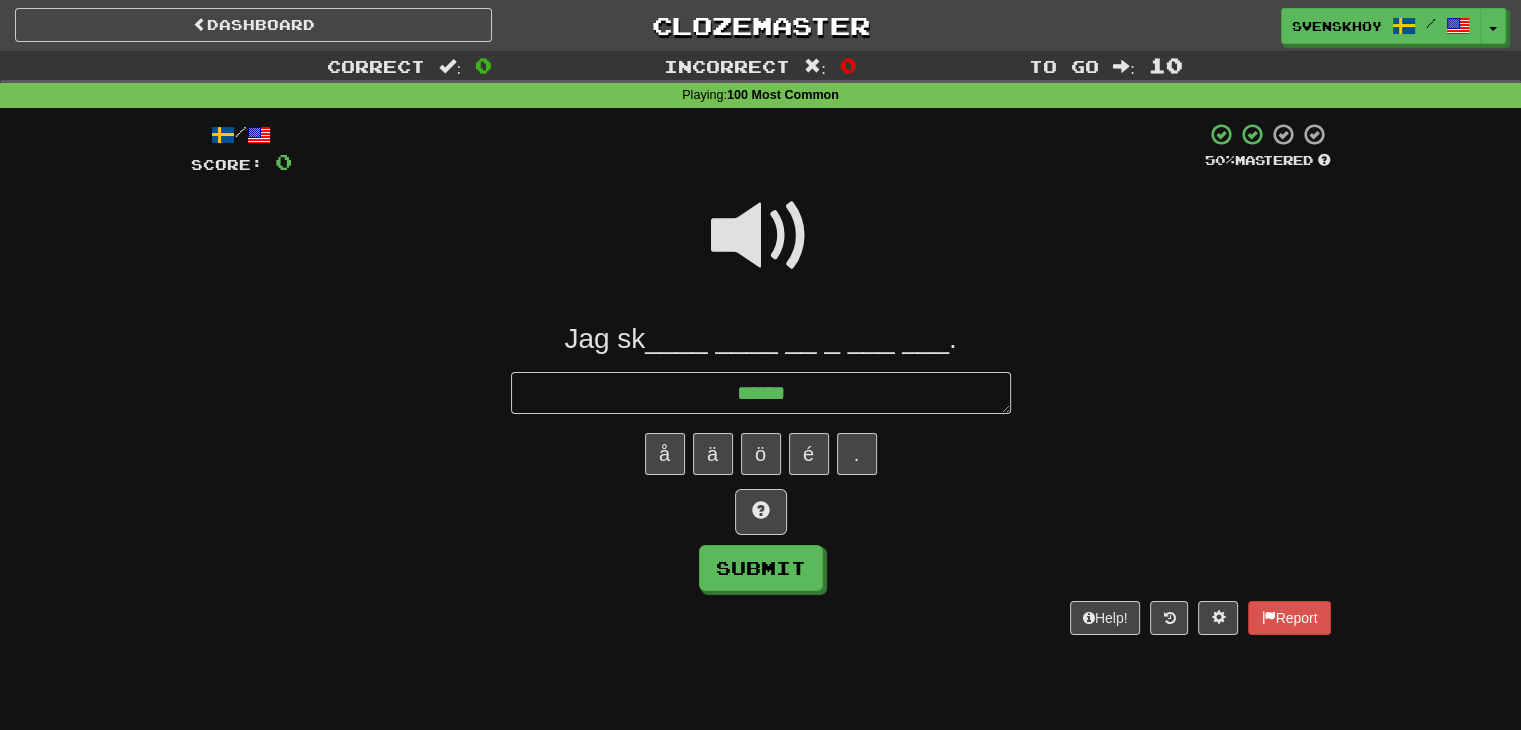 type on "*" 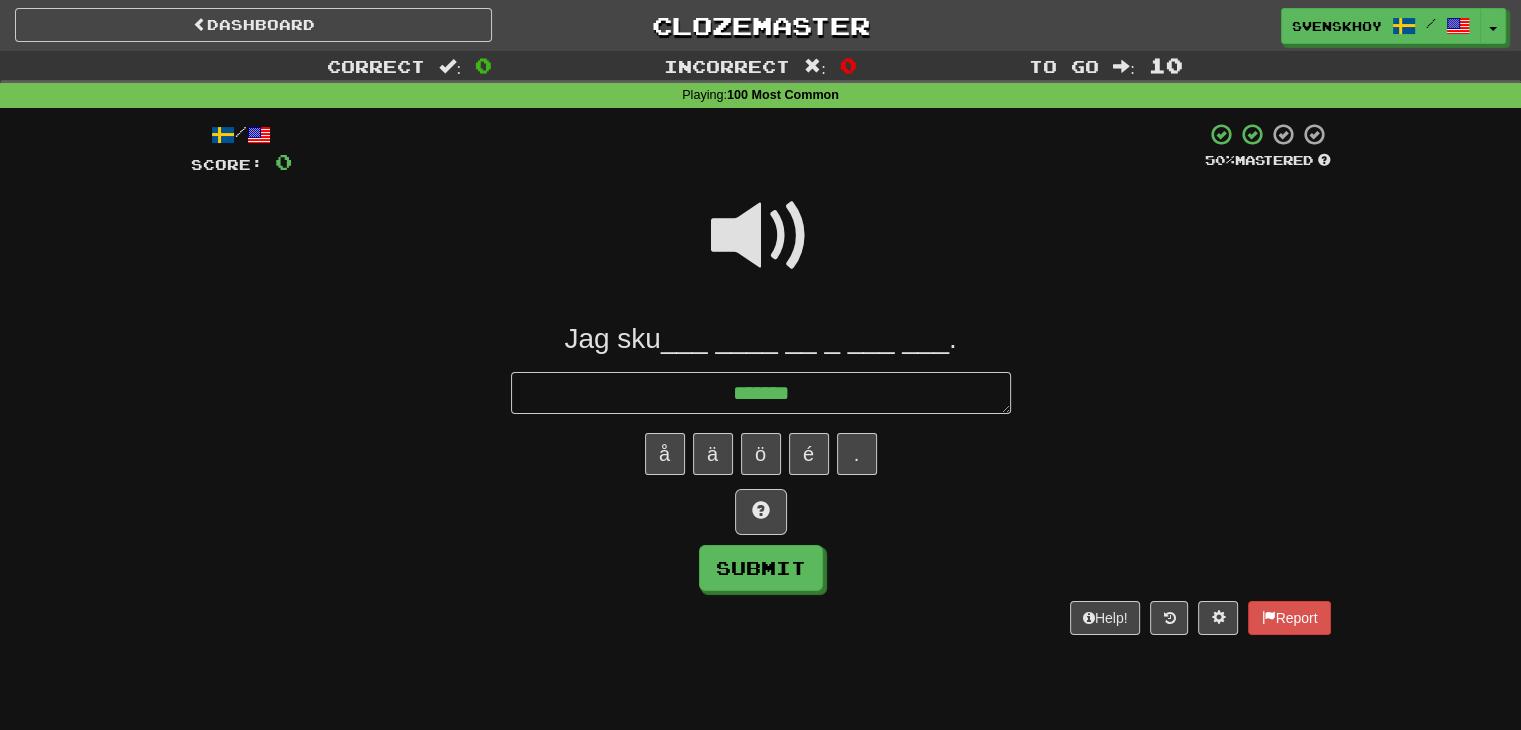 type on "*" 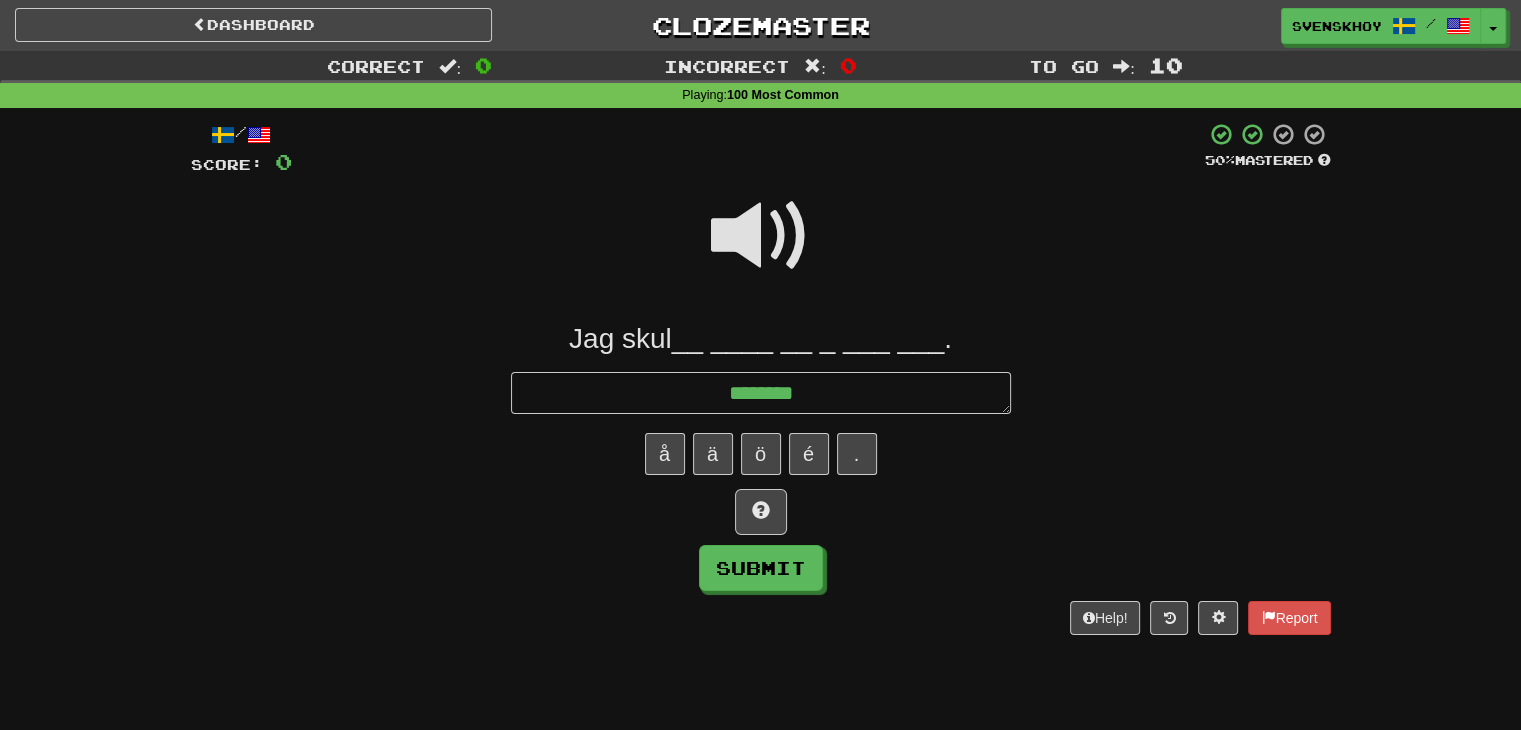 type on "*" 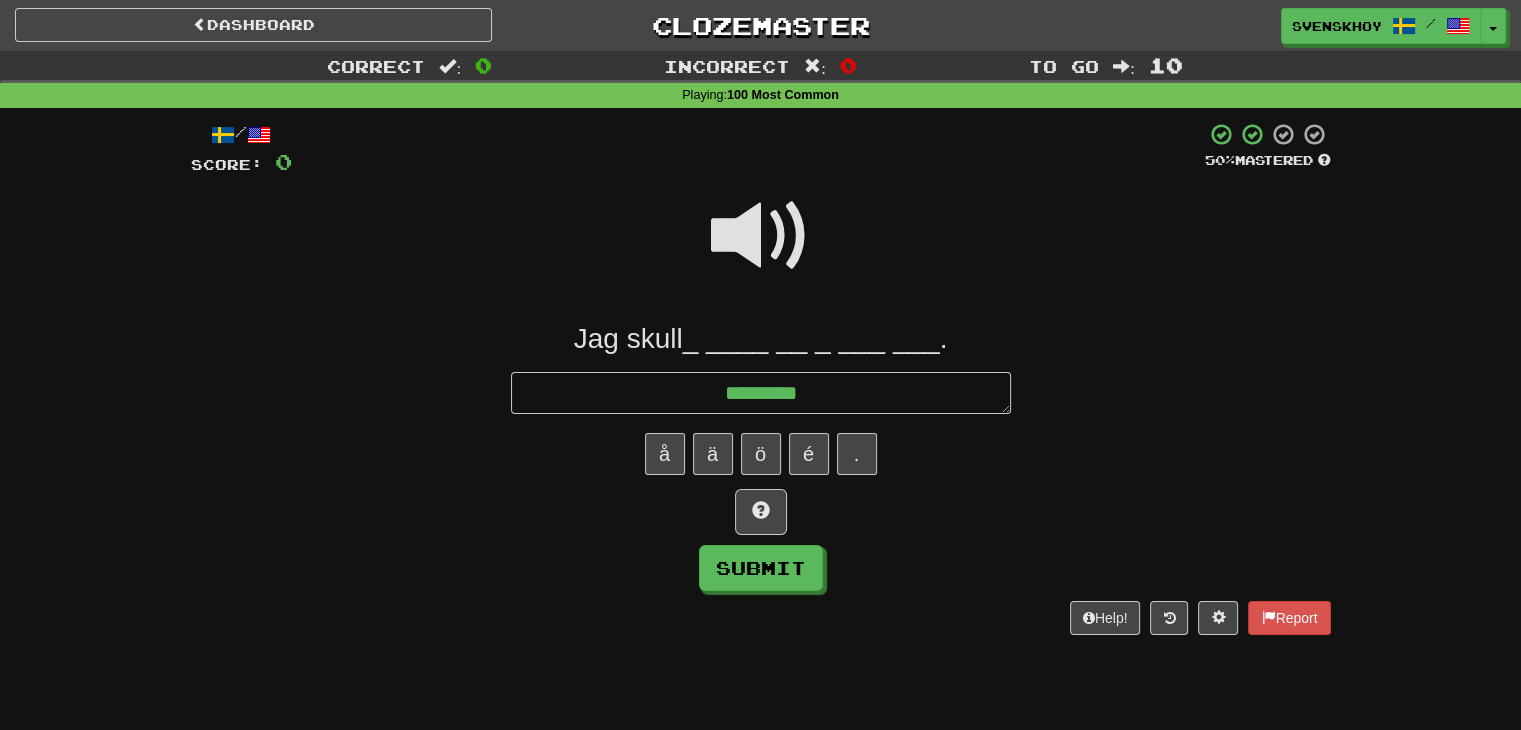 type on "*" 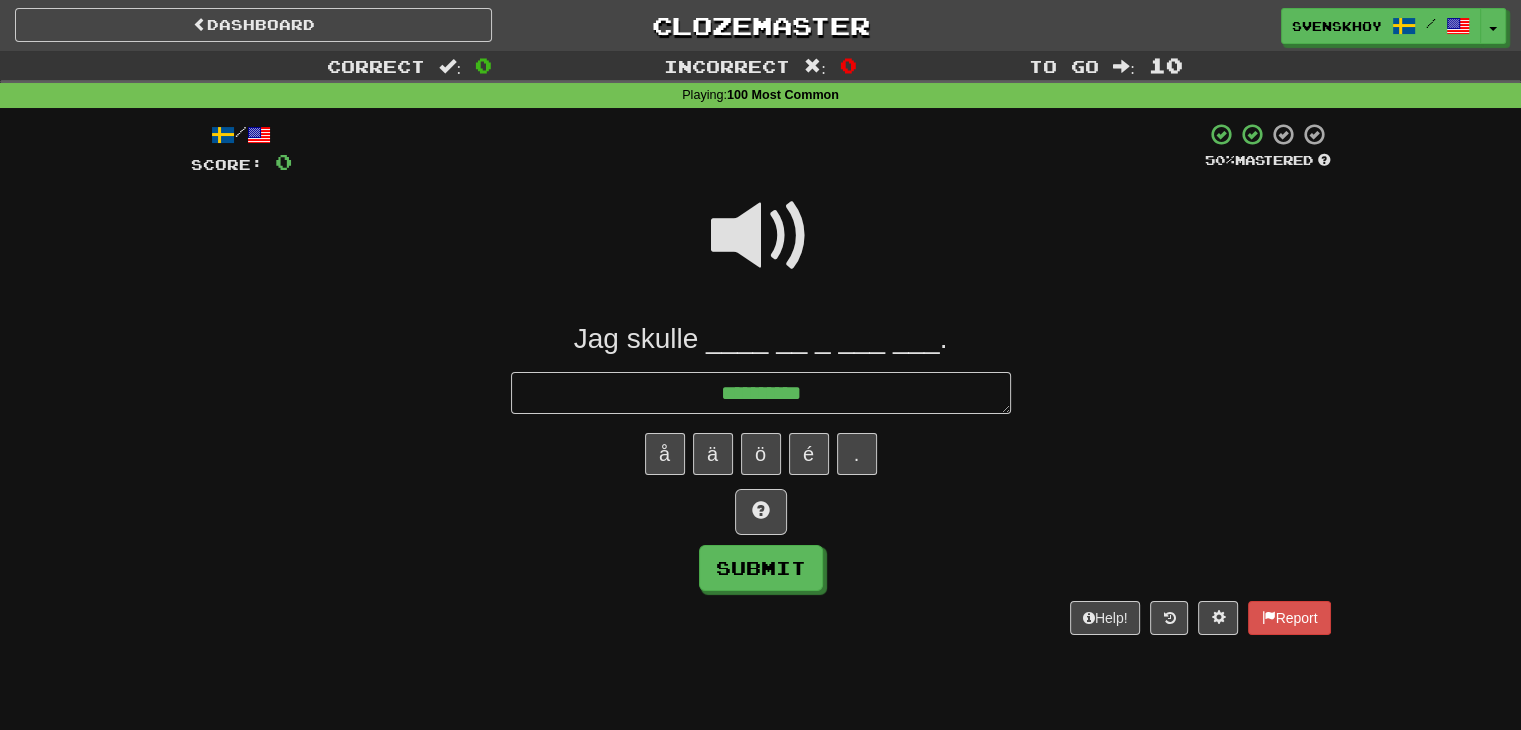 type on "*" 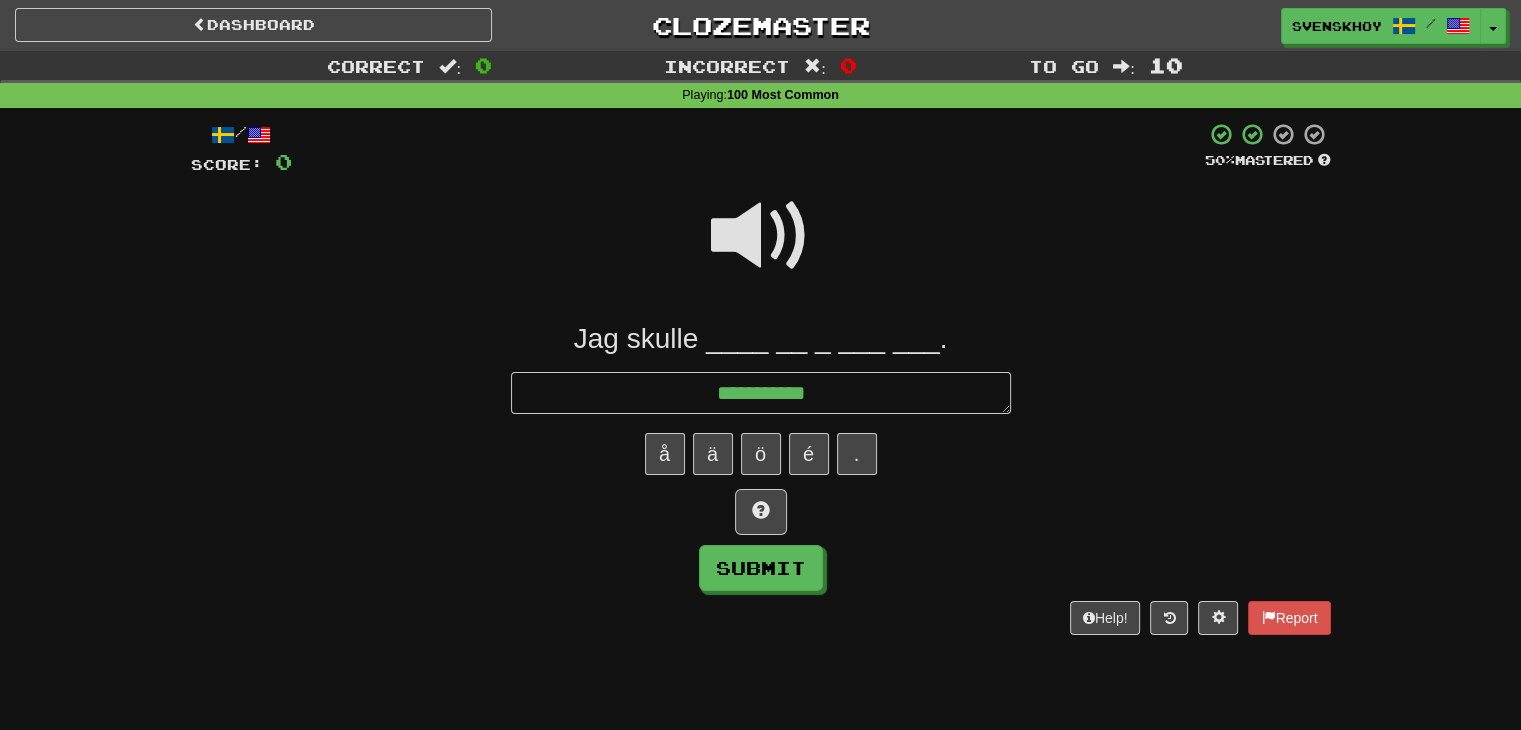 type on "*" 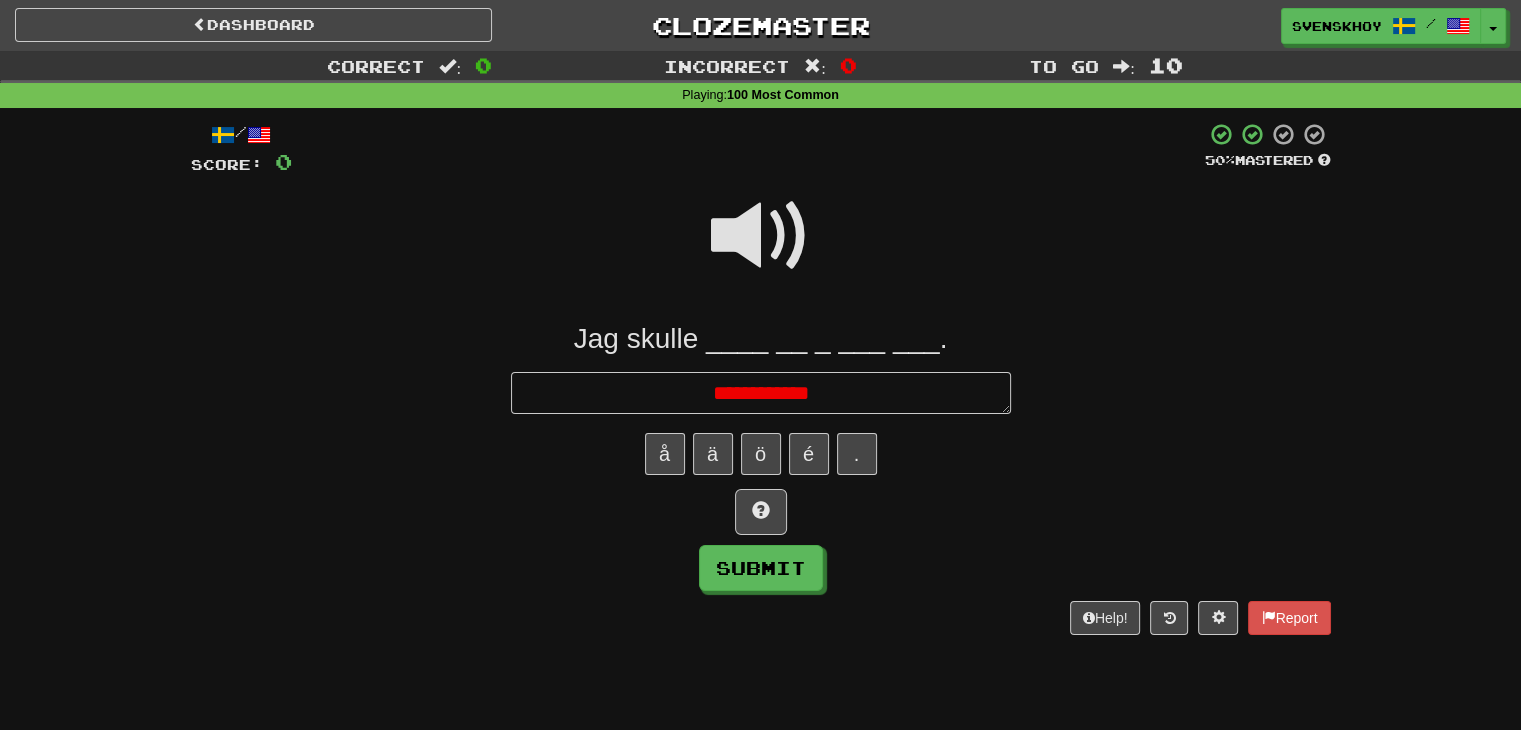 type on "*" 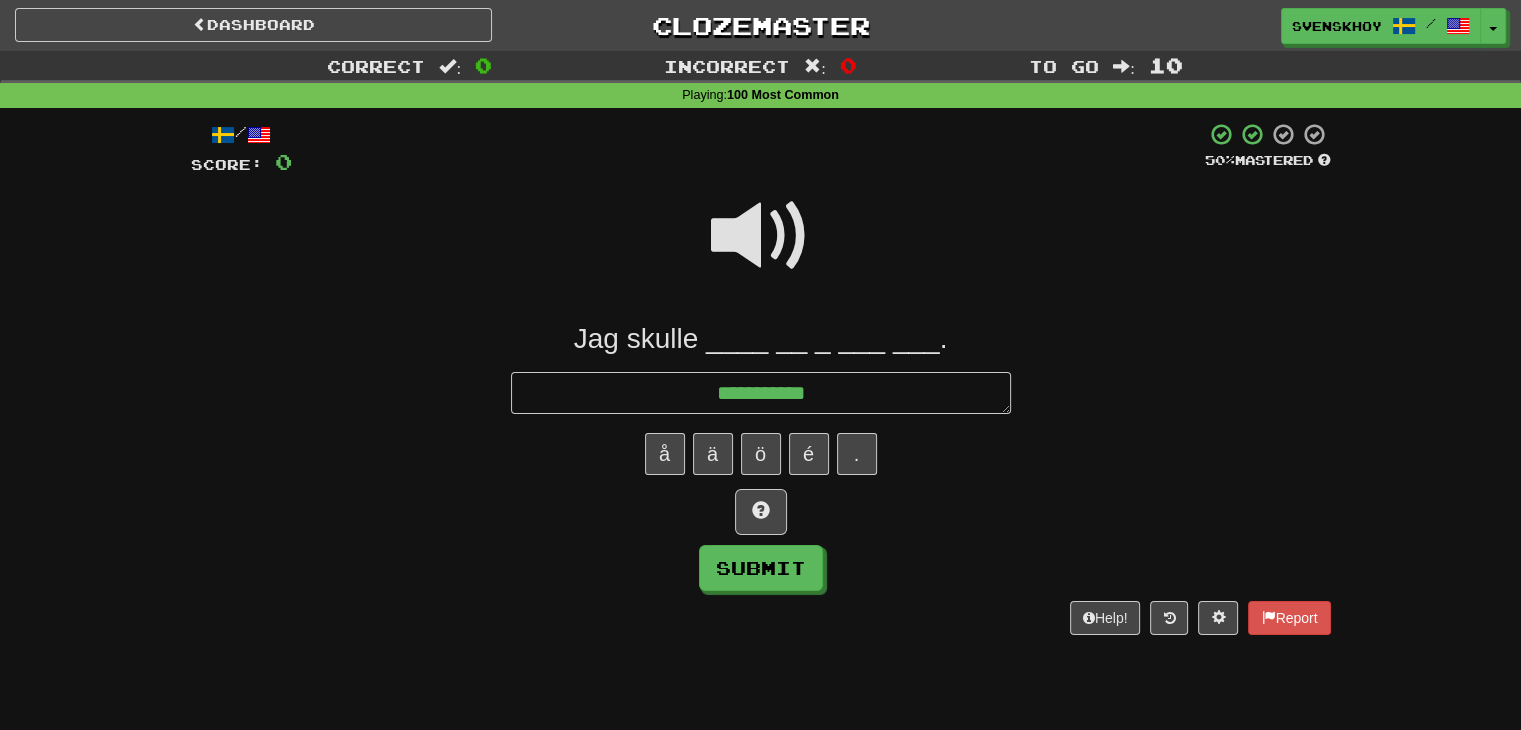 type on "**********" 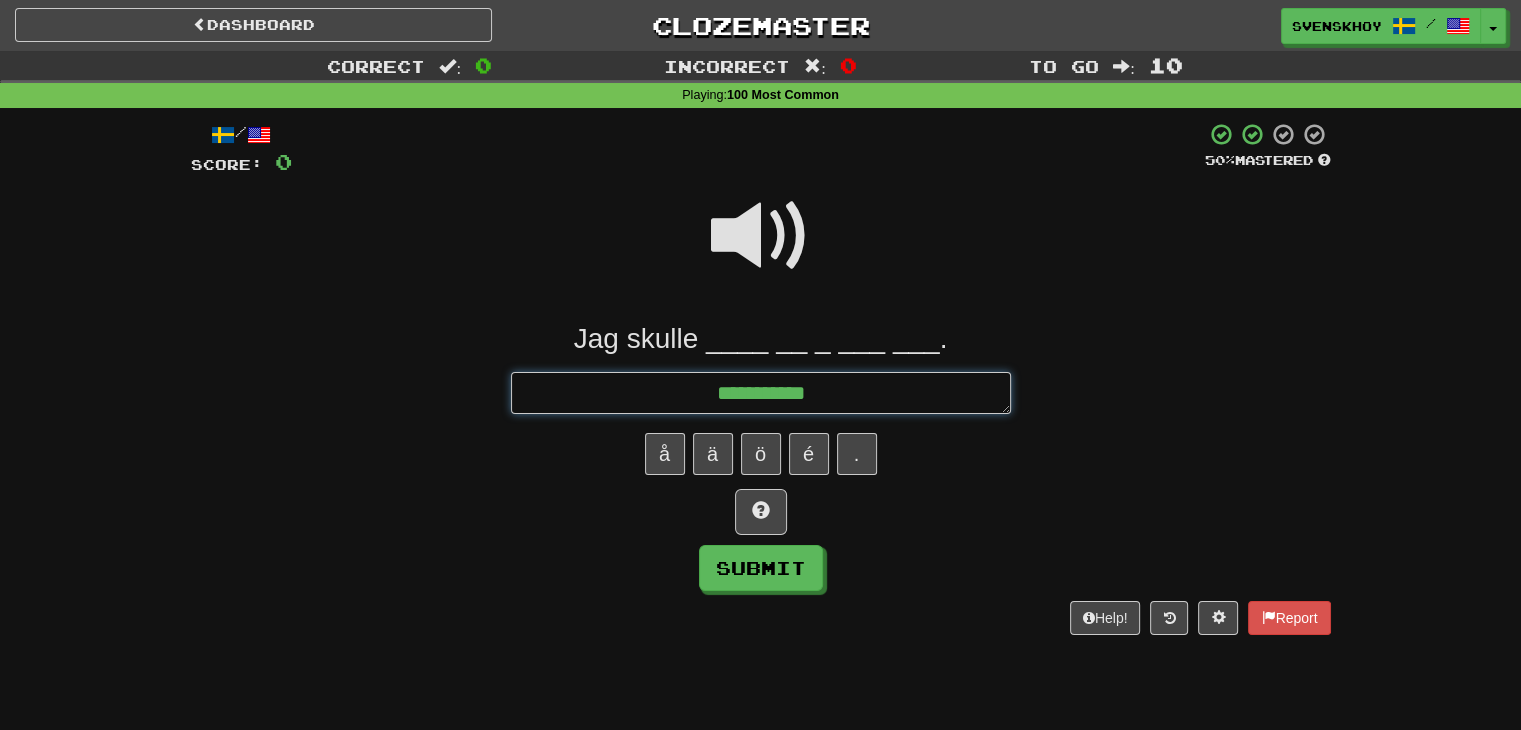 click on "**********" at bounding box center [761, 393] 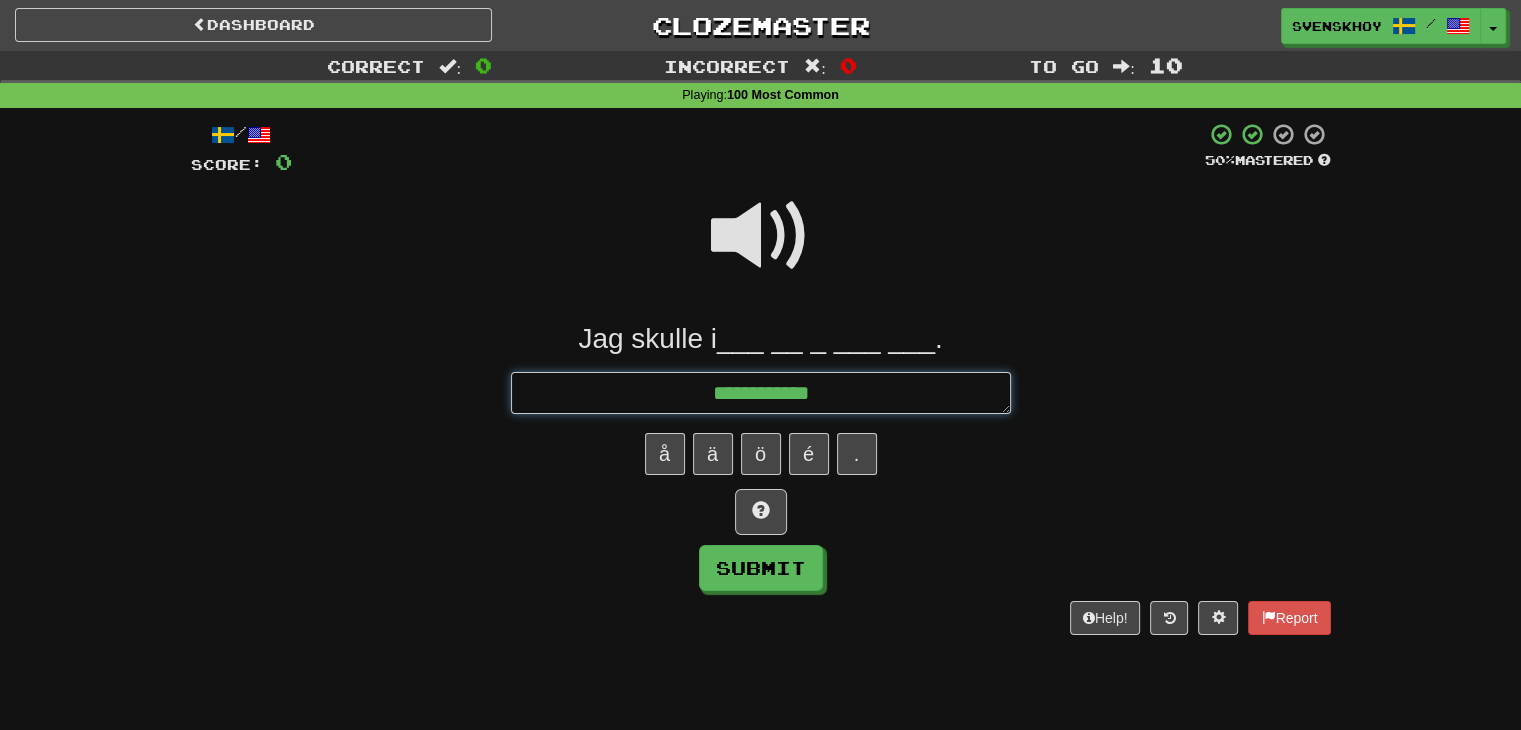 type on "**********" 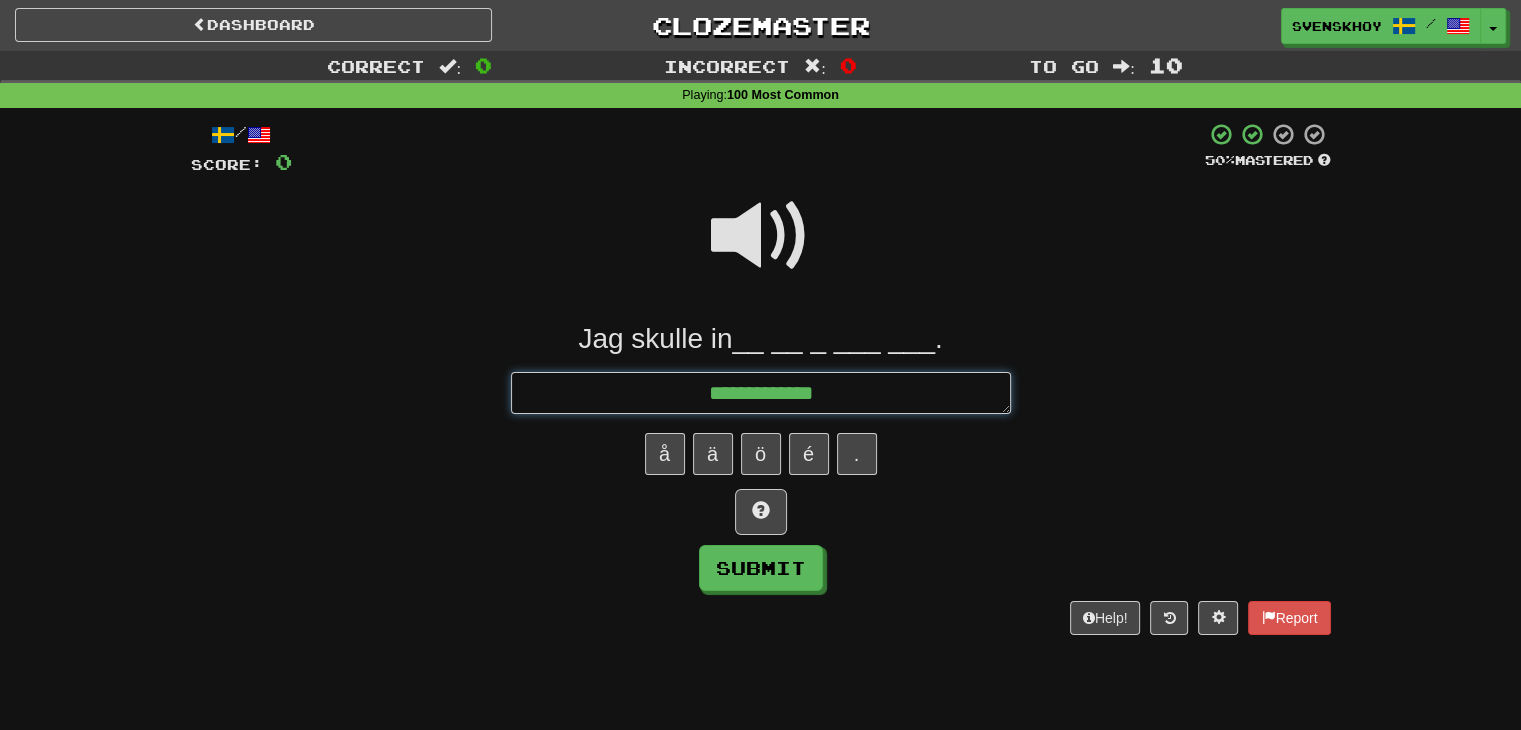 type on "*" 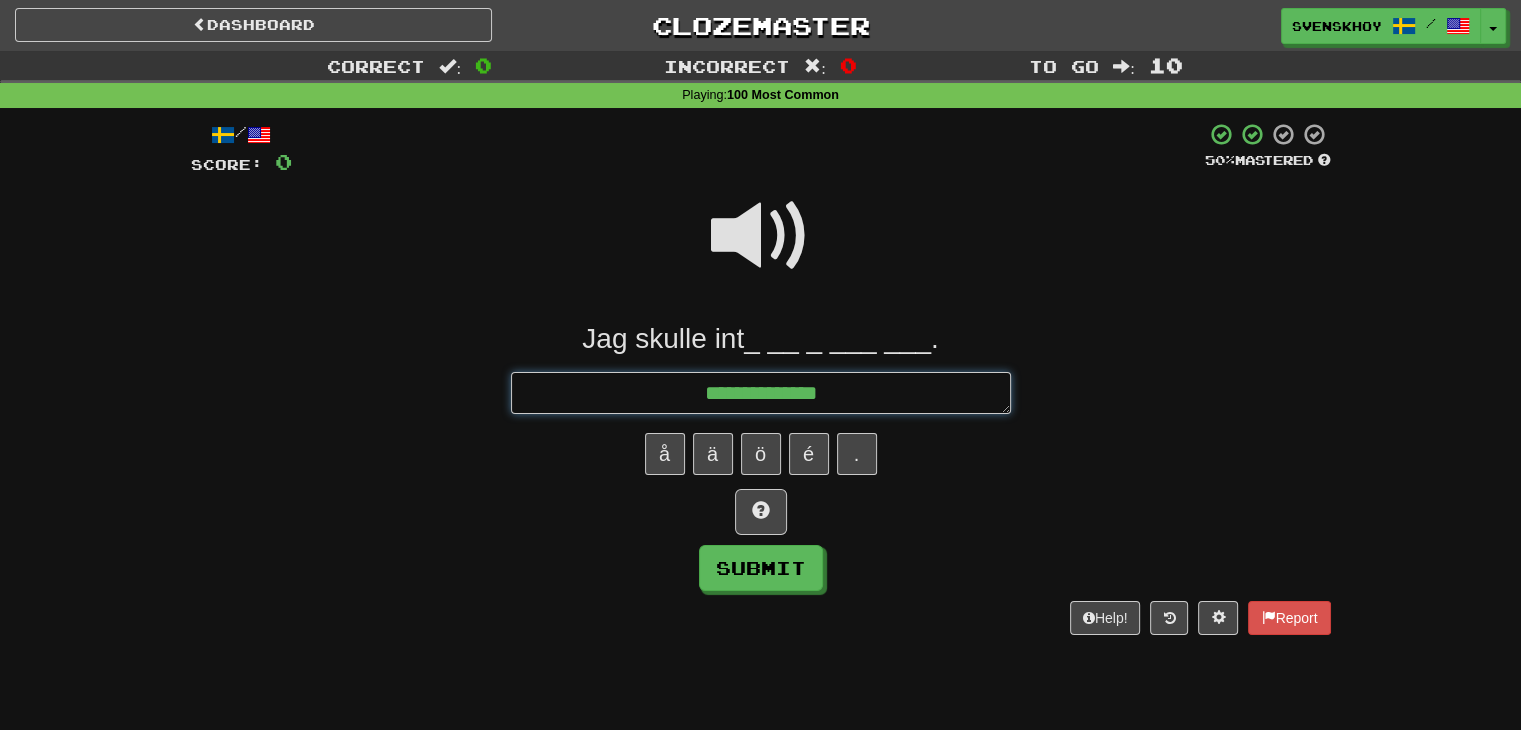 type on "*" 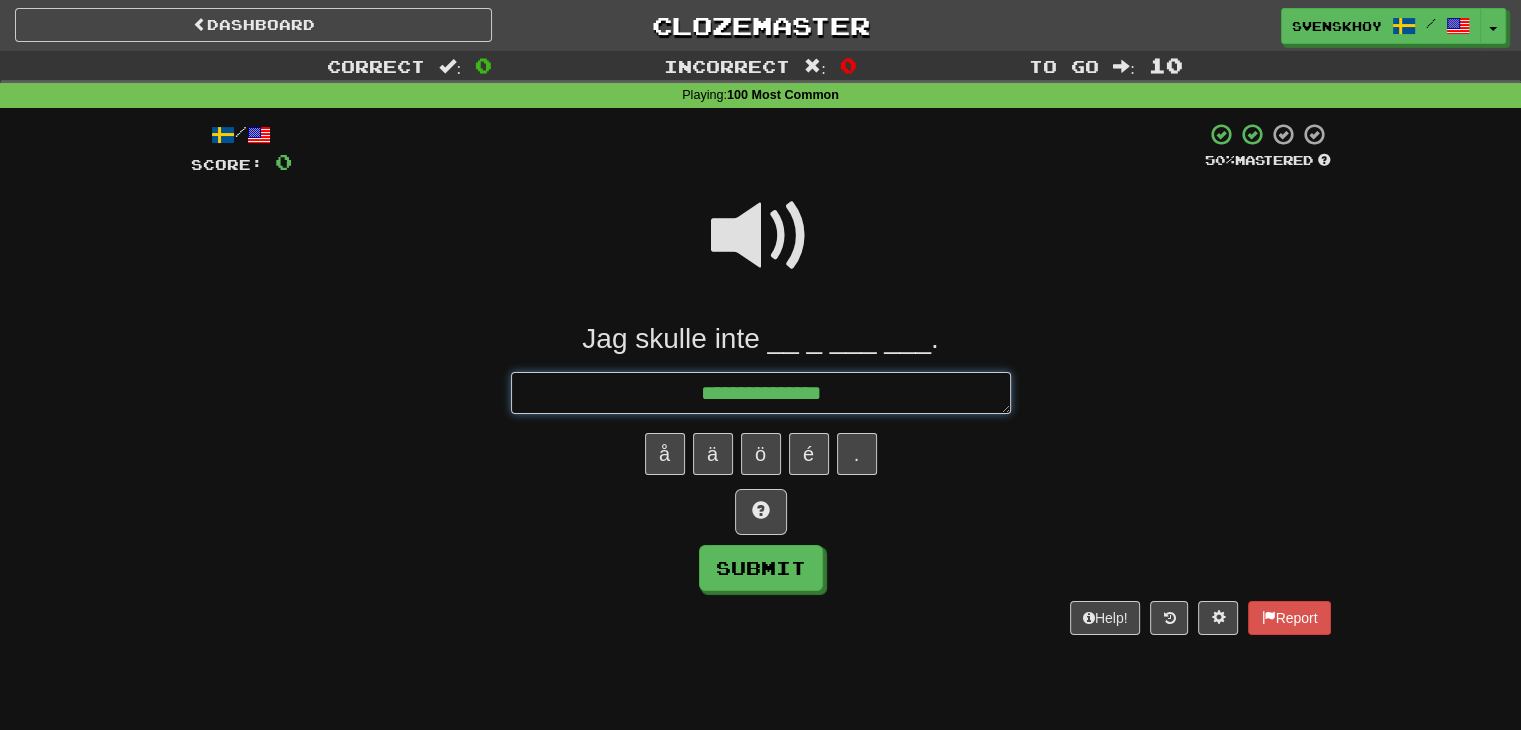 type on "*" 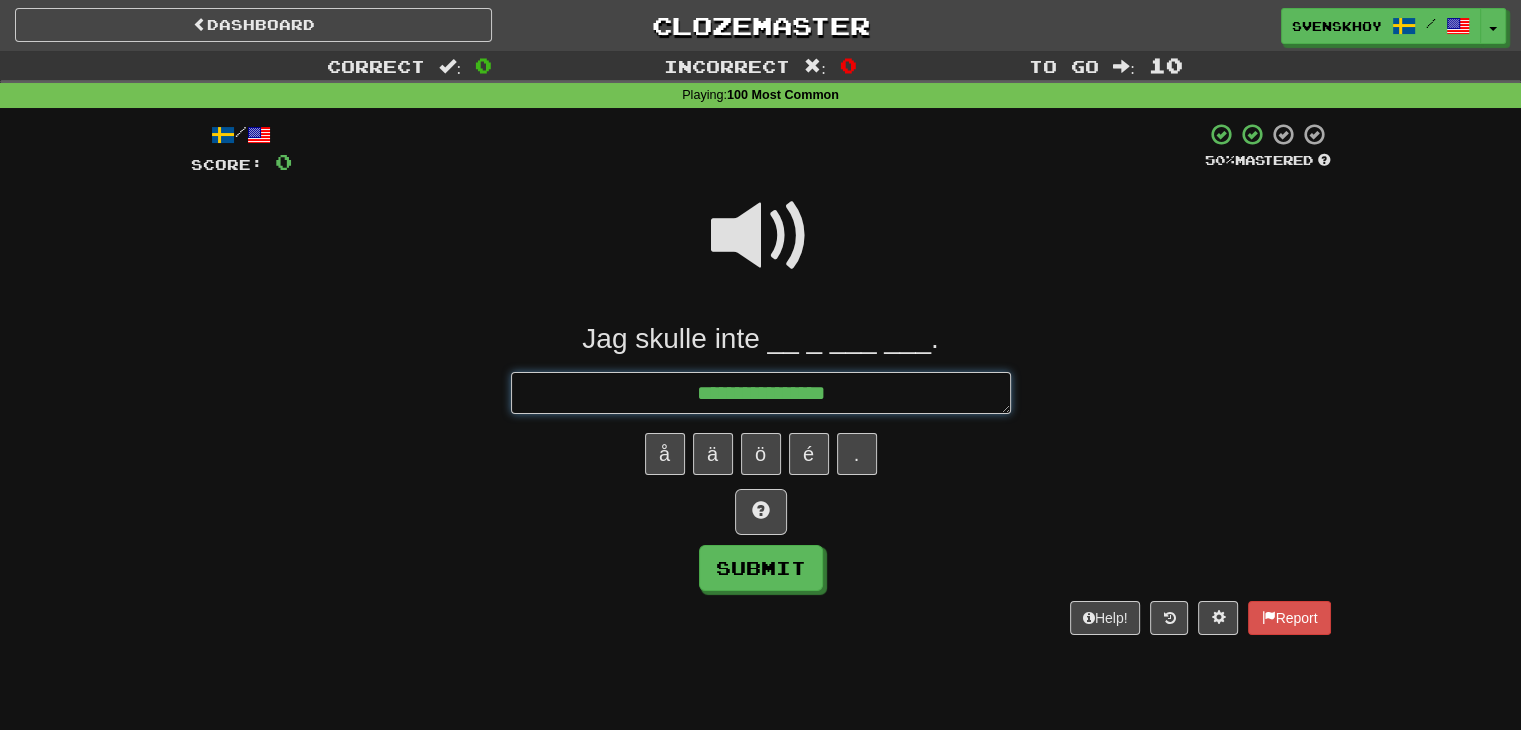 type on "**********" 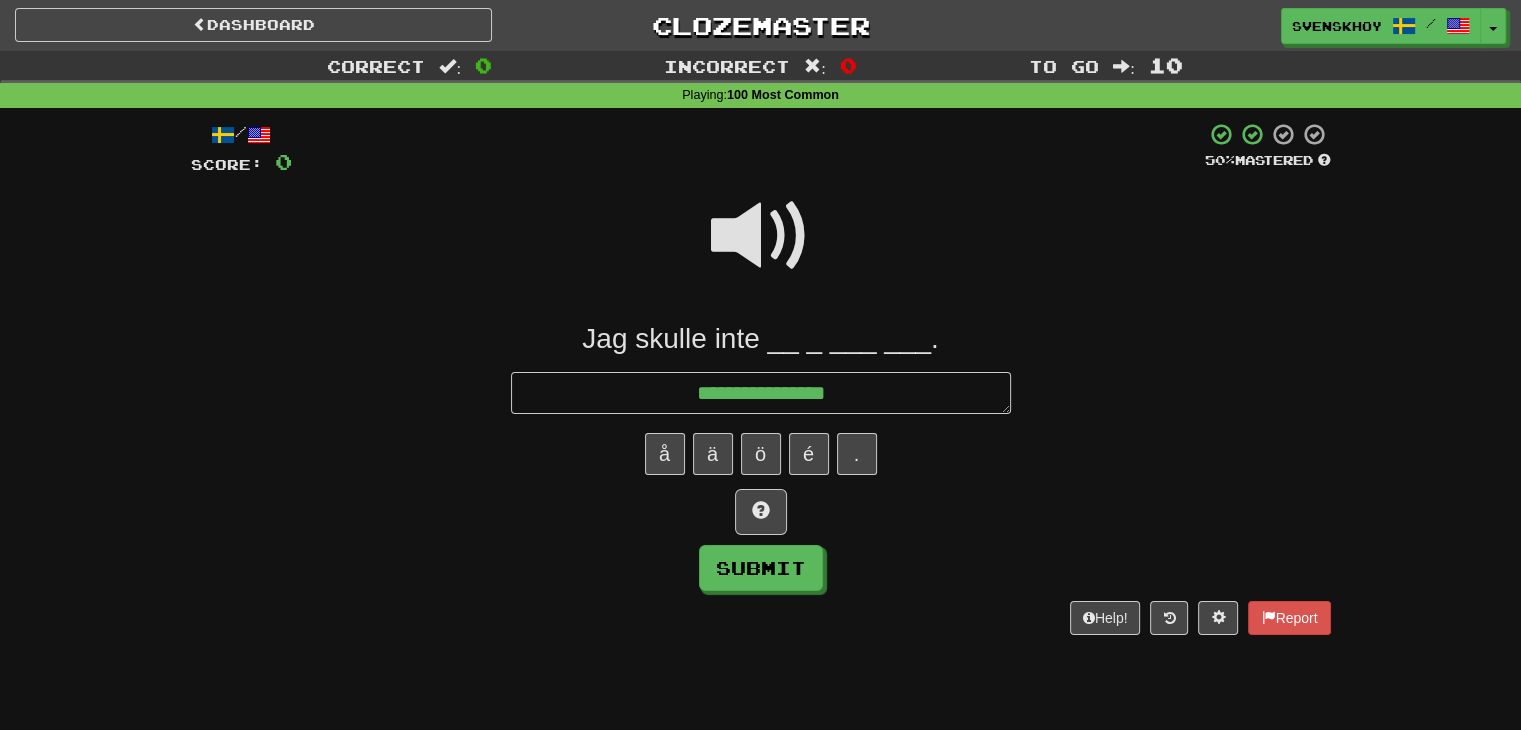 click at bounding box center (761, 236) 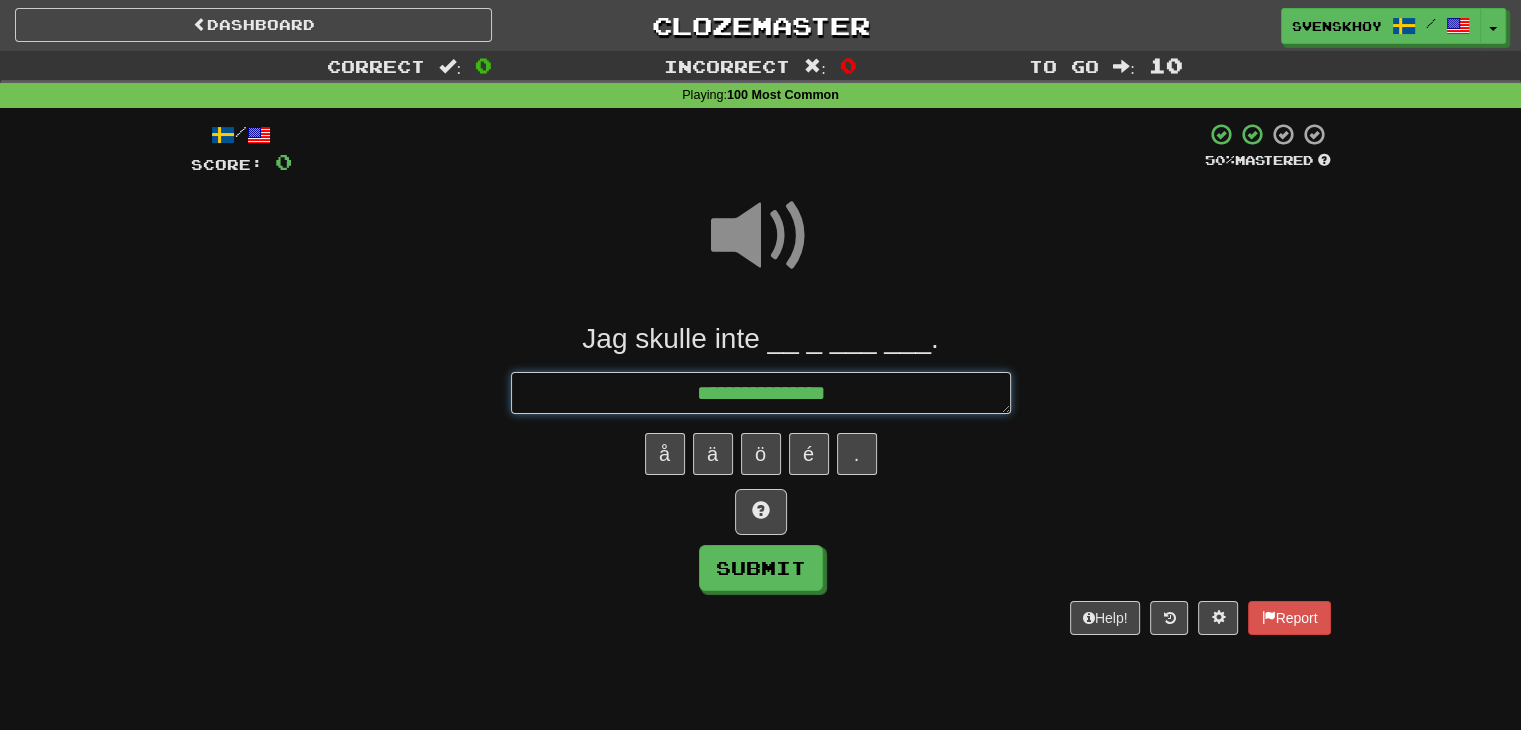 click on "**********" at bounding box center (761, 393) 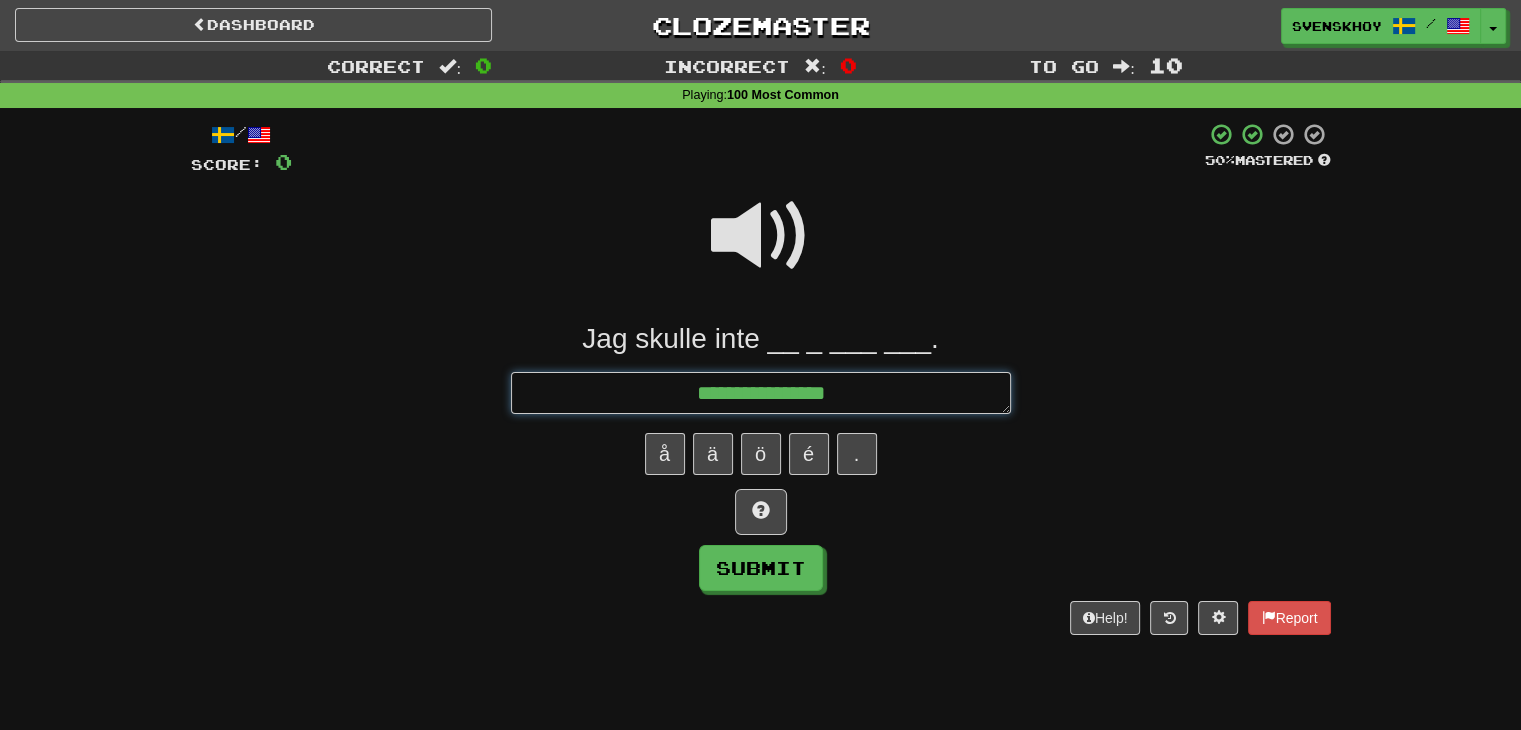 type on "*" 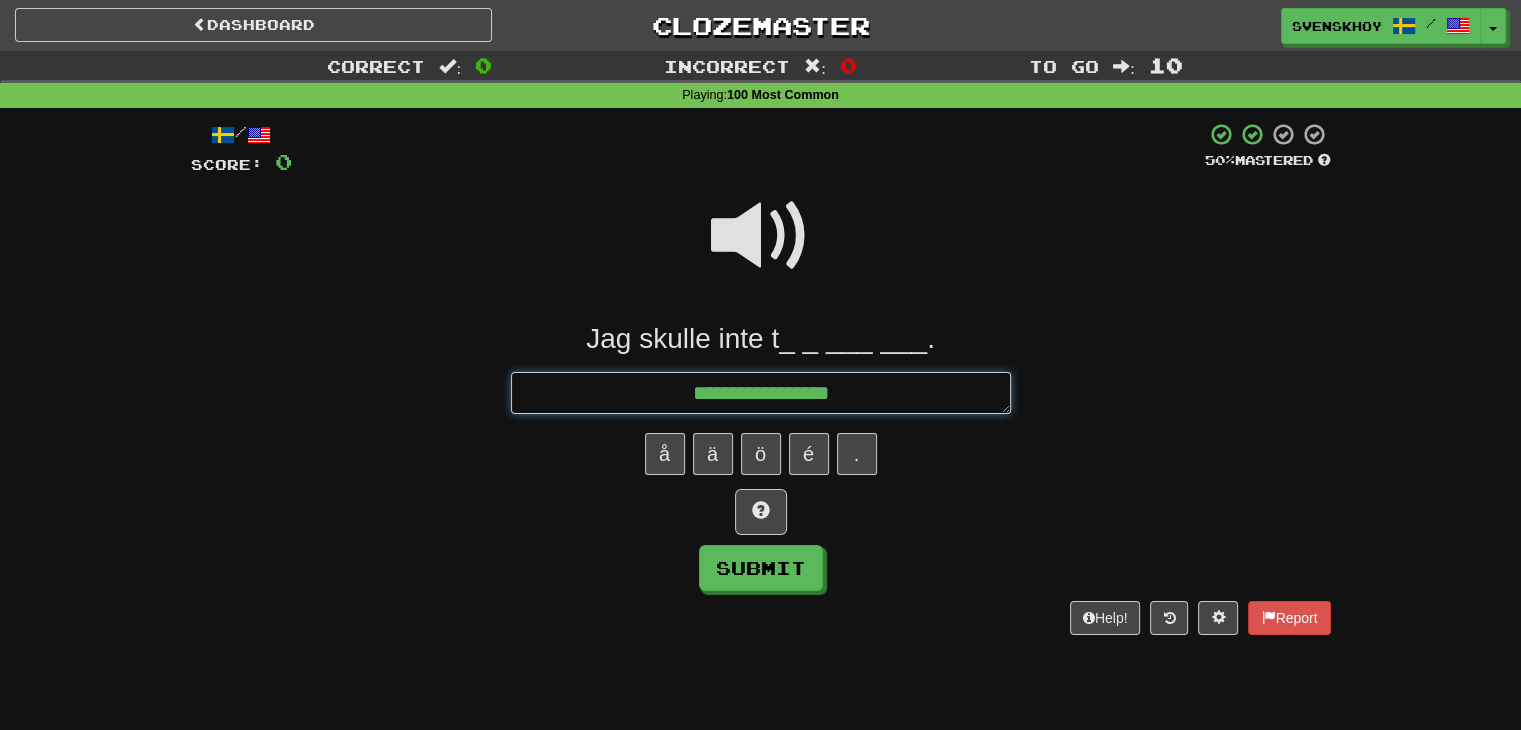 type on "*" 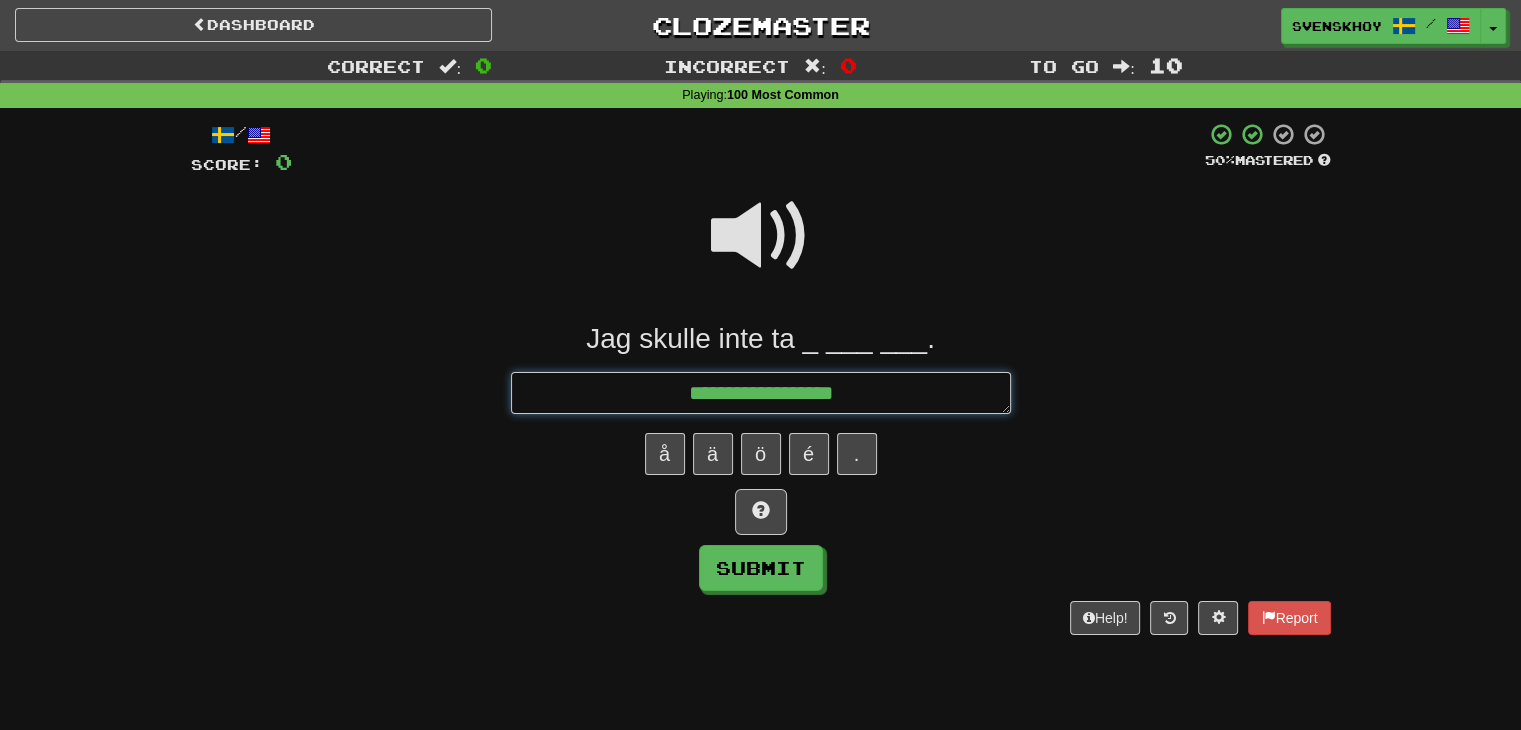 type on "*" 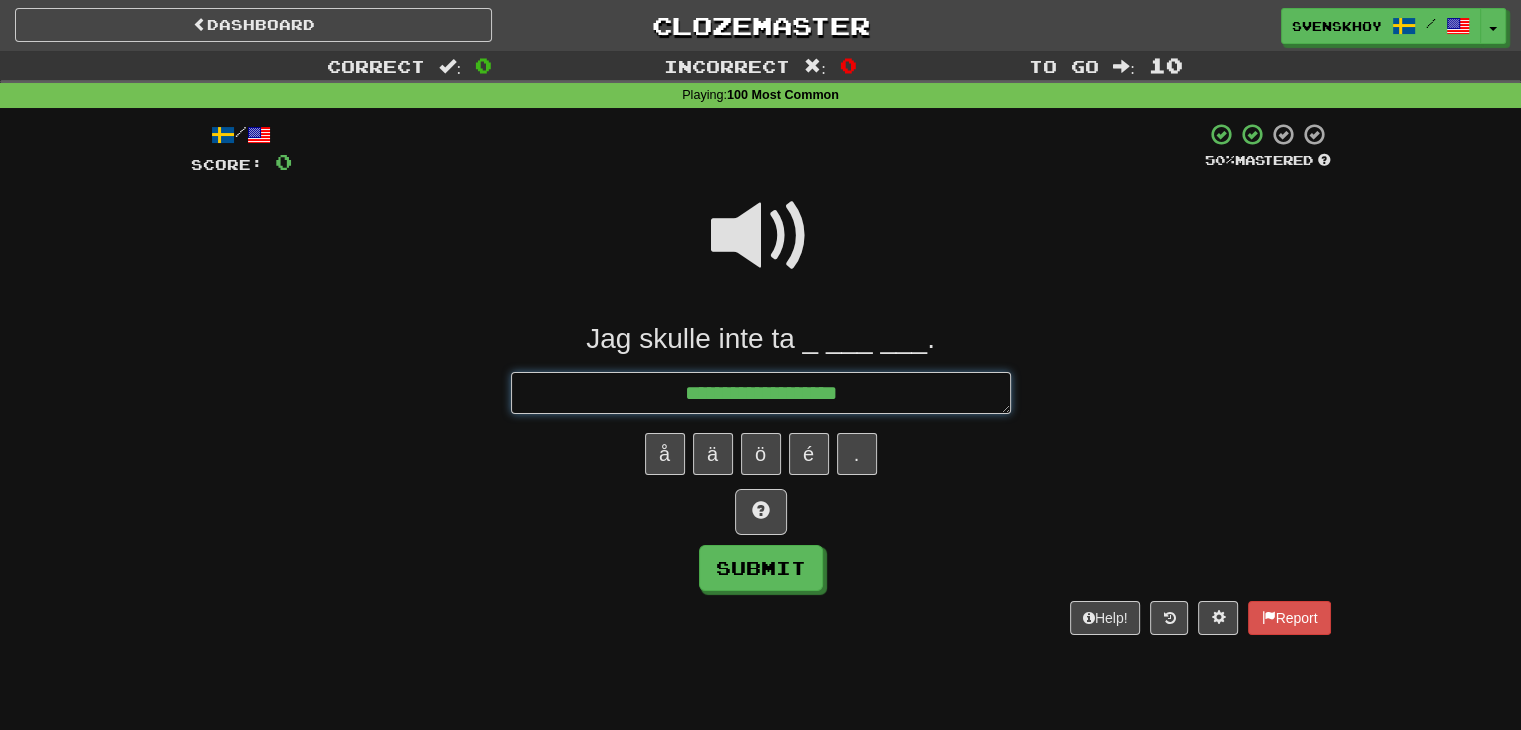 type on "*" 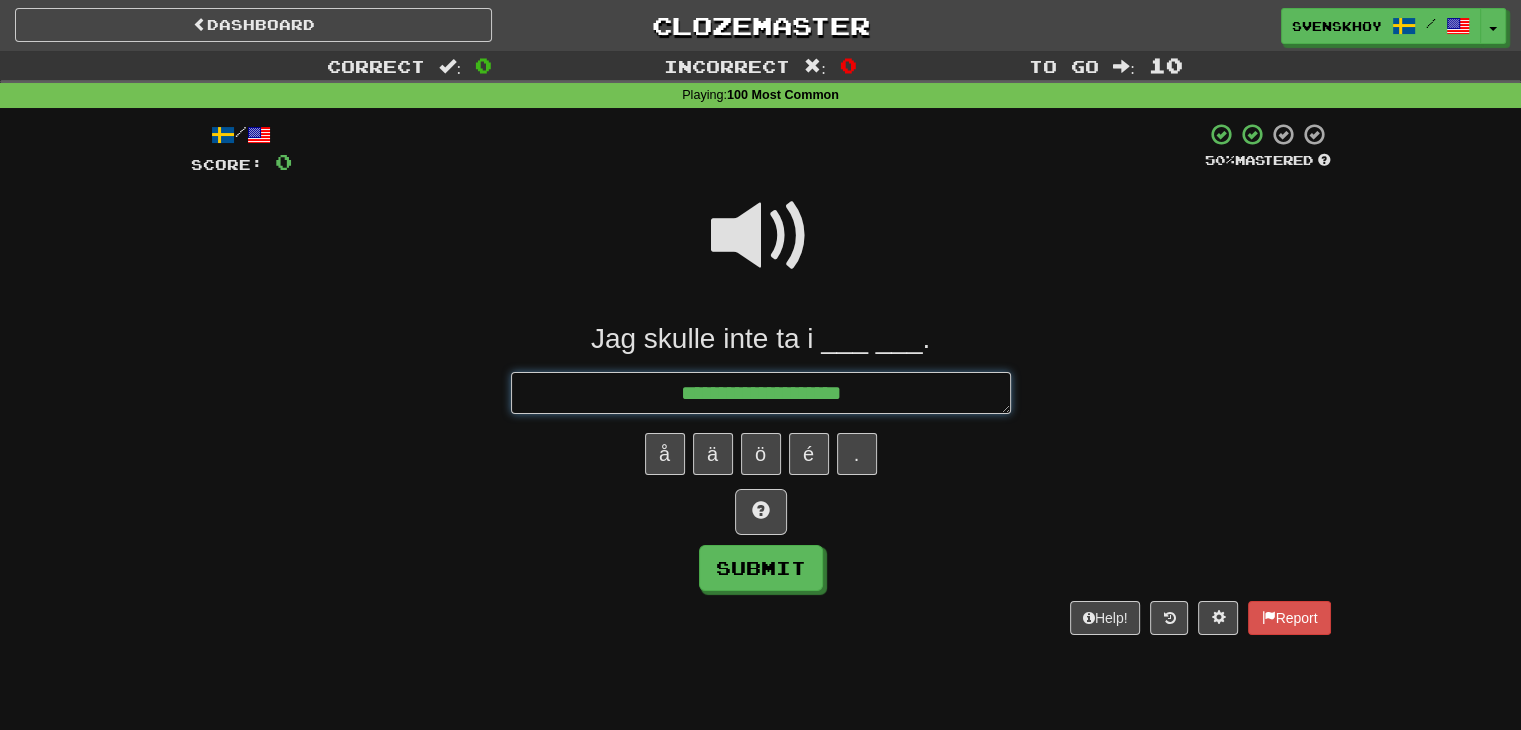type on "*" 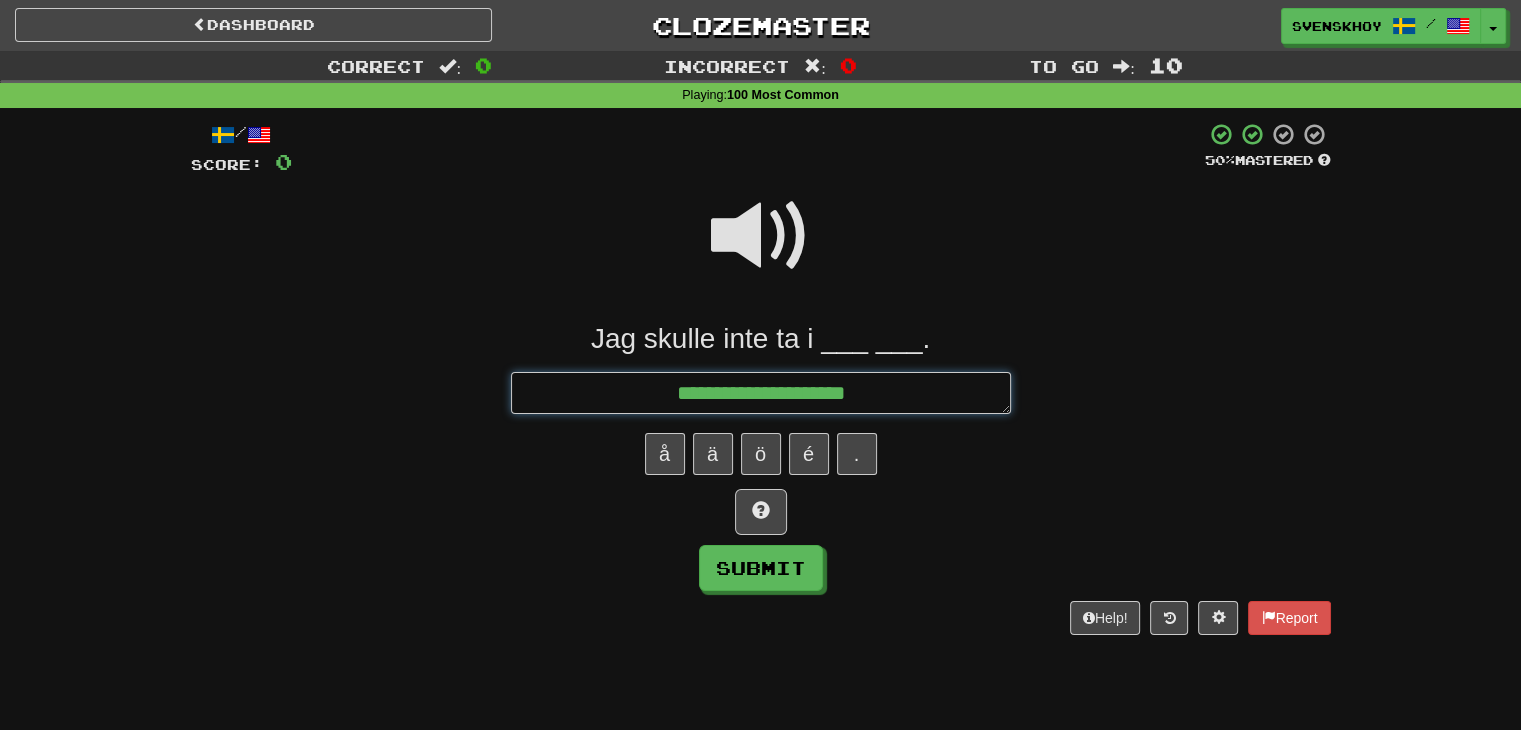 type on "*" 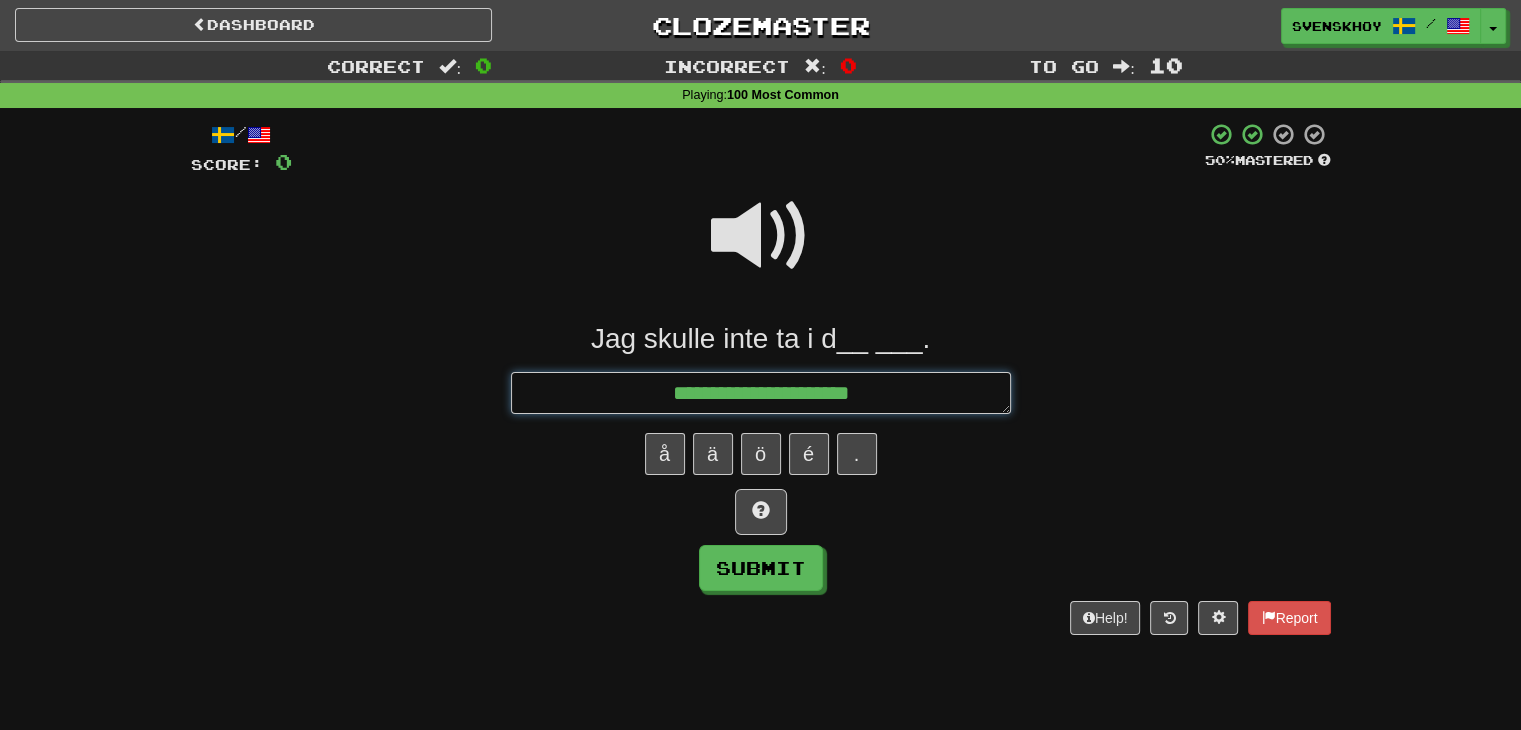 type on "*" 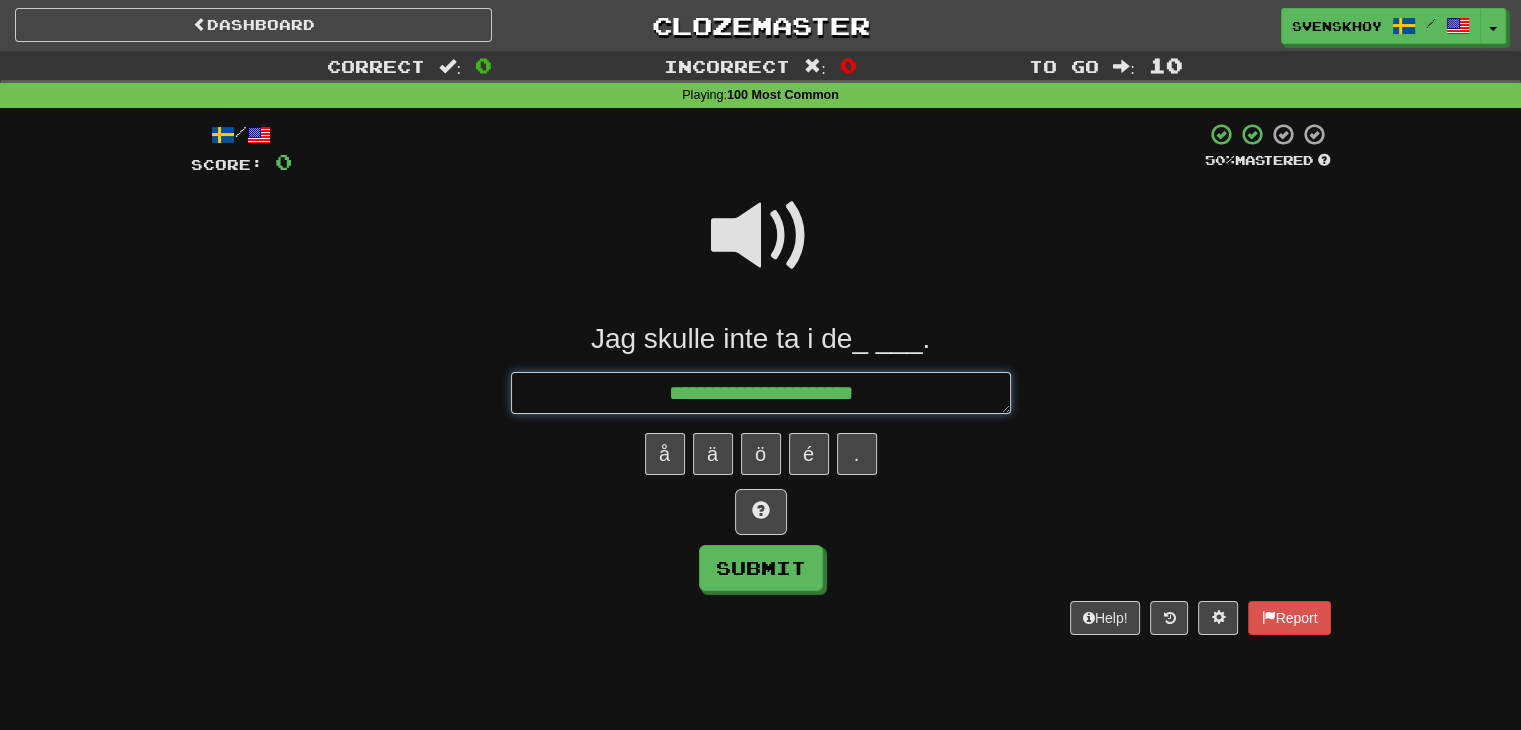 type on "*" 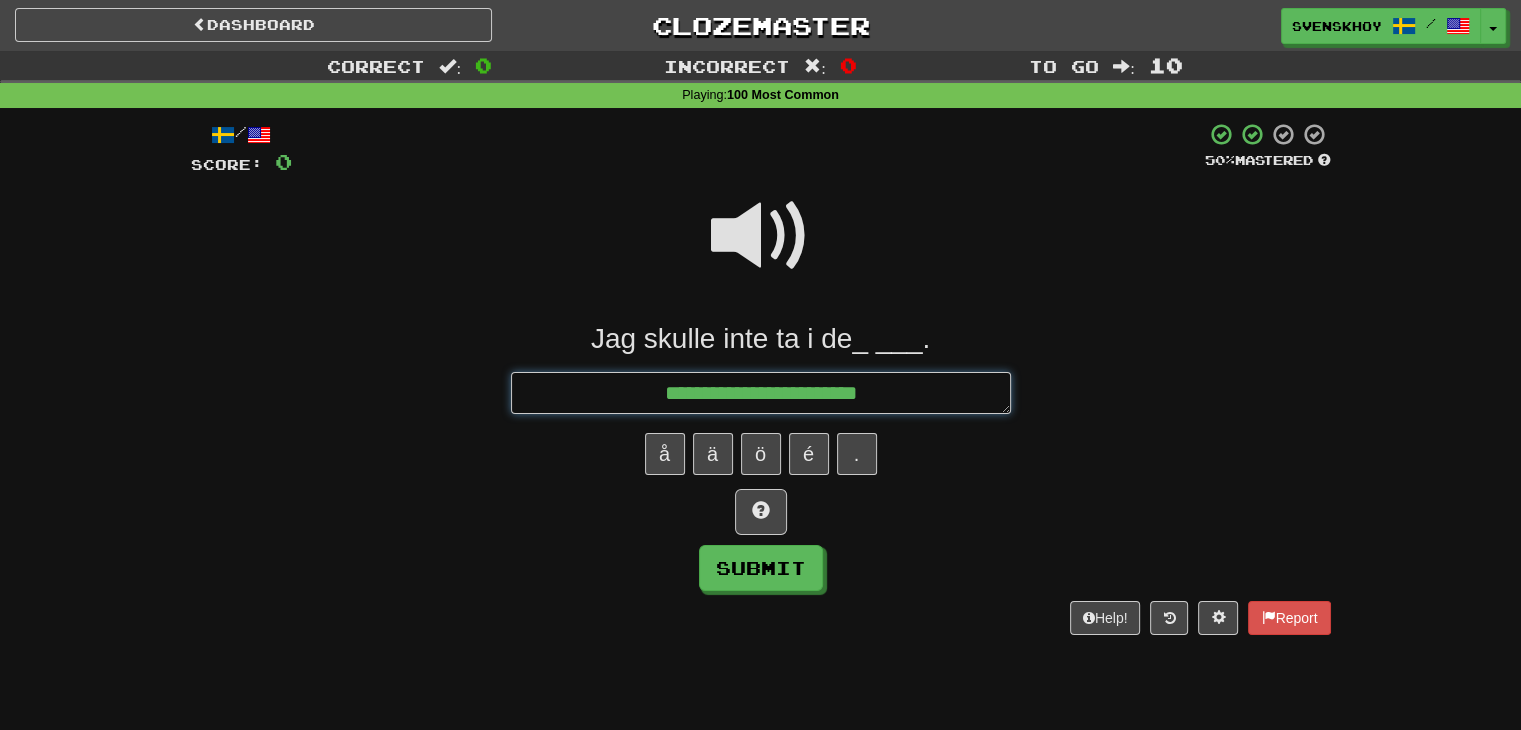 type on "*" 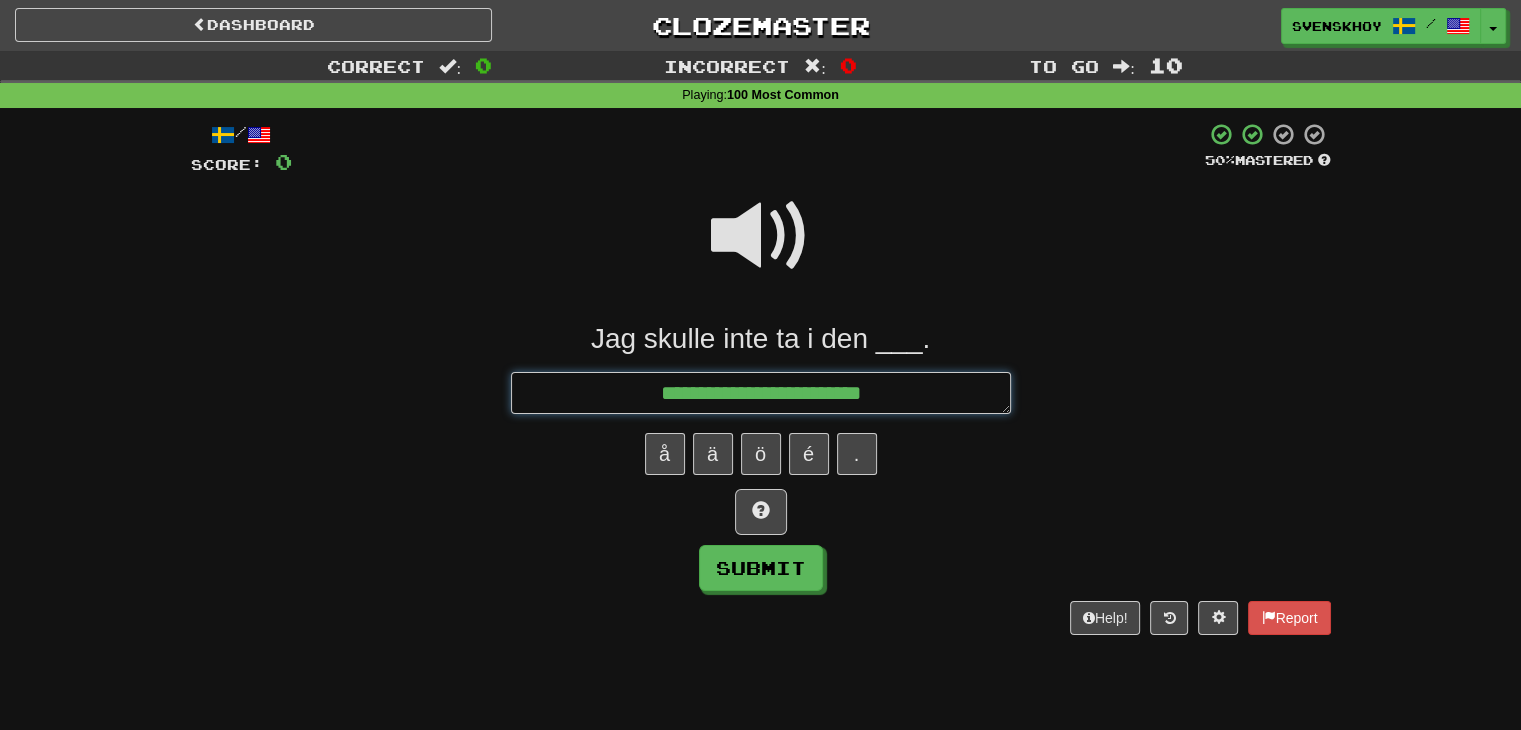 type on "*" 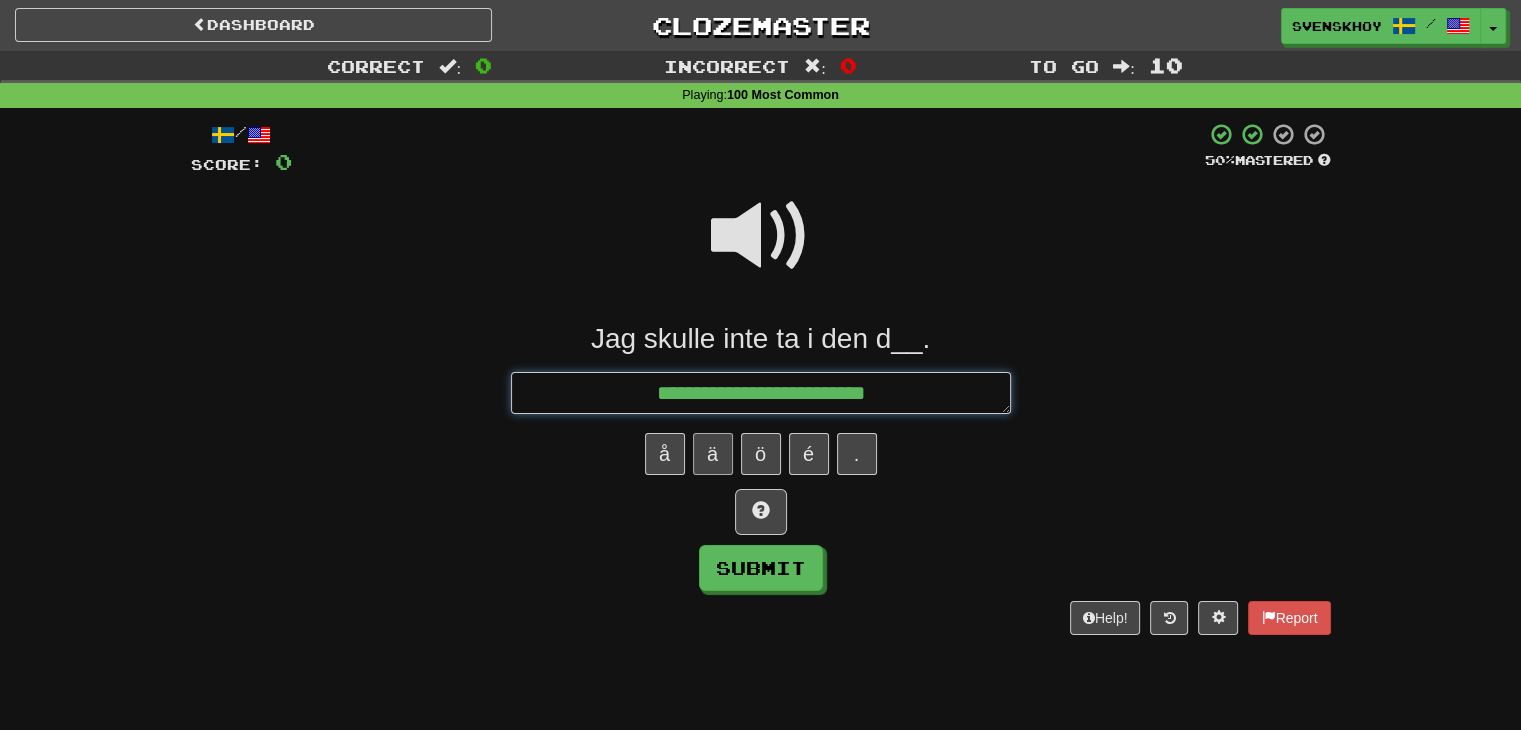 type on "**********" 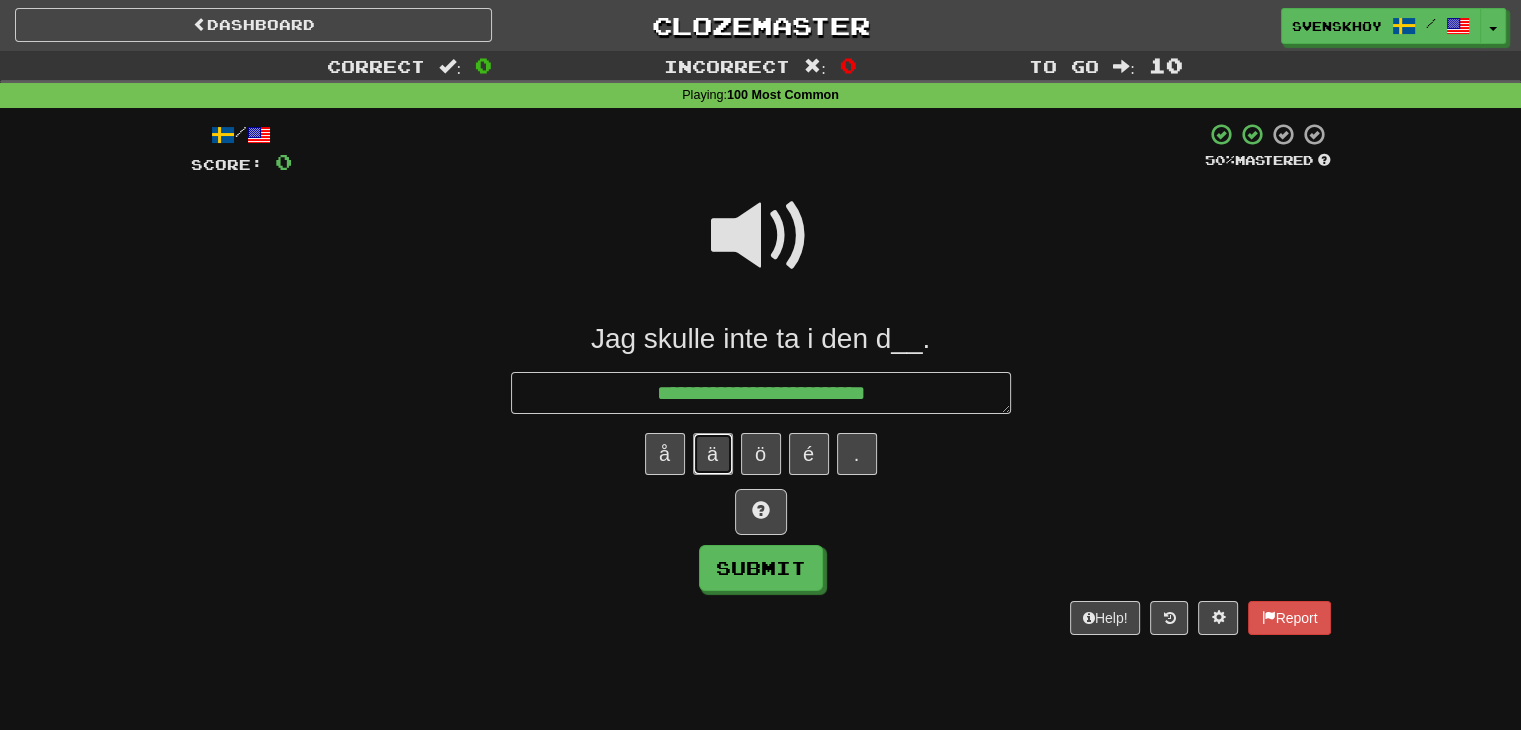 click on "ä" at bounding box center (713, 454) 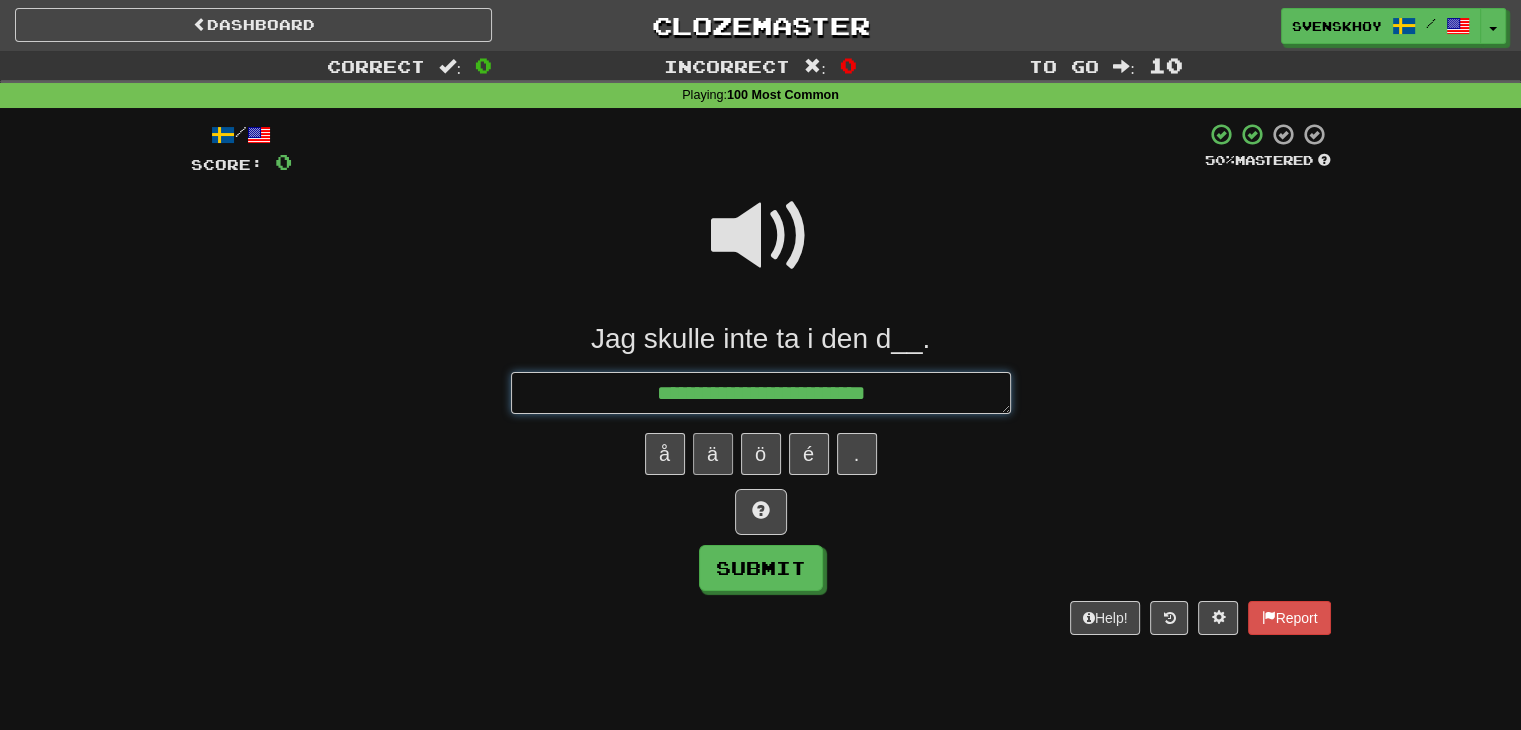 type on "*" 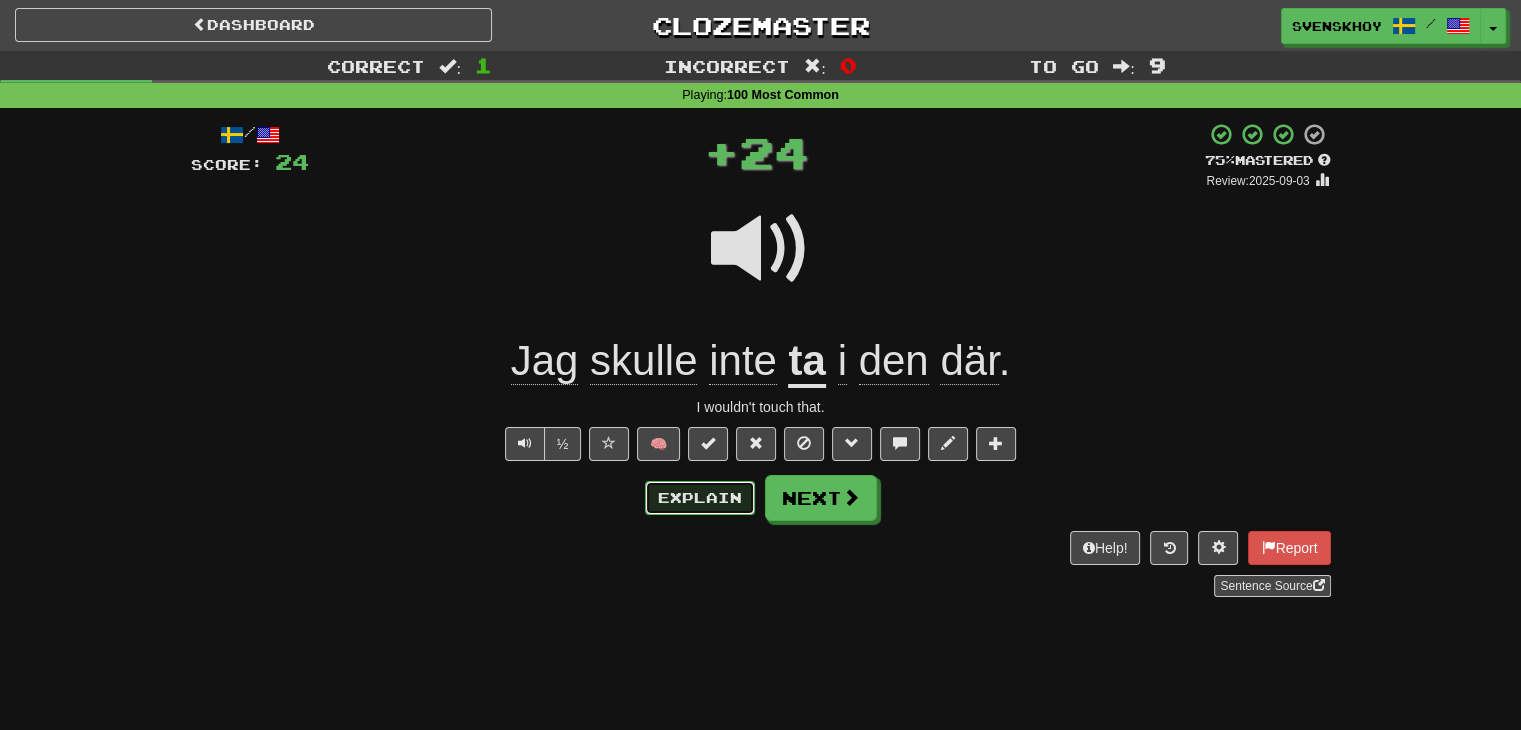 click on "Explain" at bounding box center [700, 498] 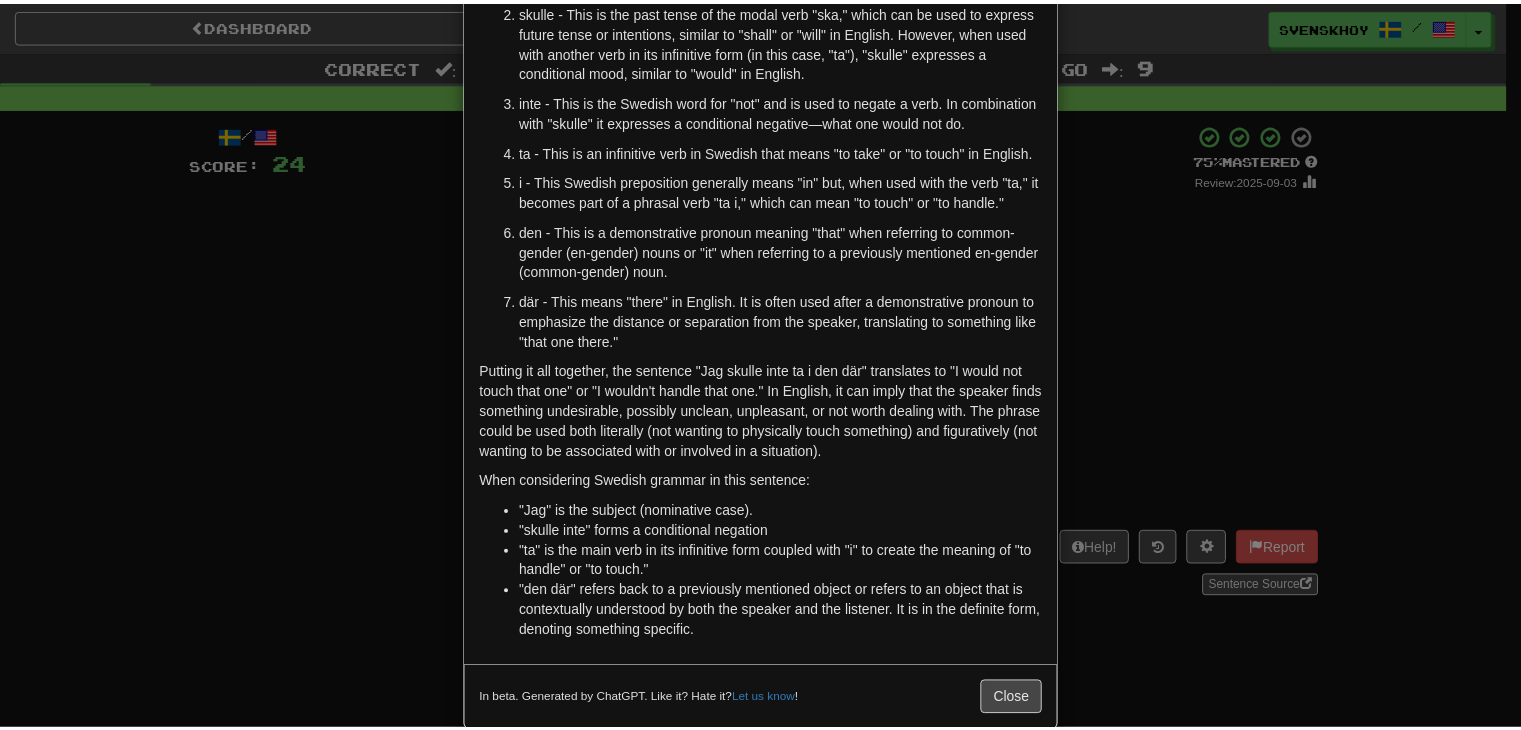 scroll, scrollTop: 227, scrollLeft: 0, axis: vertical 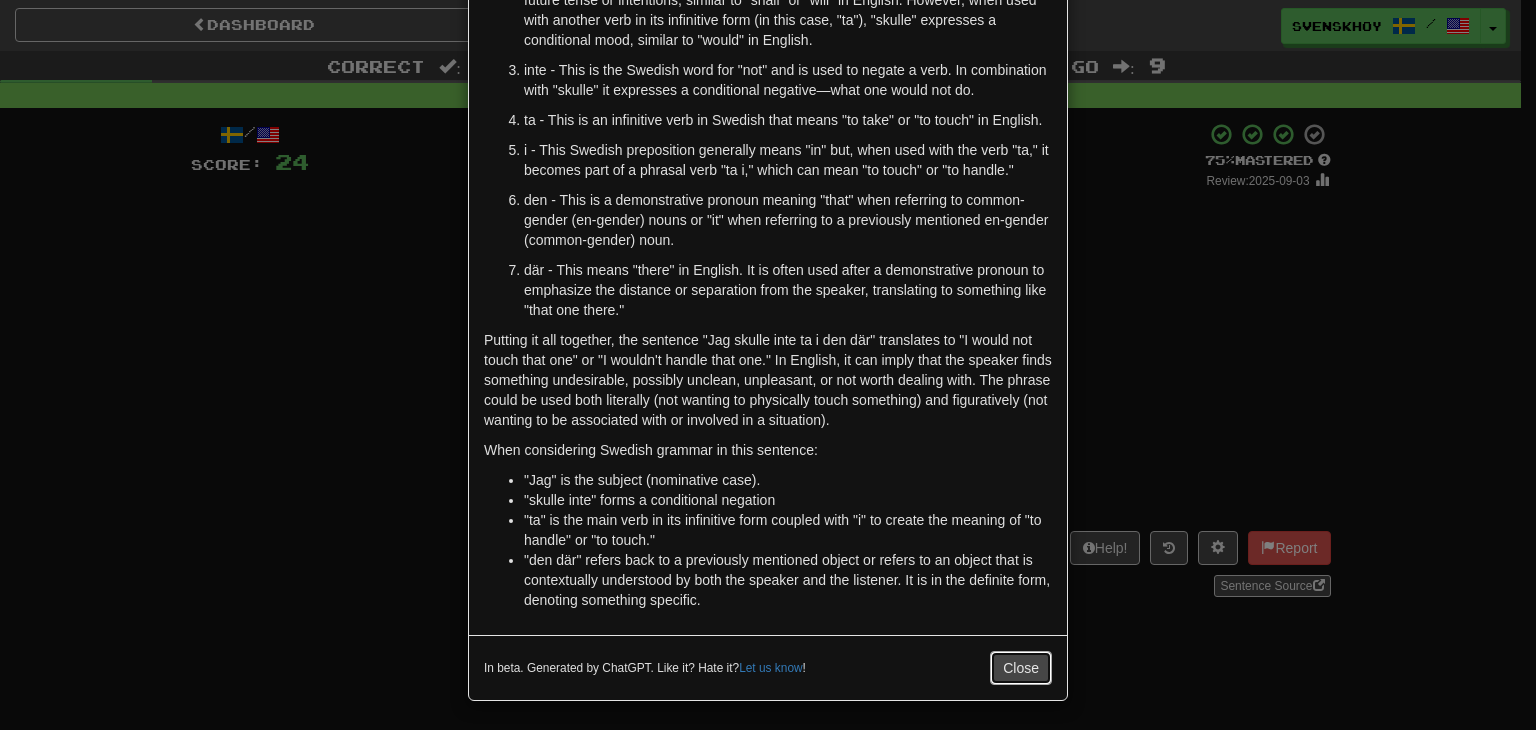 click on "Close" at bounding box center [1021, 668] 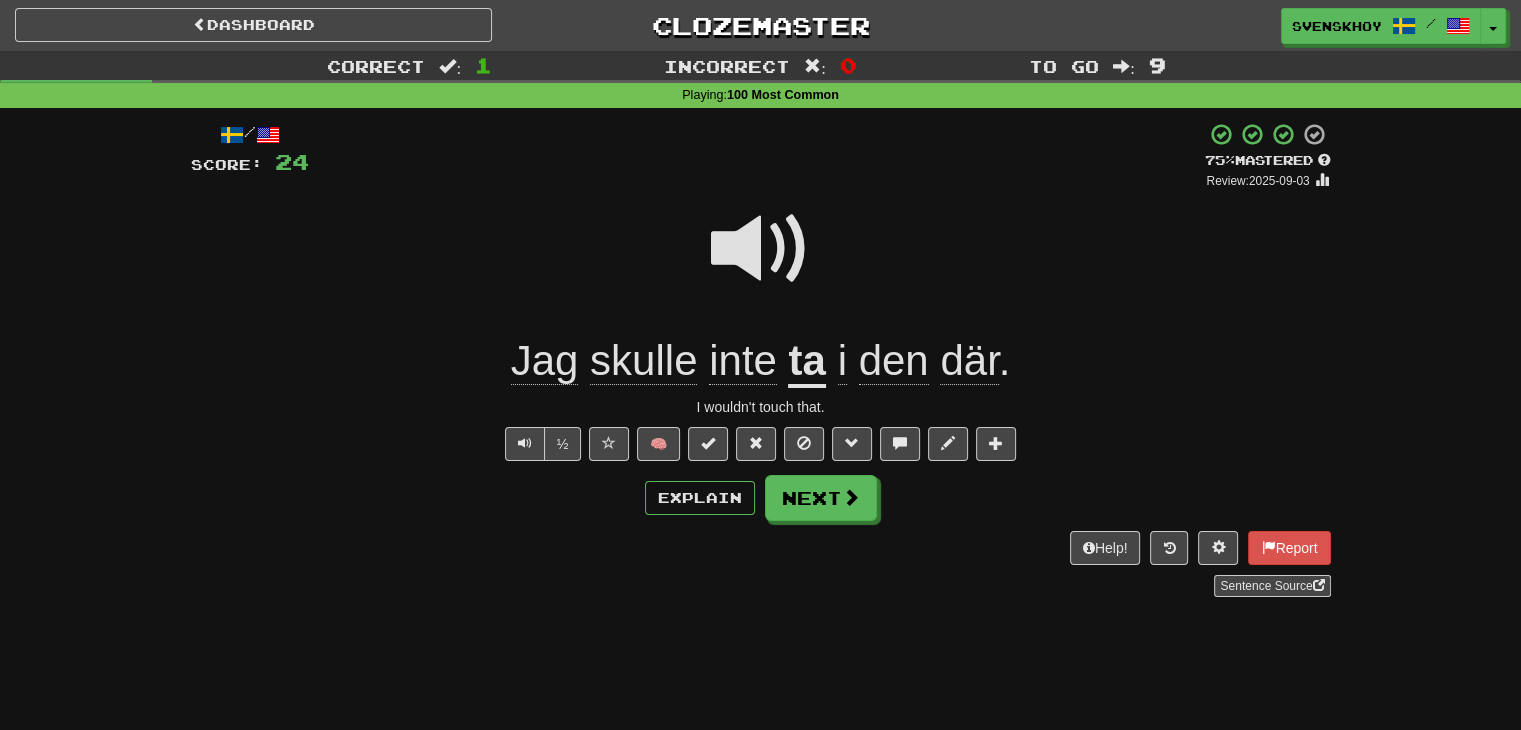 click on "/  Score:   24 + 24 75 %  Mastered Review:  2025-09-03 Jag   skulle   inte   ta   i   den   där . I wouldn't touch that. ½ 🧠 Explain Next  Help!  Report Sentence Source" at bounding box center [761, 359] 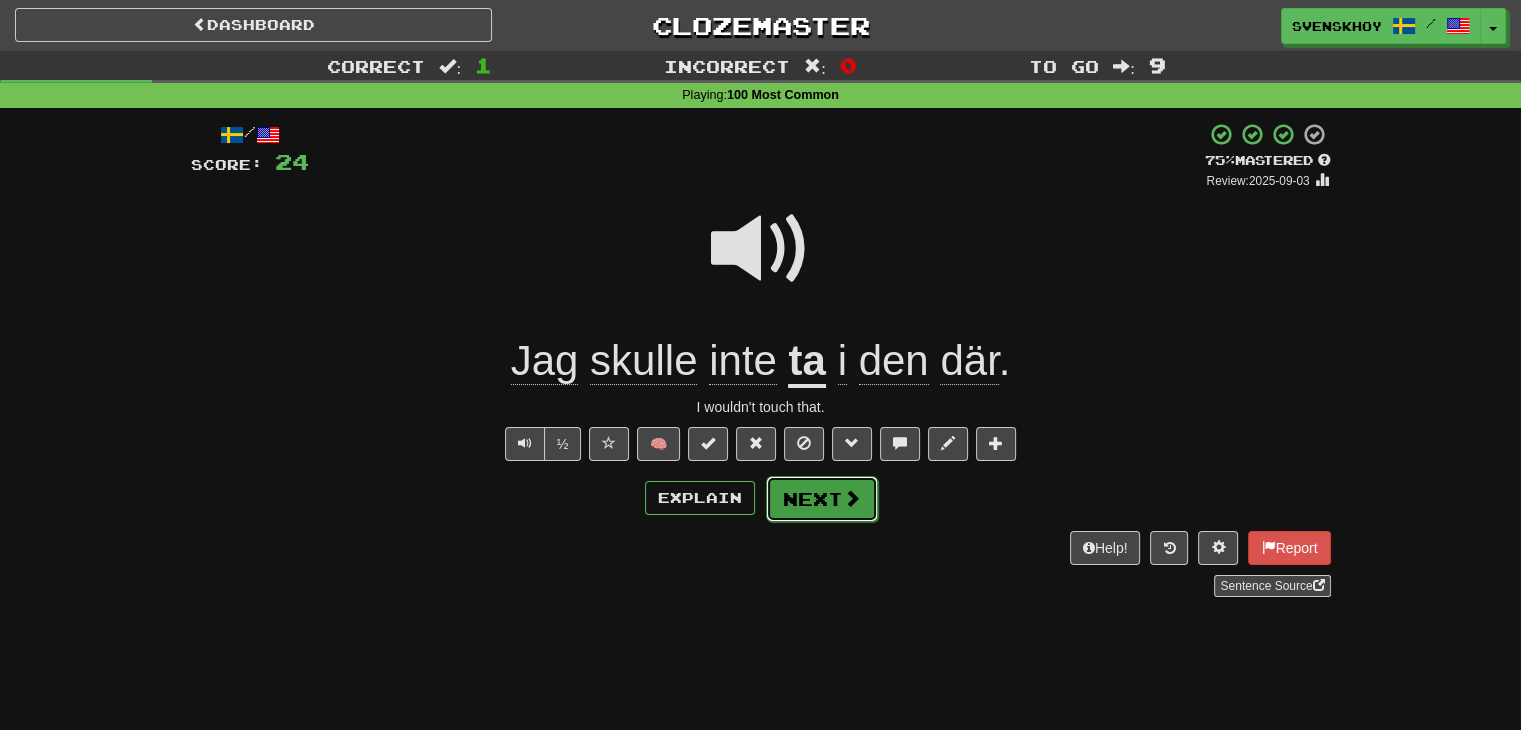 click on "Next" at bounding box center [822, 499] 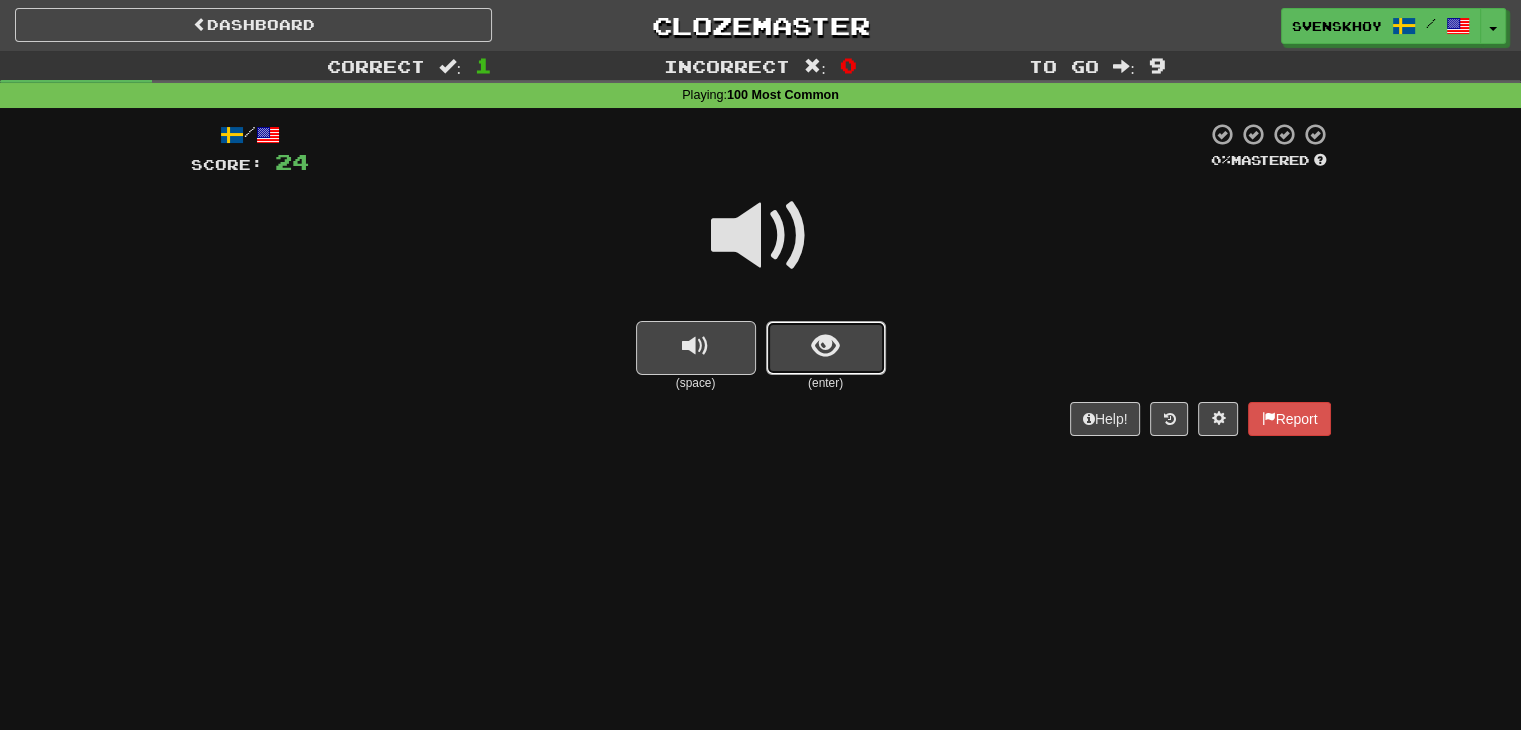 click at bounding box center [826, 348] 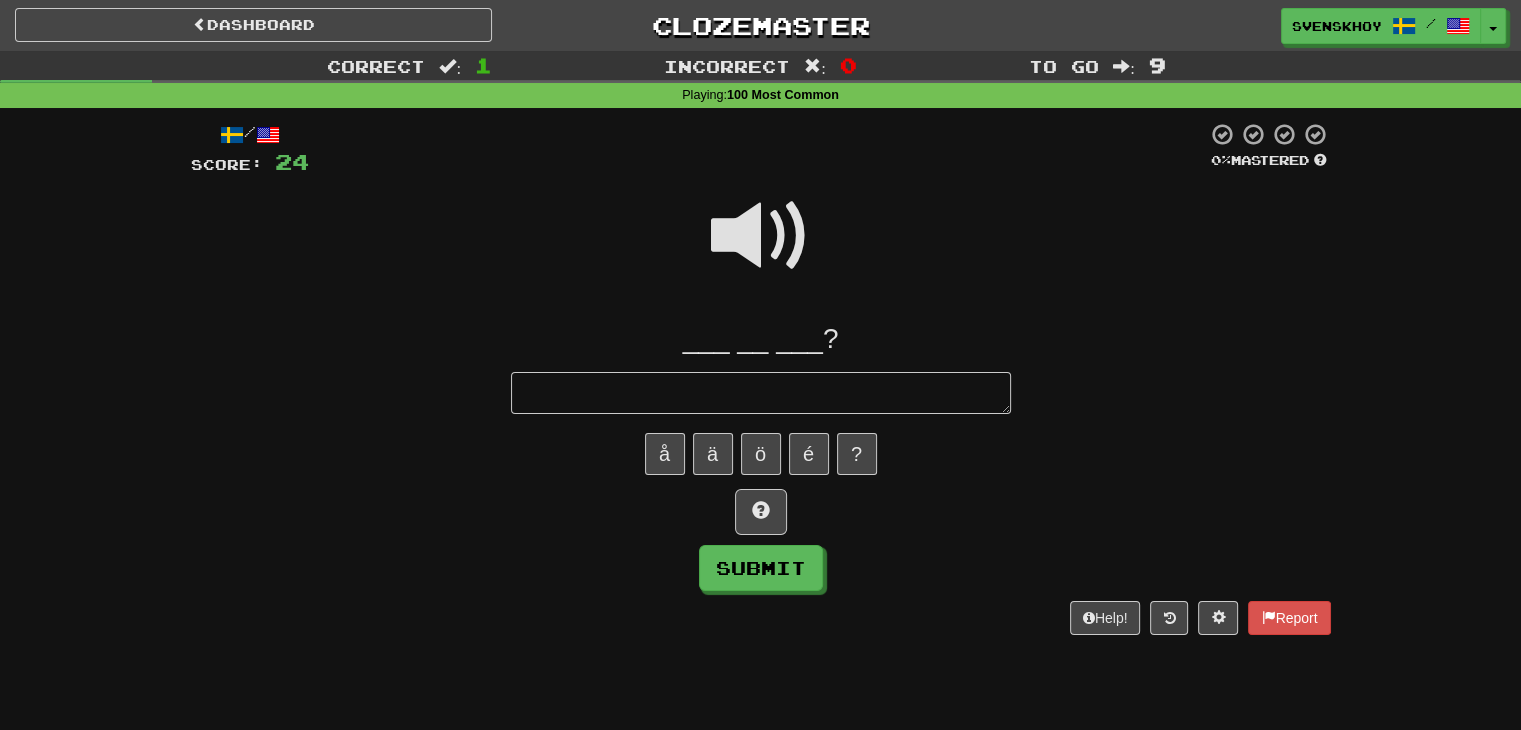 type on "*" 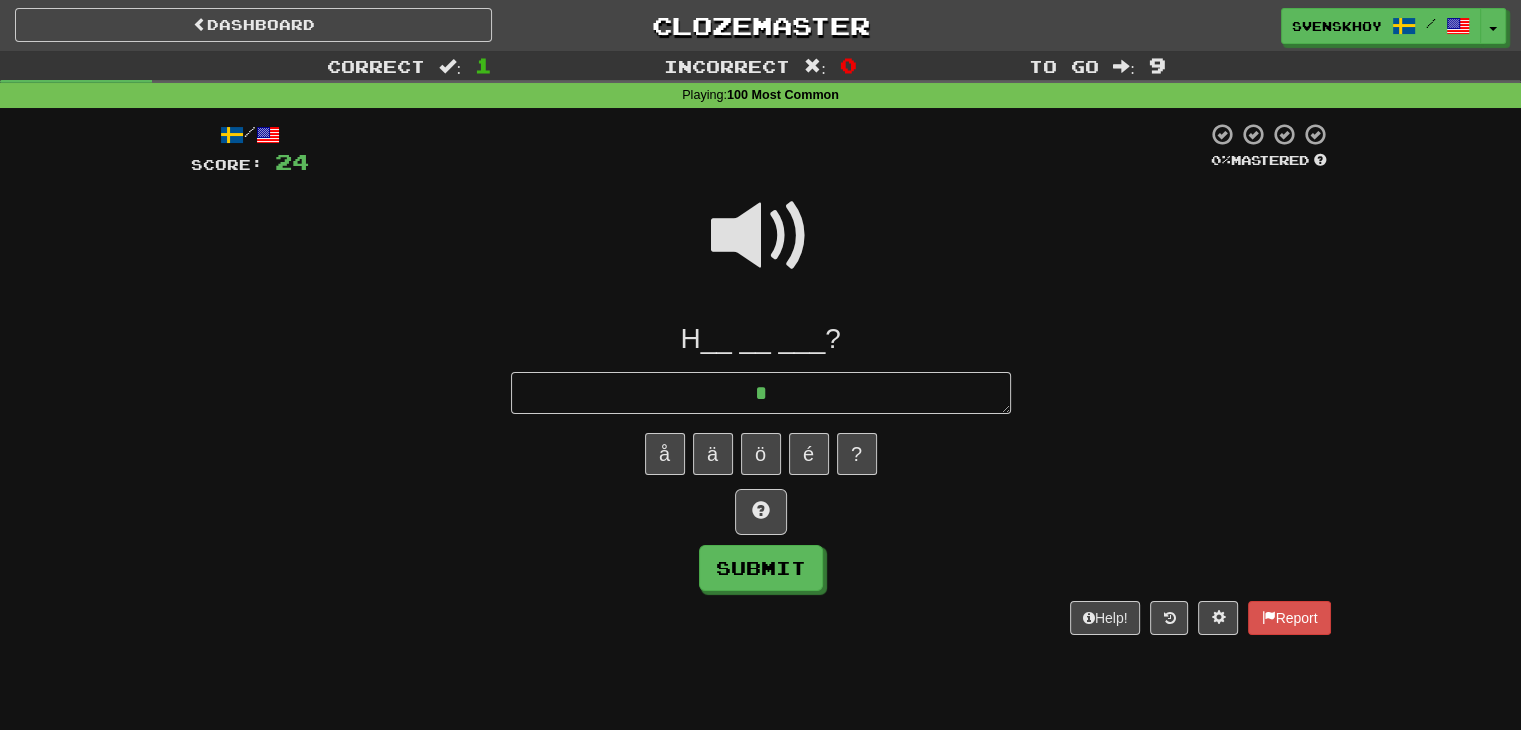 type on "*" 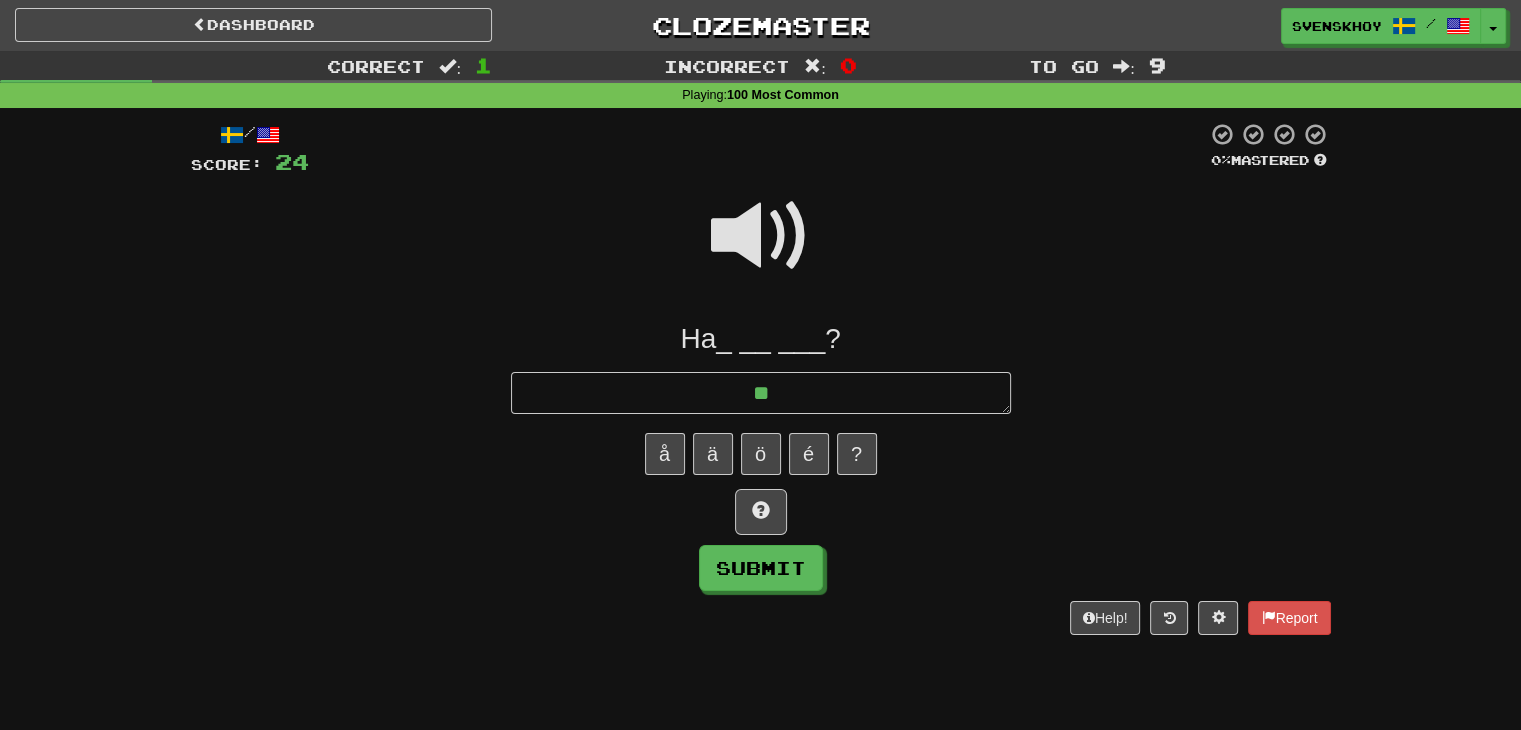 type on "*" 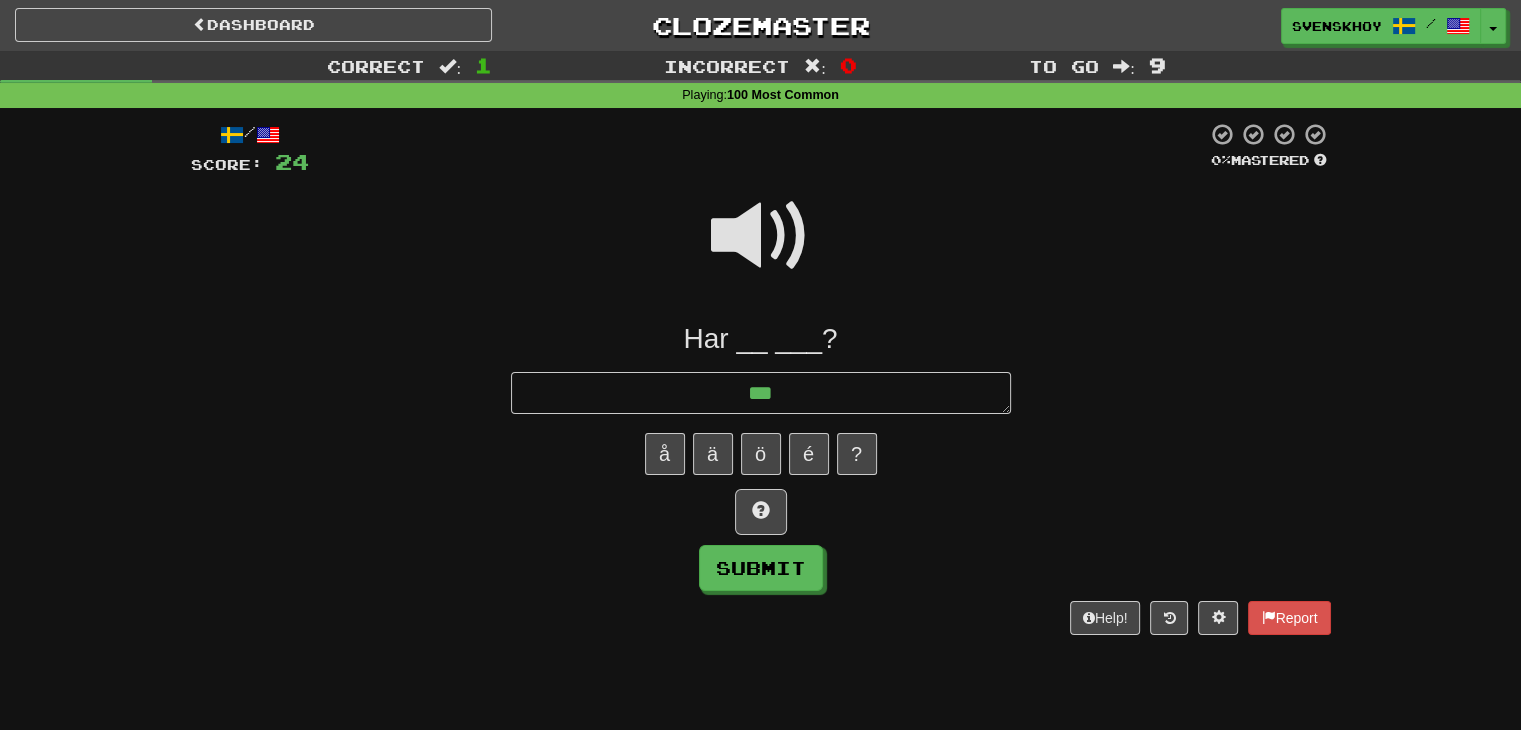 type on "*" 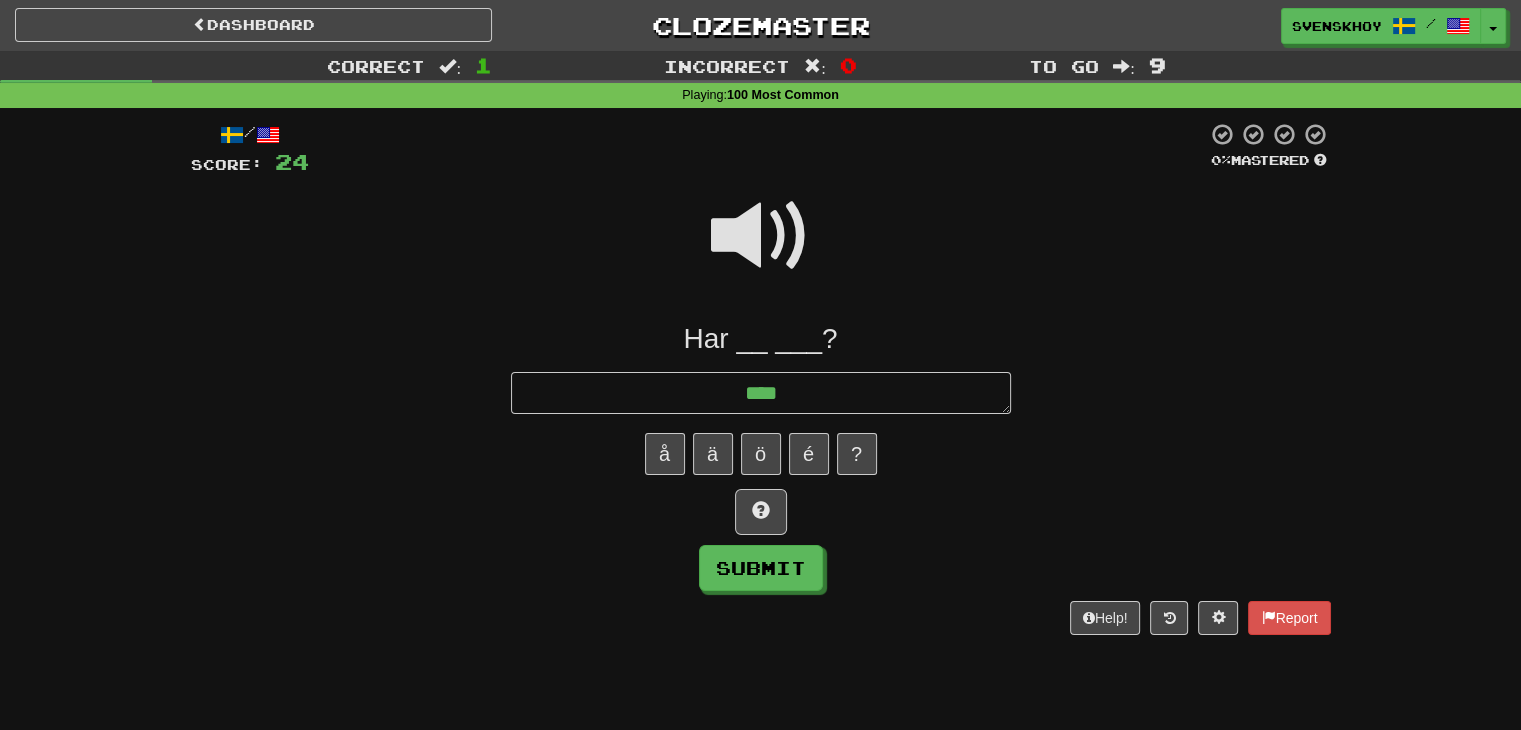 type on "*" 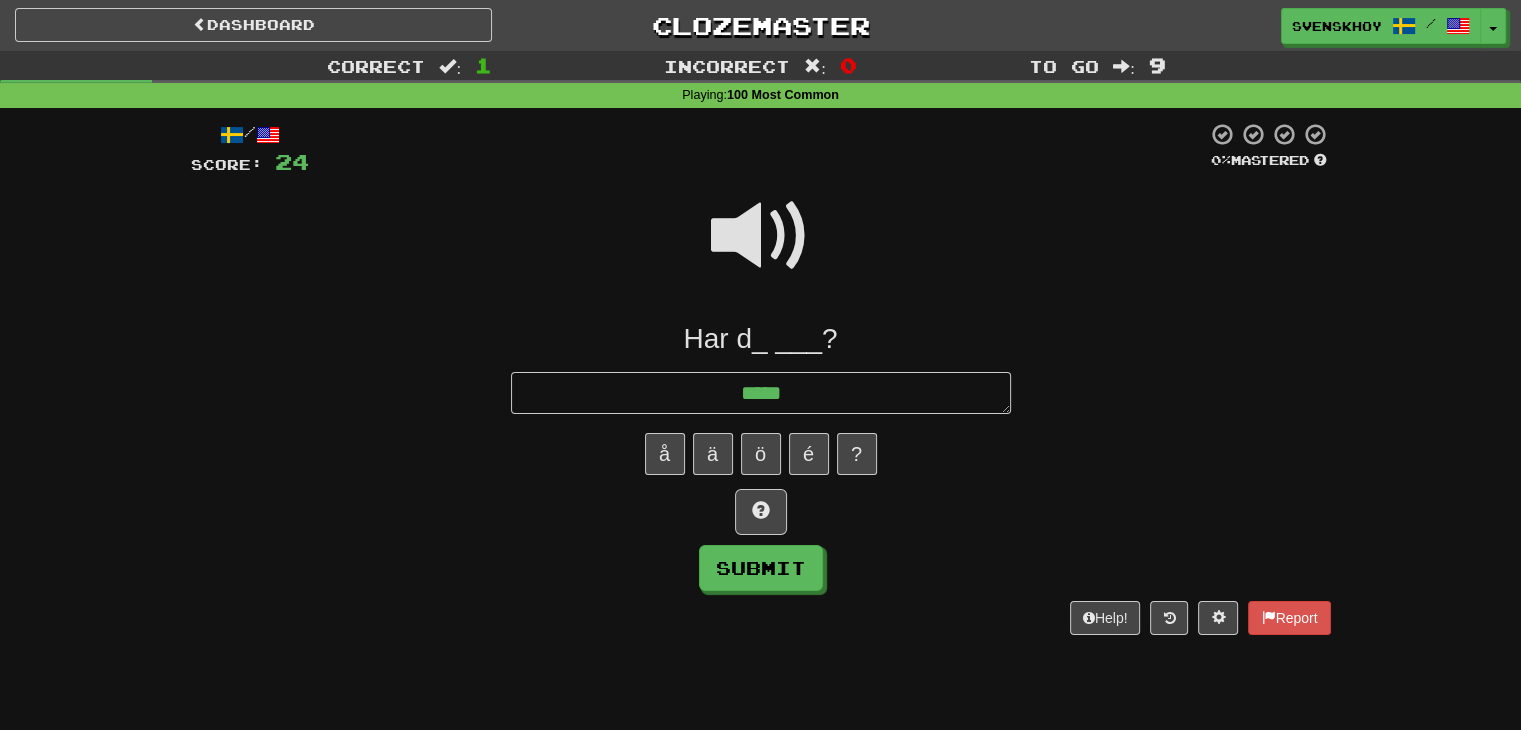 type on "*" 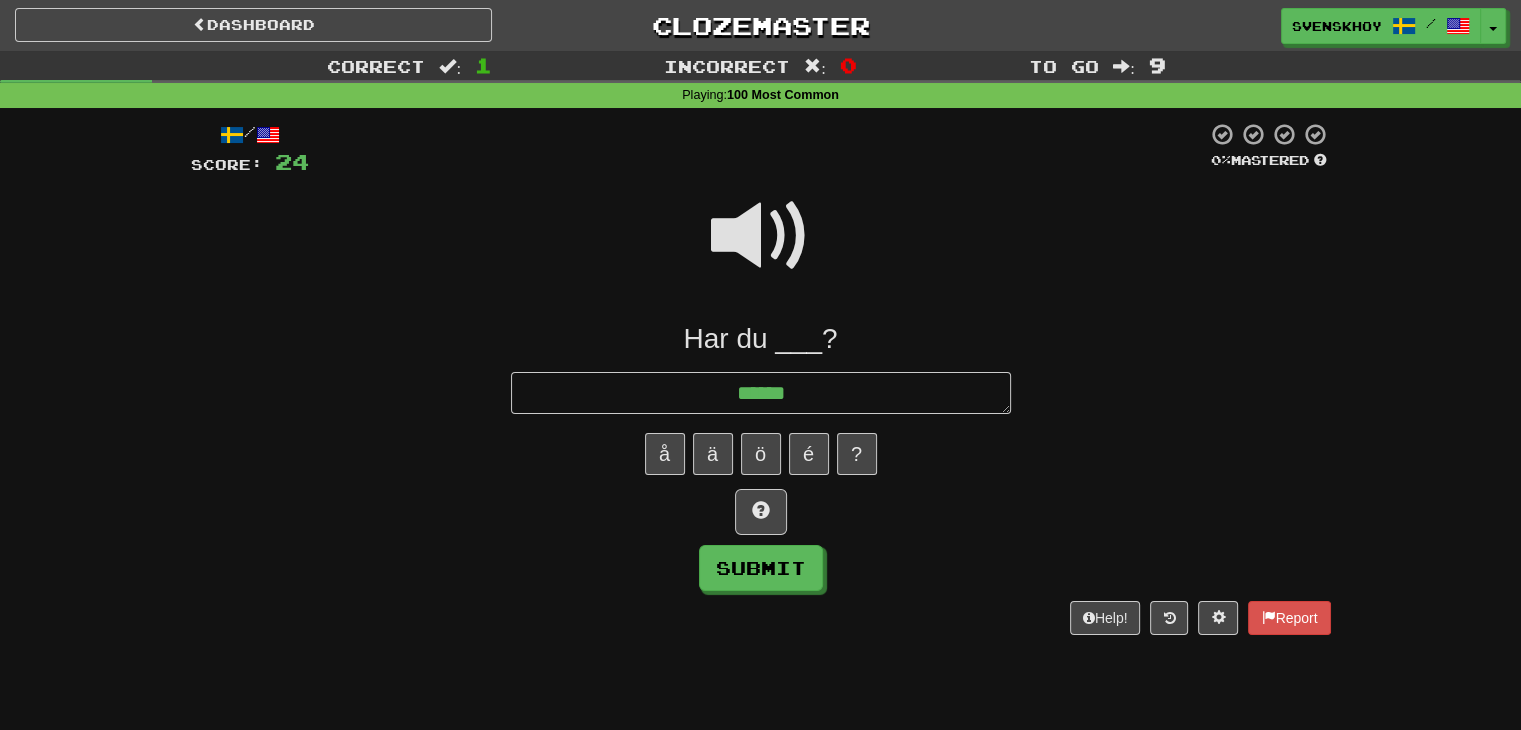 type on "*" 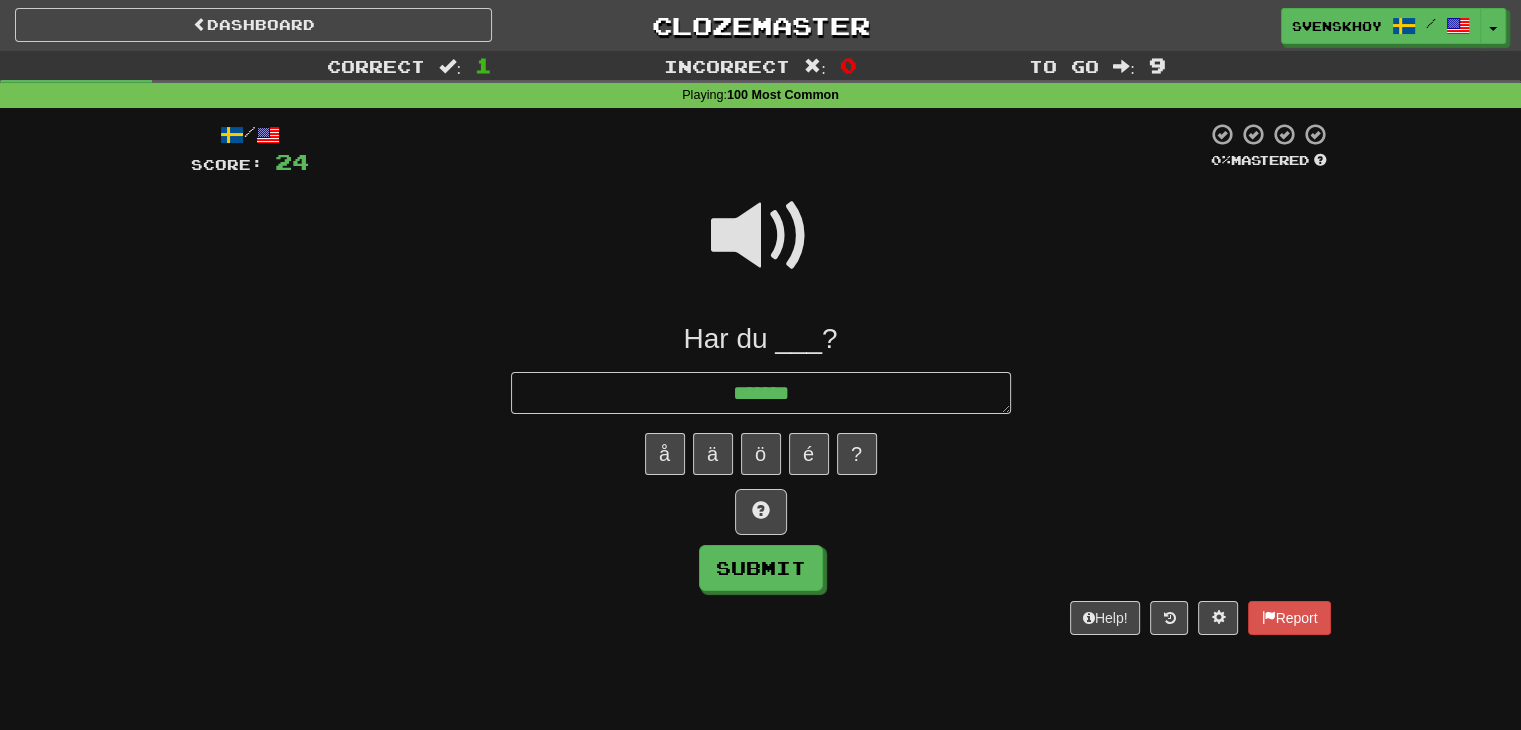 type on "*" 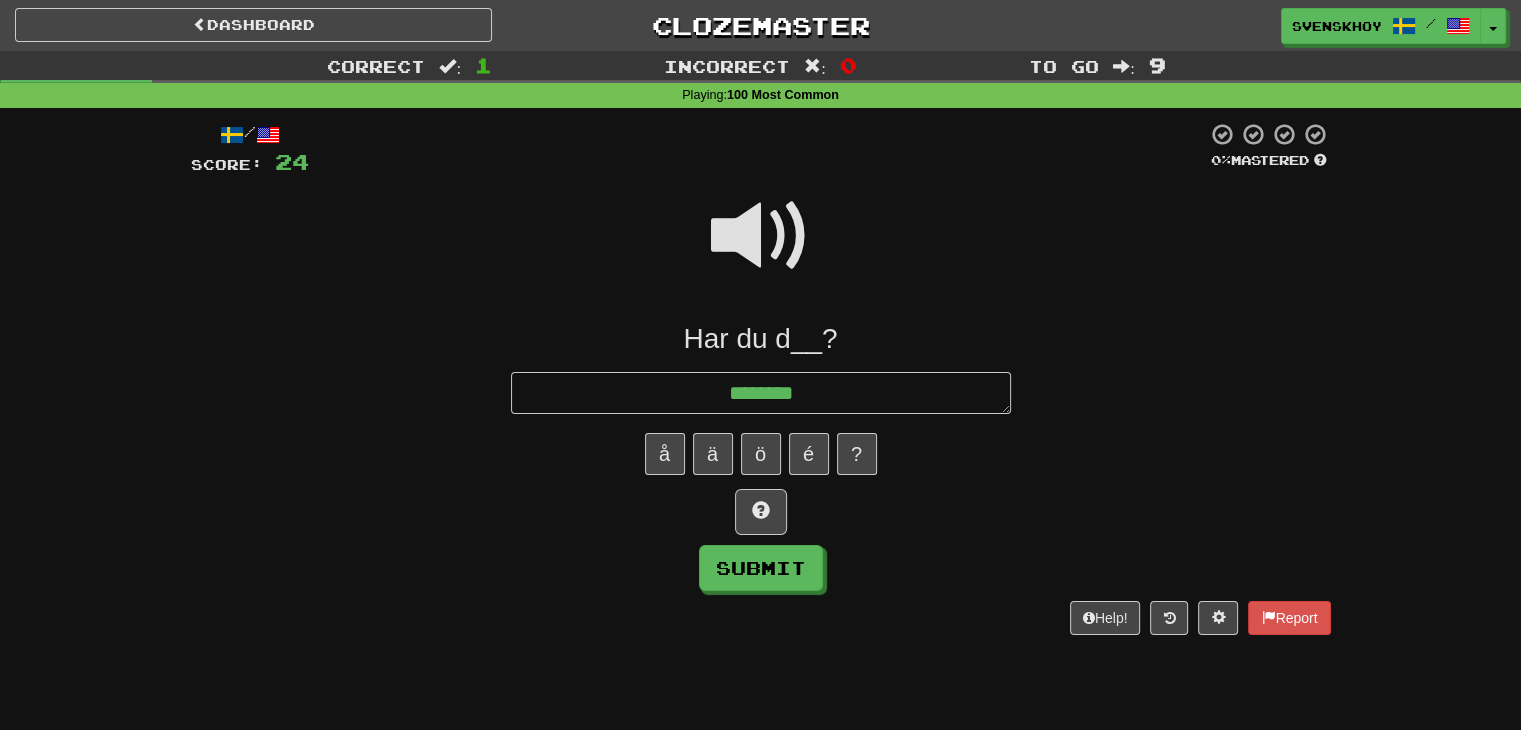 type on "*" 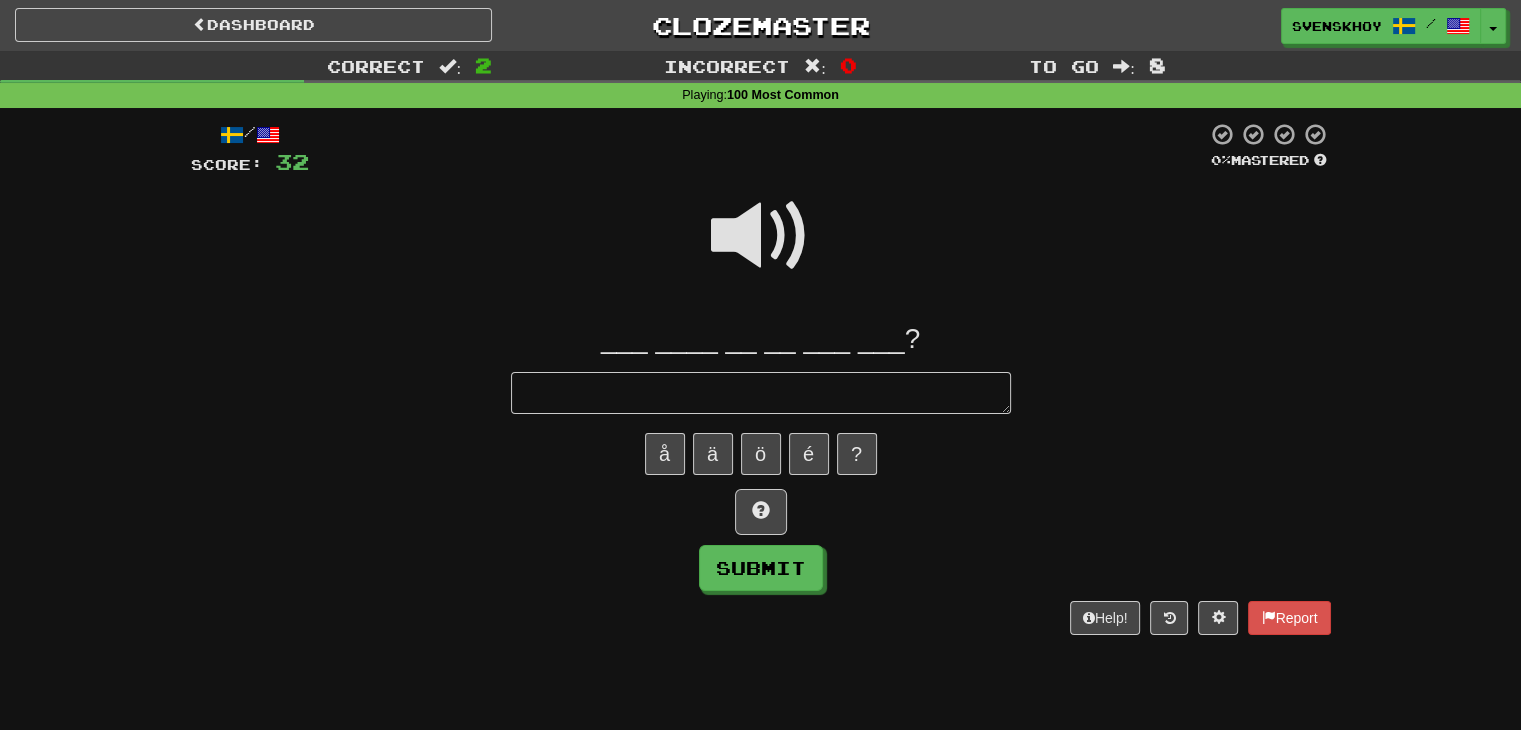 type on "*" 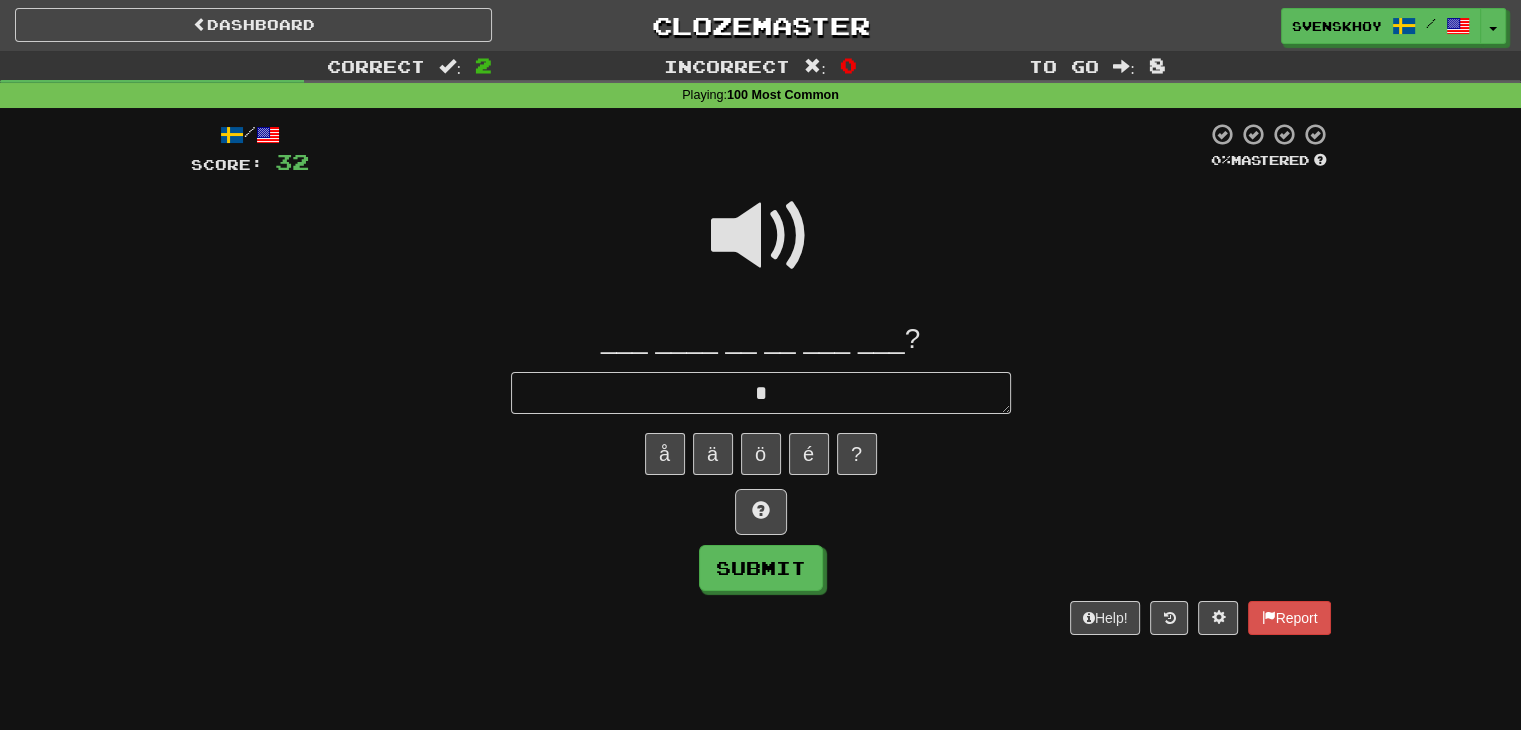 type on "*" 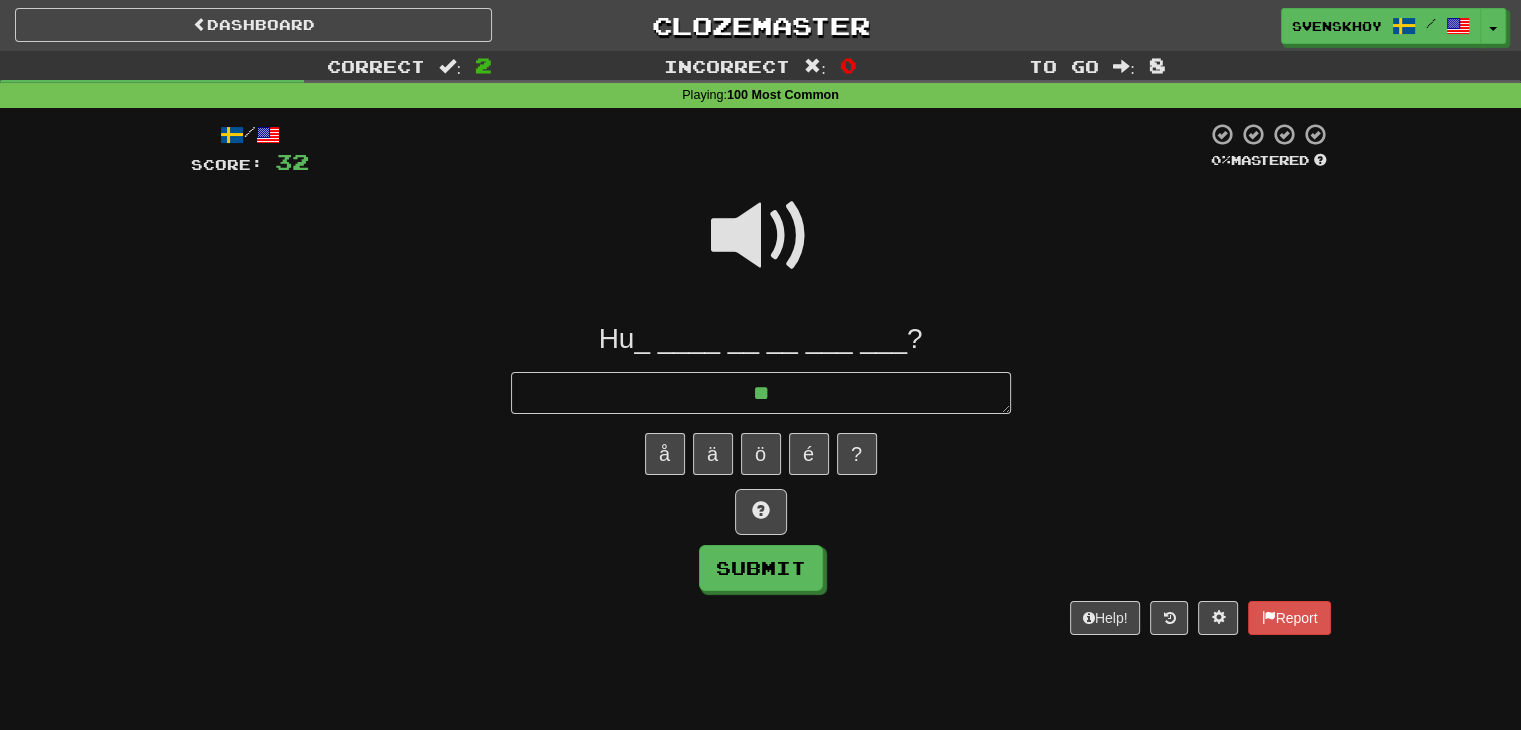 type on "*" 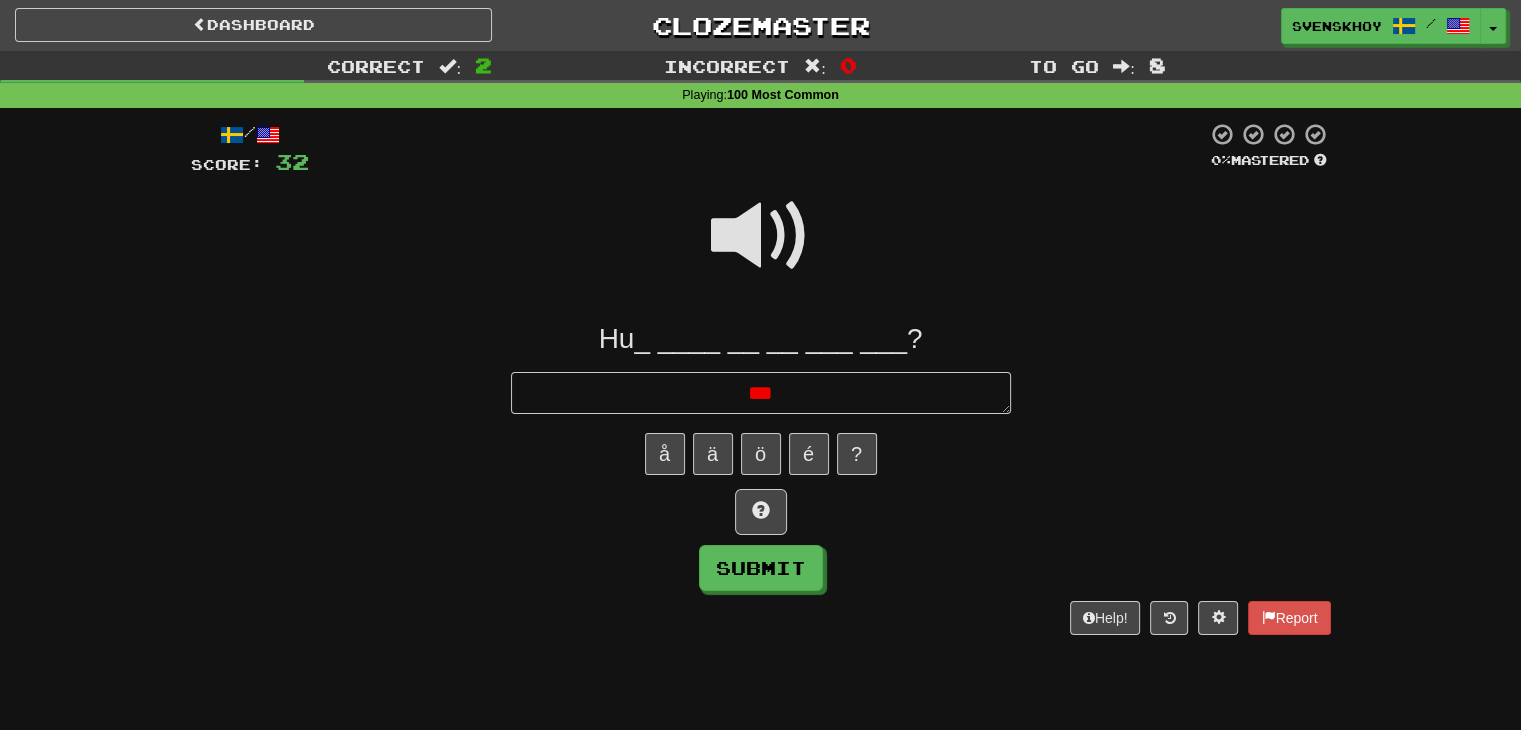 type on "*" 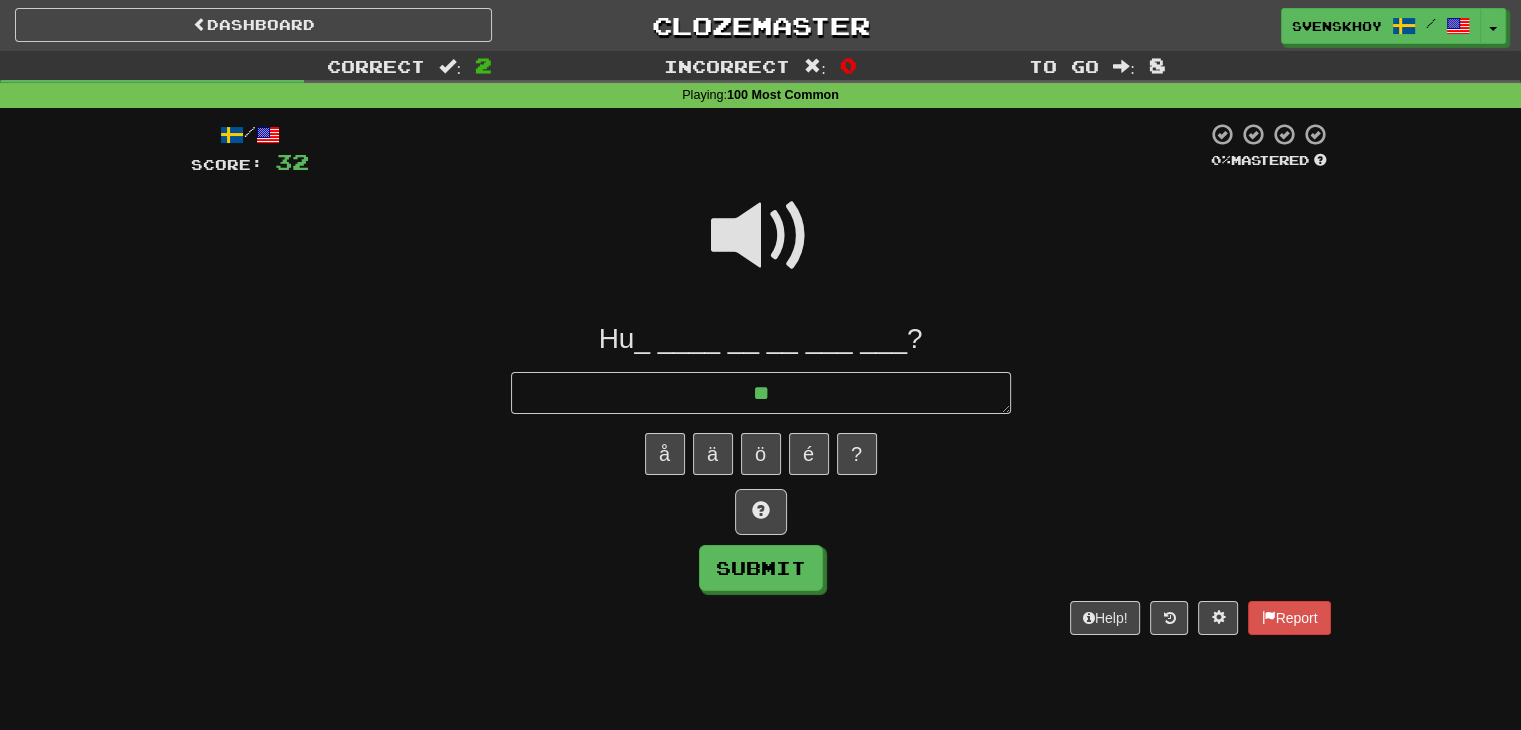 type on "*" 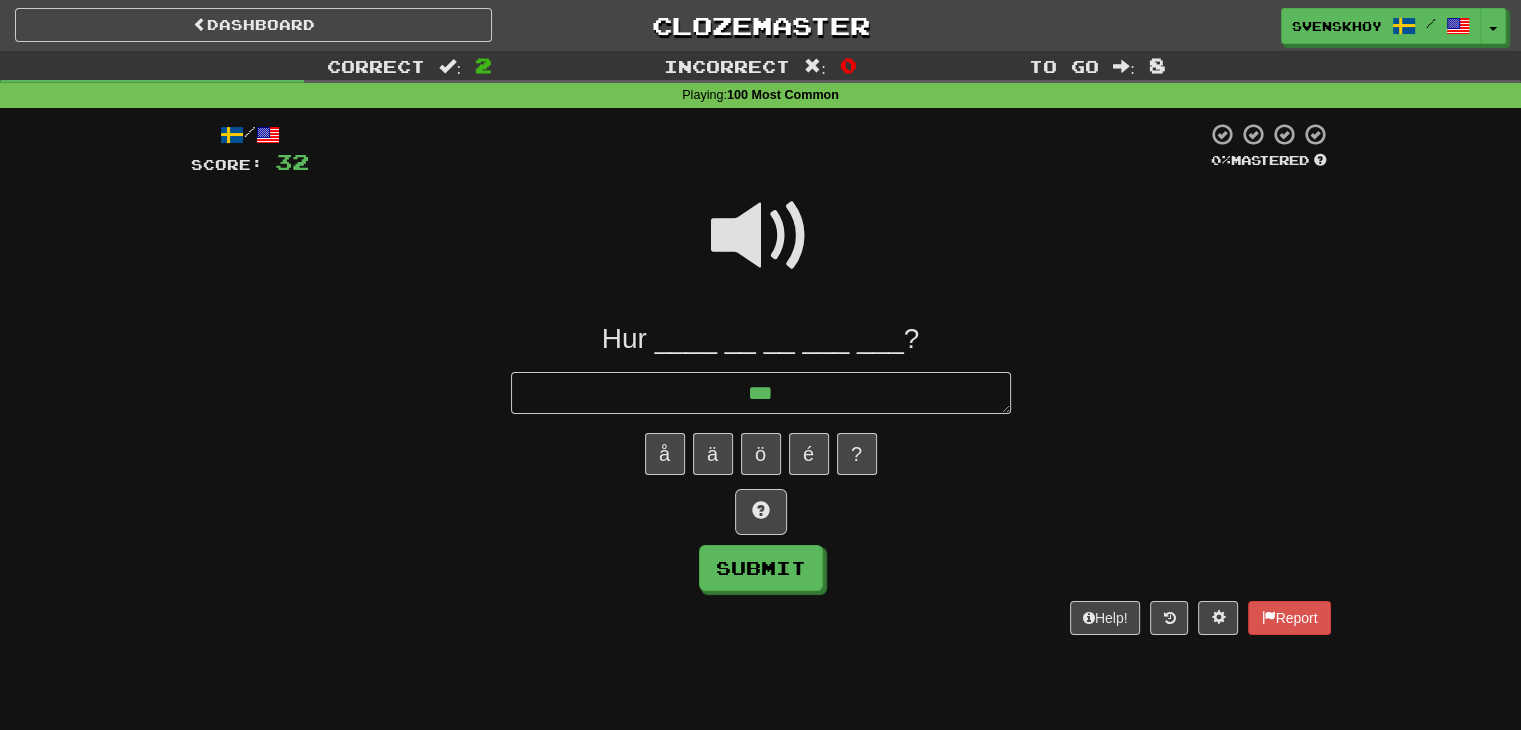 type on "*" 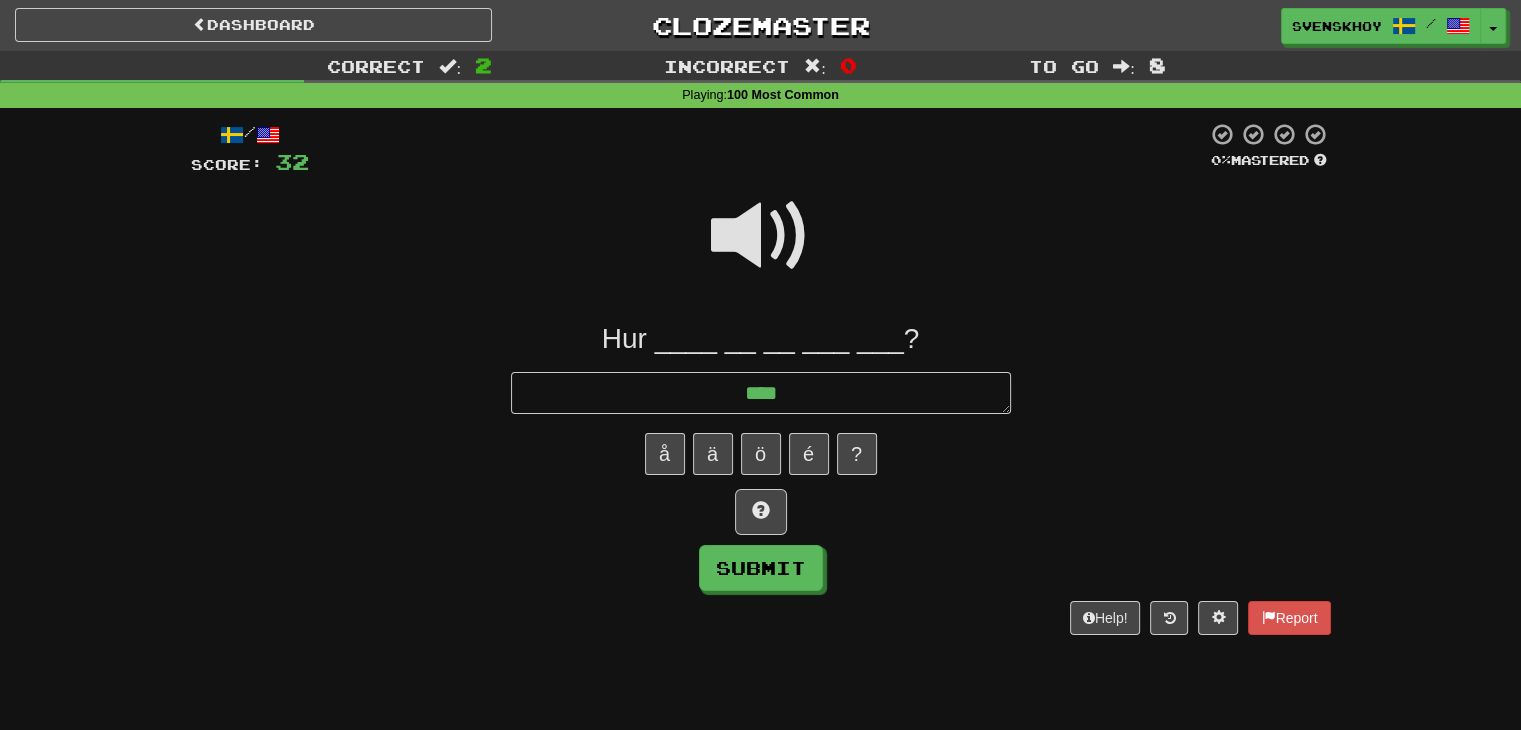 type on "*" 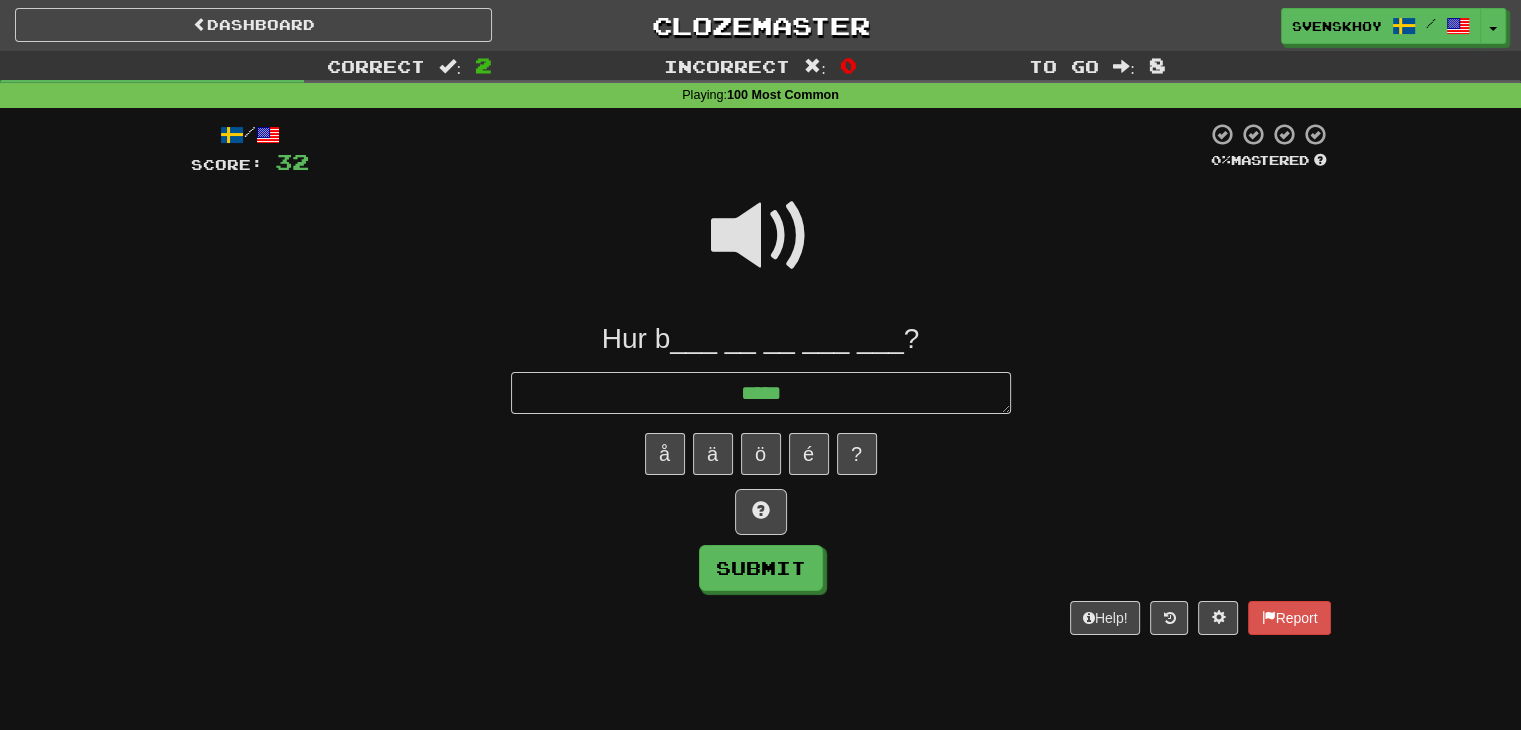 type on "*" 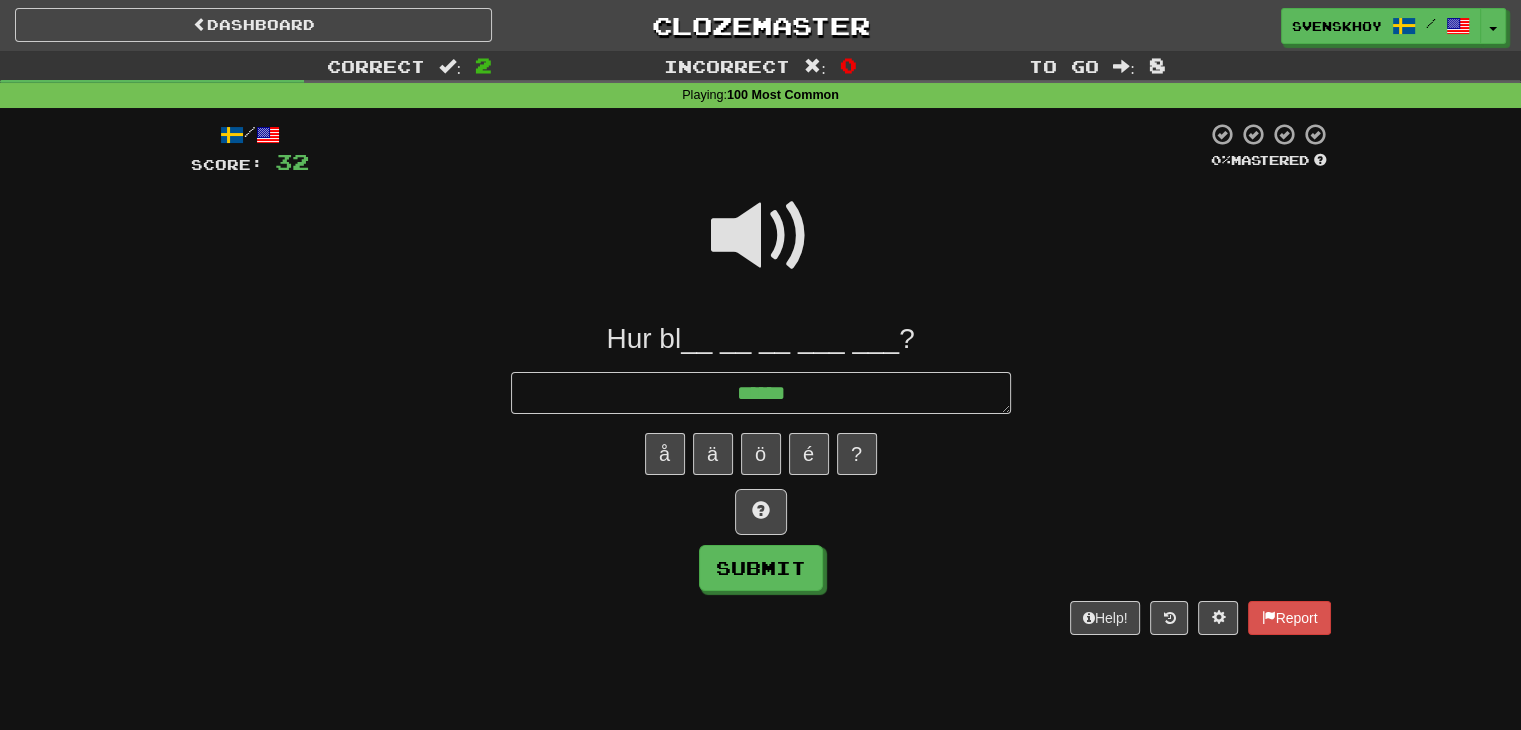 type on "*" 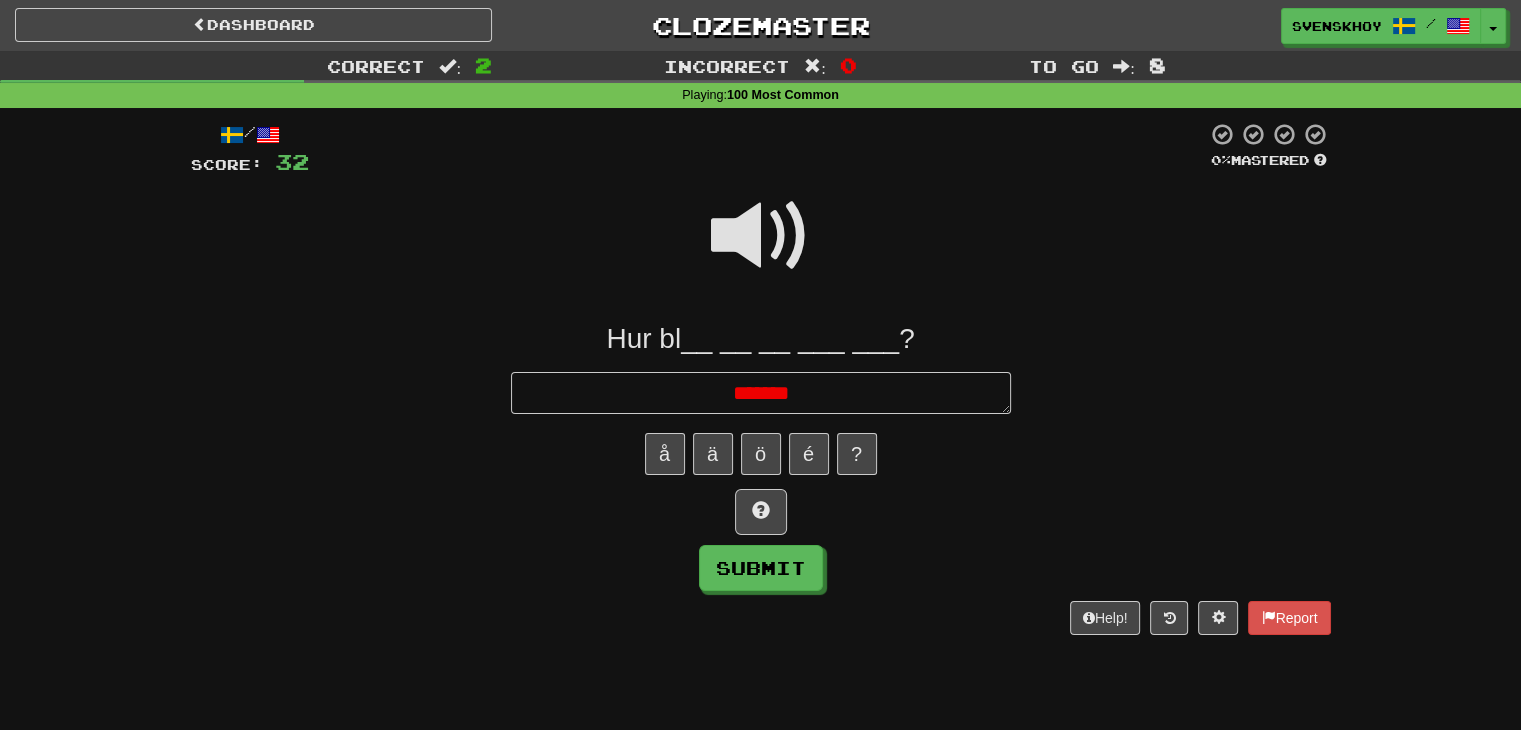 type on "*" 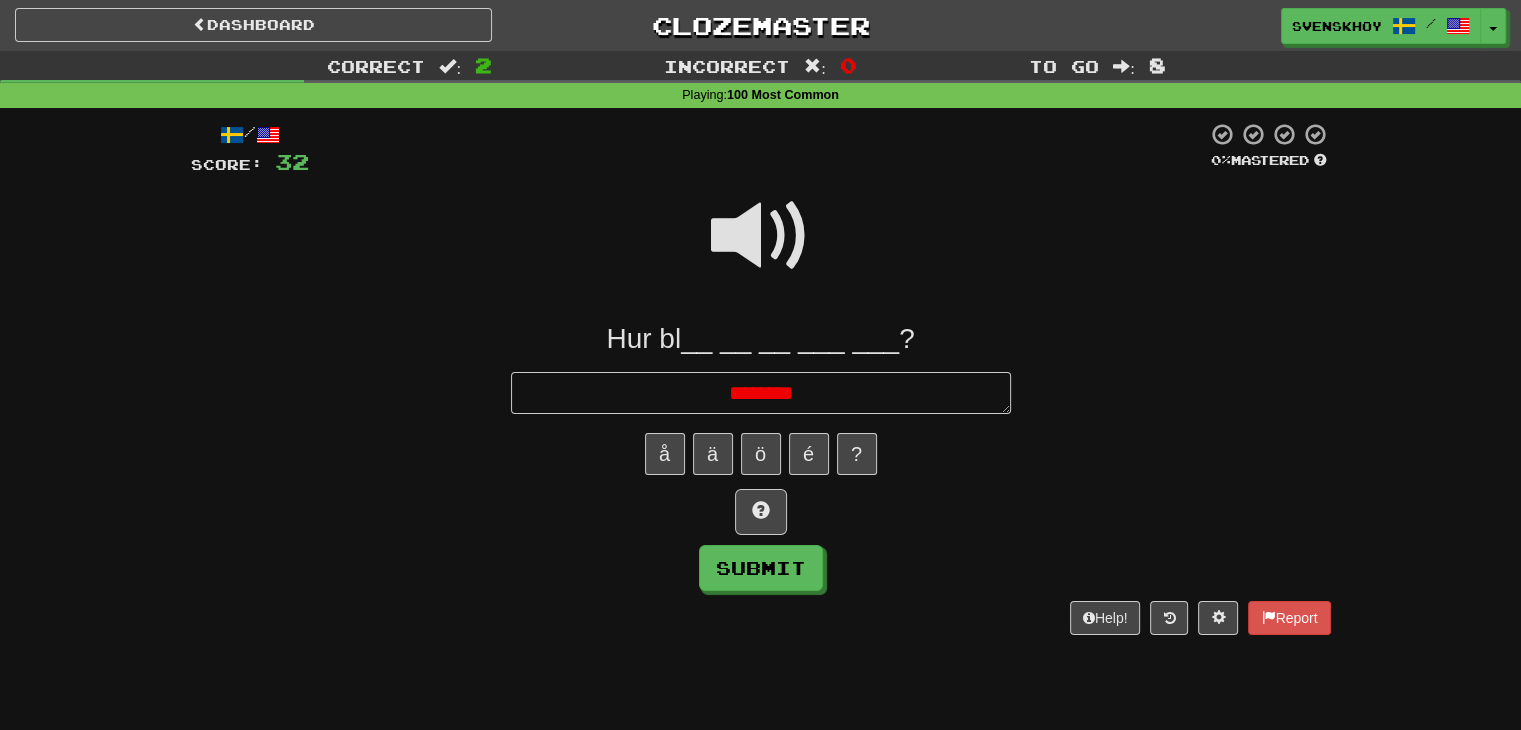 type on "*" 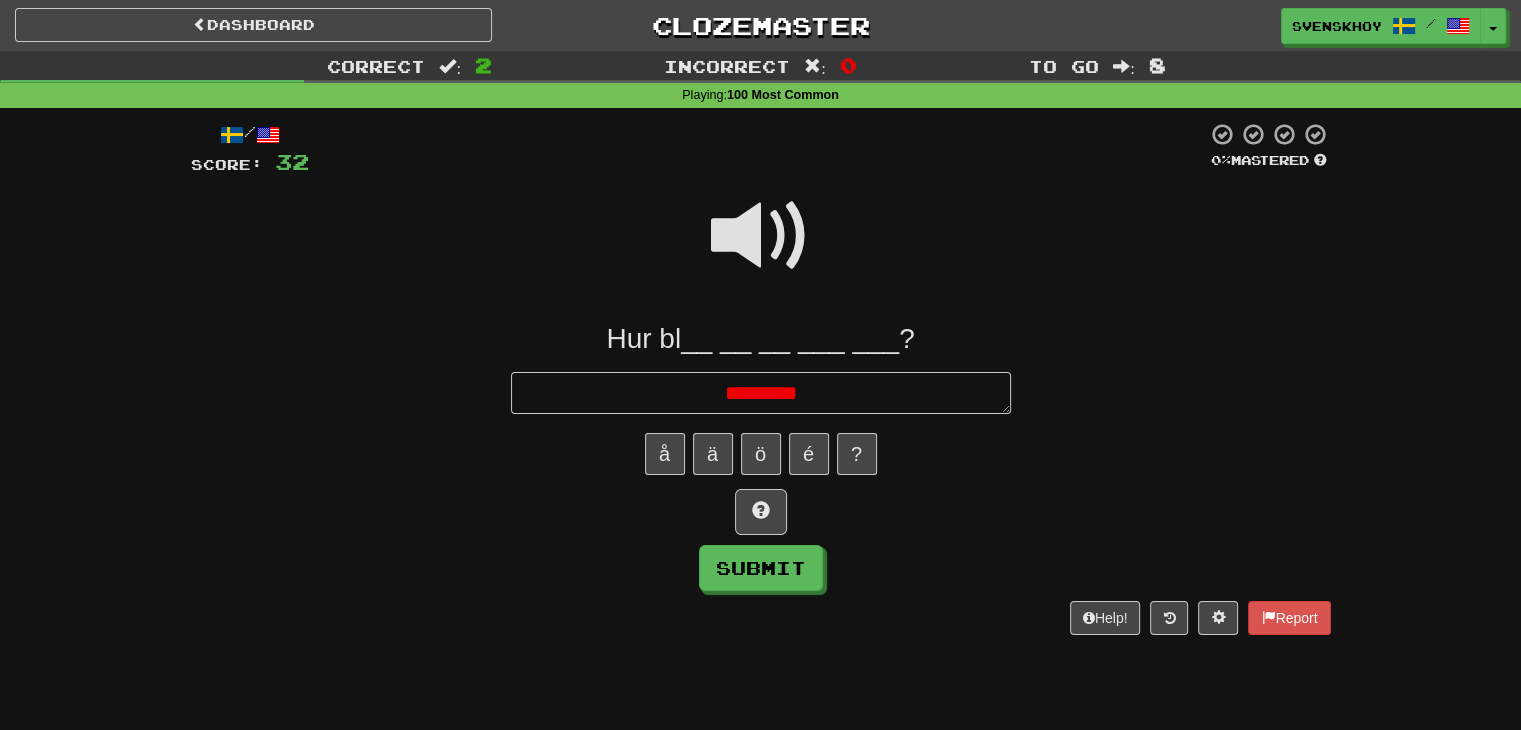 type on "*" 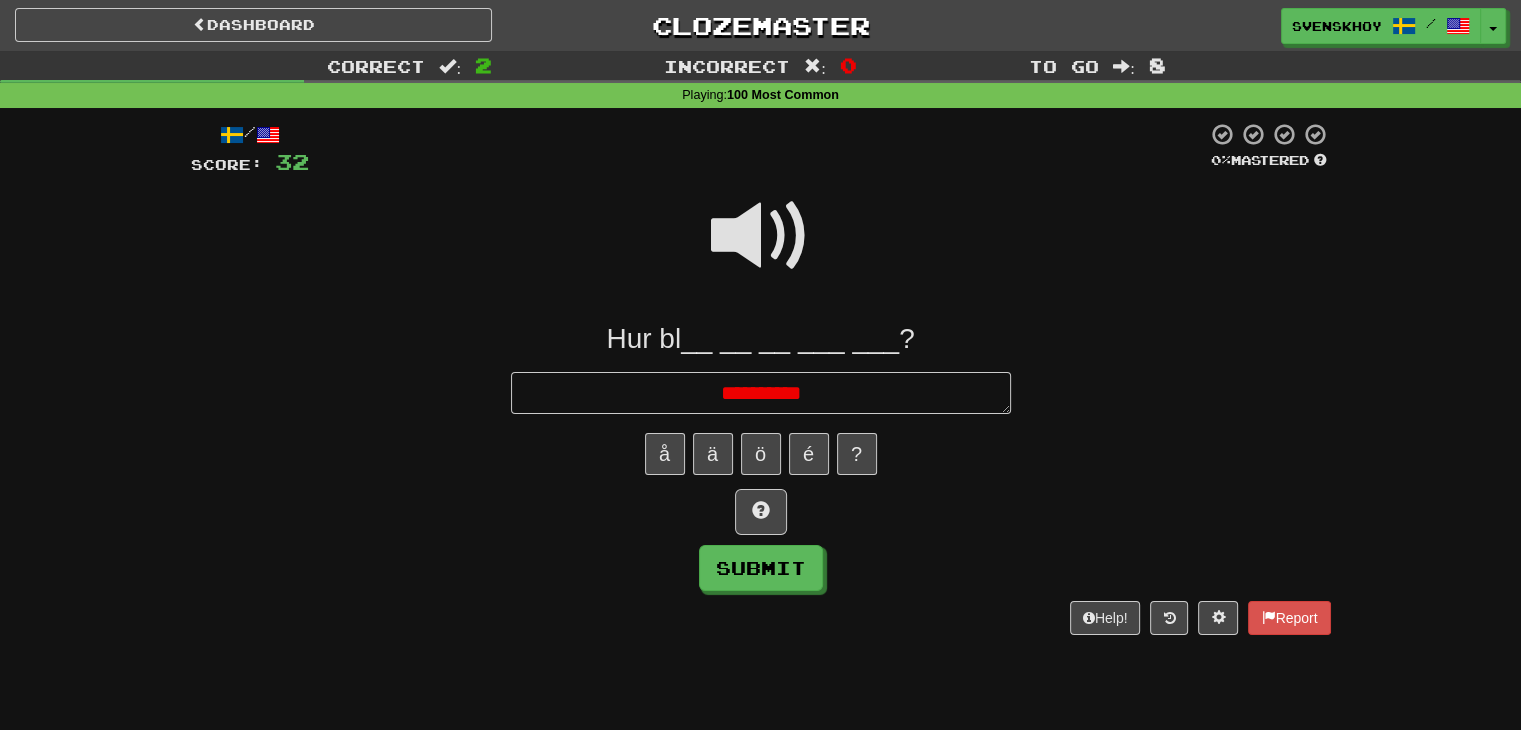 type on "*" 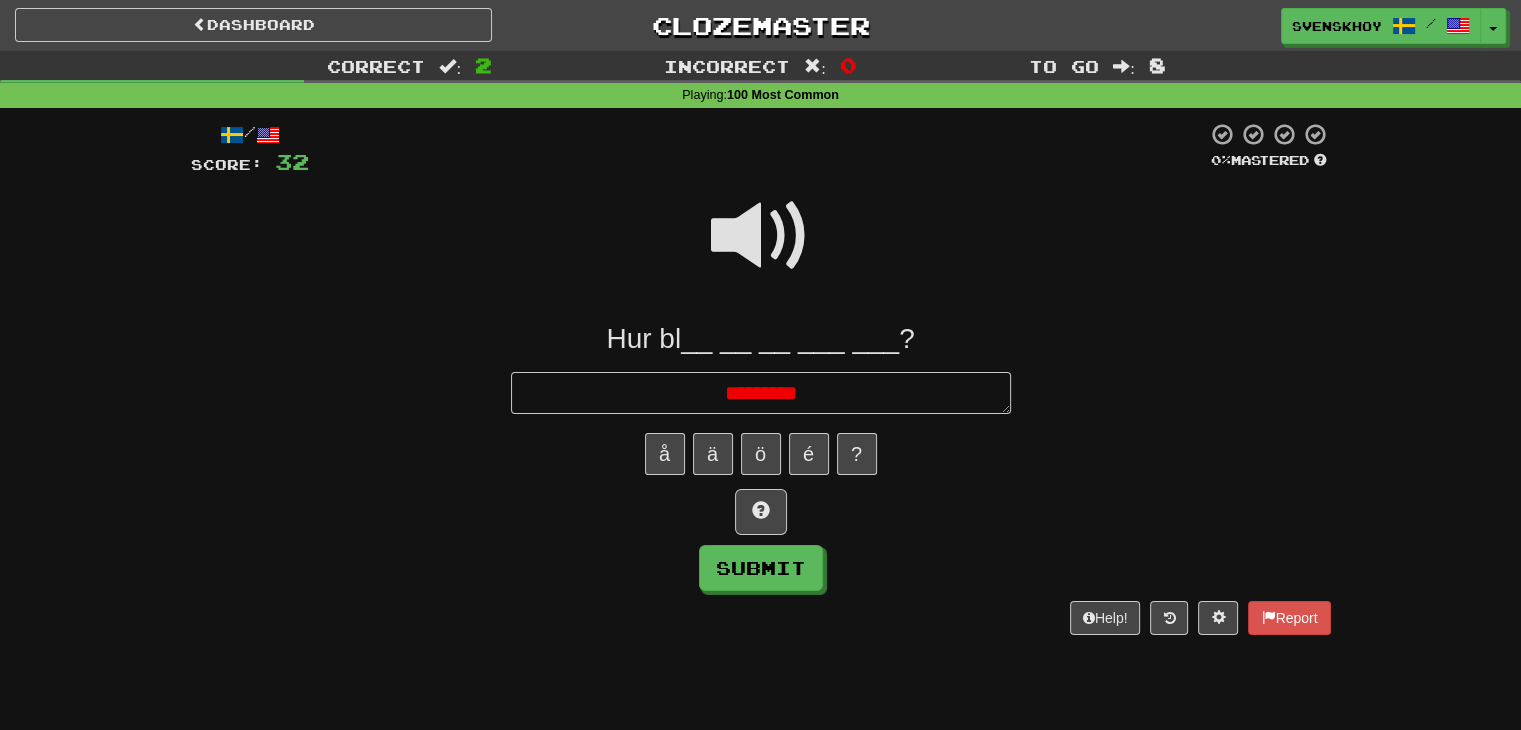 type on "*" 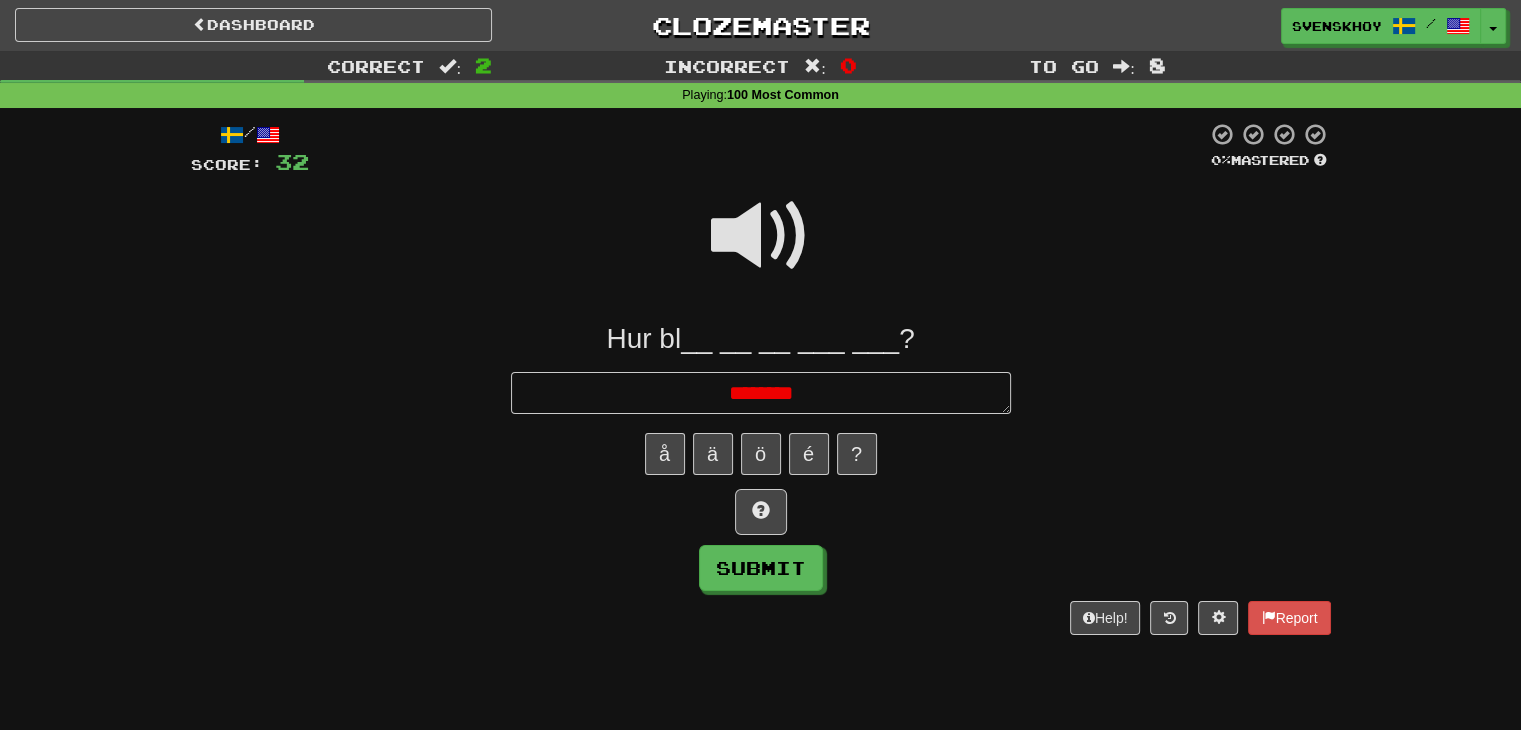 type on "*" 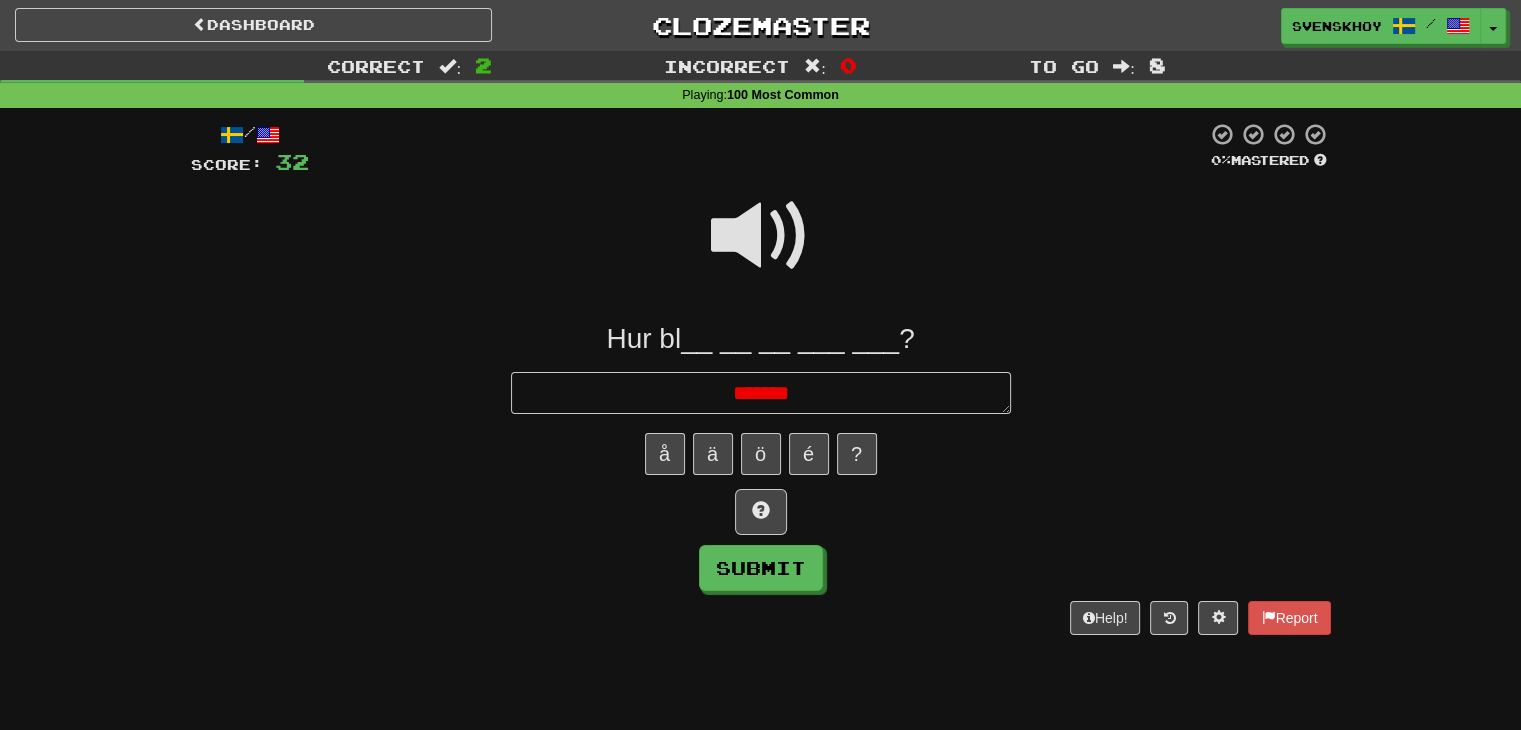 type on "*" 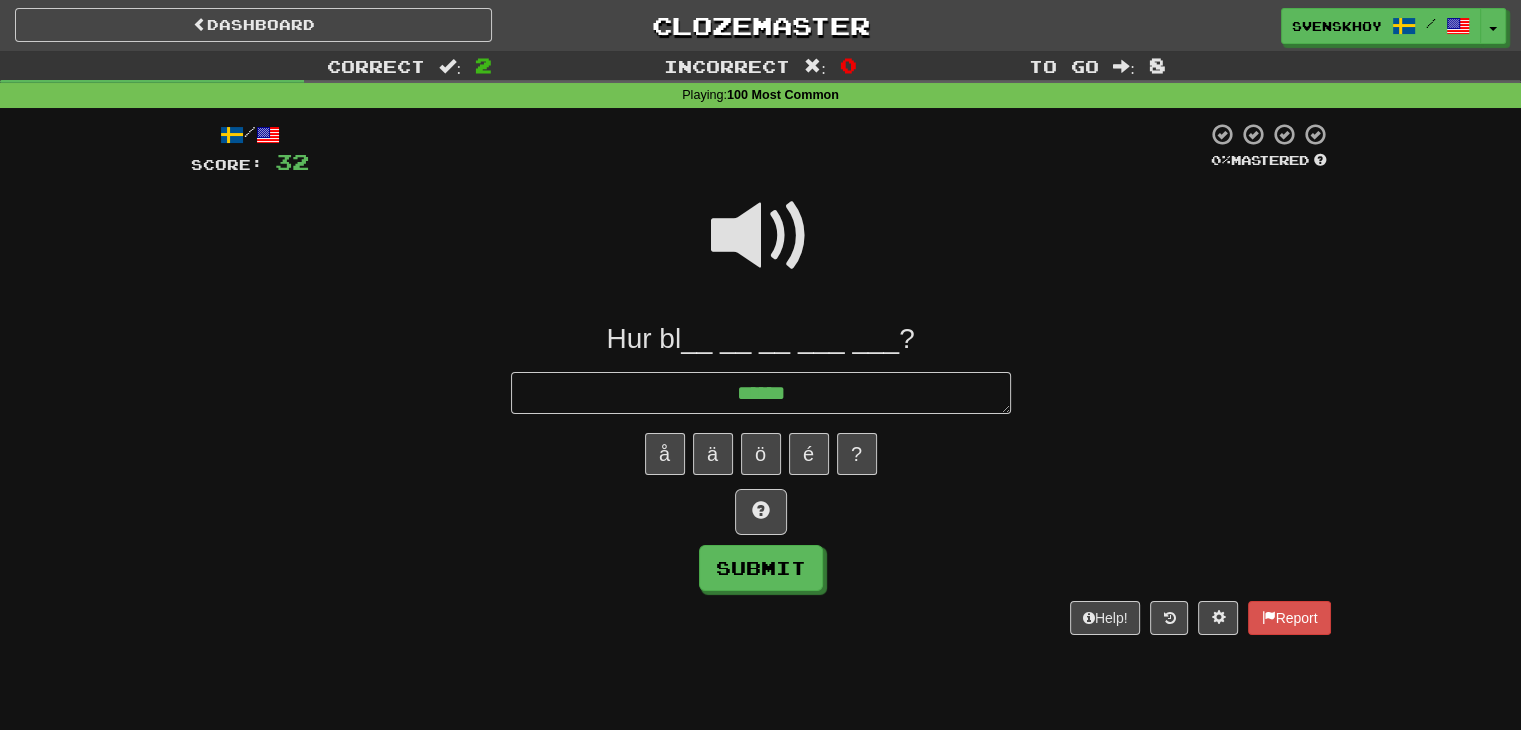 type on "*" 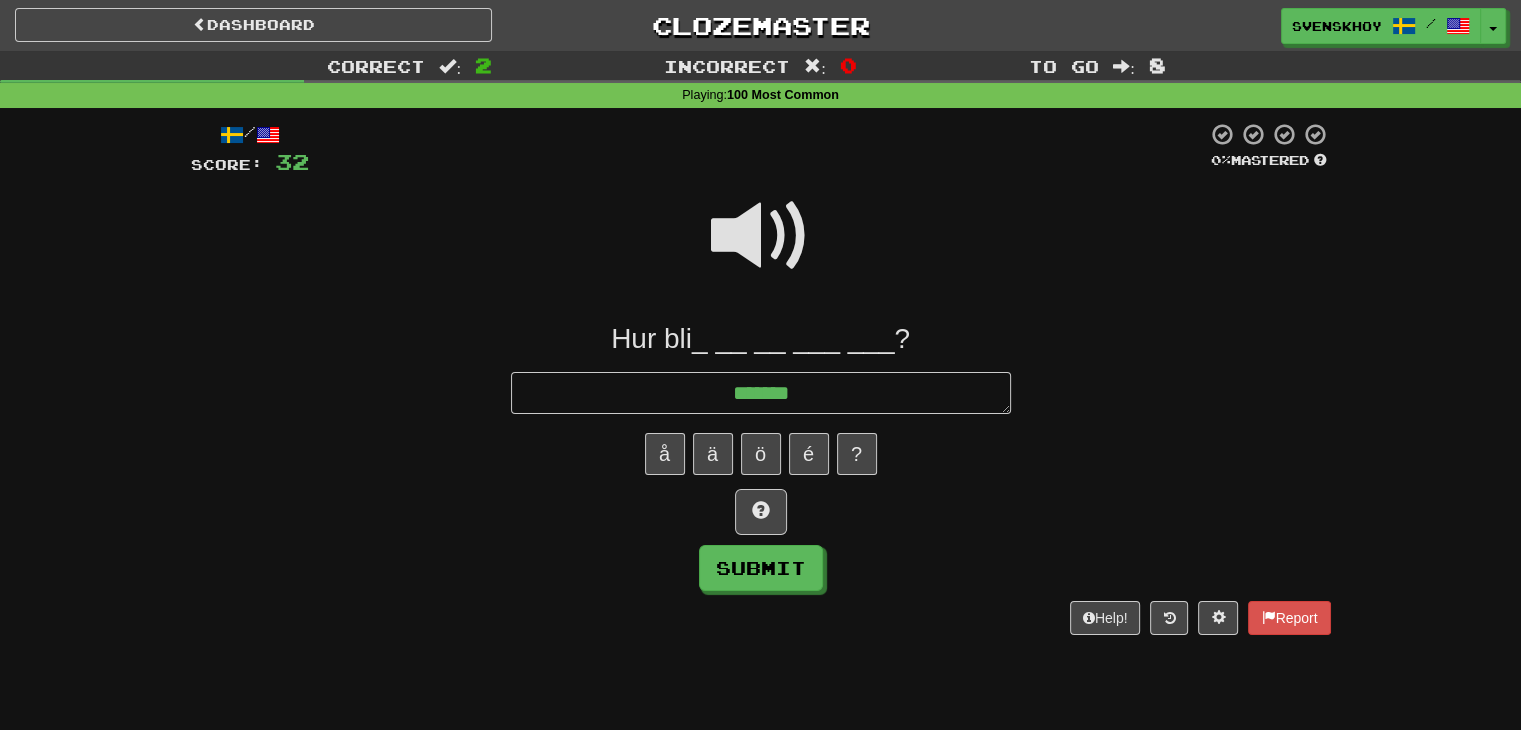 type on "*" 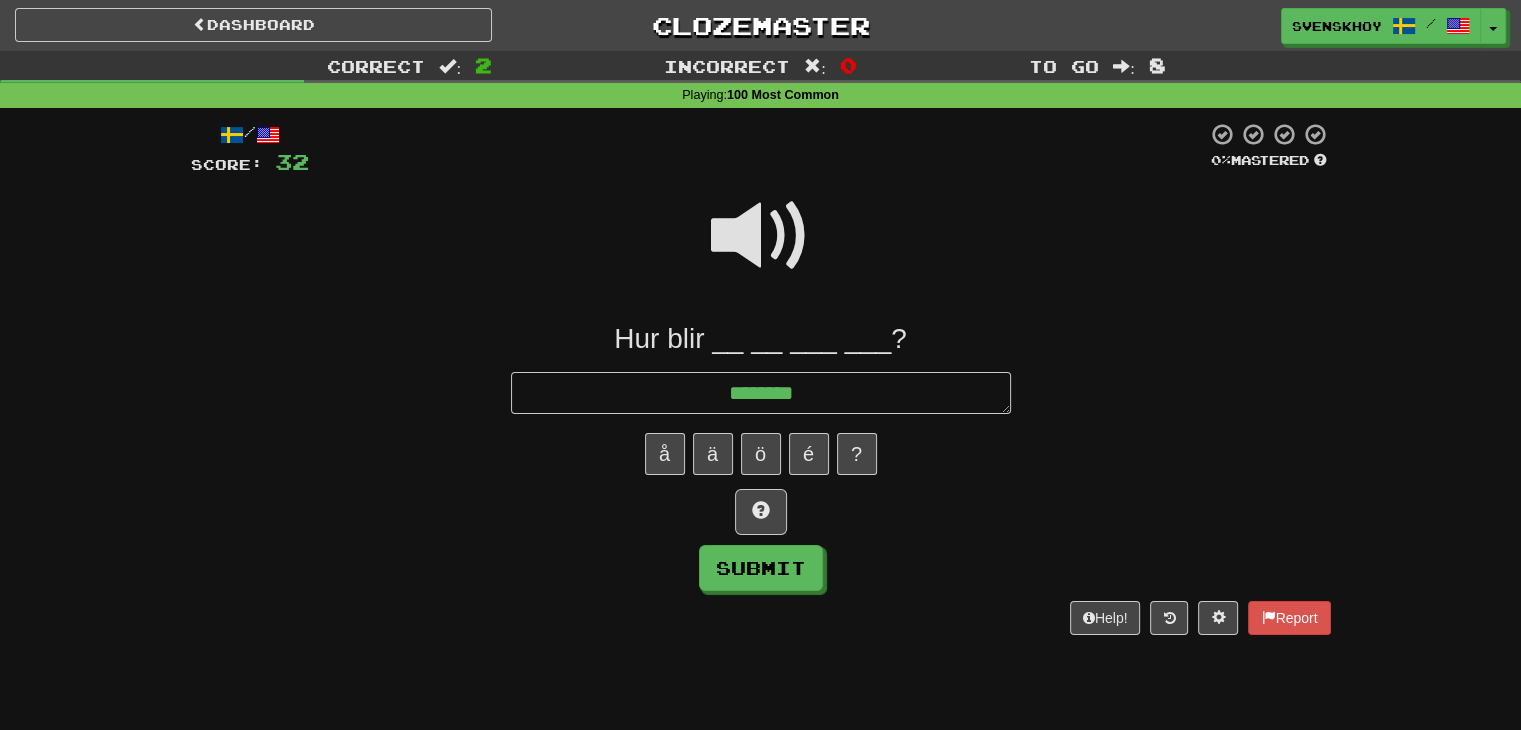 type on "*" 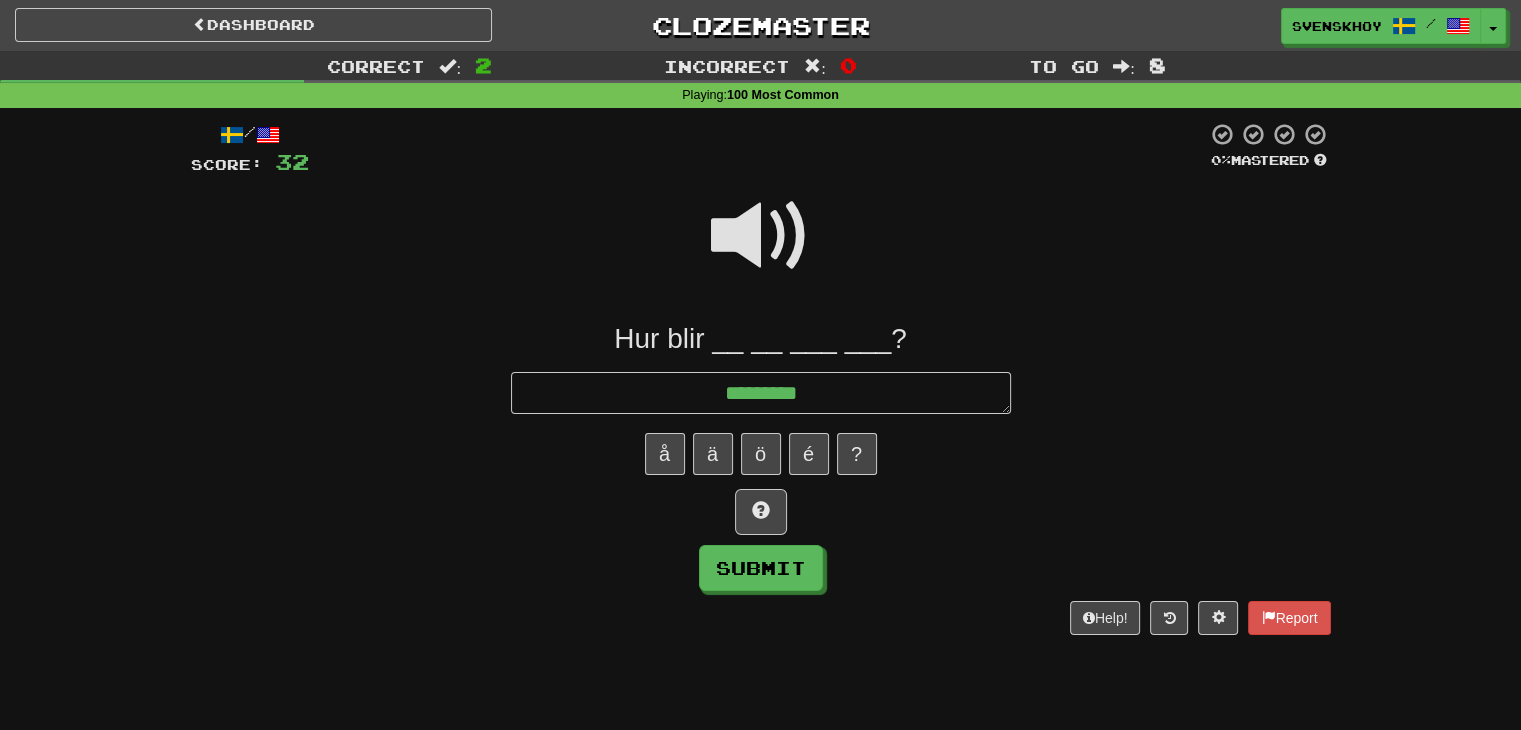 type on "*" 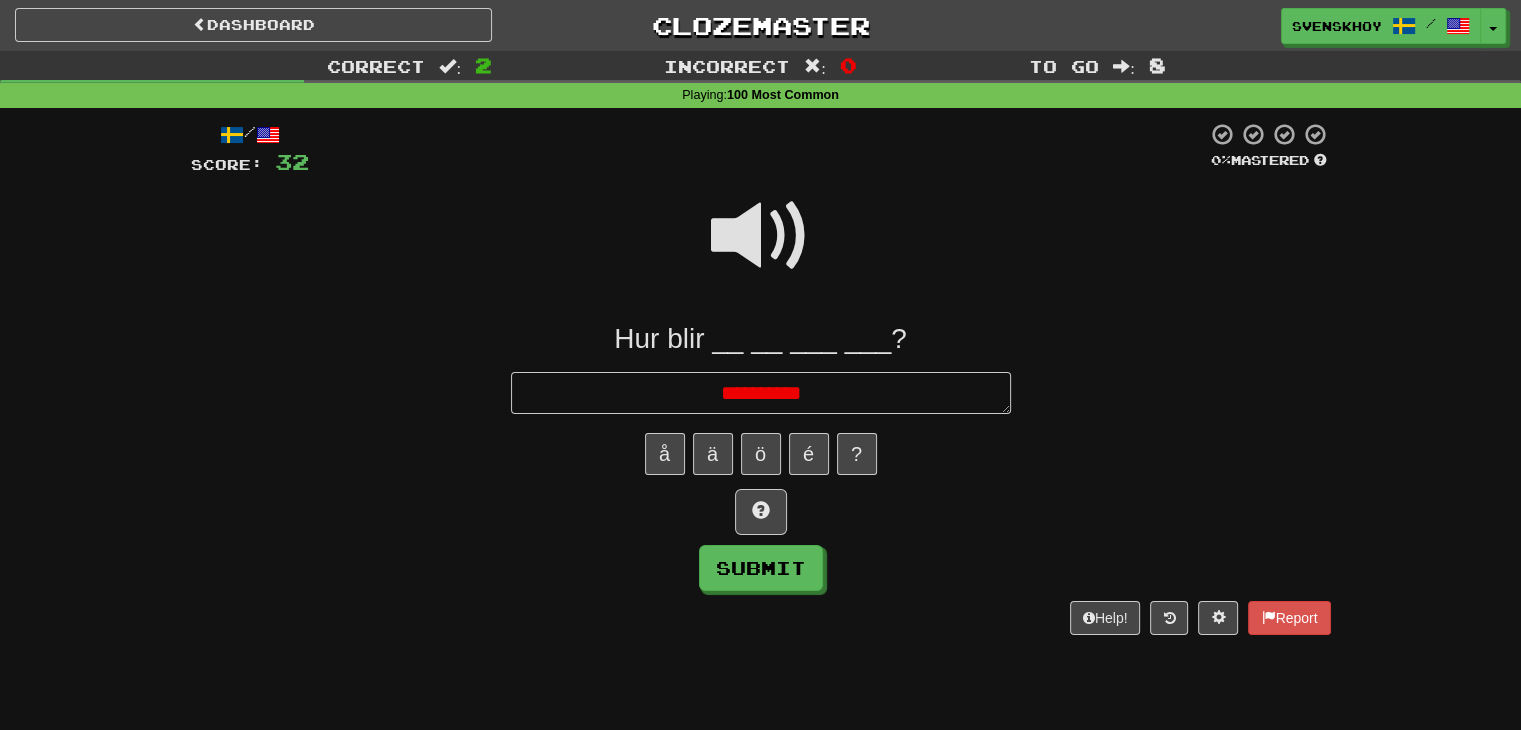 type on "*" 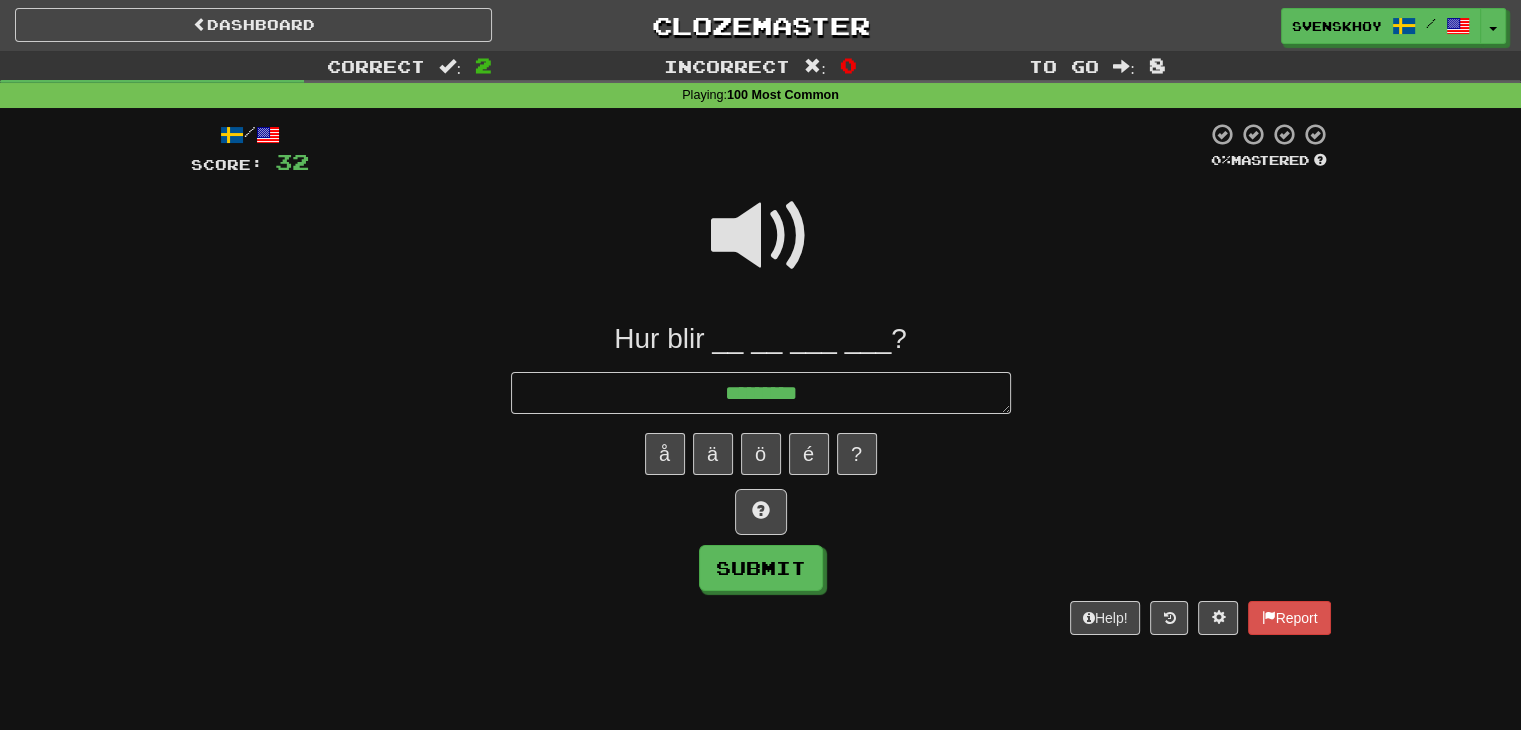 type on "********" 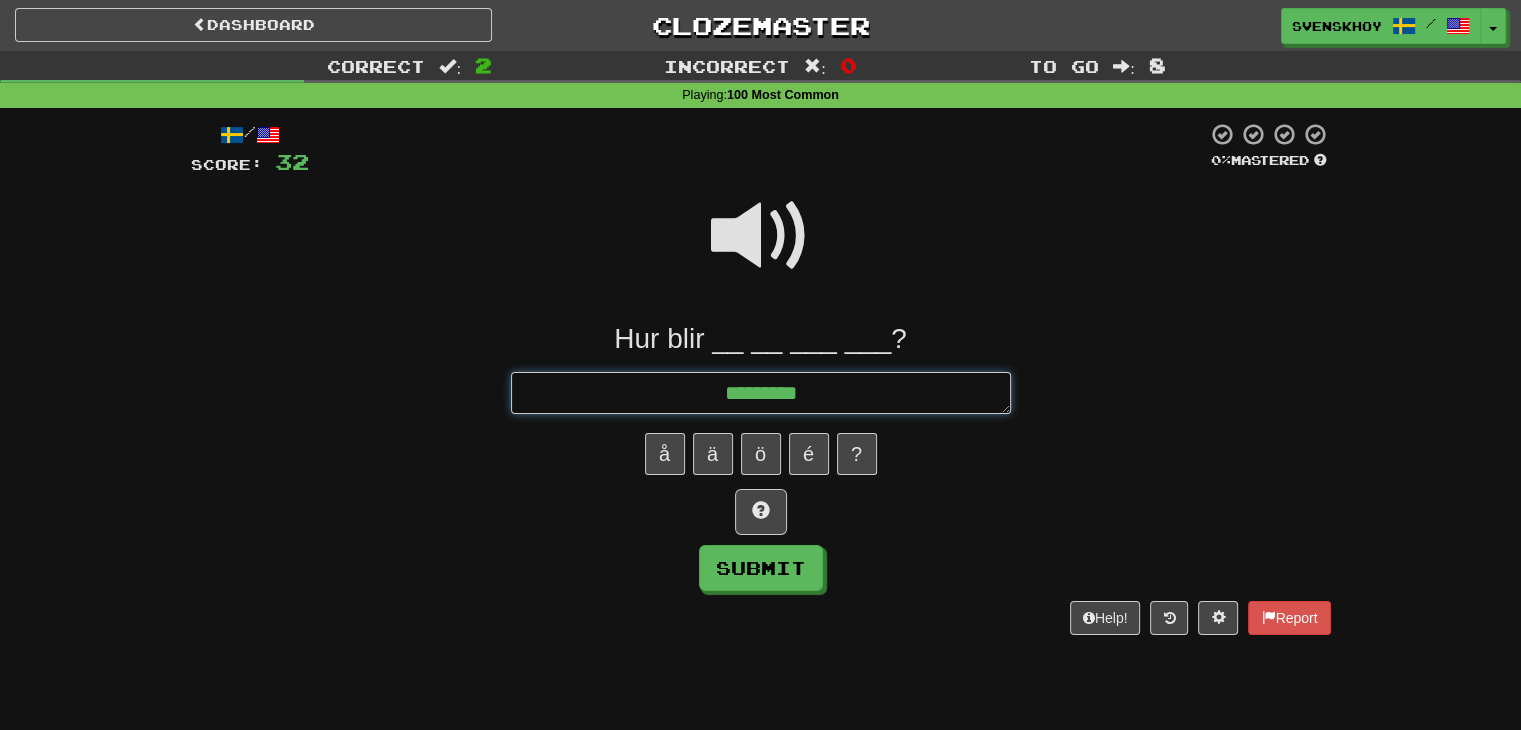 click on "********" at bounding box center [761, 393] 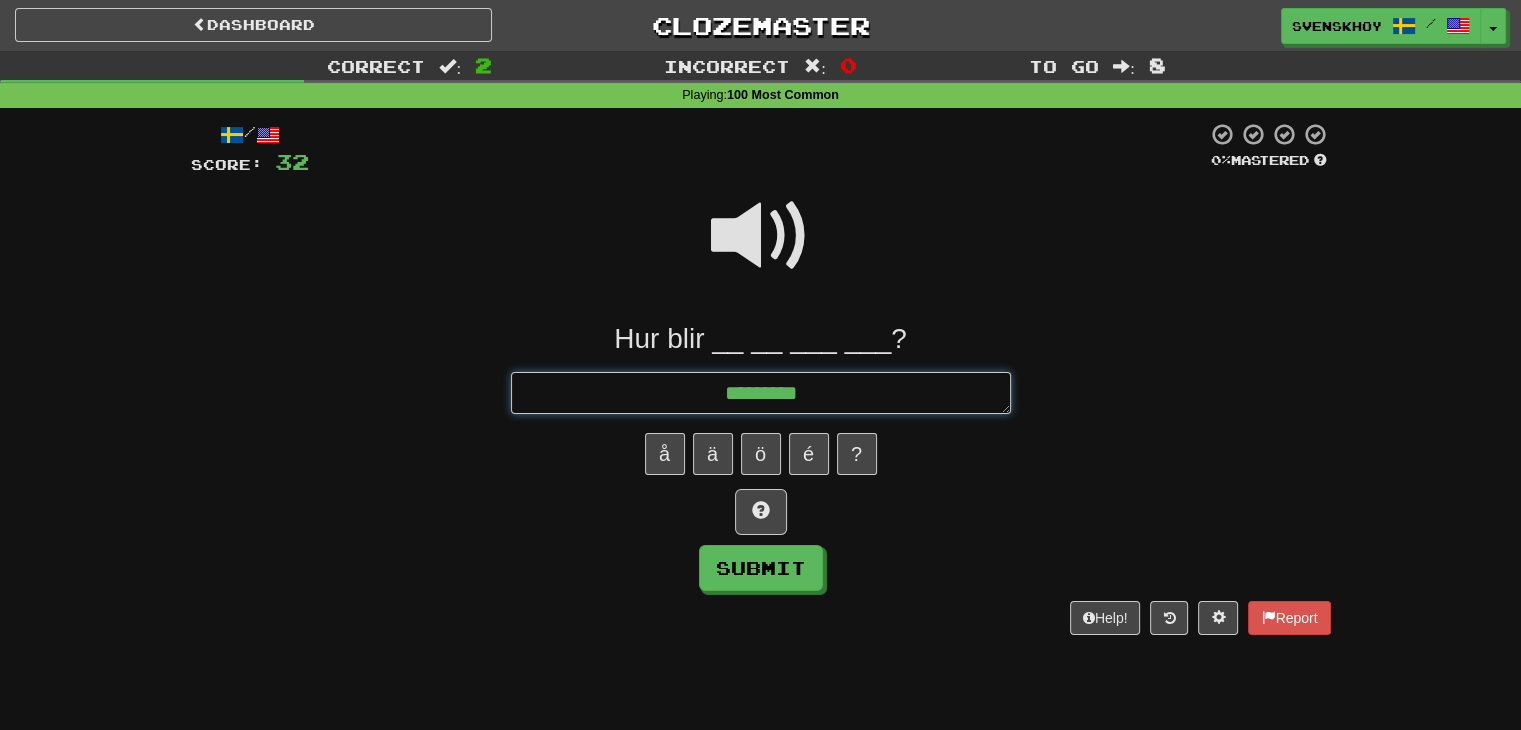 type on "*" 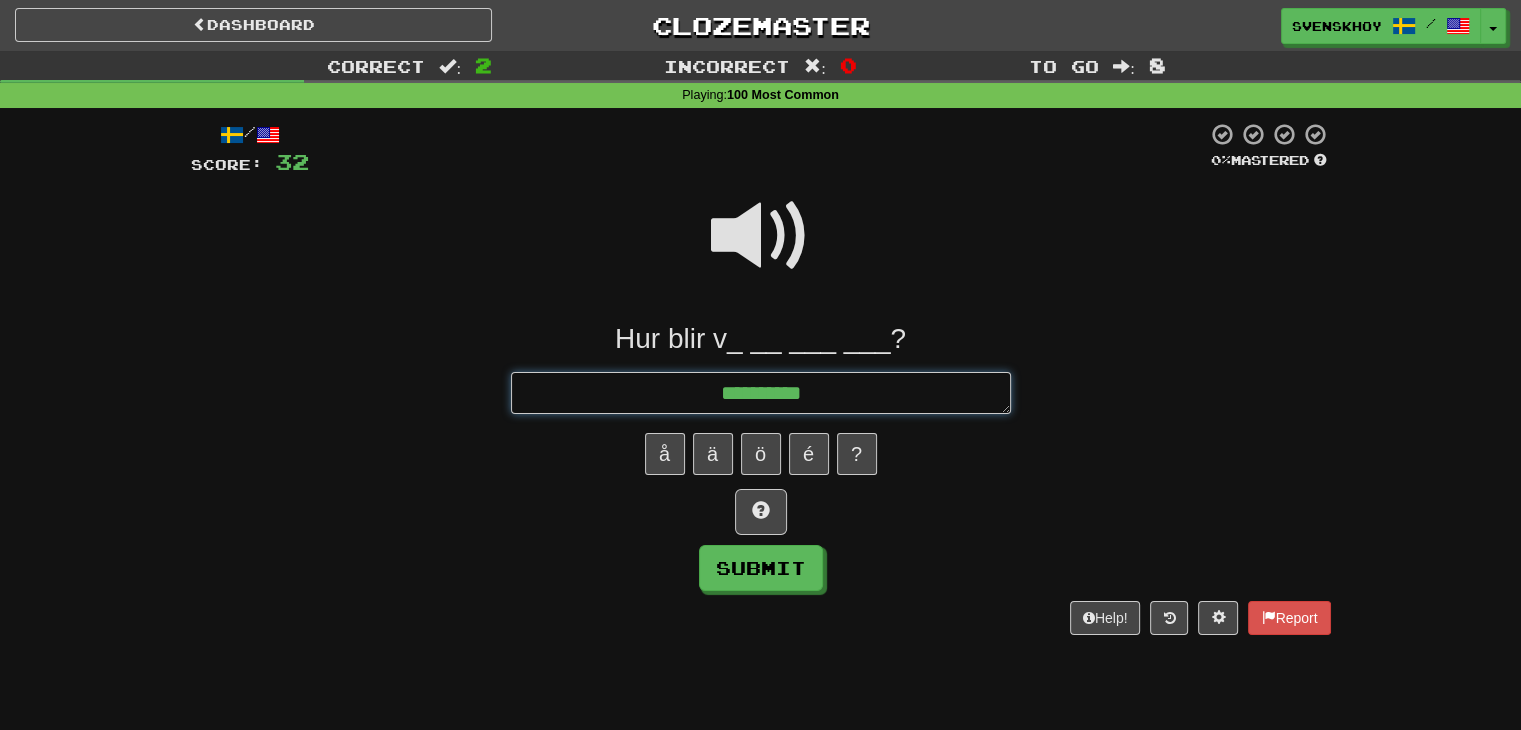 type on "*" 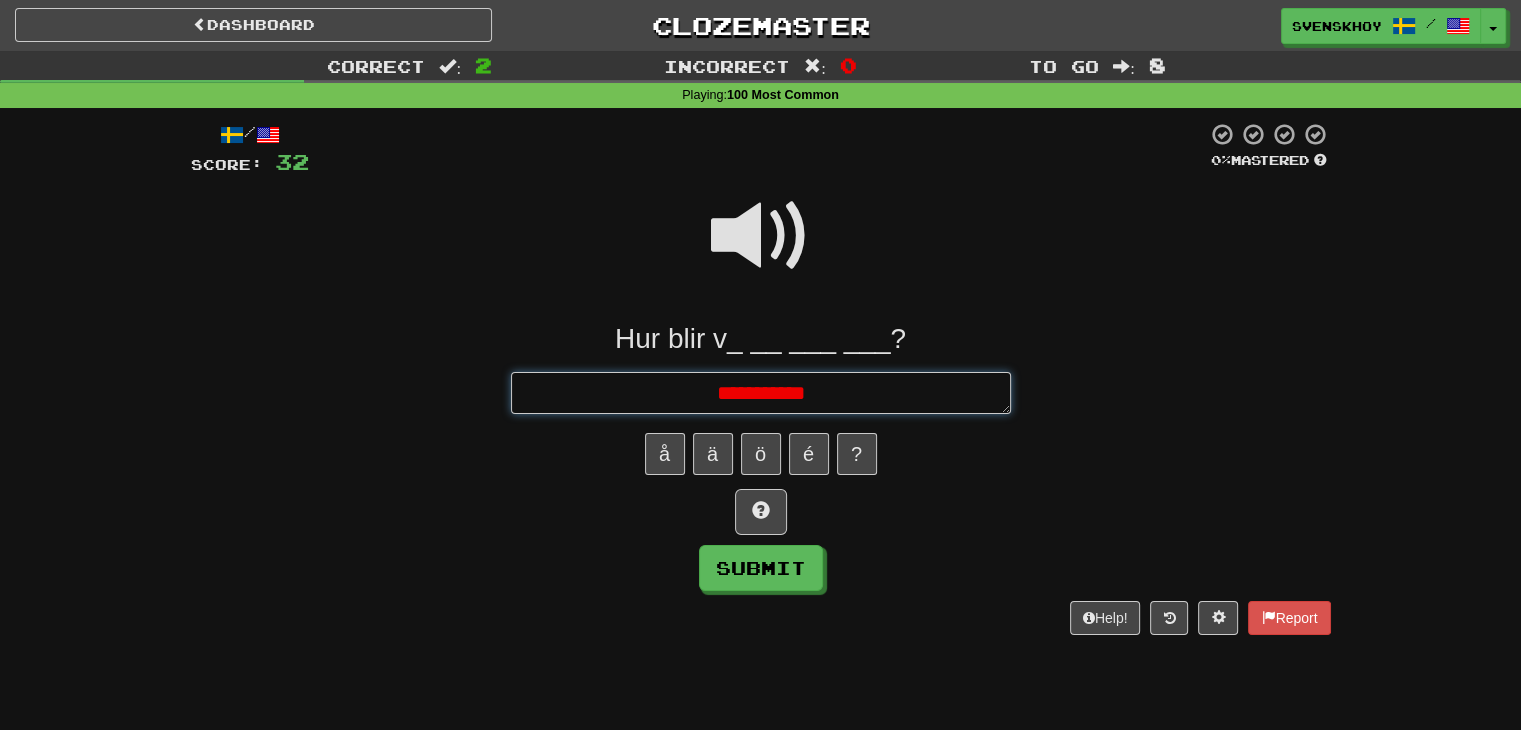 type on "*" 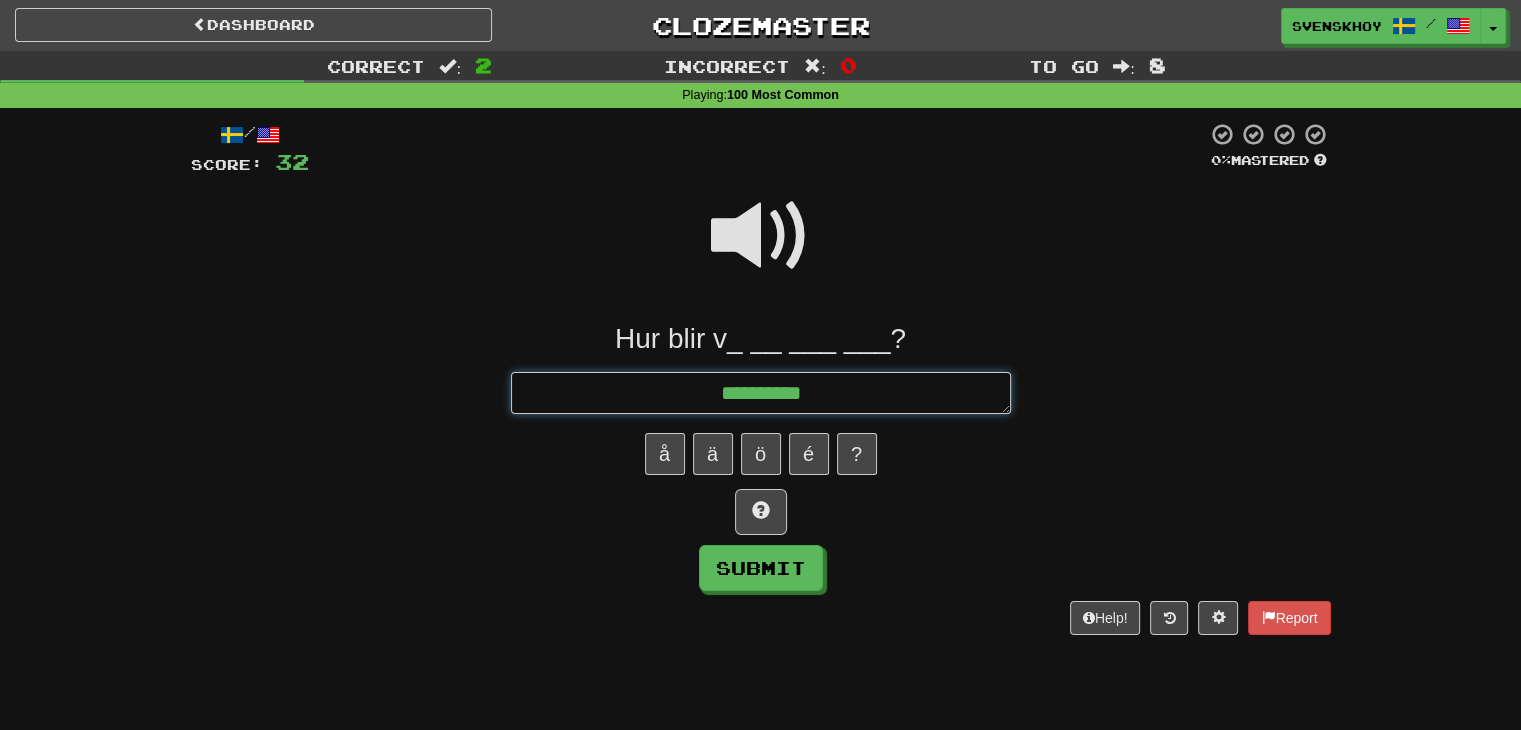 type on "*" 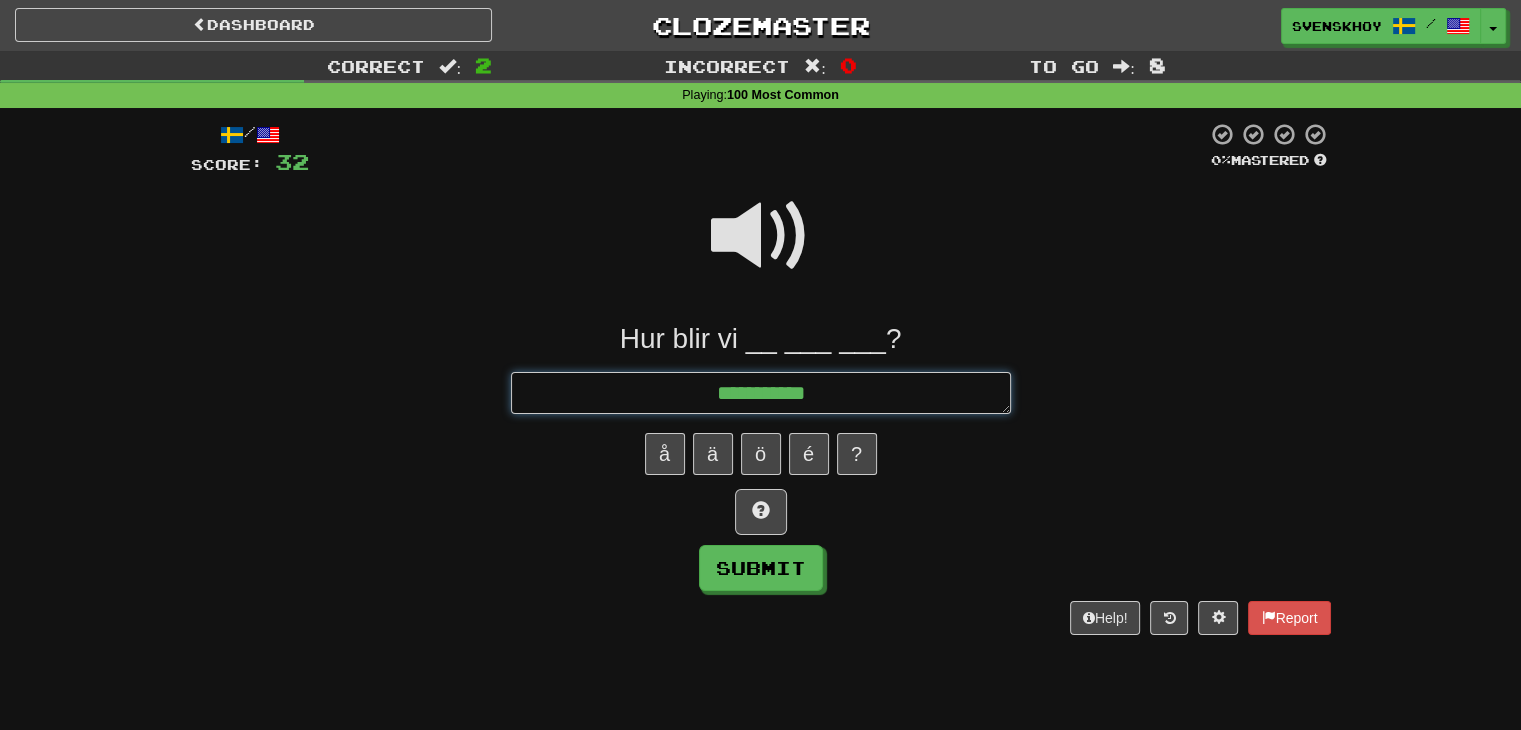 type on "**********" 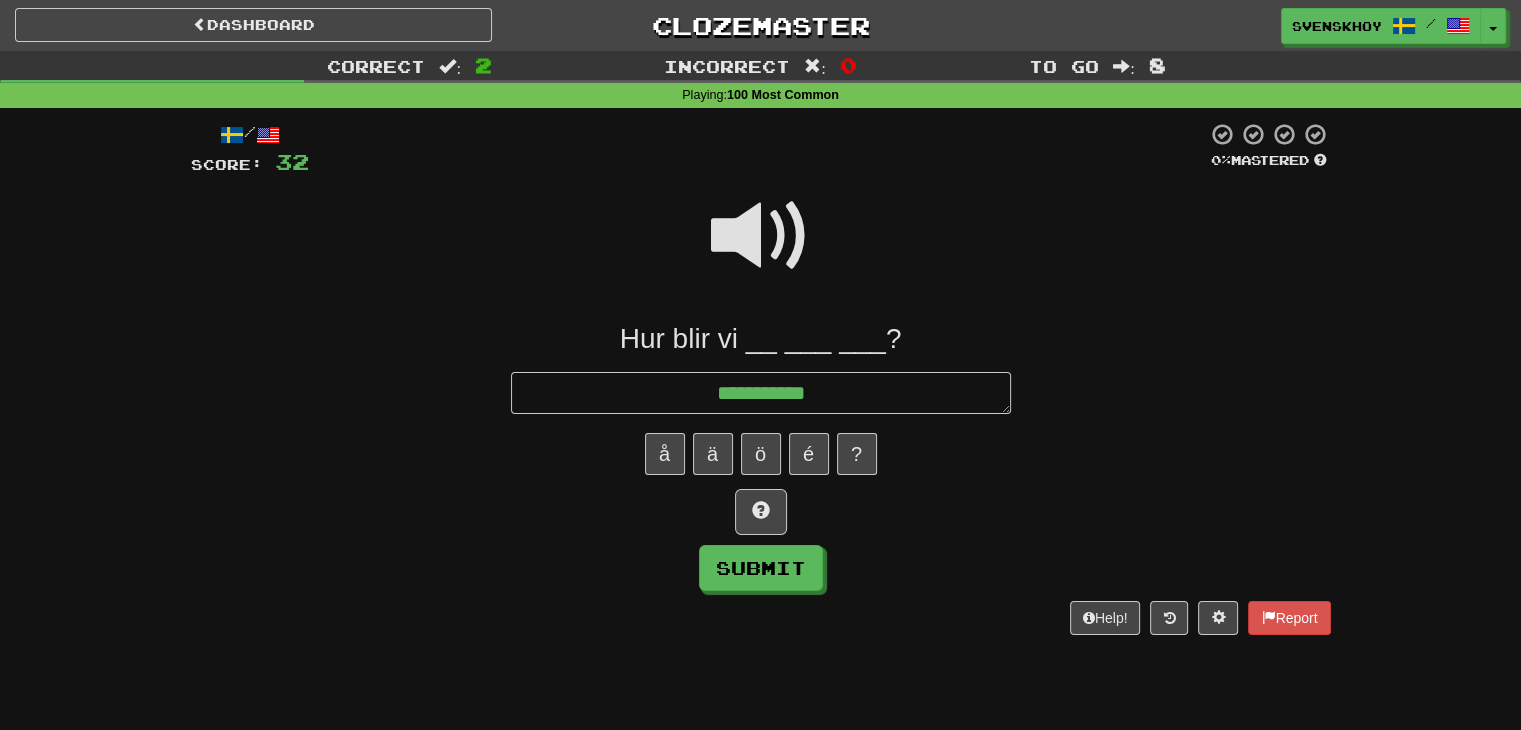 click at bounding box center [761, 236] 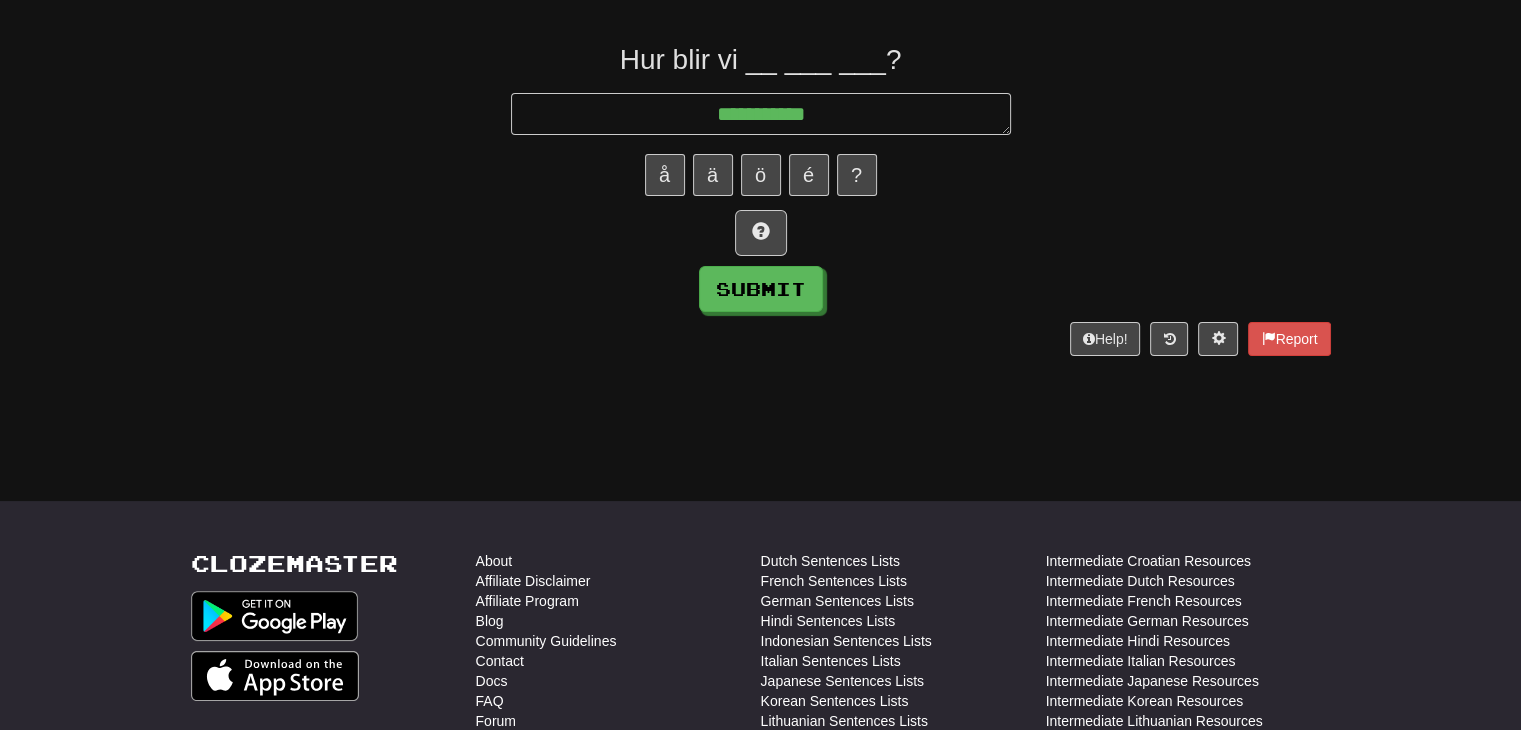 scroll, scrollTop: 0, scrollLeft: 0, axis: both 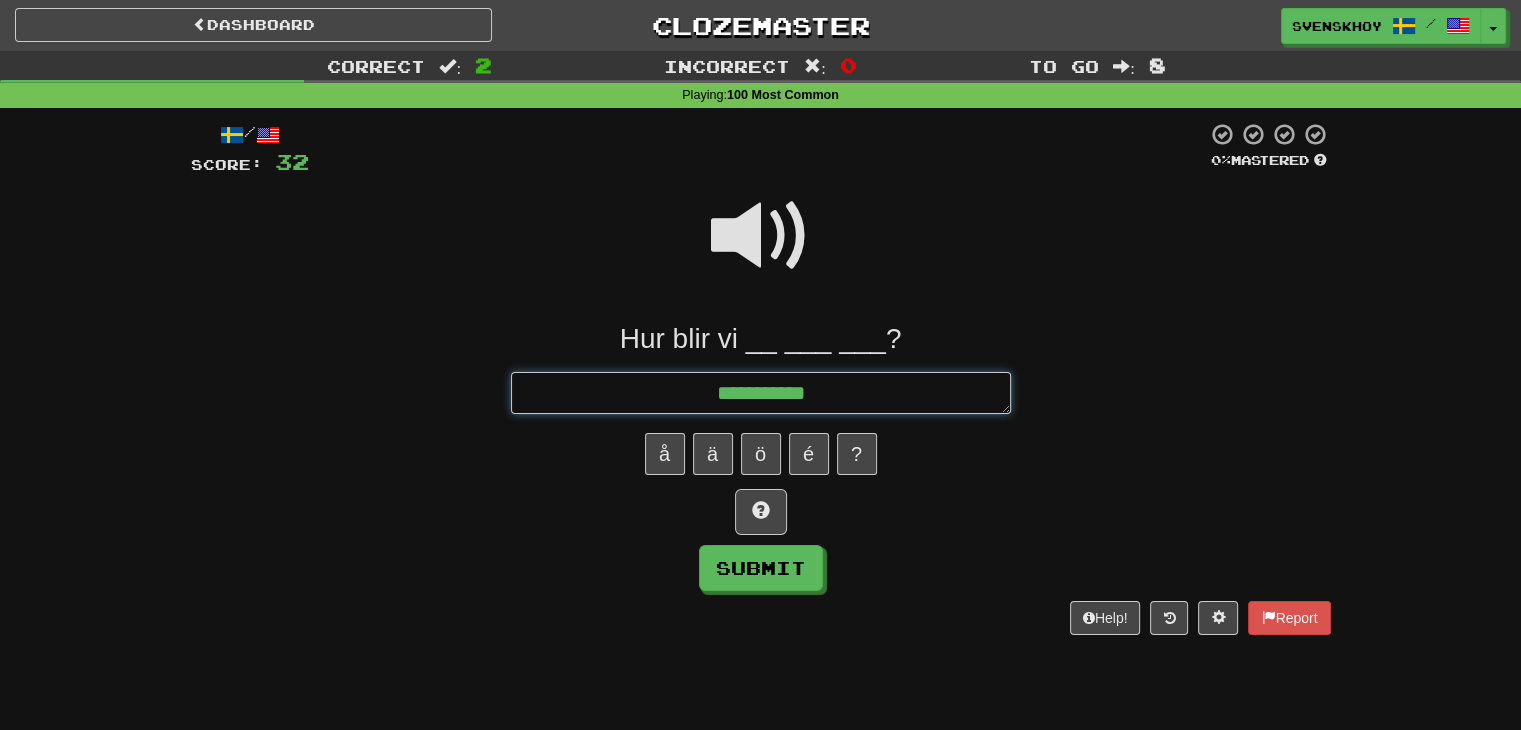 click on "**********" at bounding box center [761, 393] 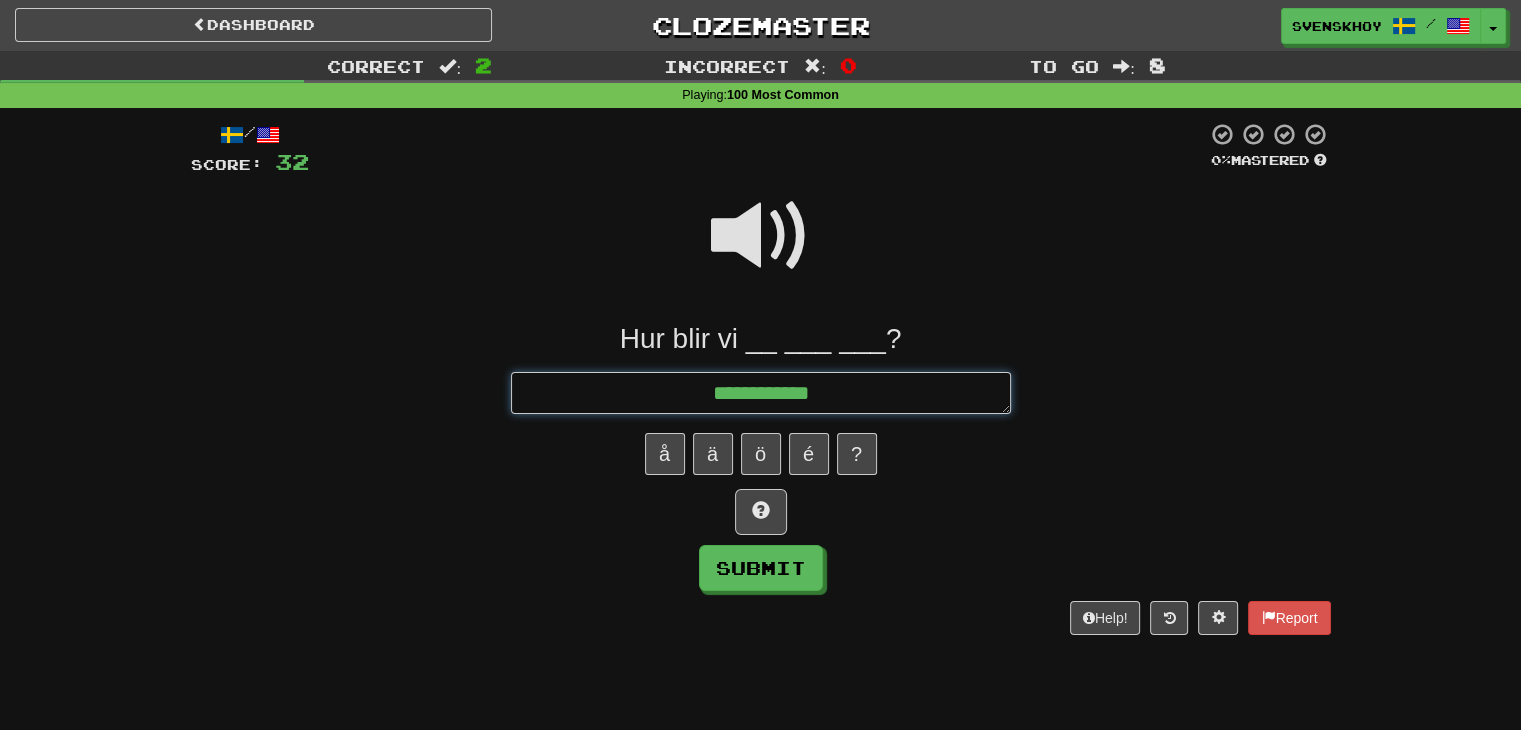 type on "*" 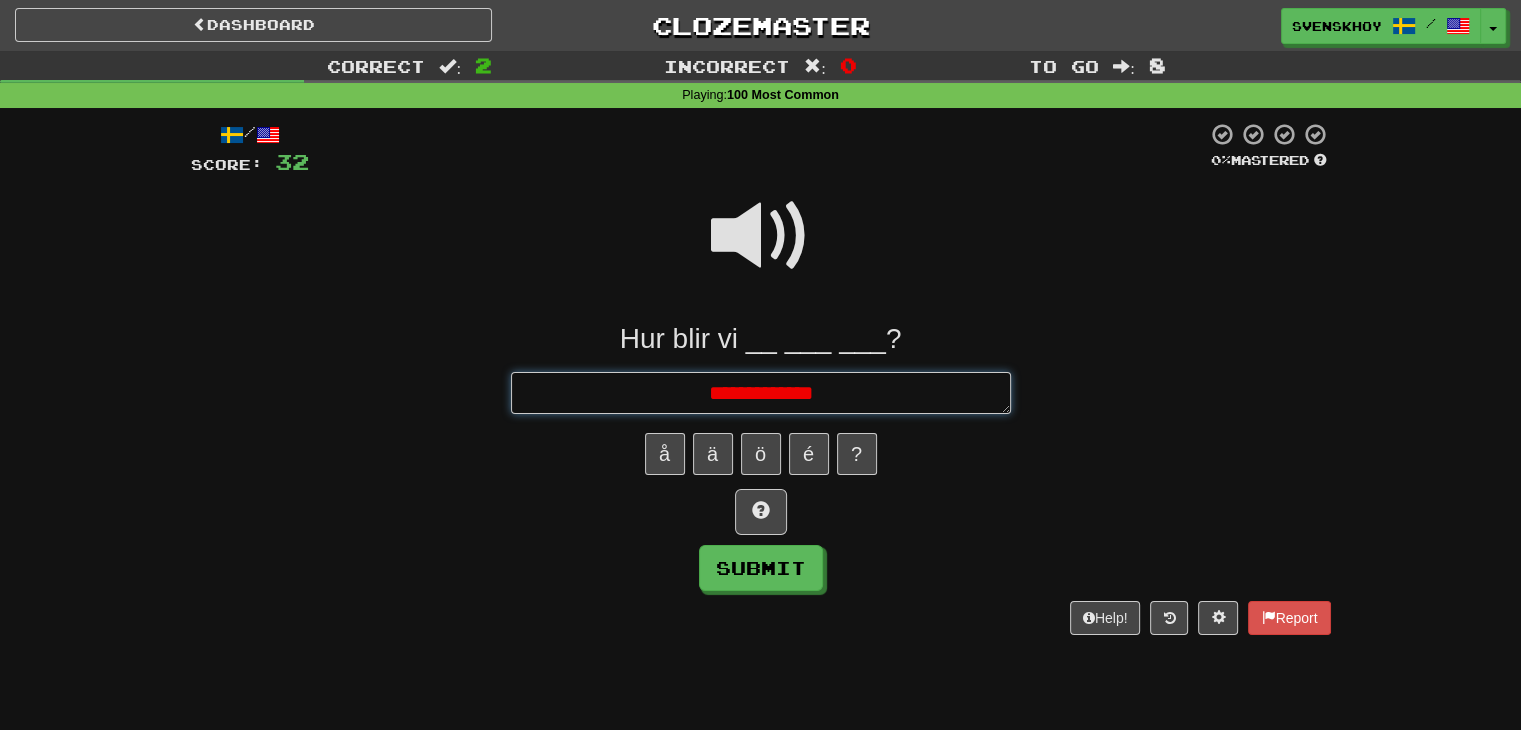 type on "*" 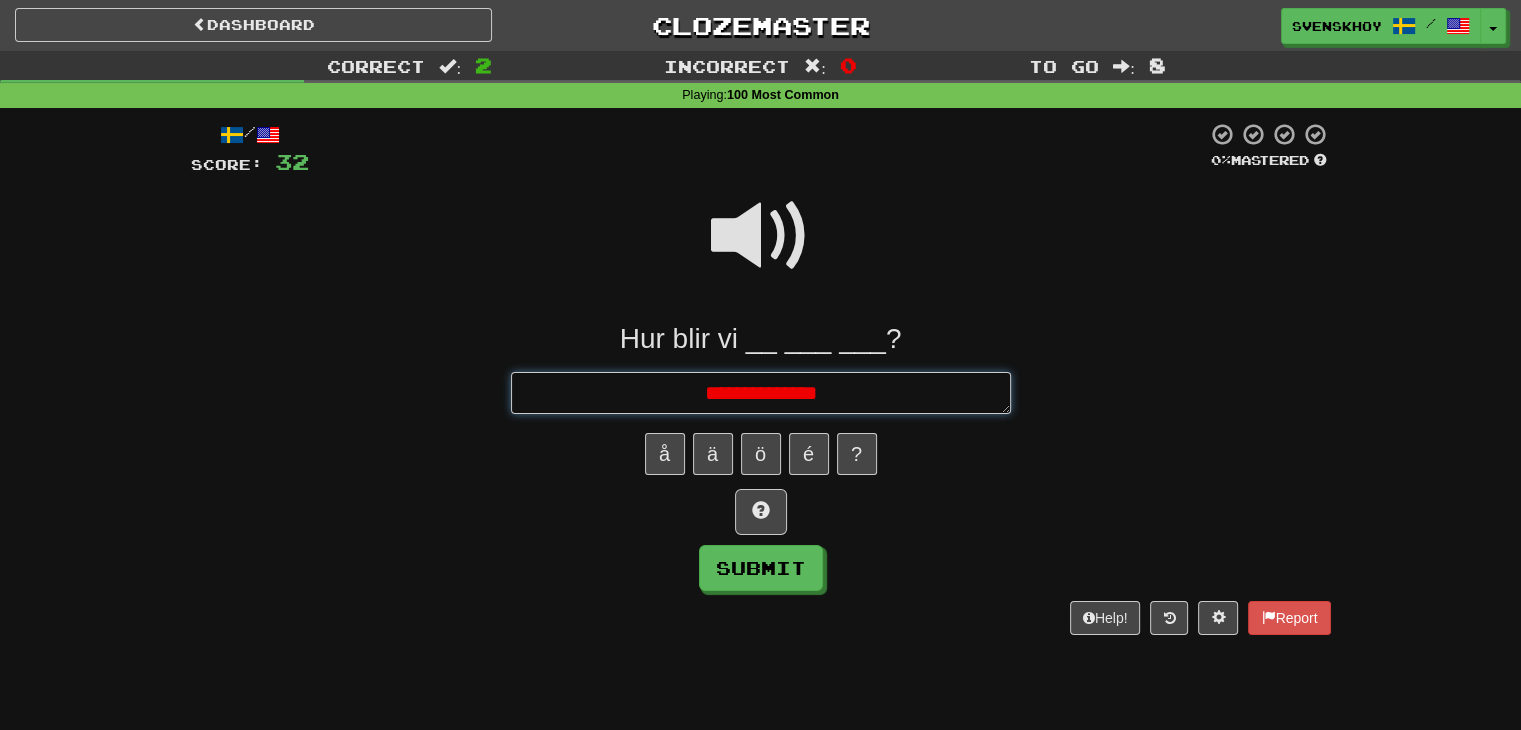 type on "*" 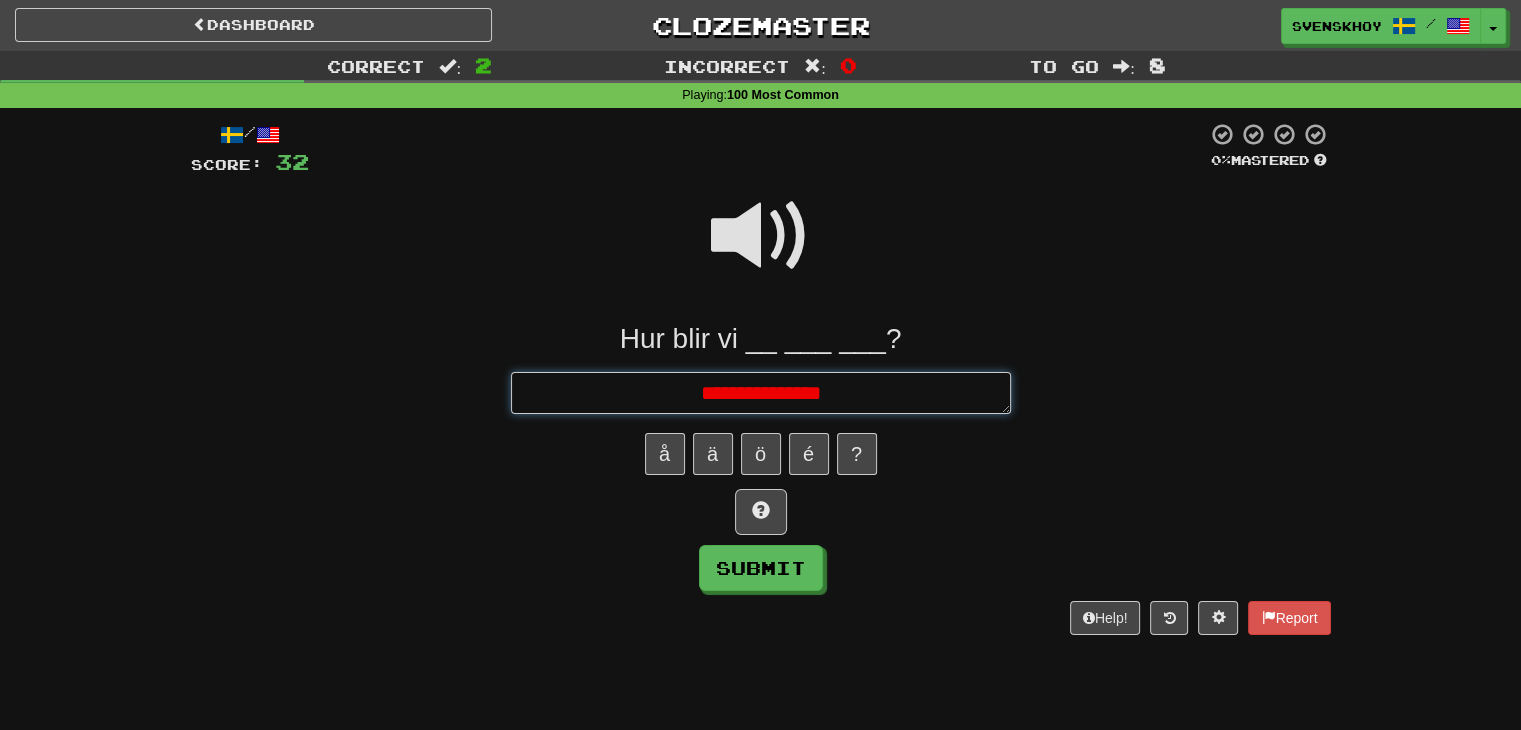 type on "*" 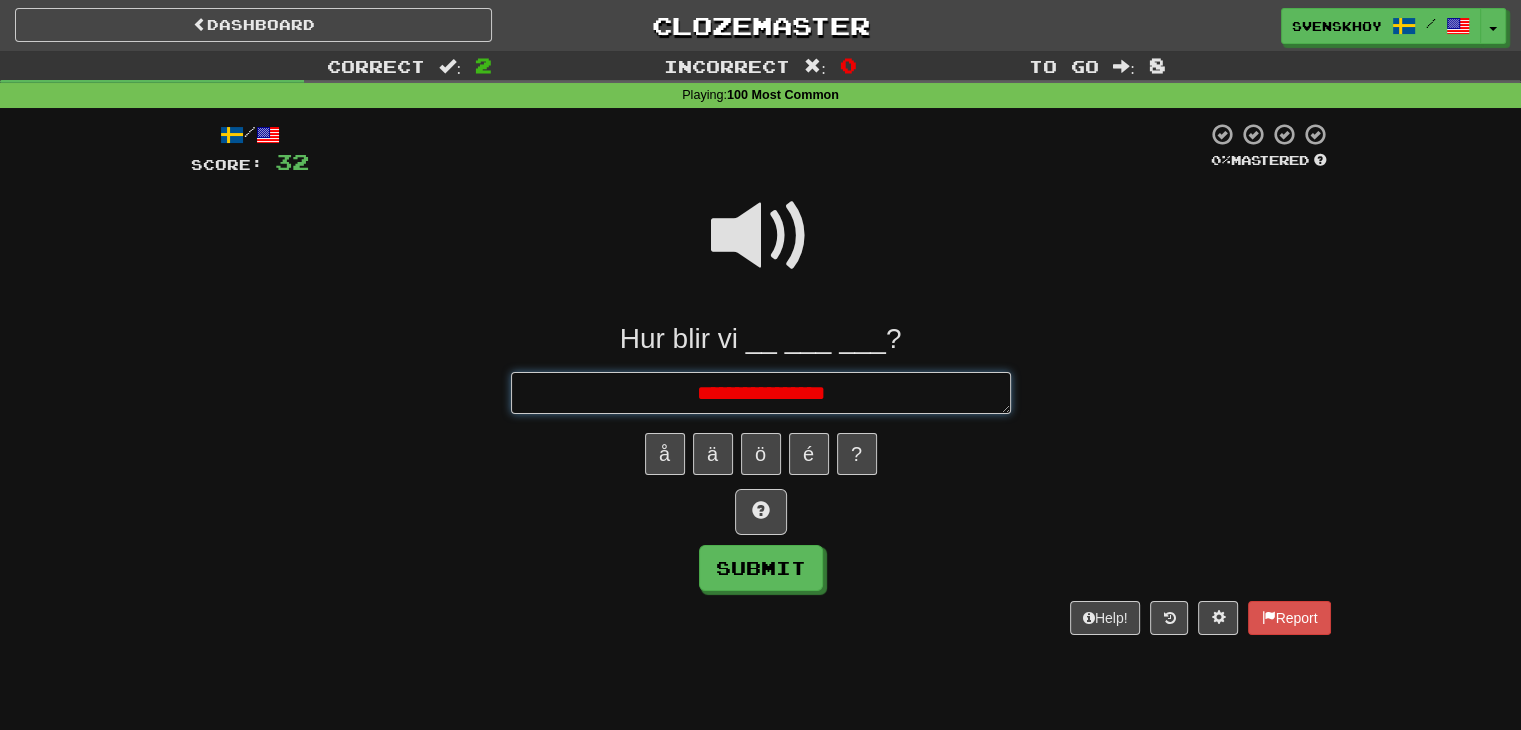 type on "*" 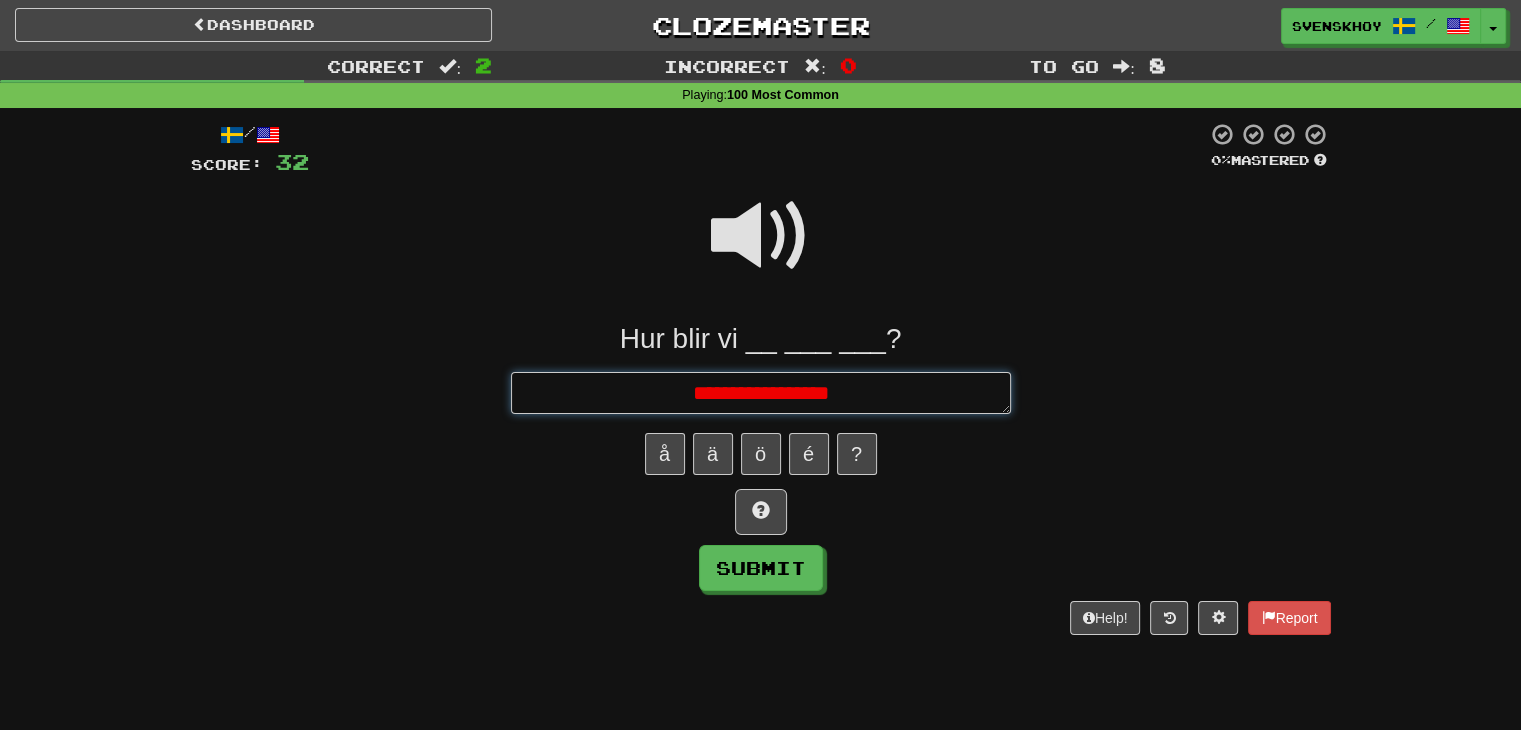type on "*" 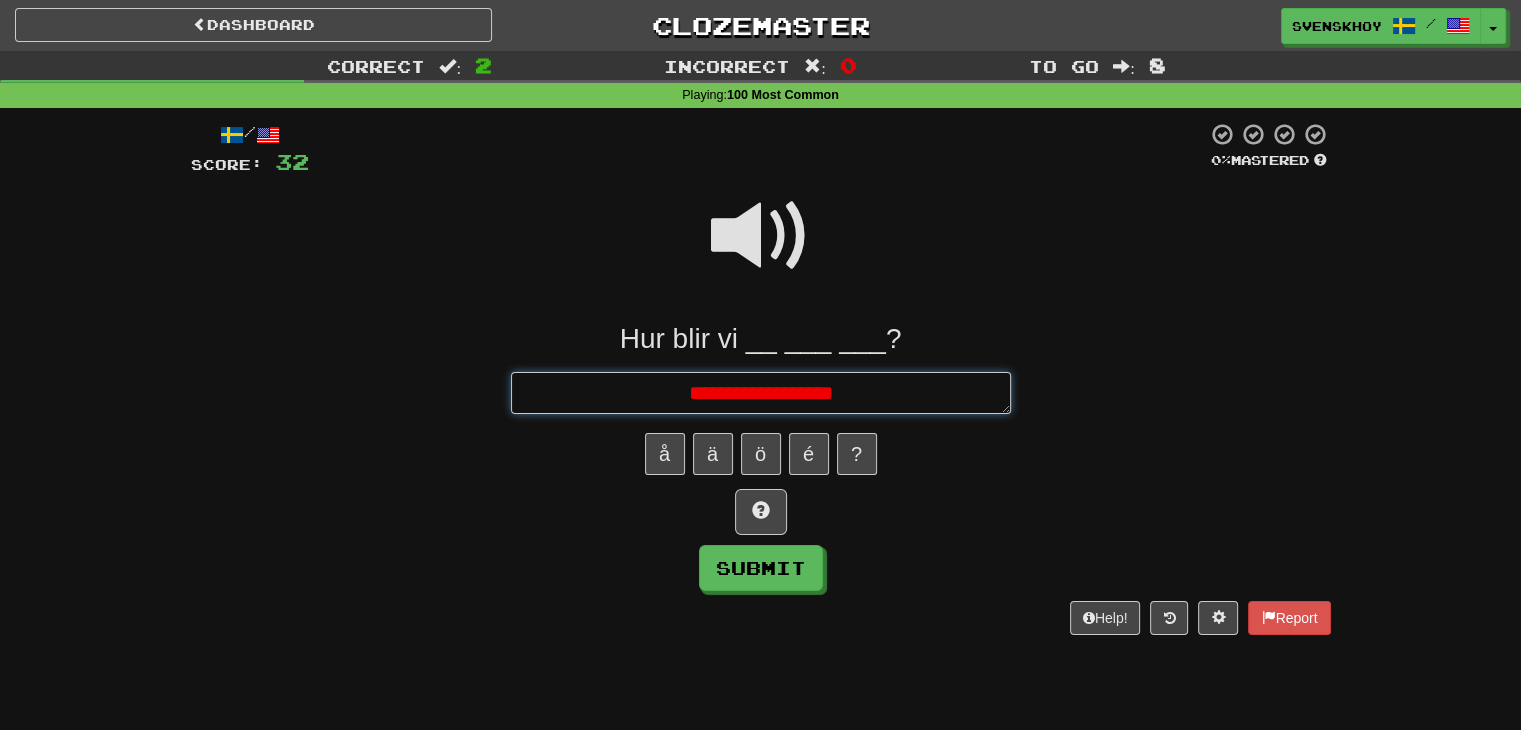 type on "*" 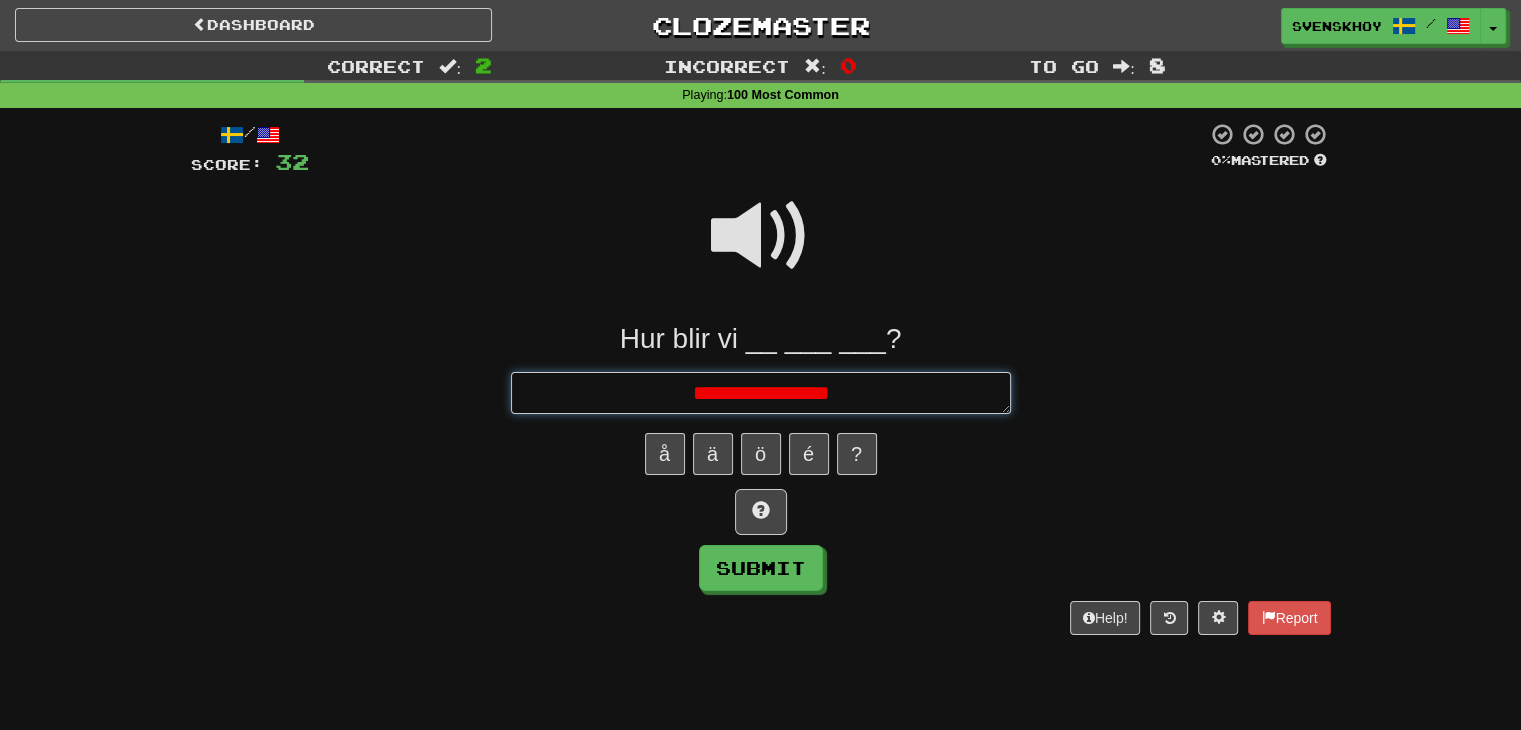 type on "*" 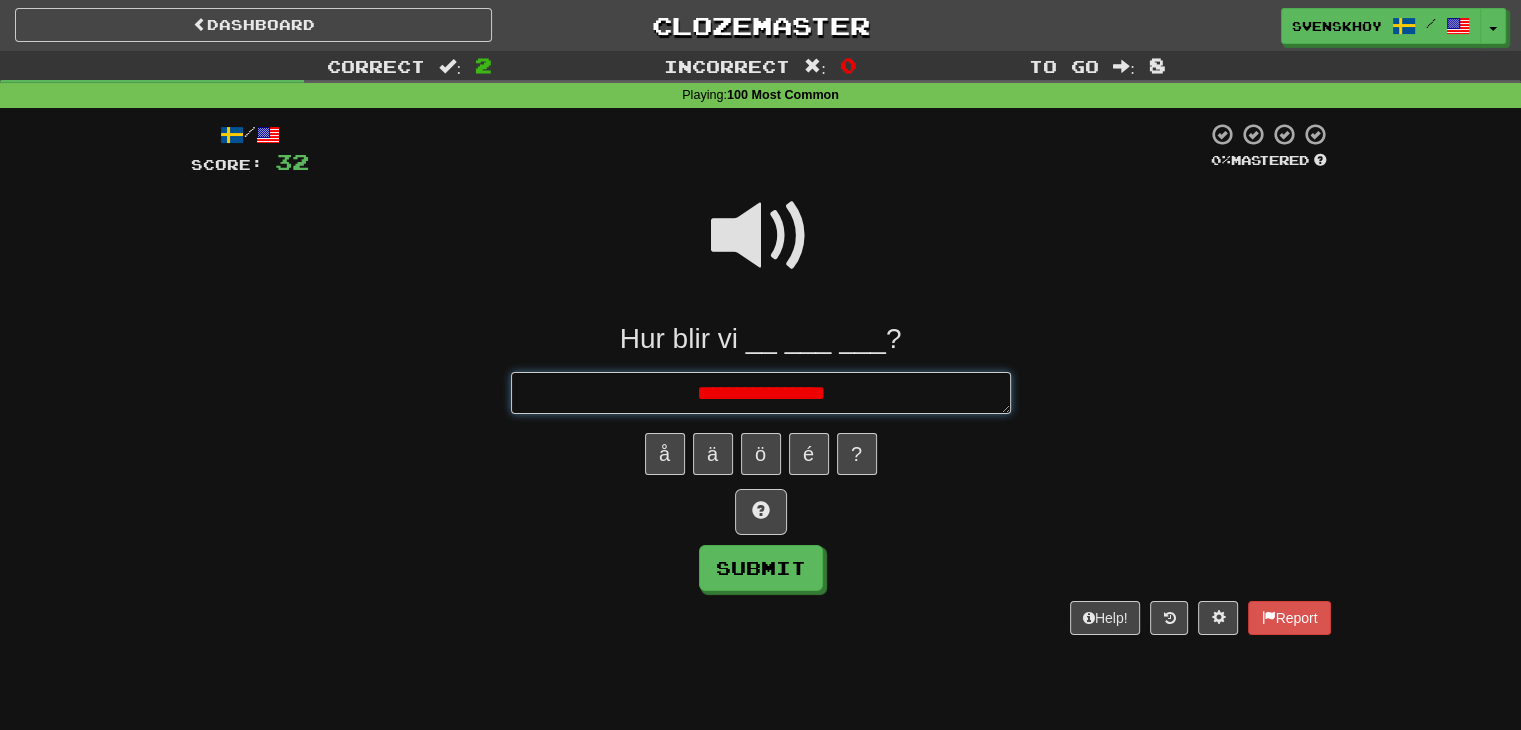 type on "*" 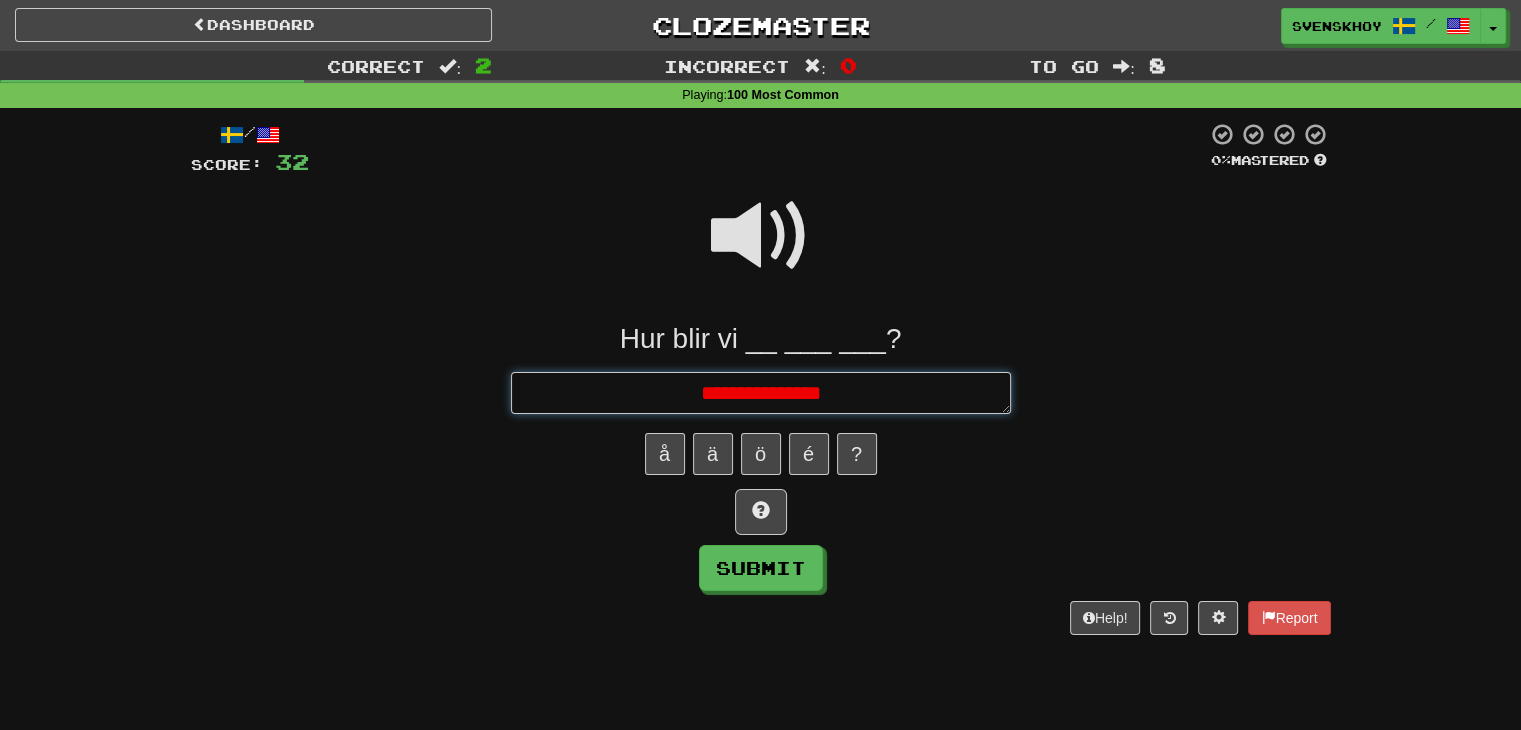 type on "*" 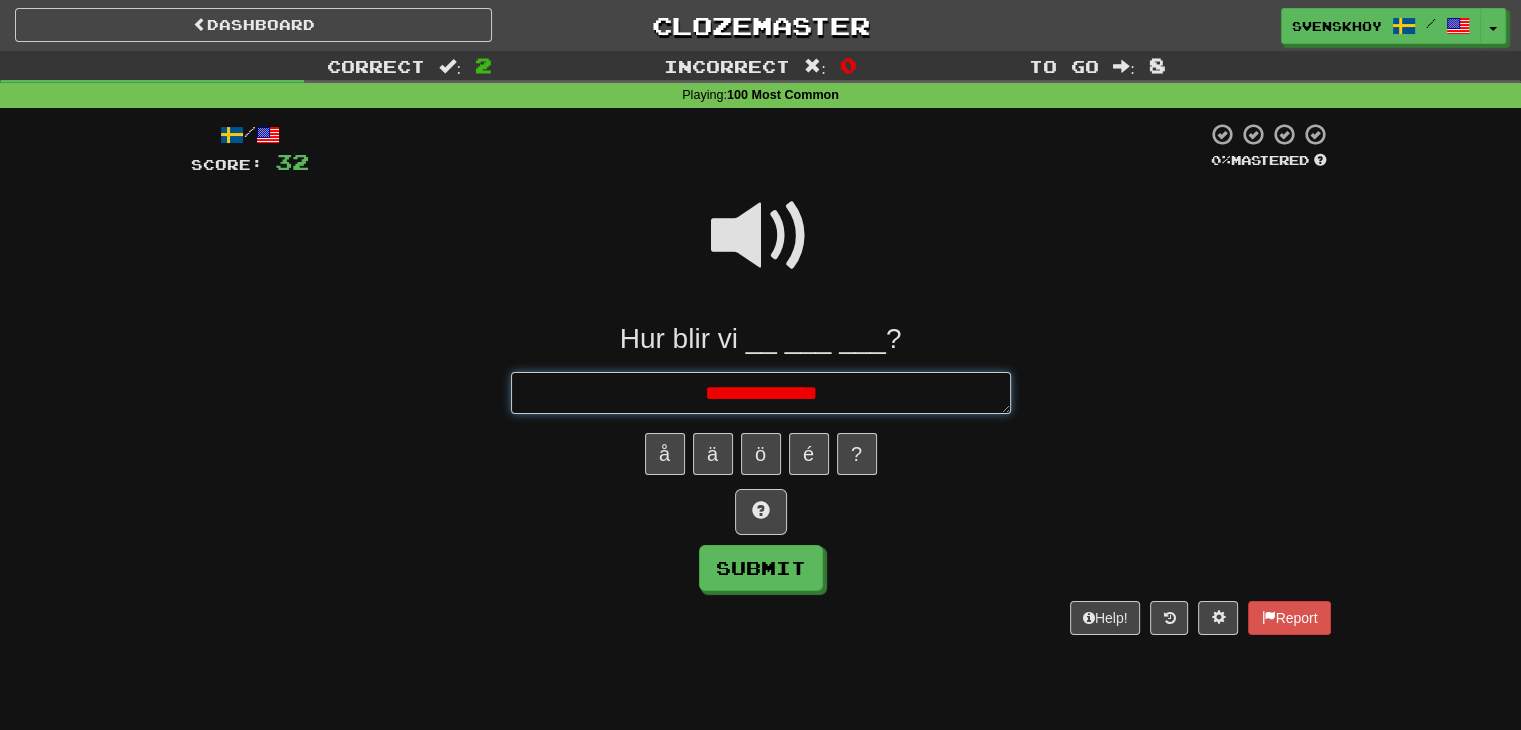 type on "*" 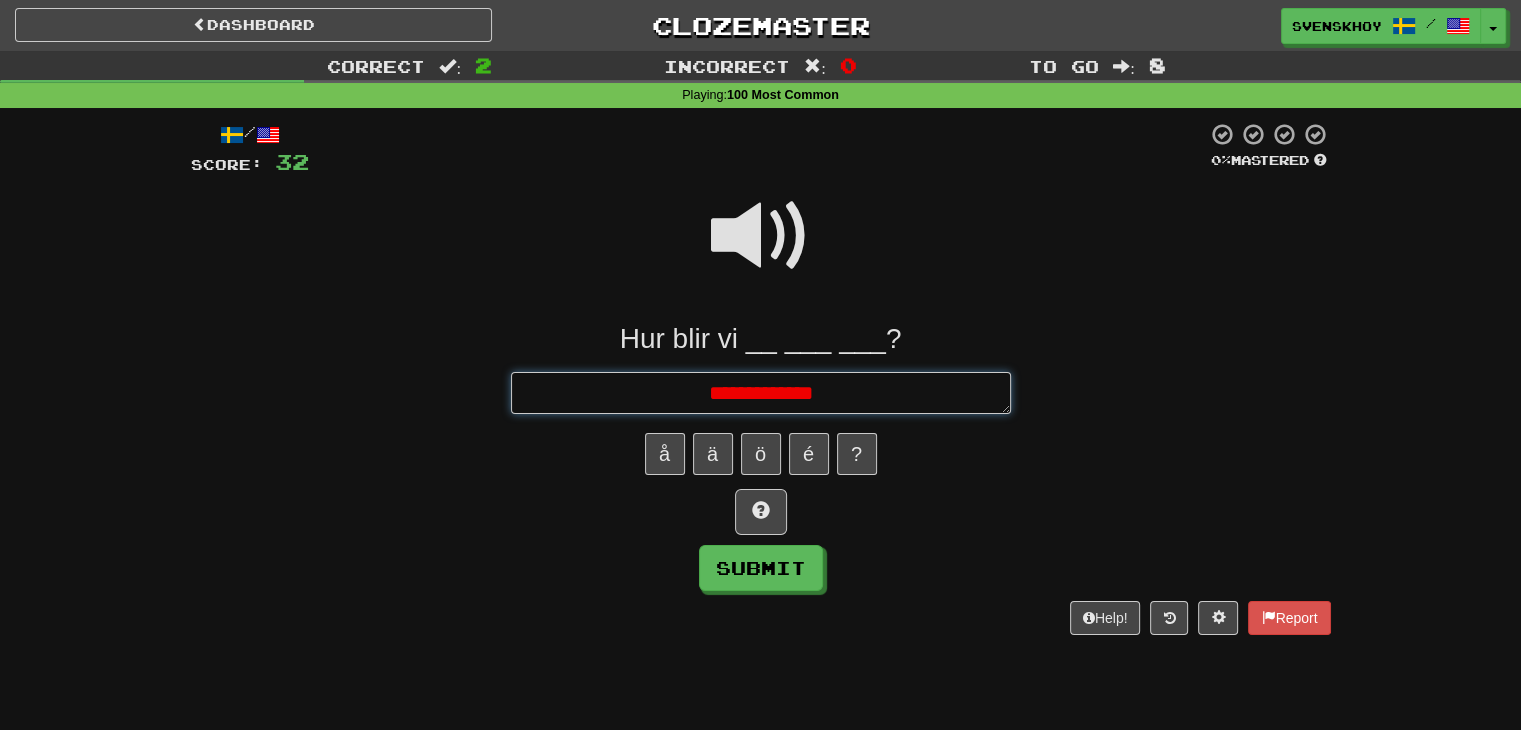 type on "*" 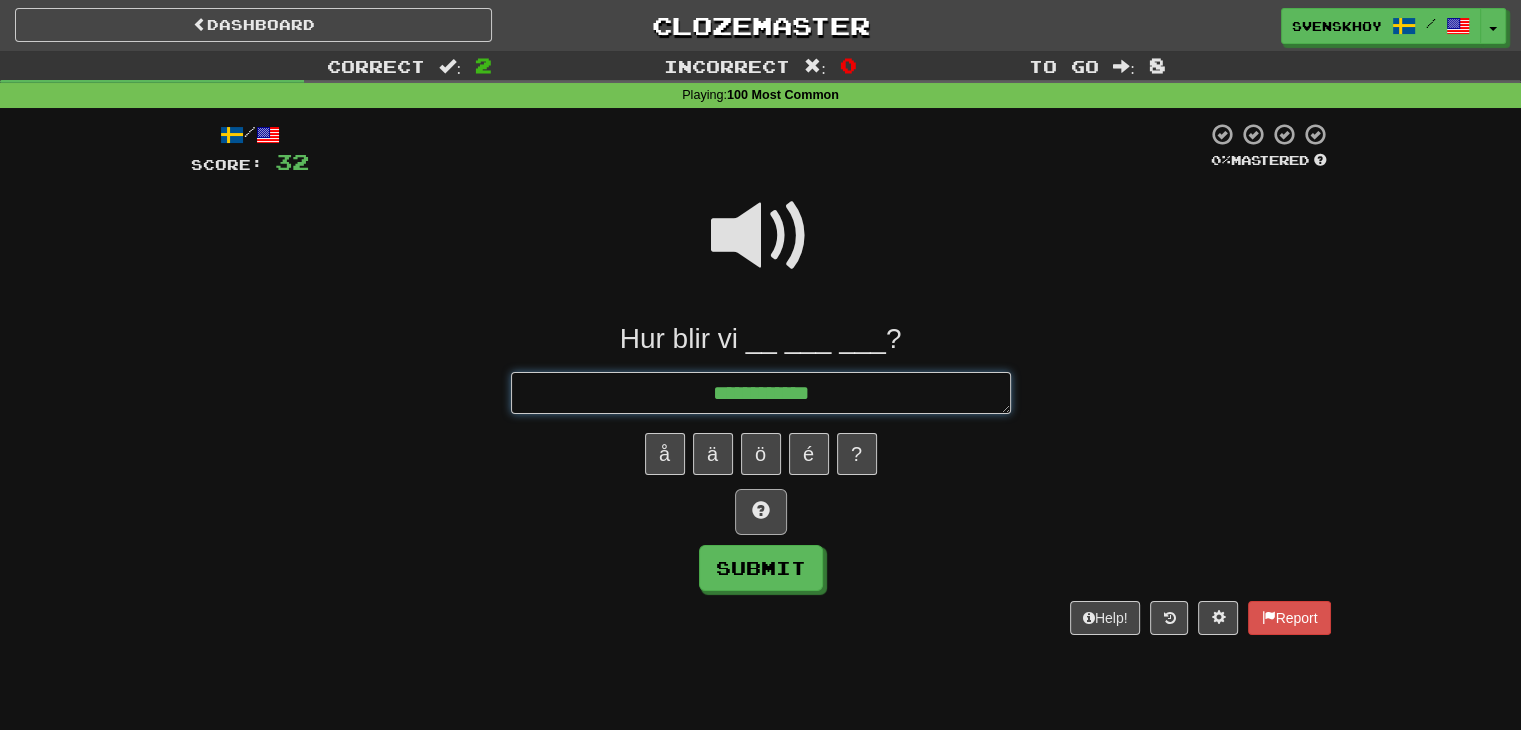 type on "**********" 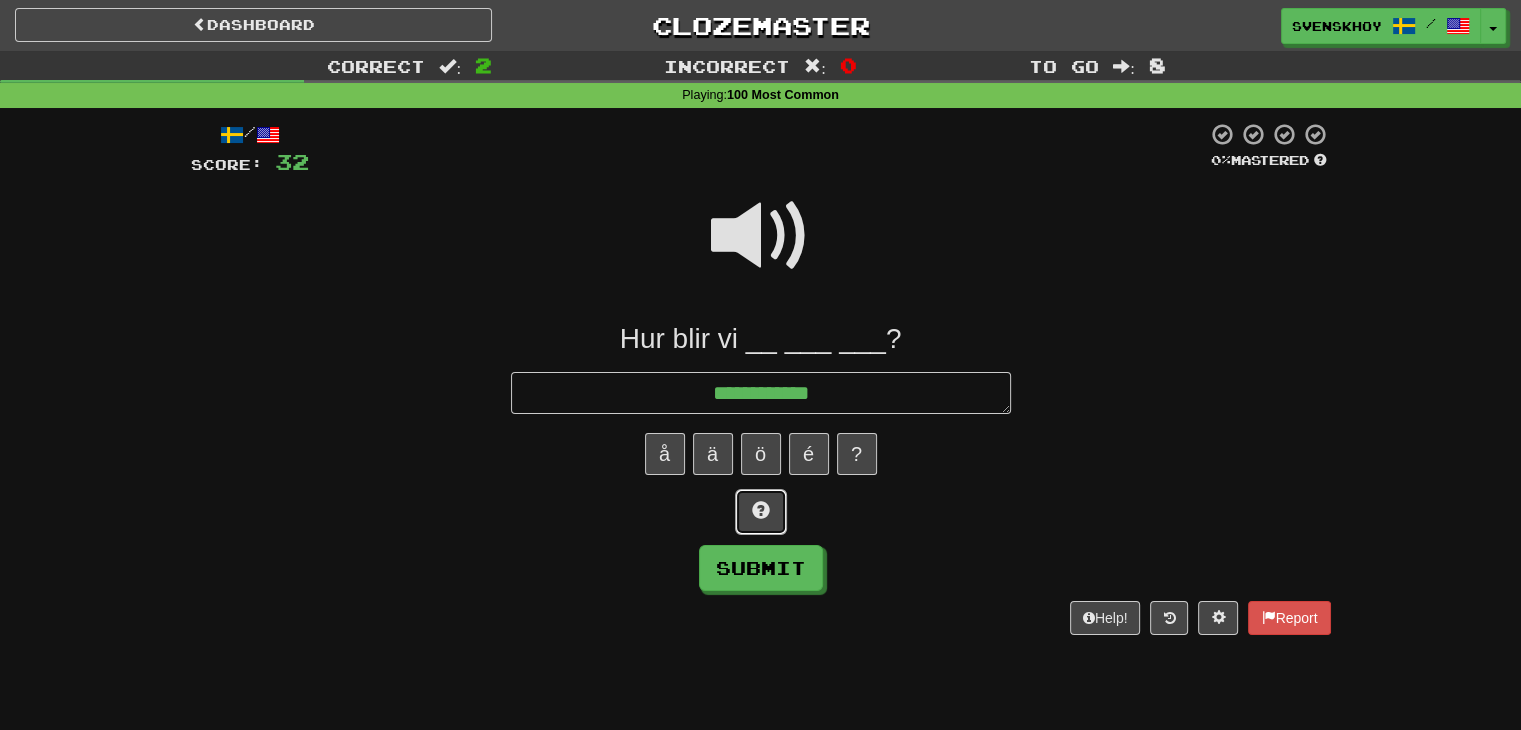 click at bounding box center (761, 512) 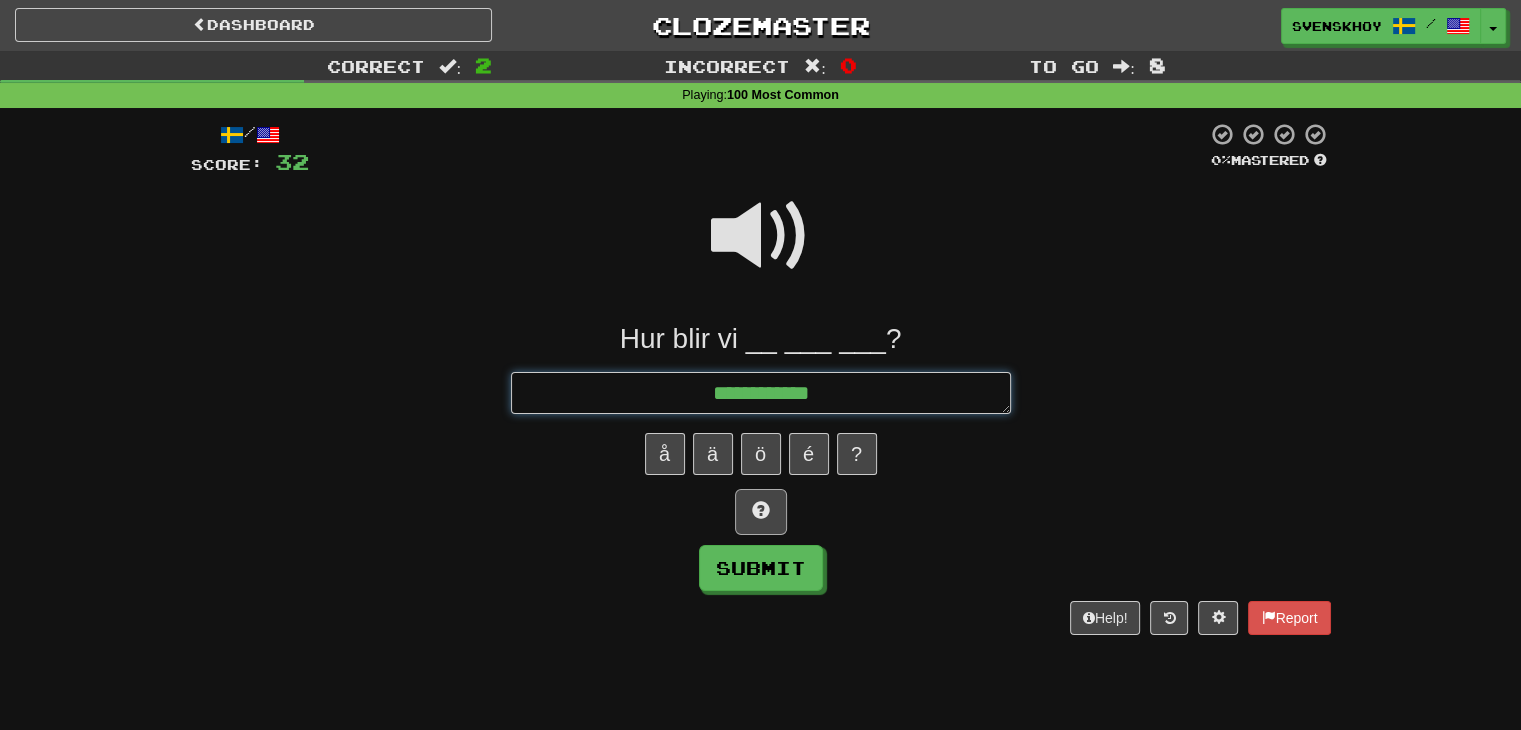 type on "*" 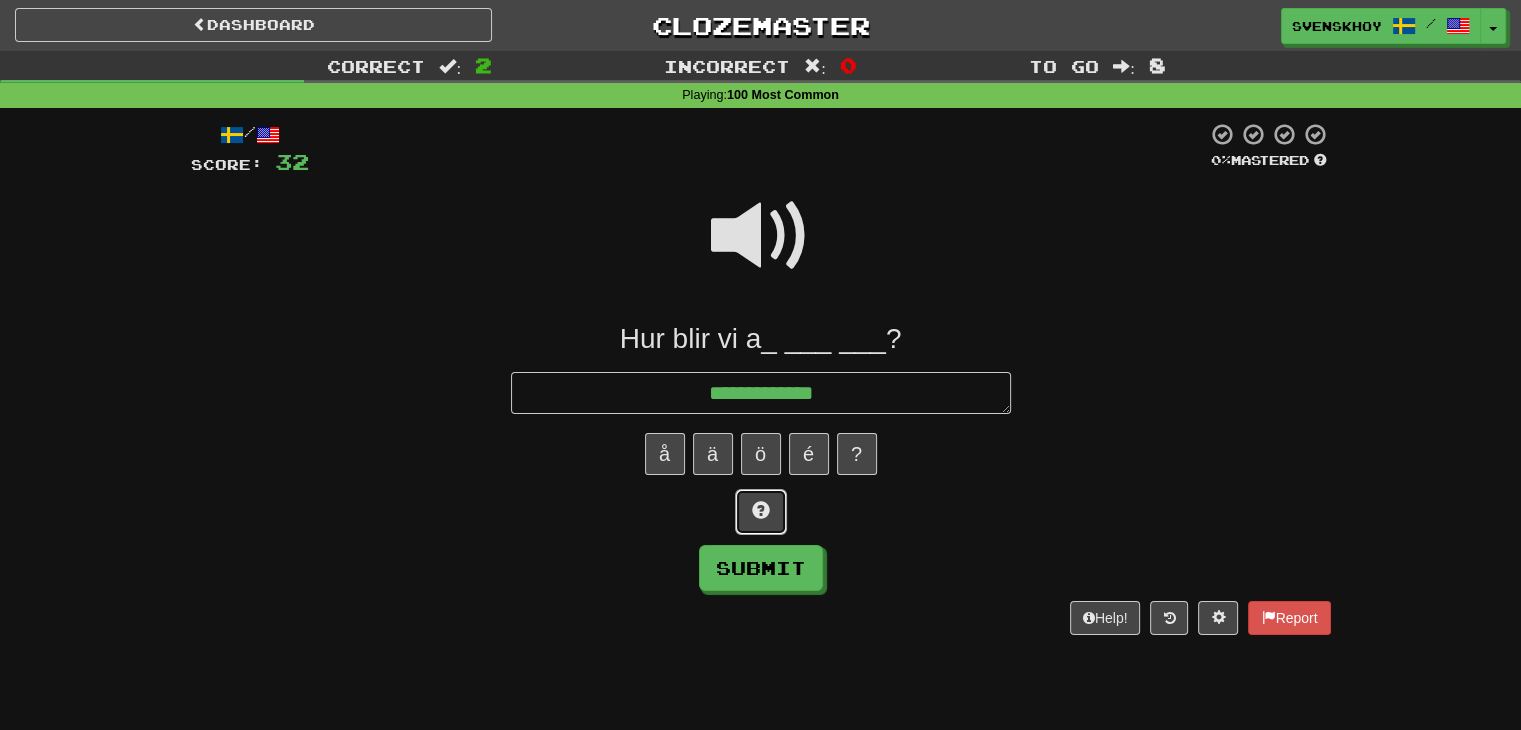 click at bounding box center [761, 512] 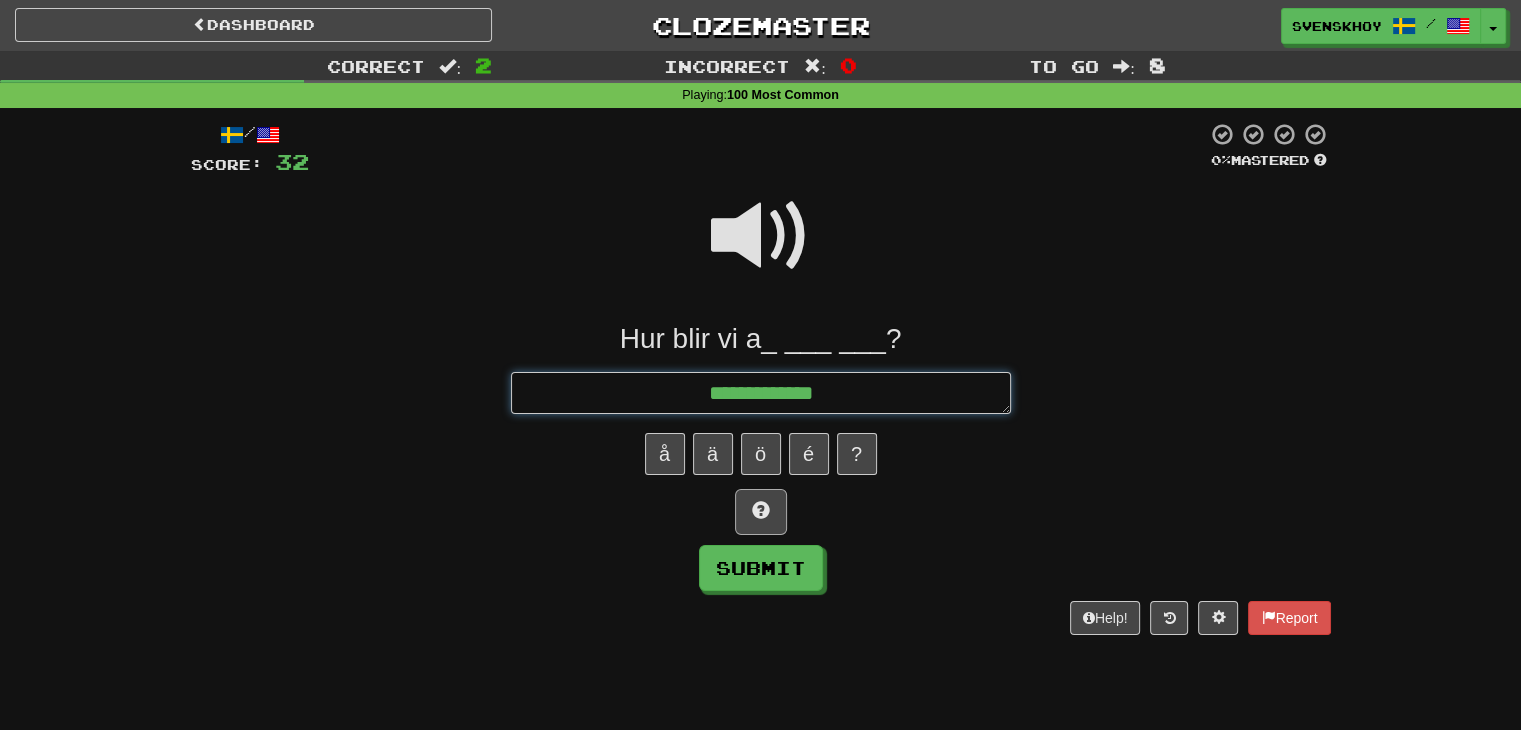 type on "*" 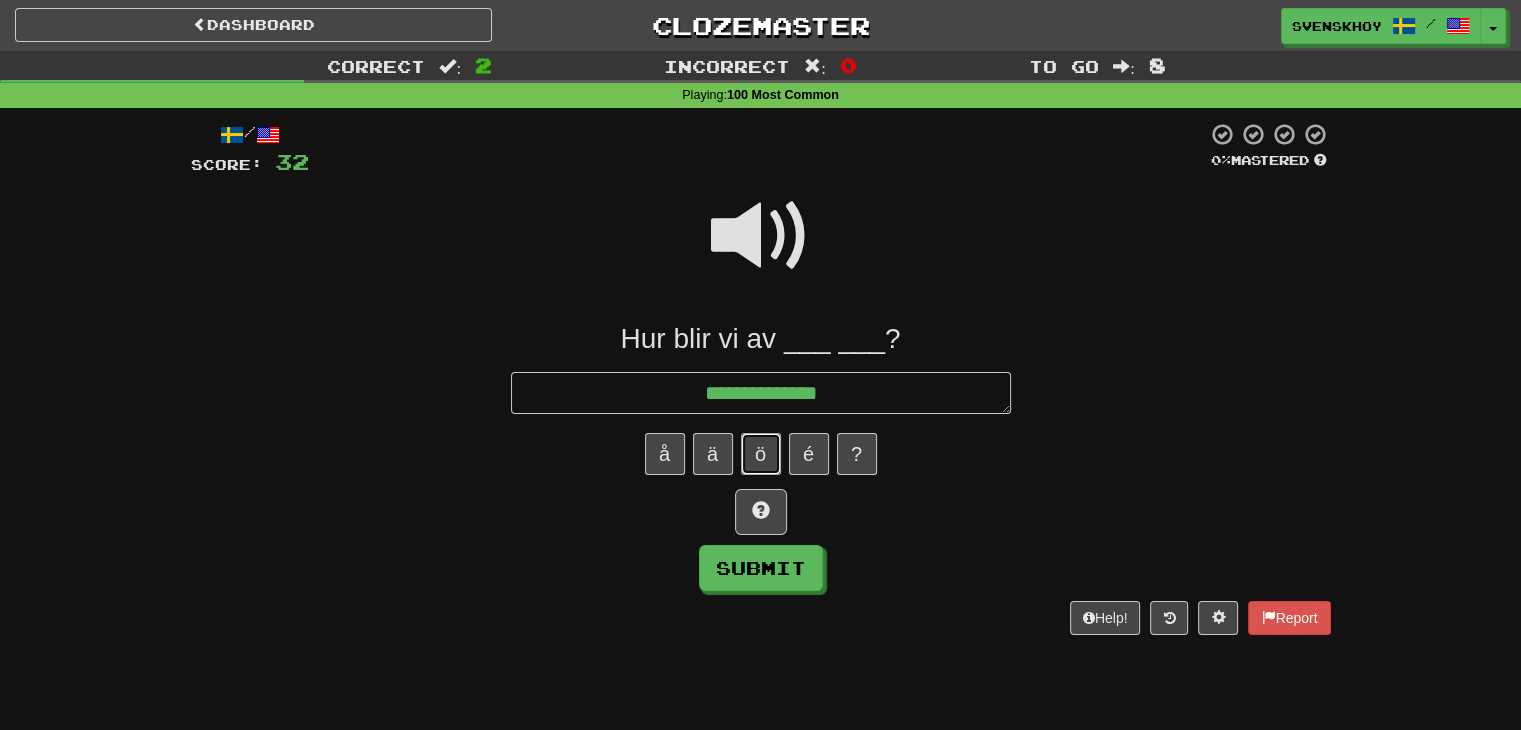 click on "ö" at bounding box center (761, 454) 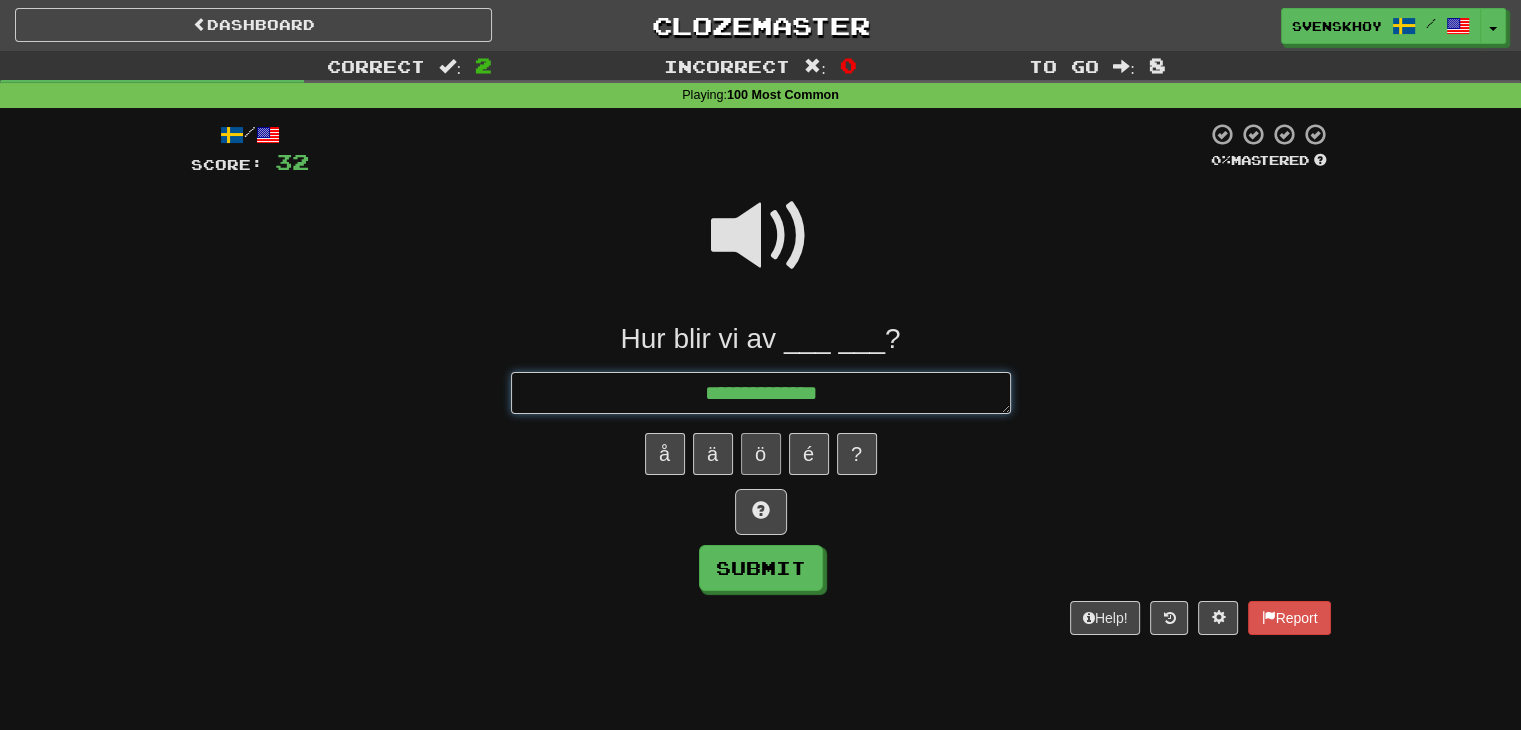 type on "*" 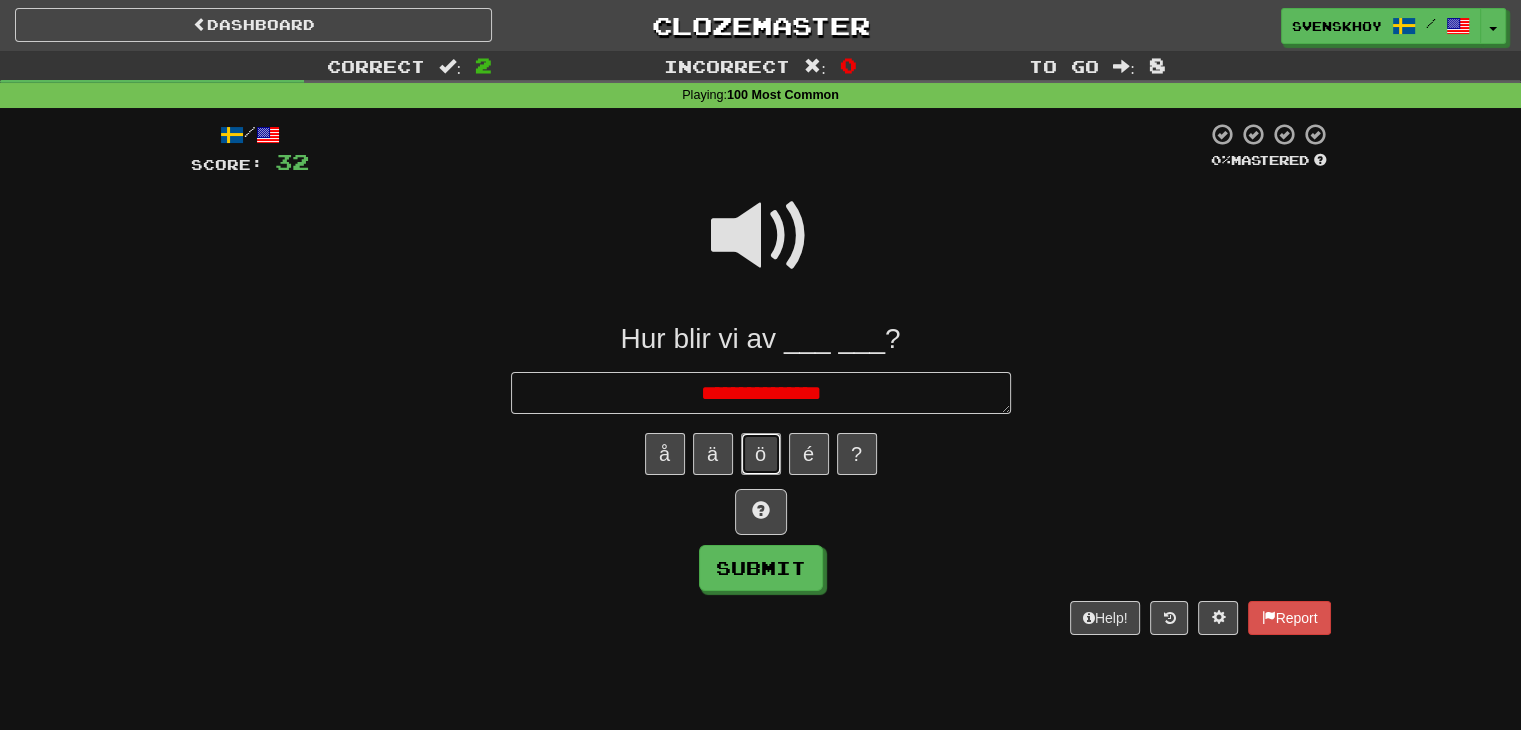 click on "ö" at bounding box center (761, 454) 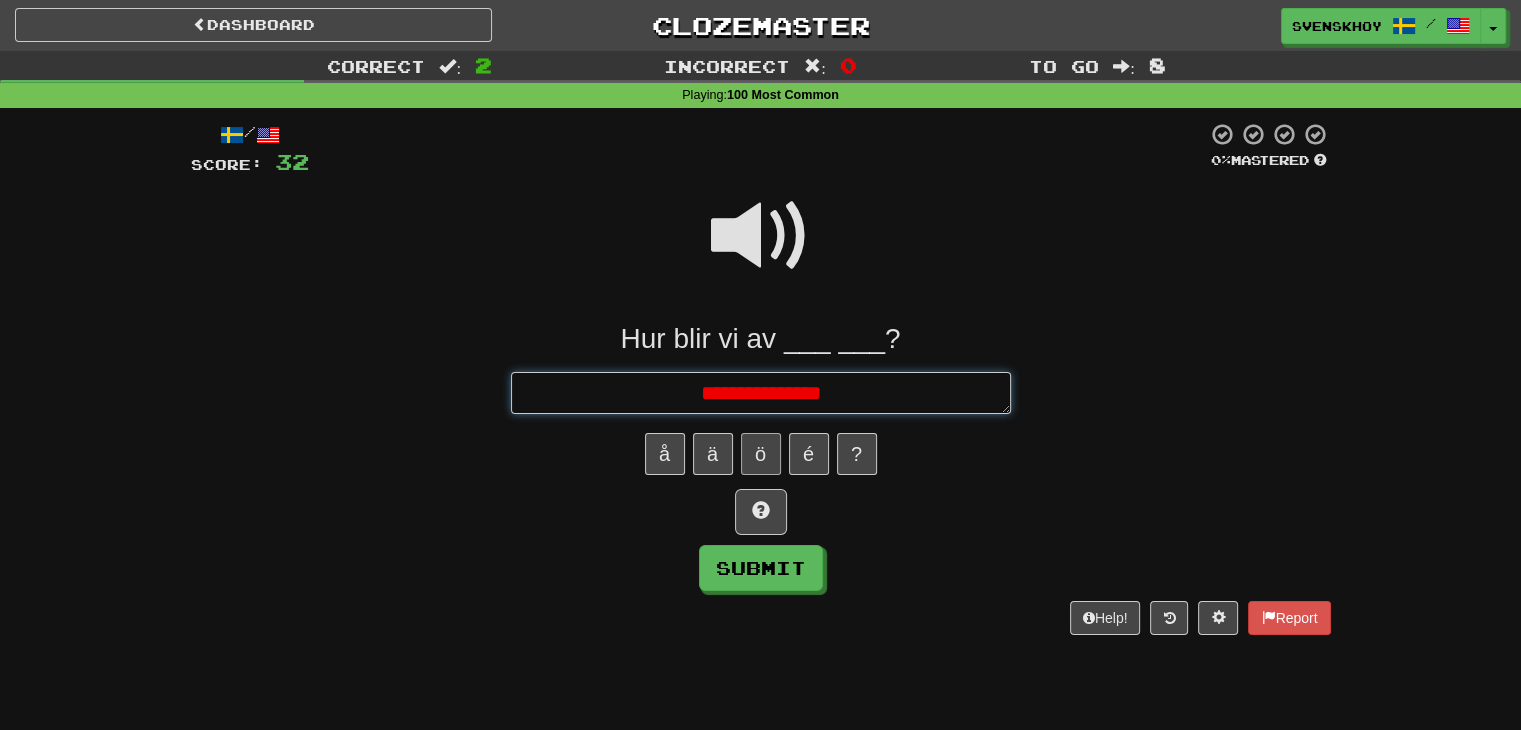 type on "*" 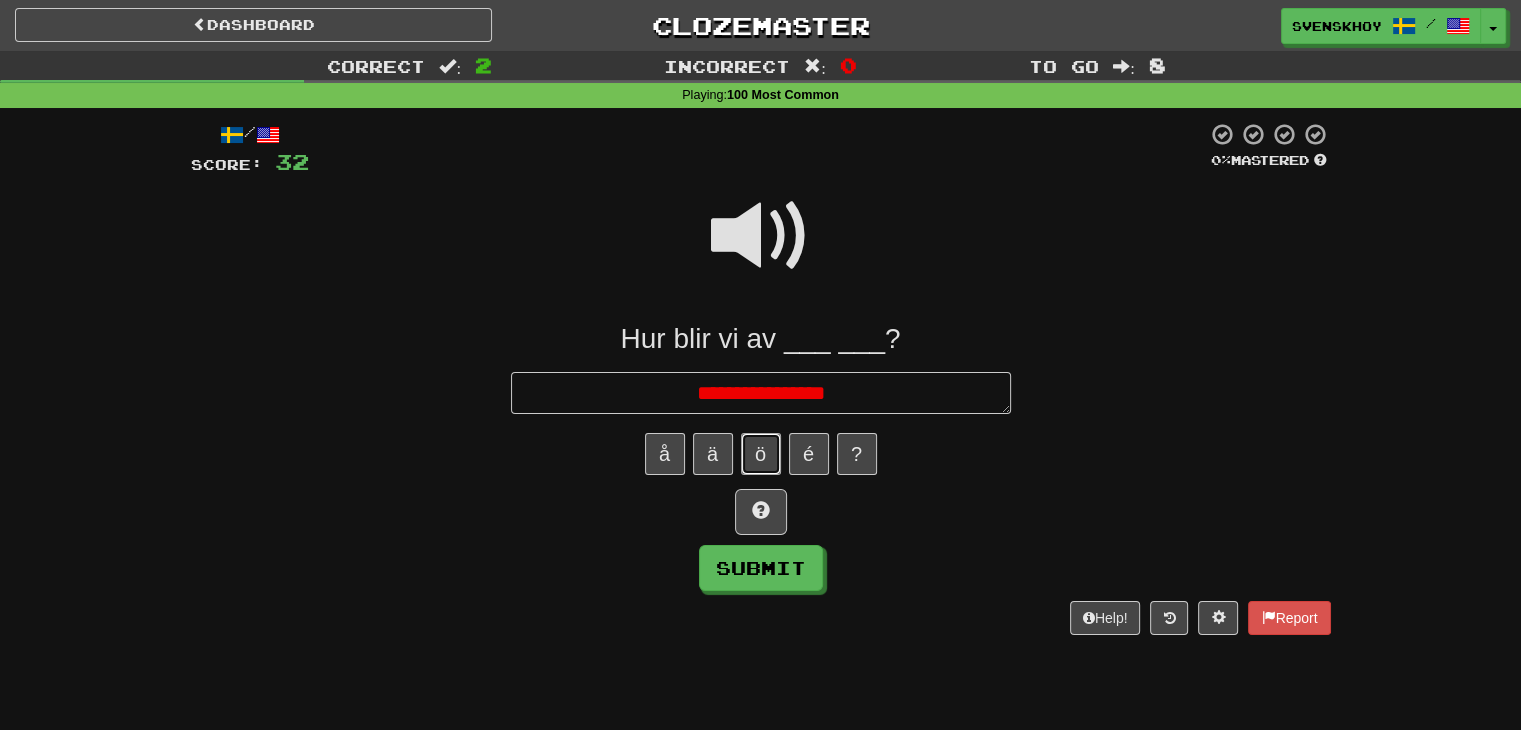 click on "ö" at bounding box center [761, 454] 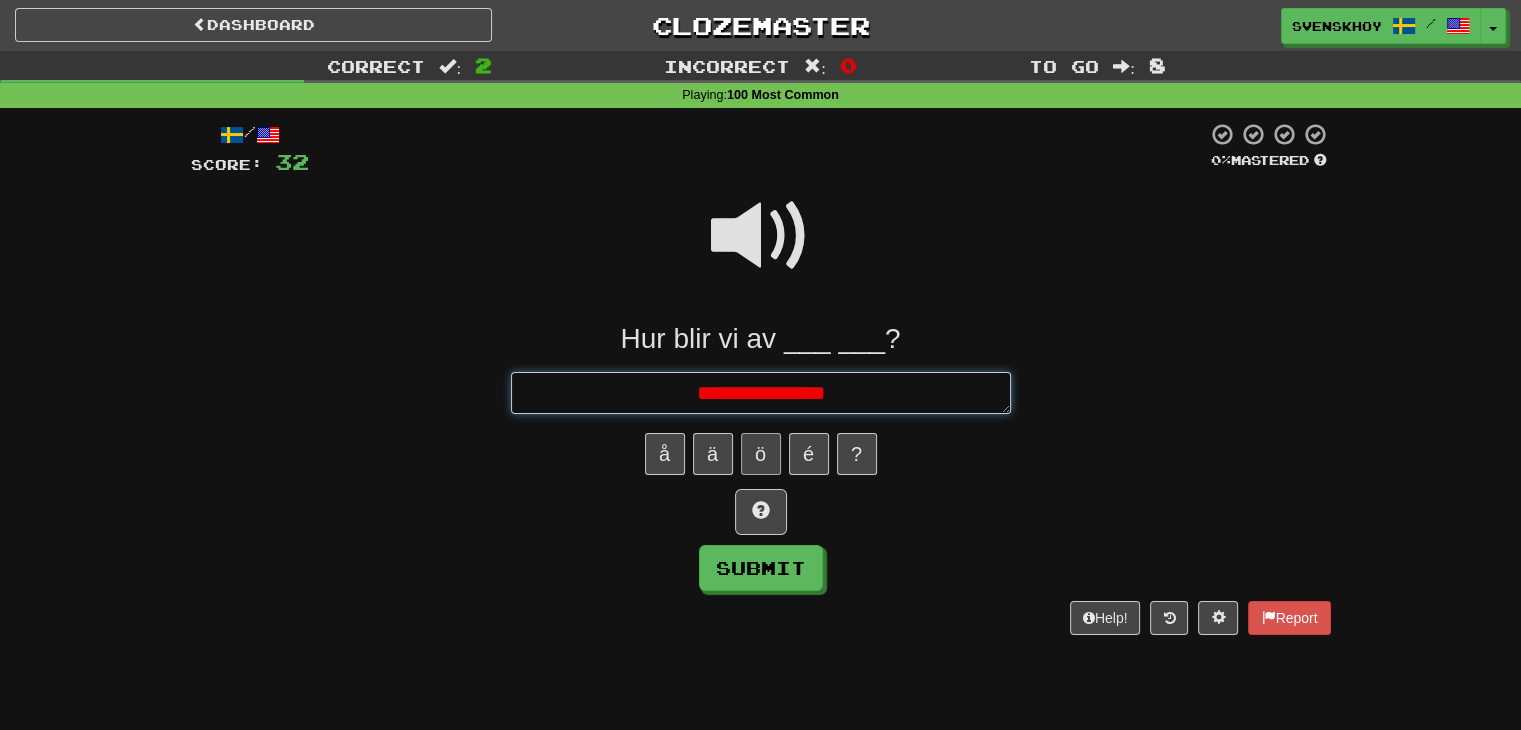 type on "*" 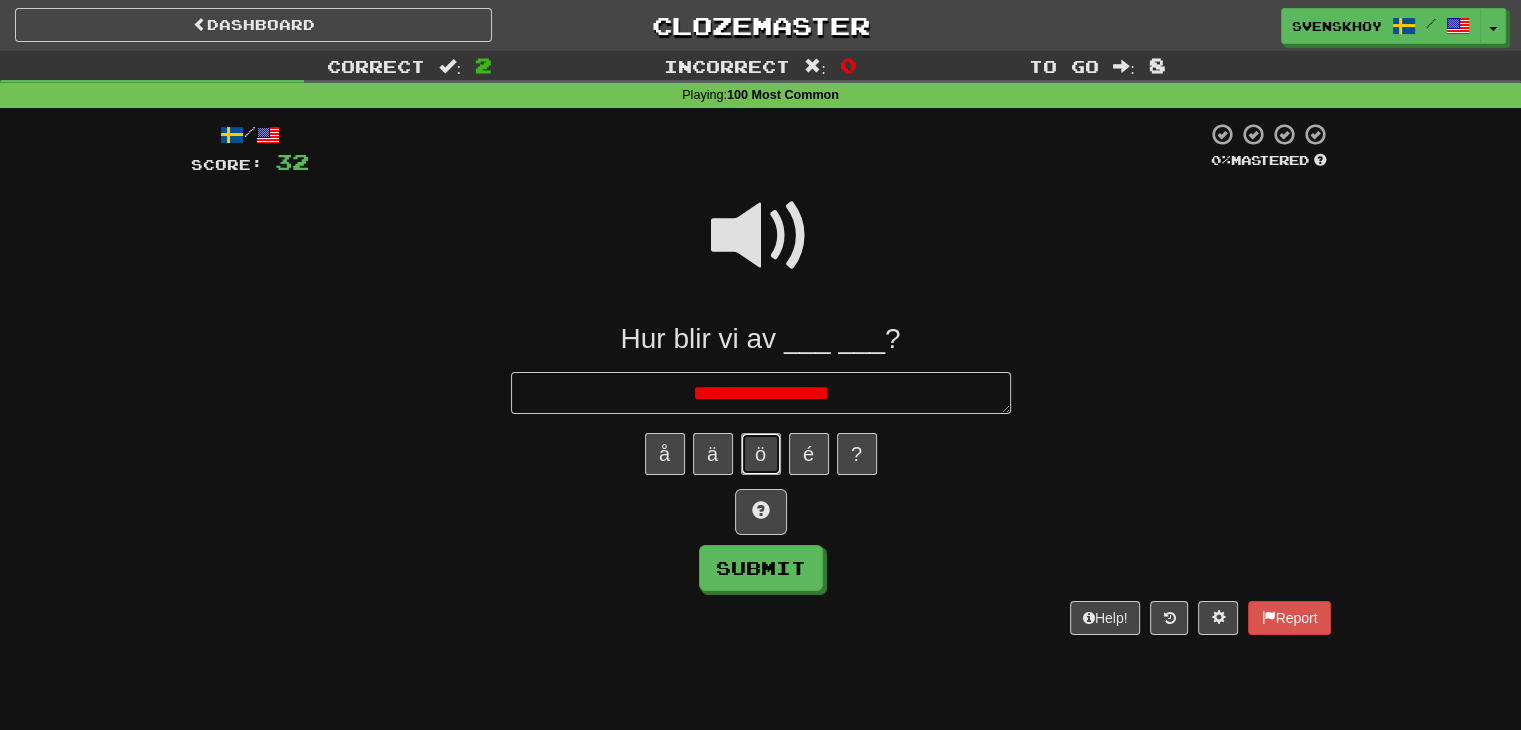 click on "ö" at bounding box center [761, 454] 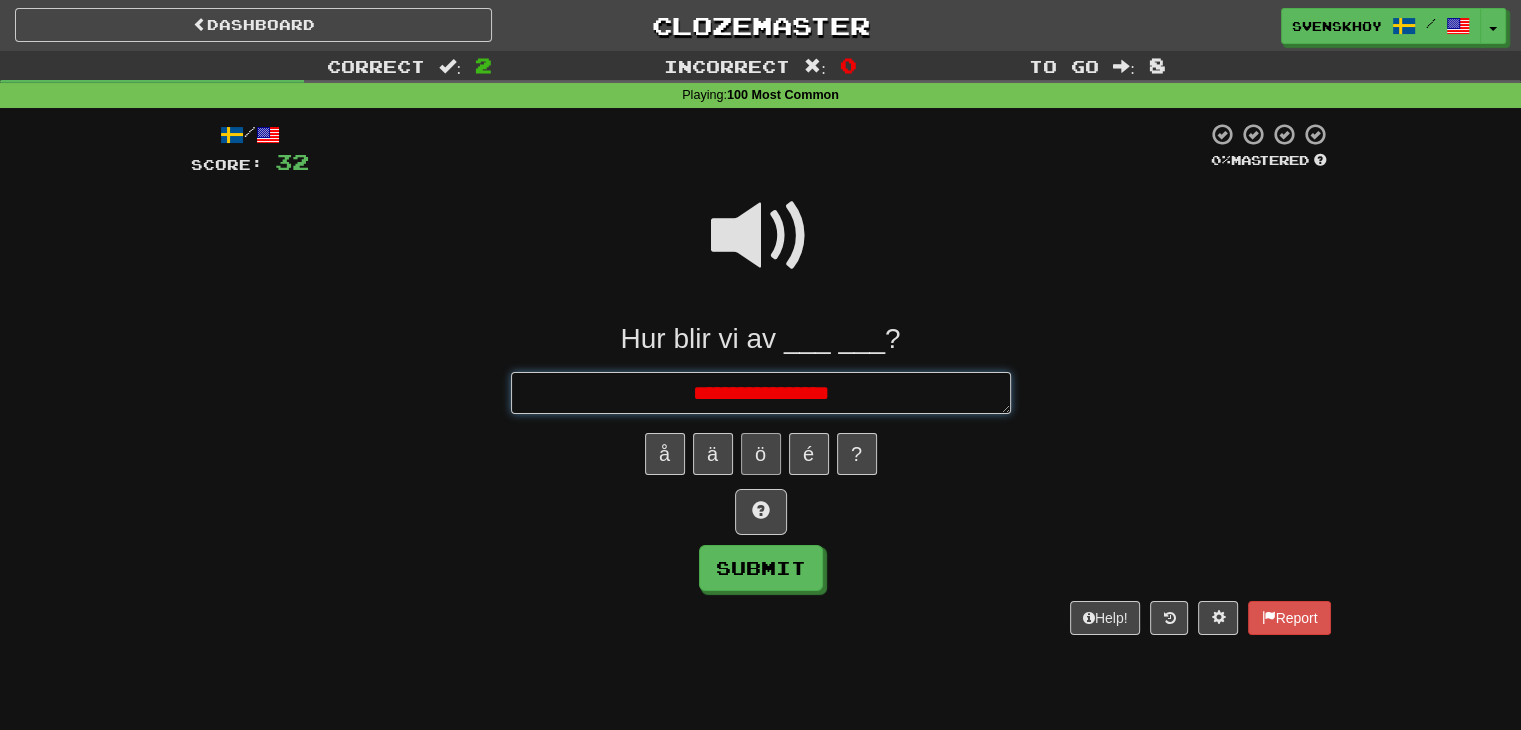 type on "*" 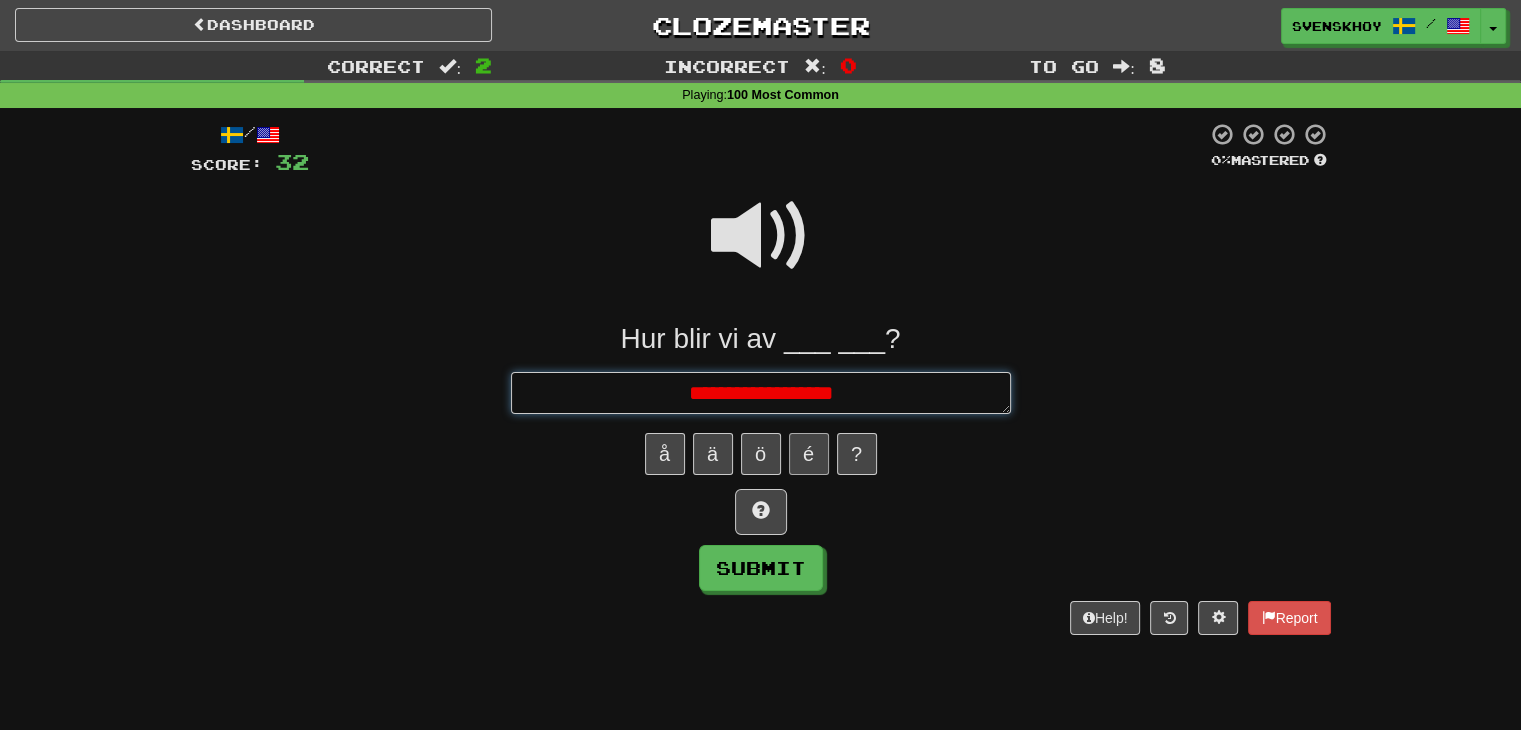 type on "*" 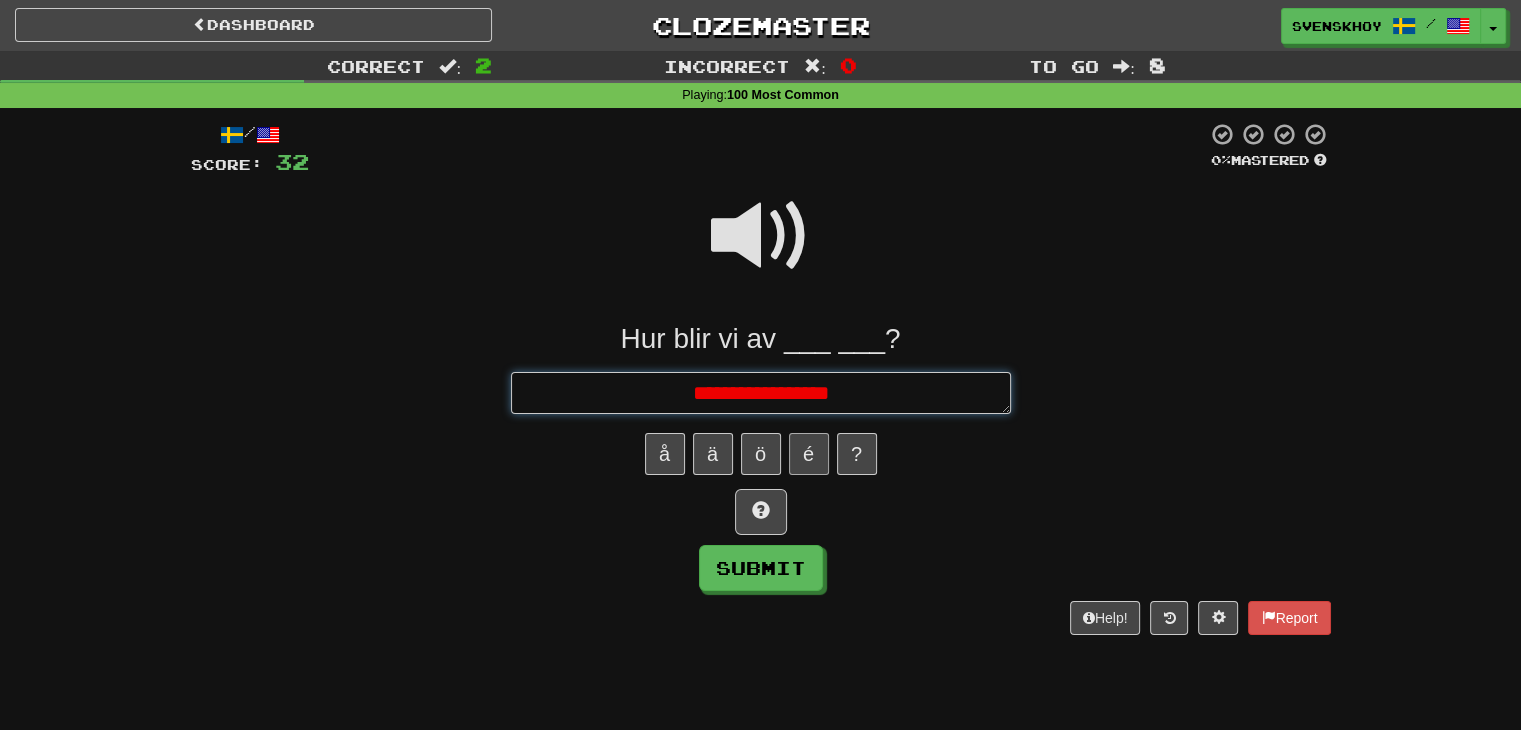 type on "*" 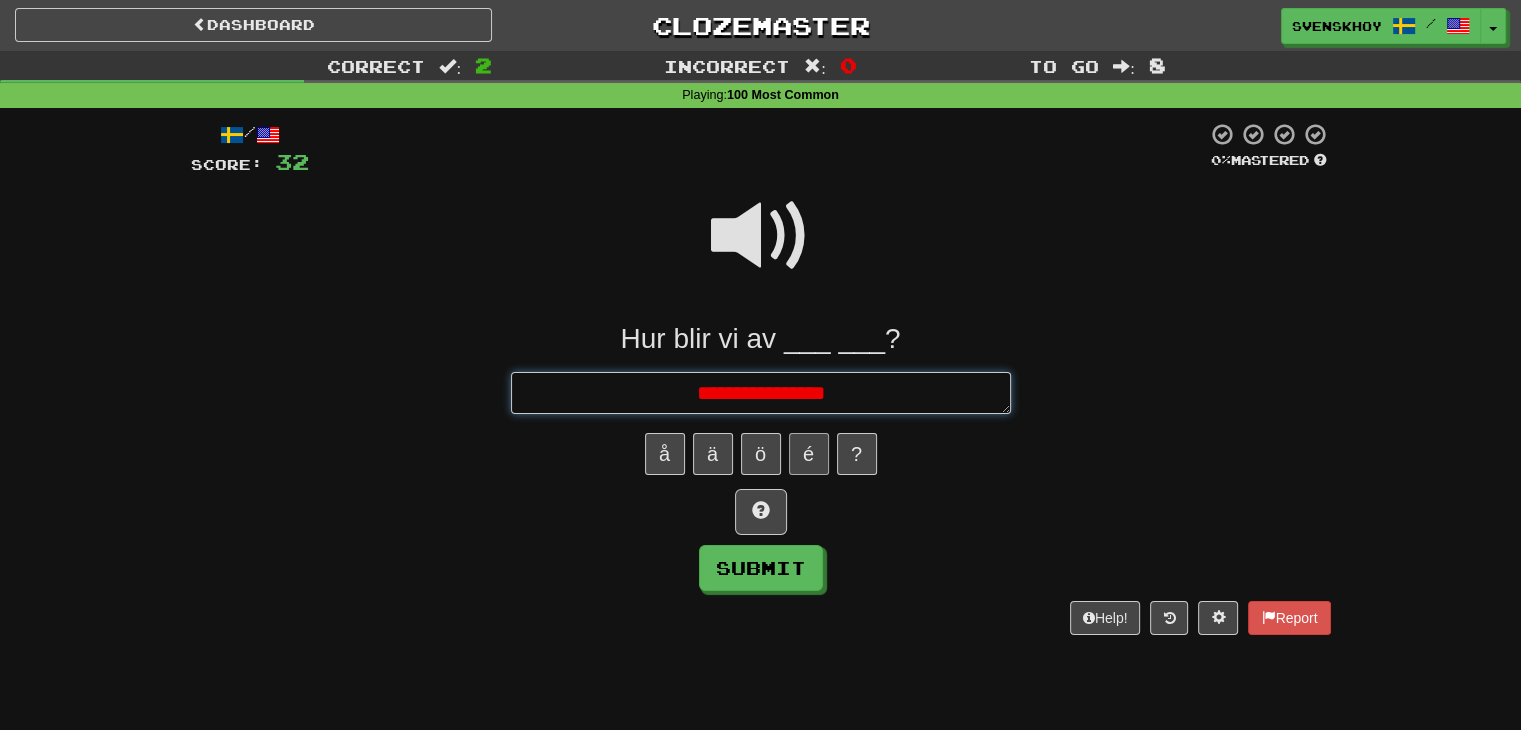 type on "*" 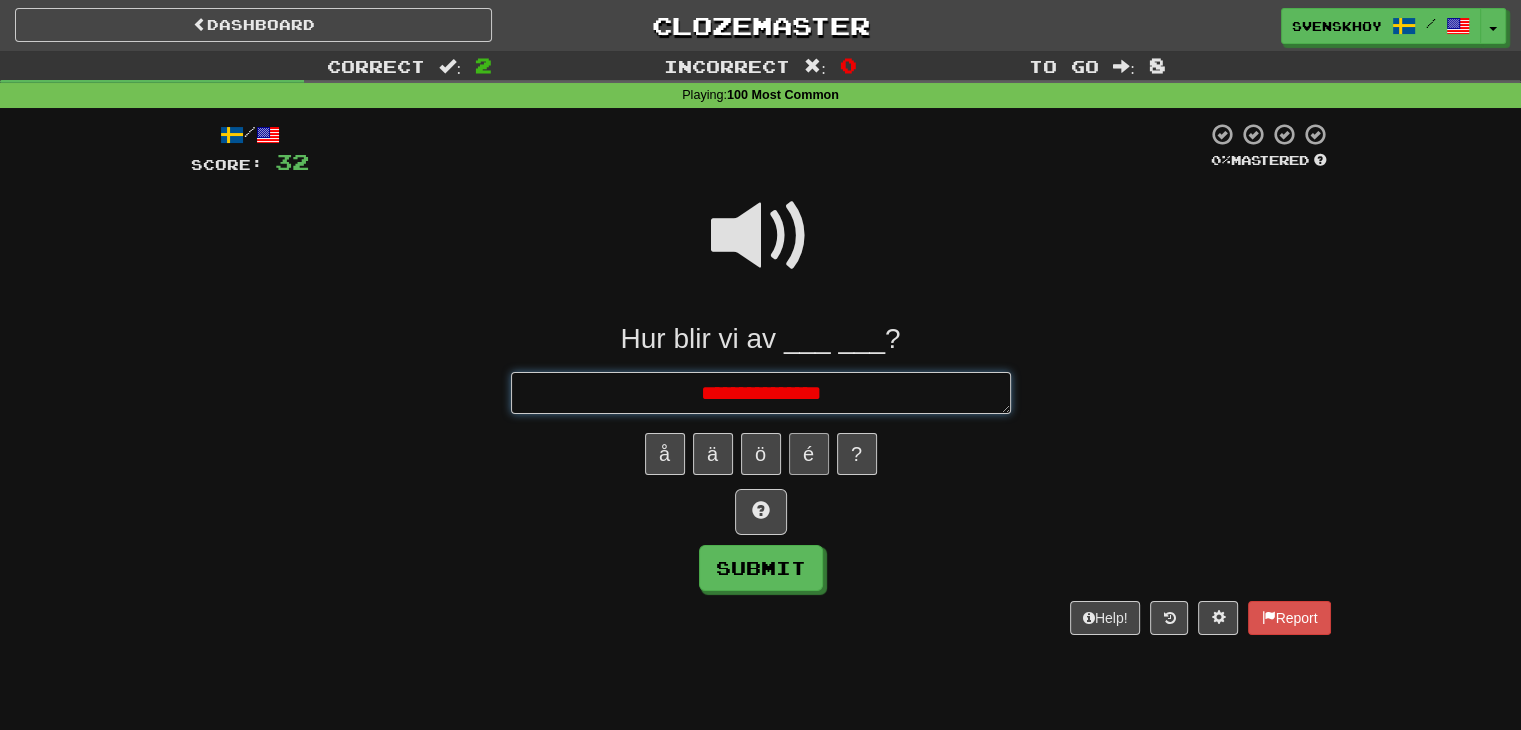 type on "*" 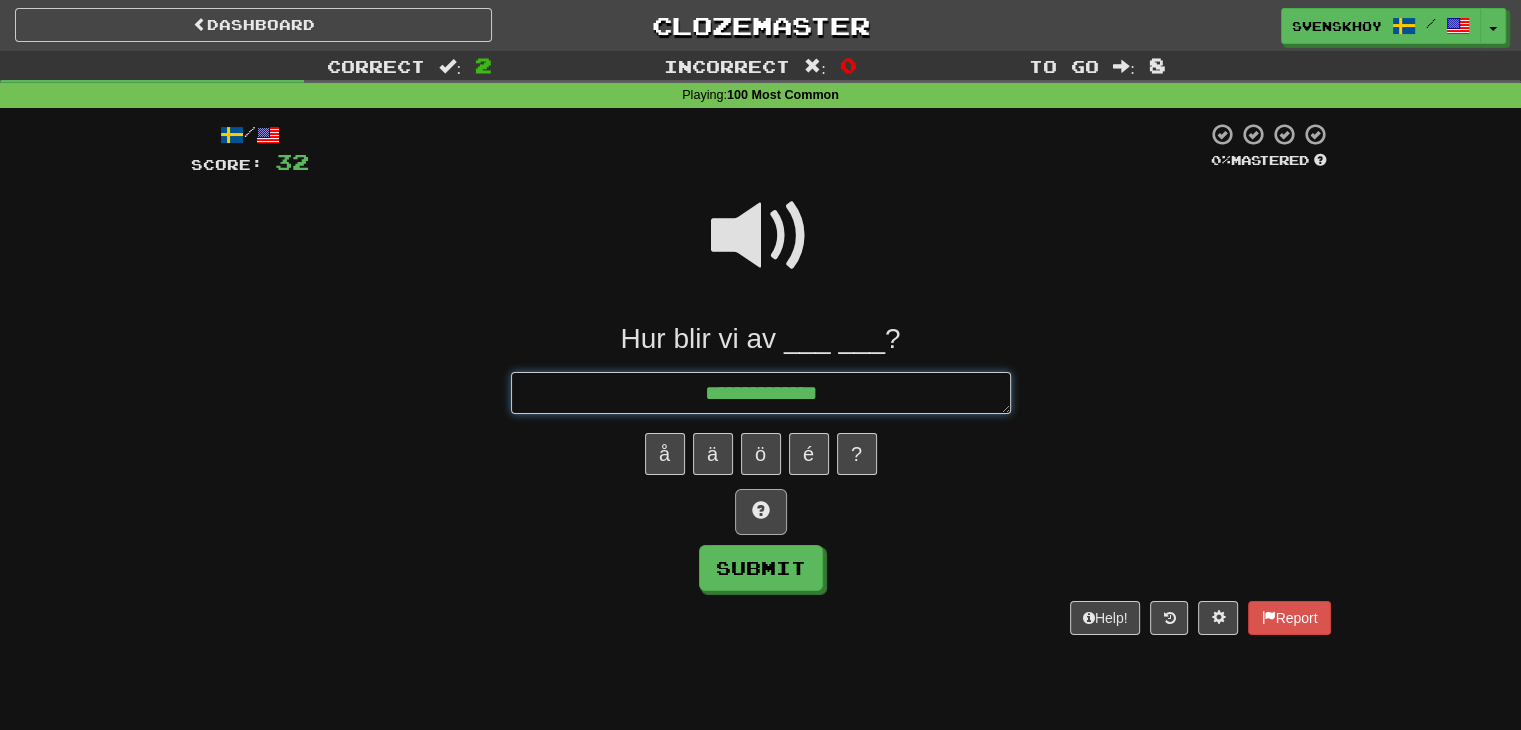 type on "**********" 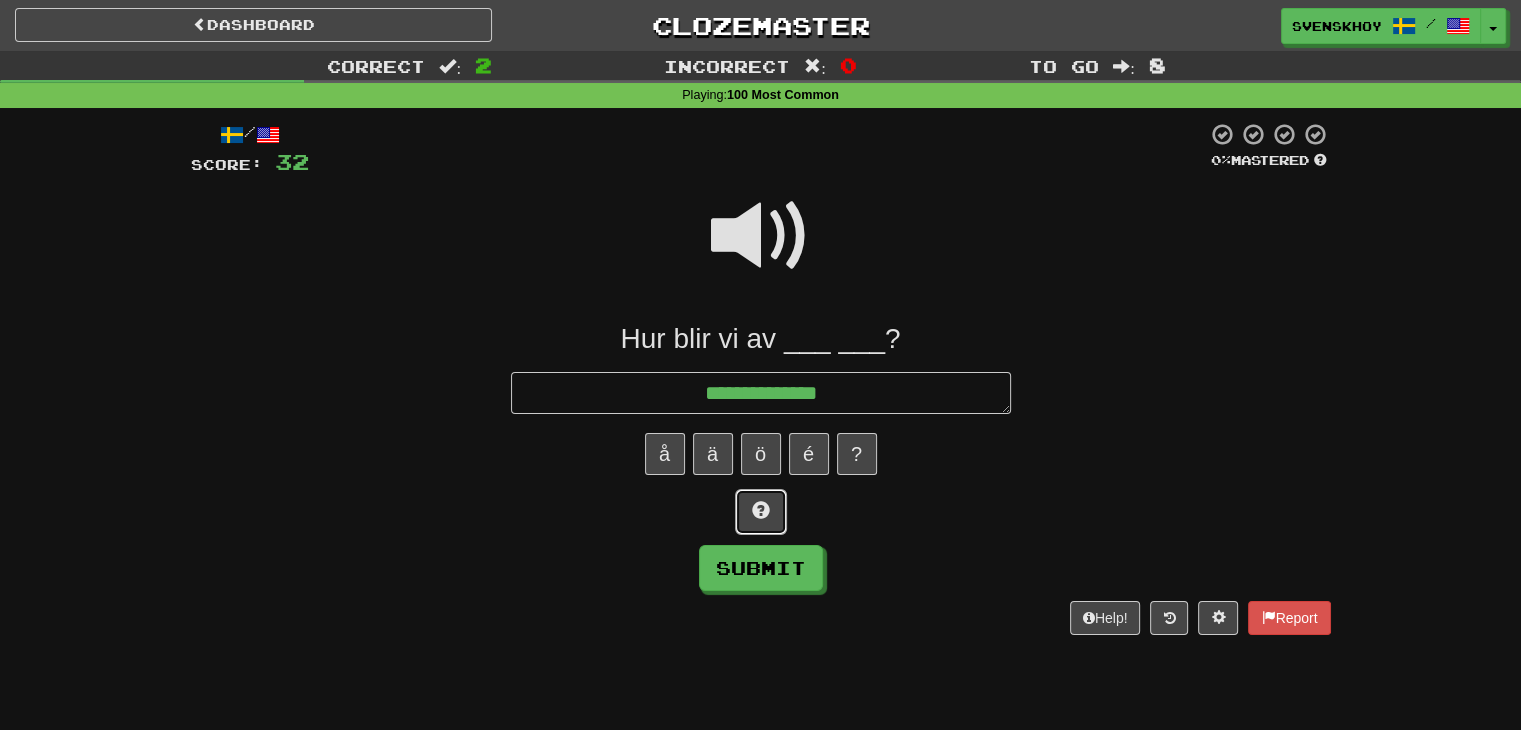 click at bounding box center (761, 512) 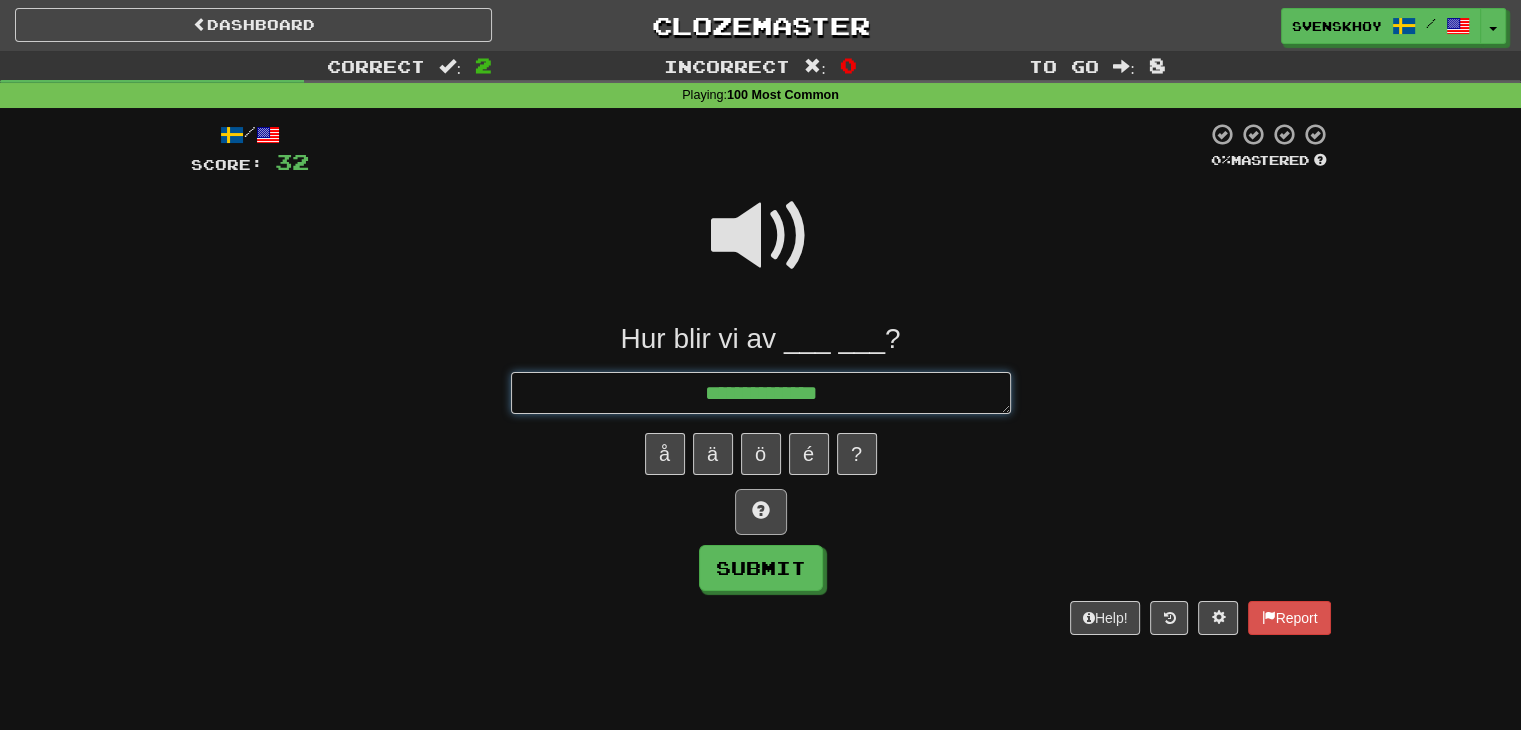 type on "*" 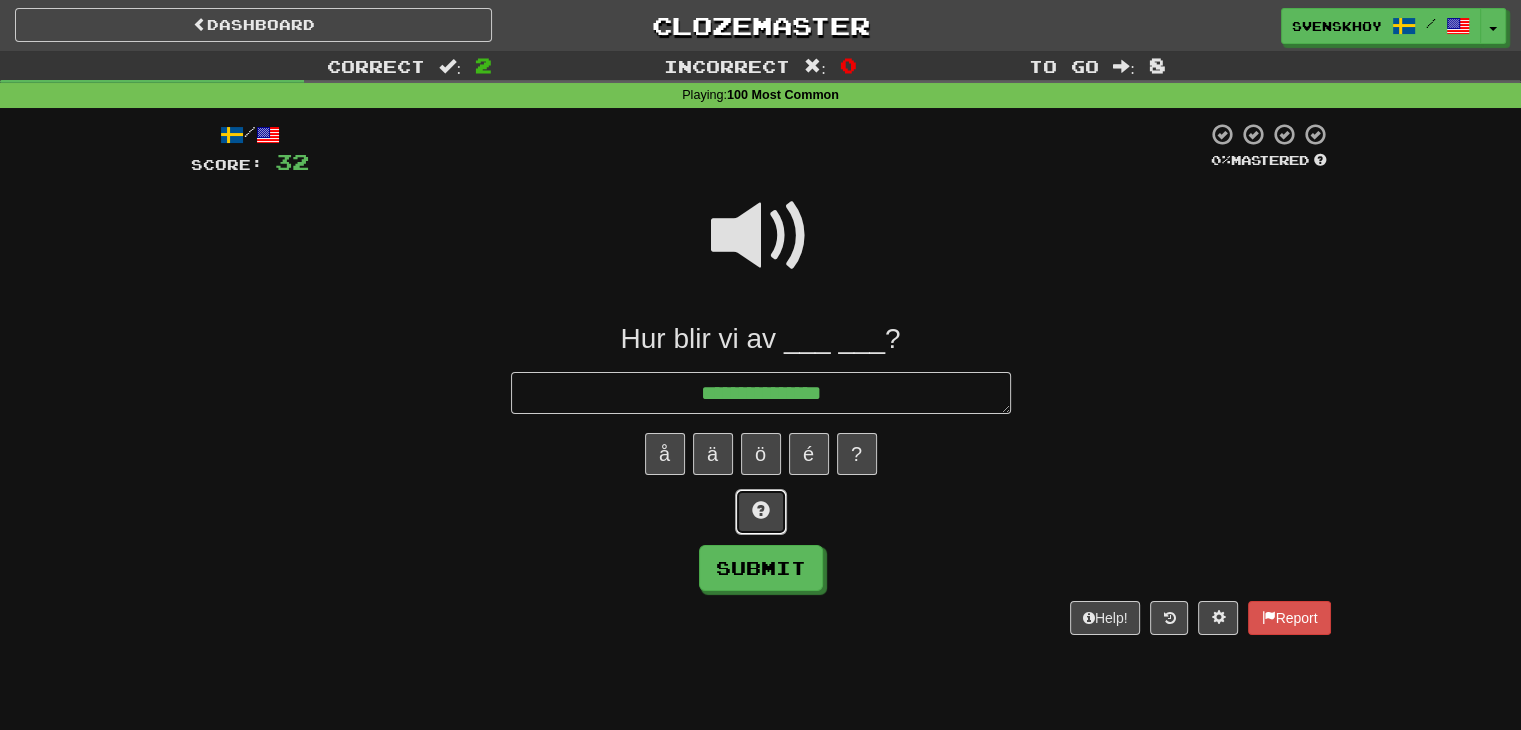 click at bounding box center (761, 512) 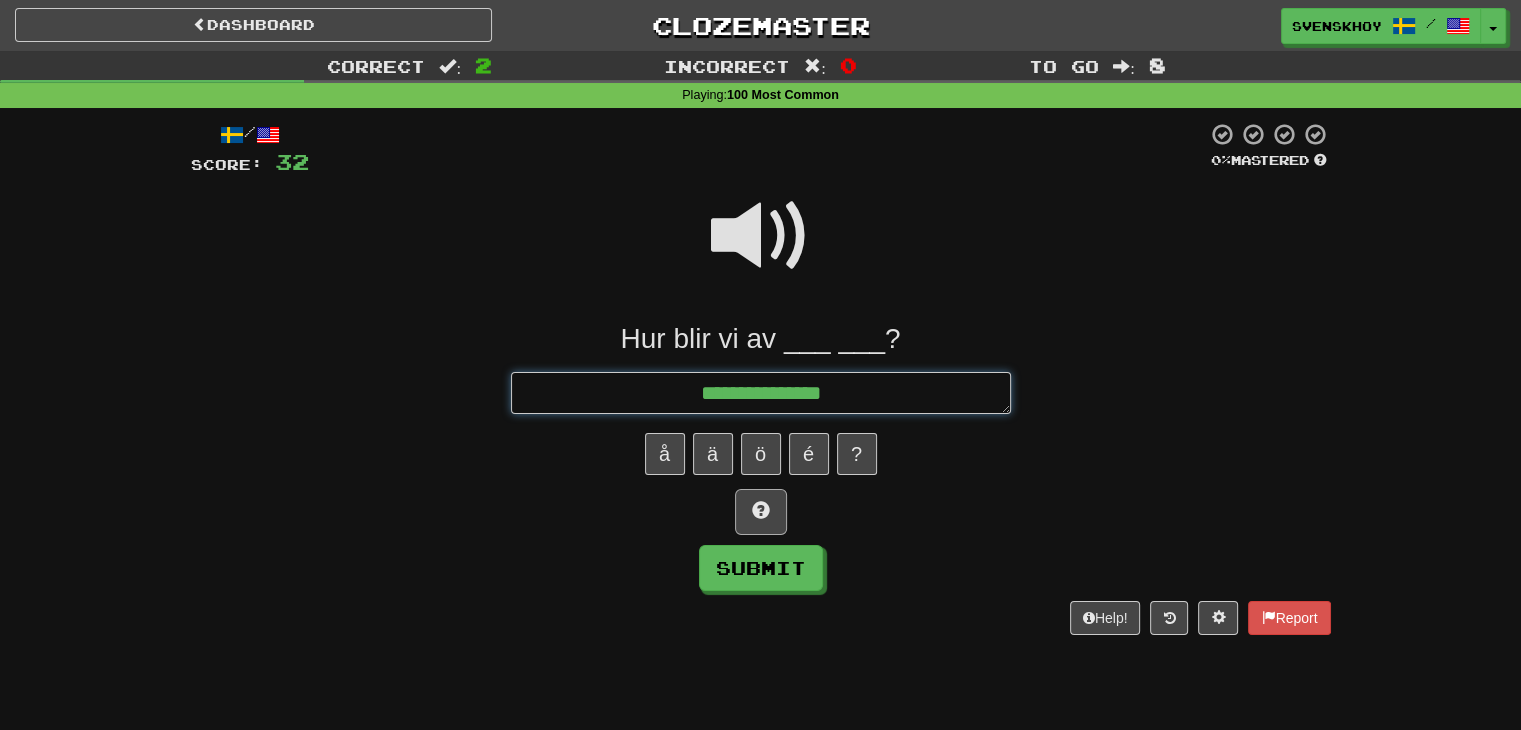 type on "*" 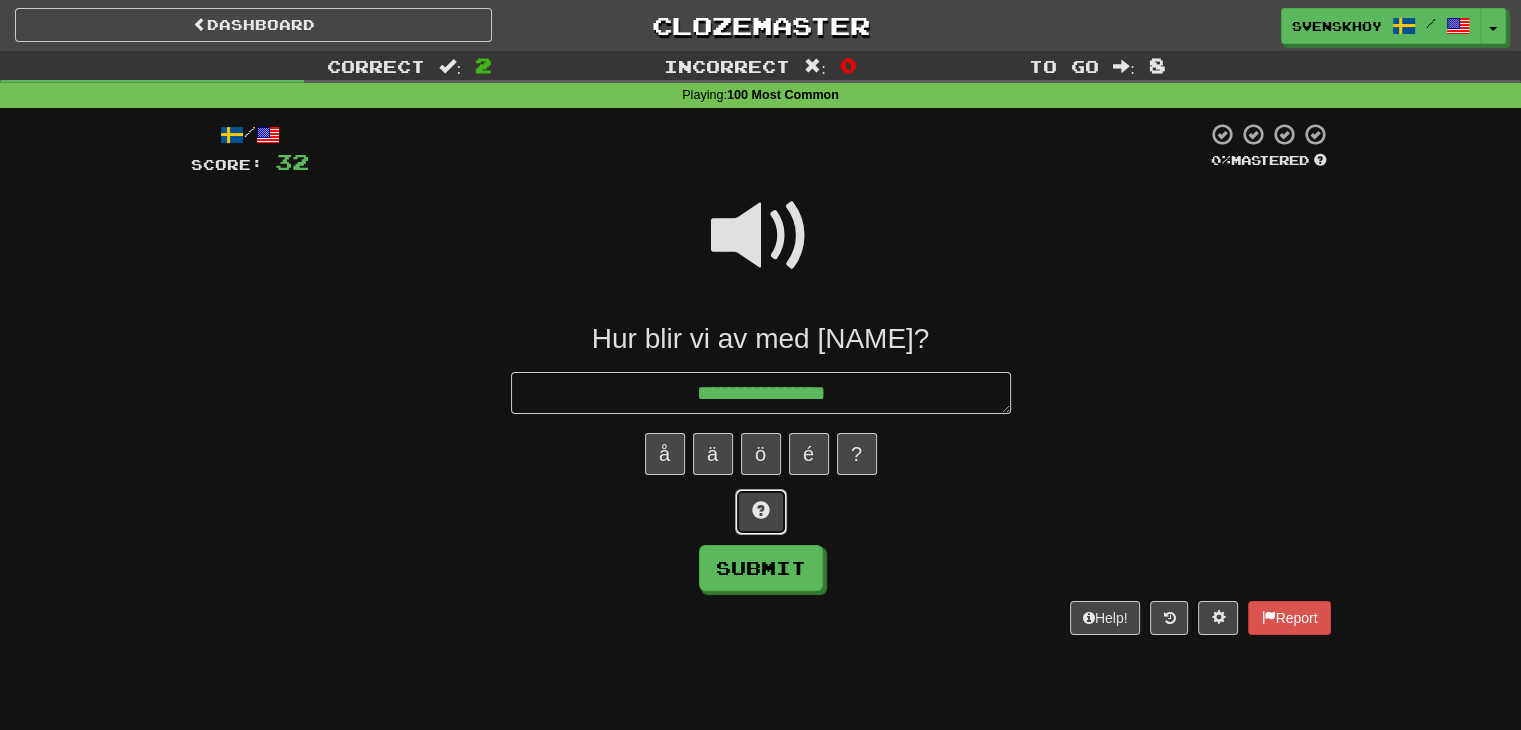 click at bounding box center [761, 512] 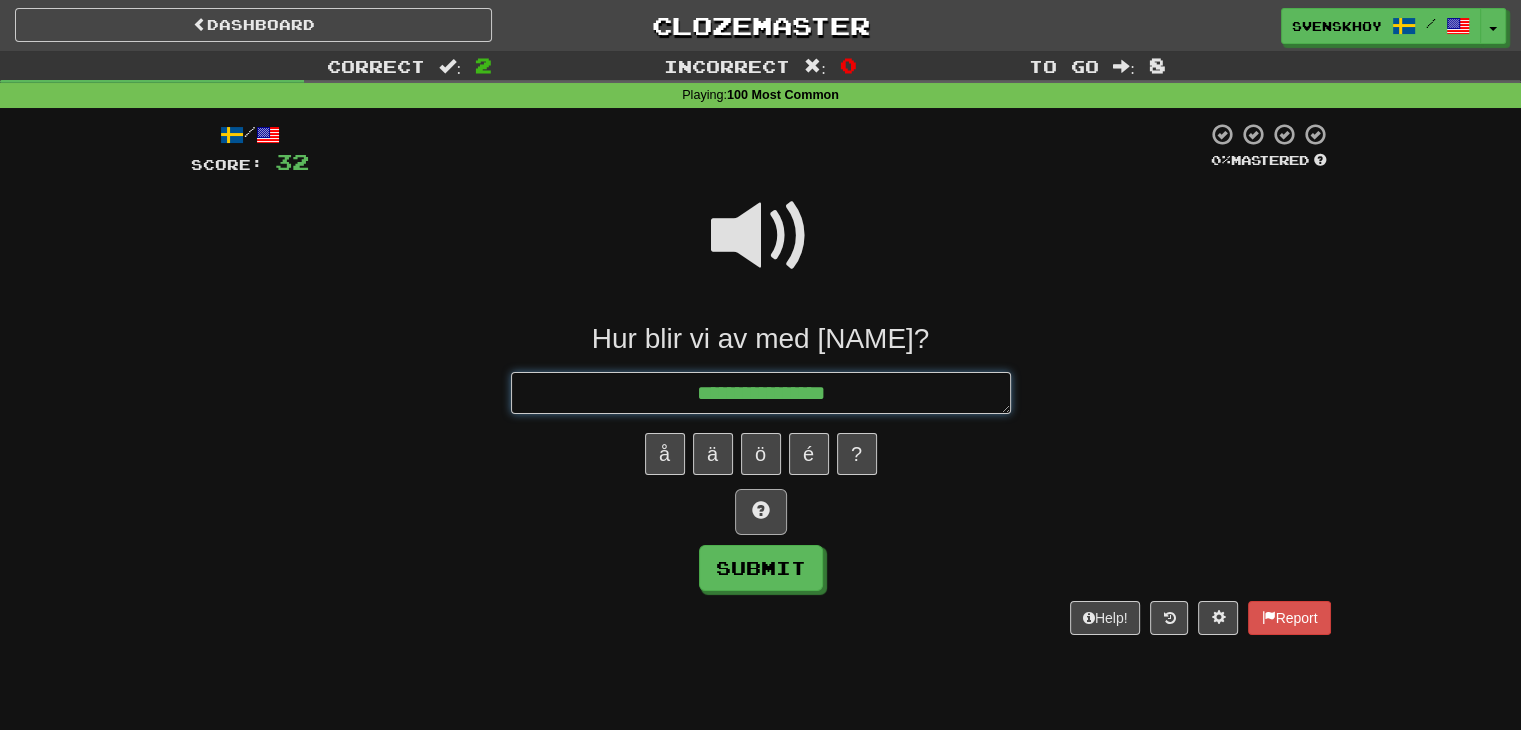 type on "*" 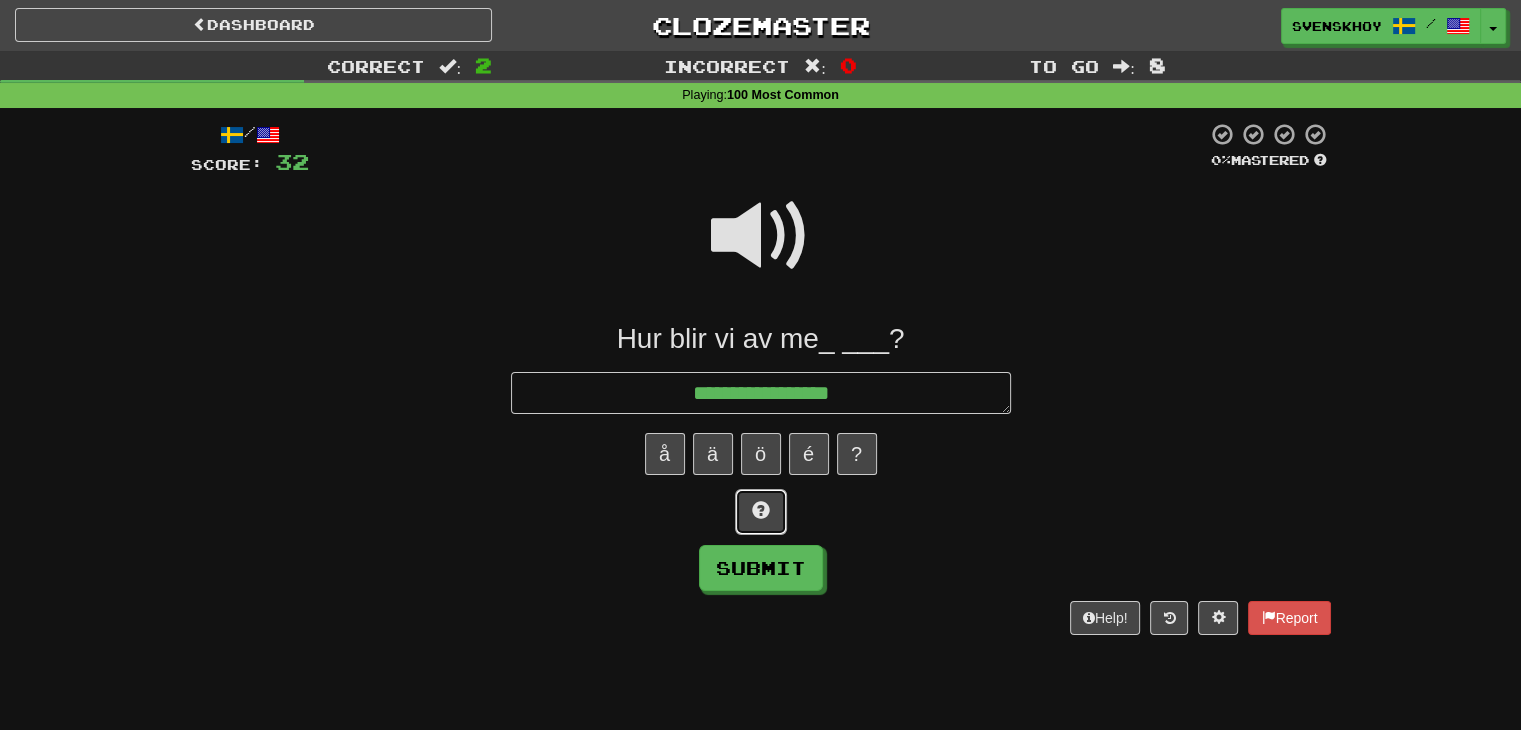 click at bounding box center [761, 512] 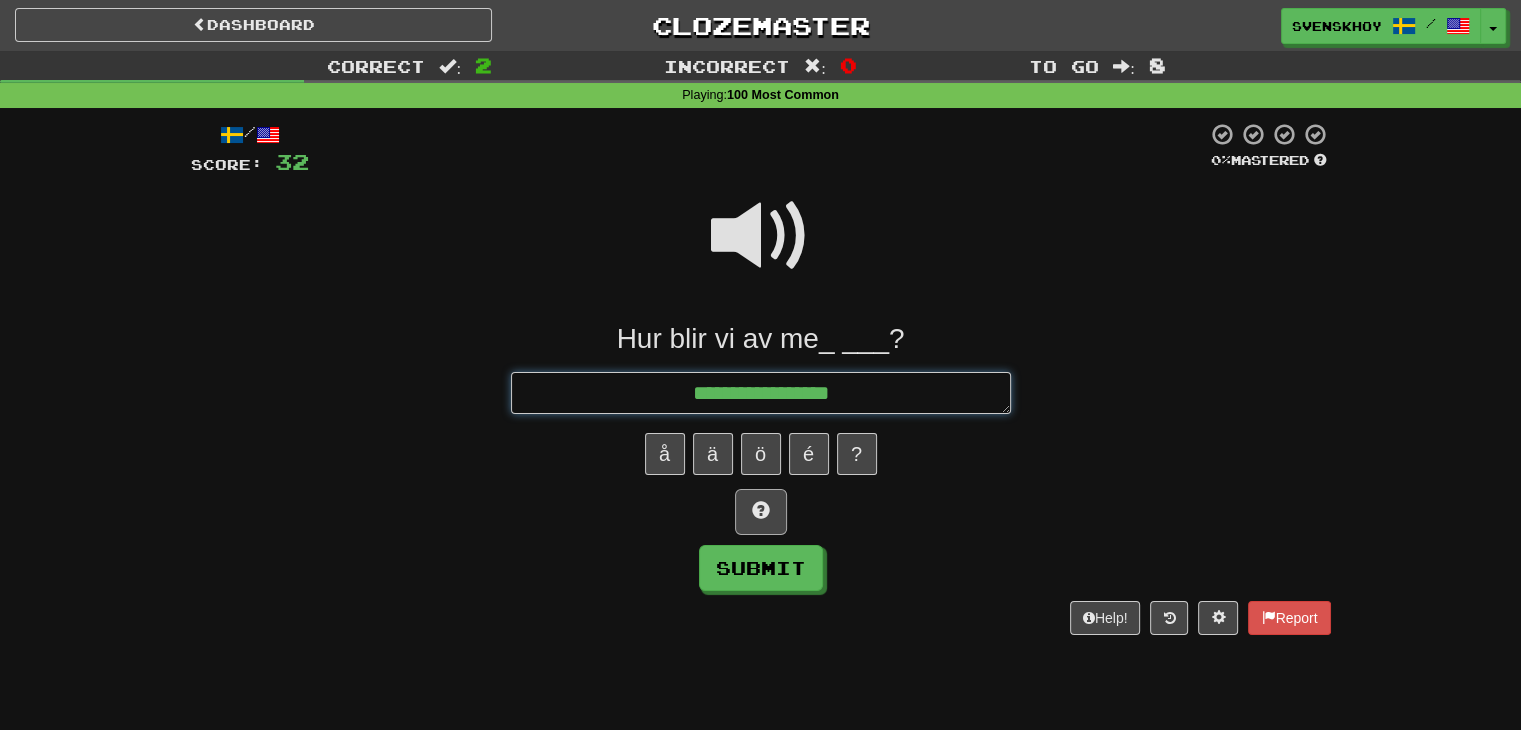 type on "*" 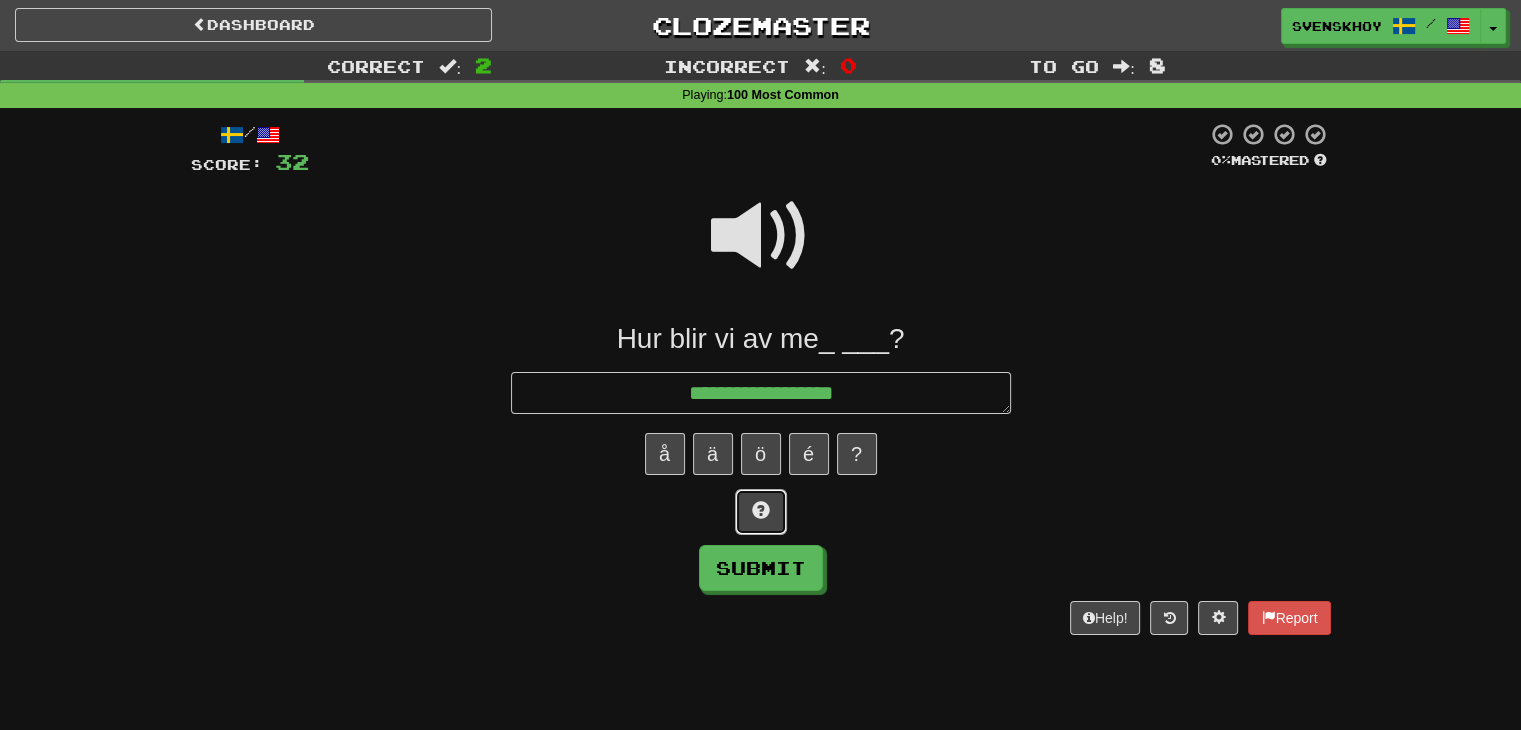 click at bounding box center (761, 512) 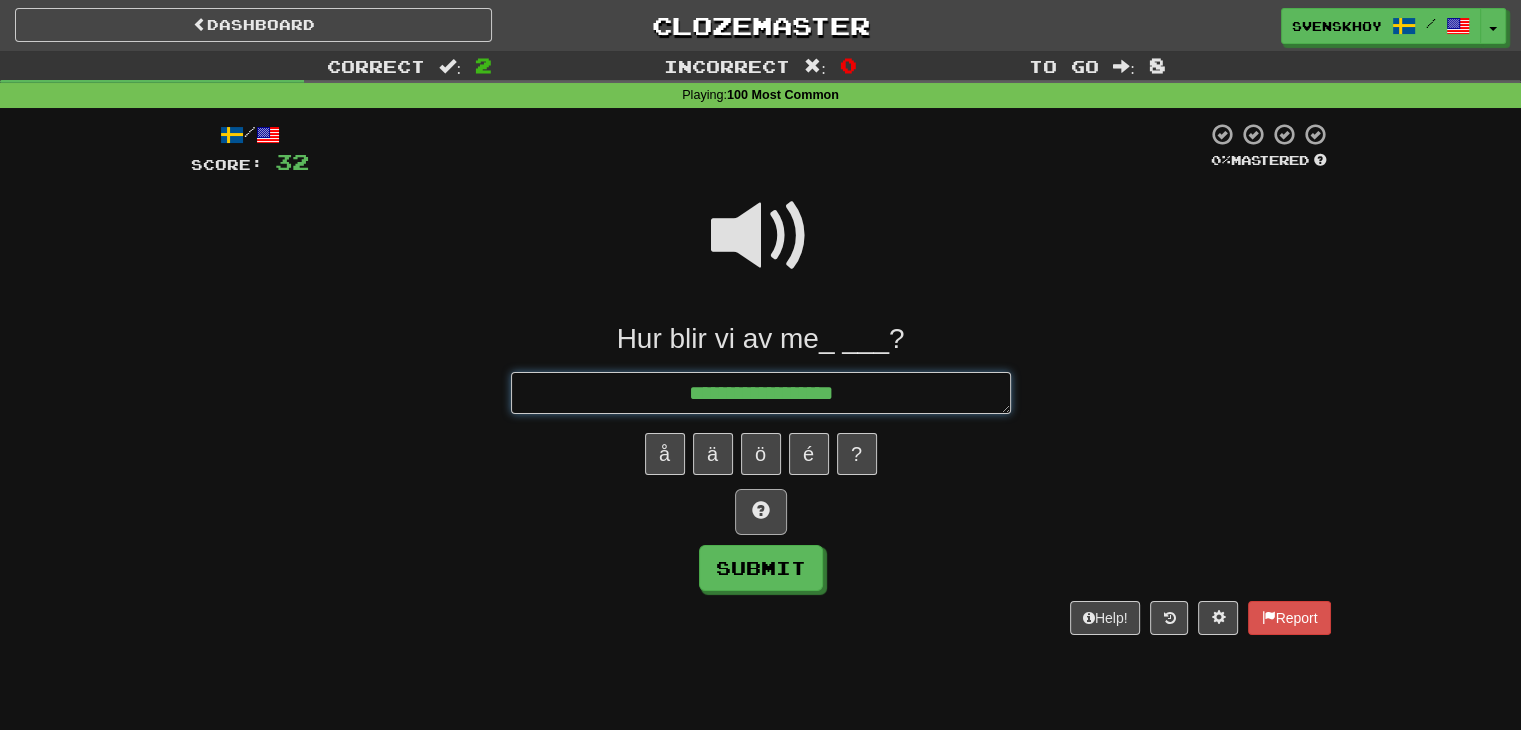 type on "*" 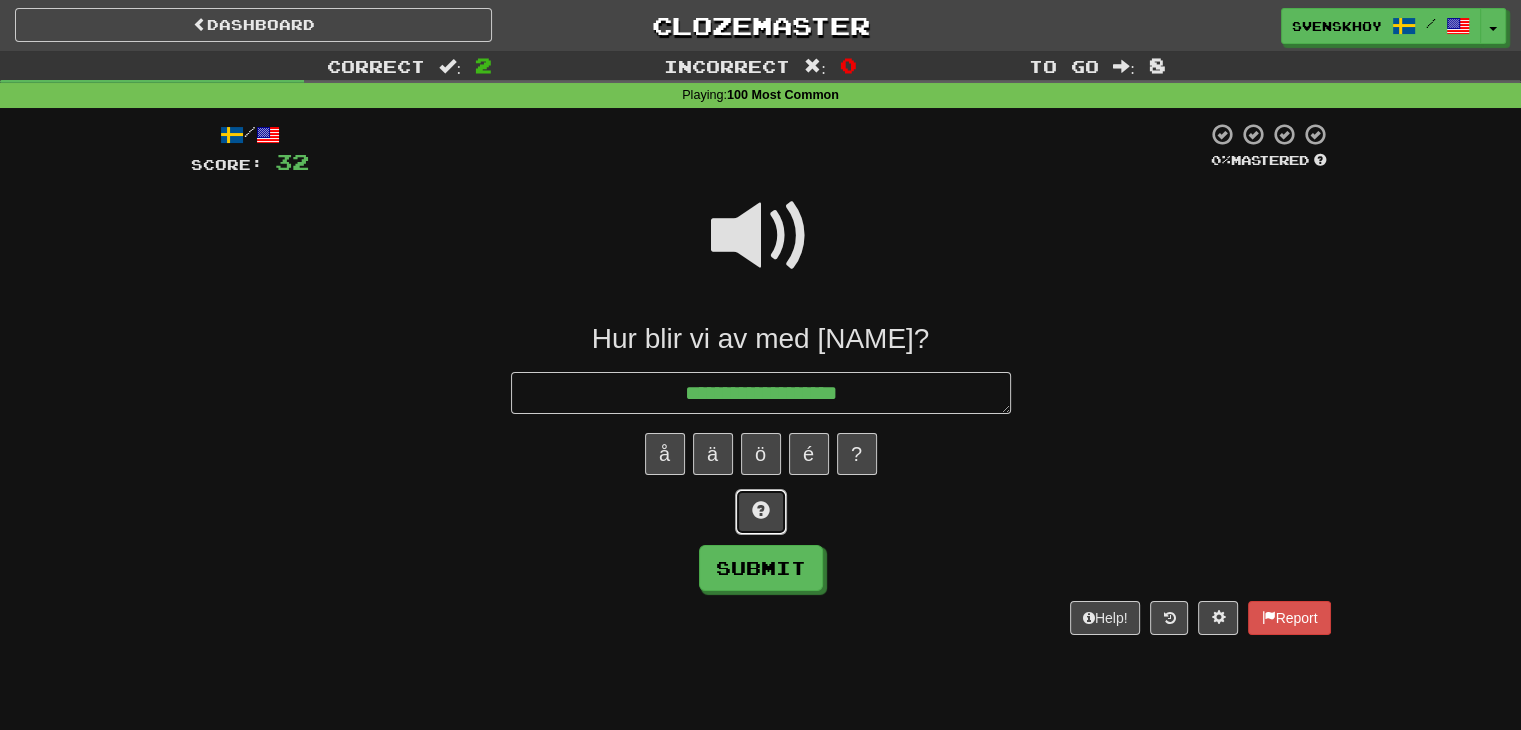 click at bounding box center (761, 512) 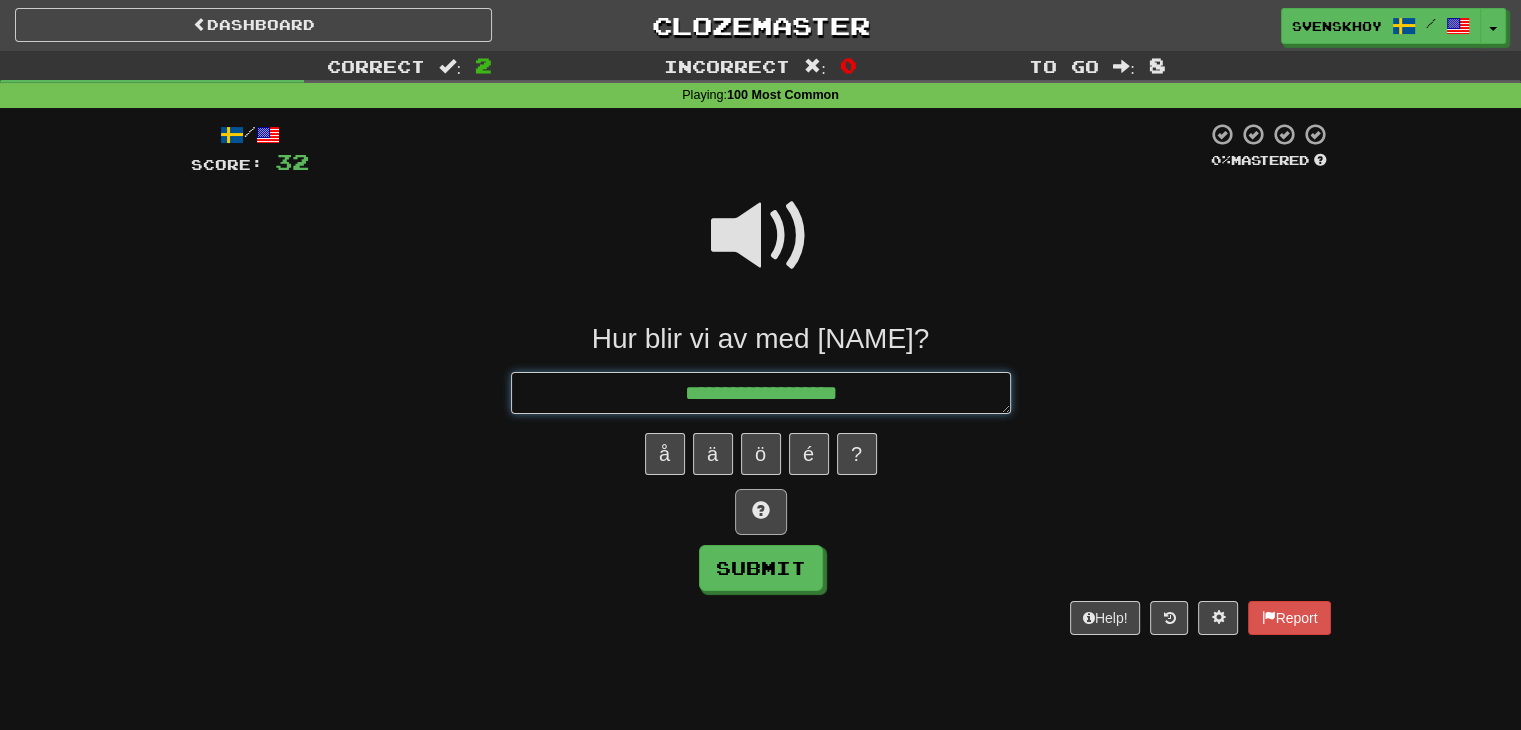 type on "*" 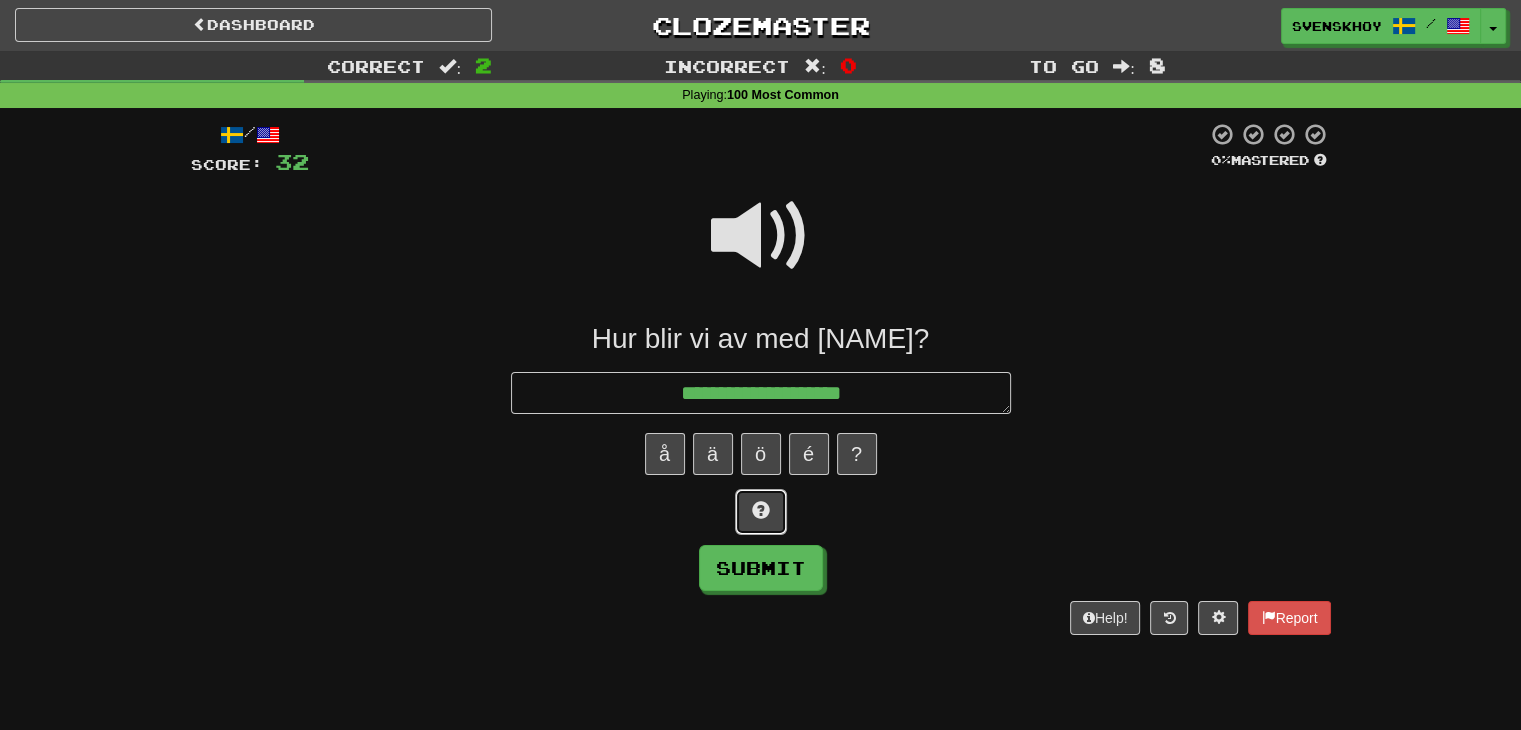 click at bounding box center [761, 512] 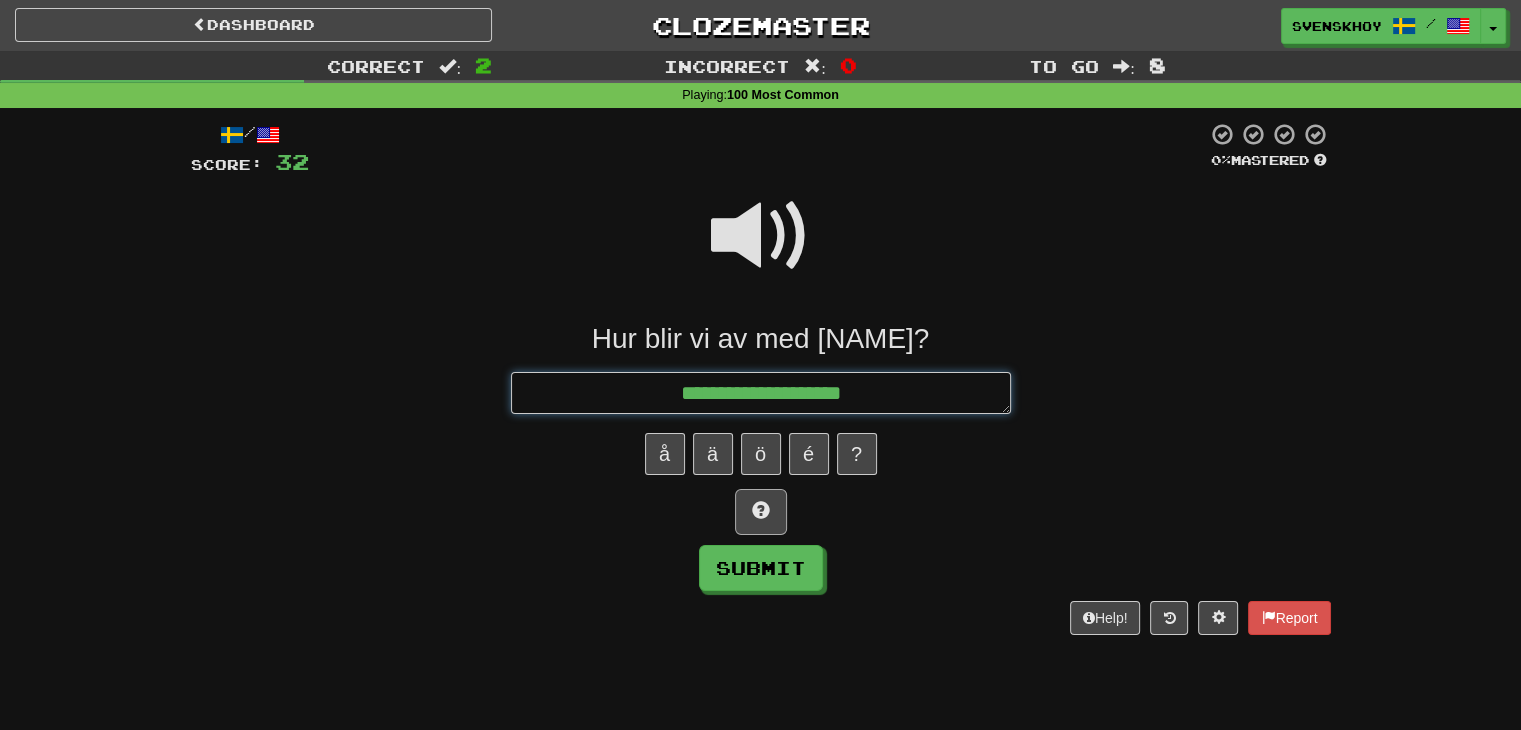 type on "*" 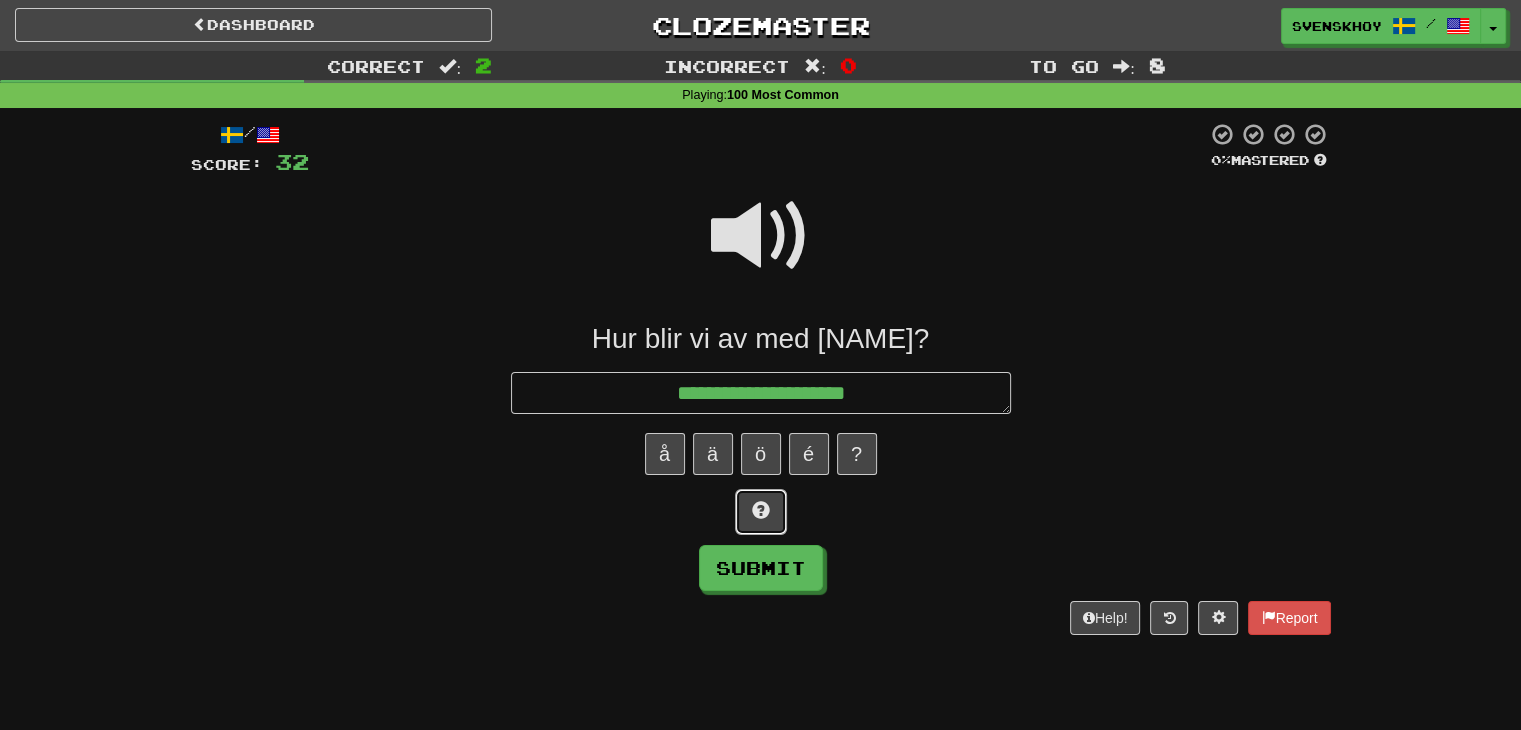 click at bounding box center [761, 512] 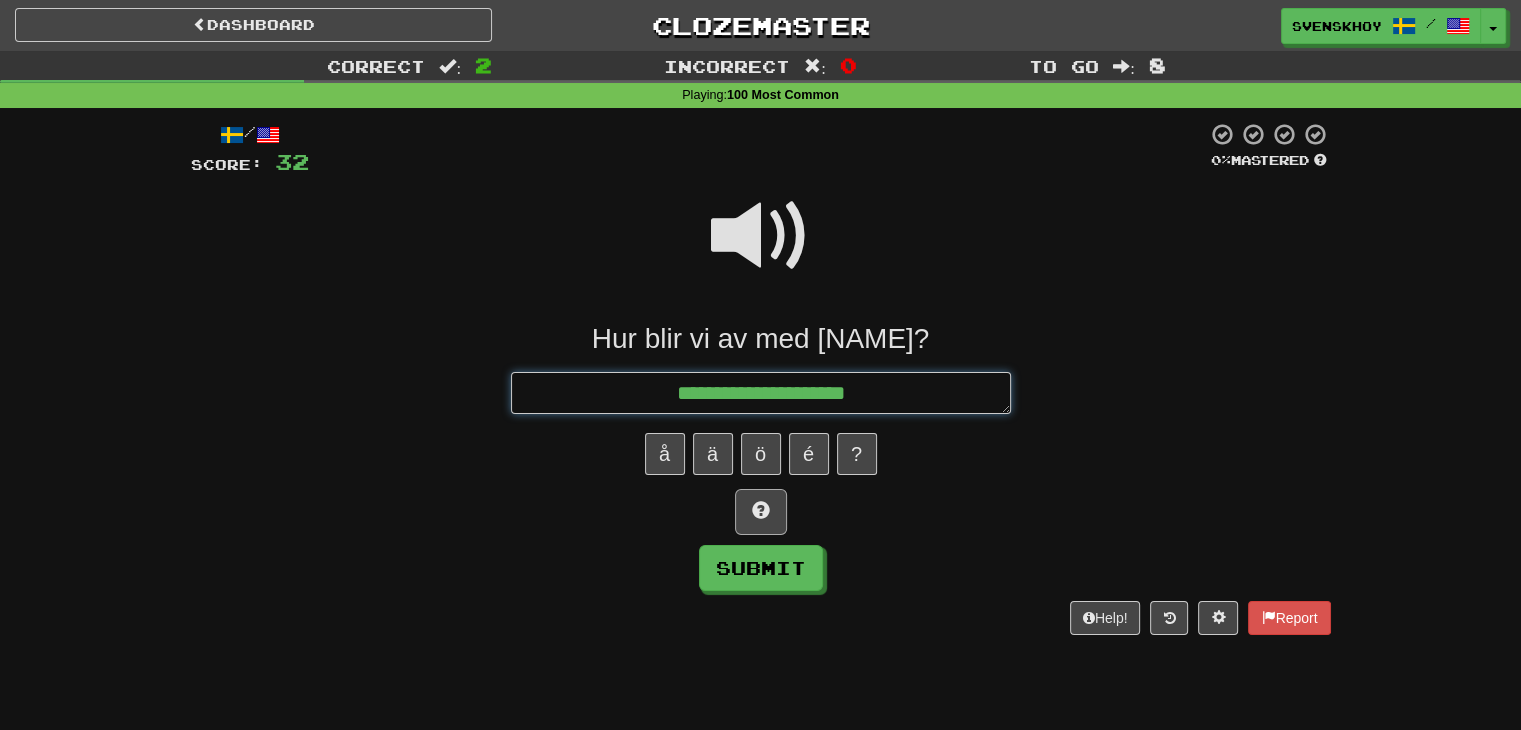 type on "*" 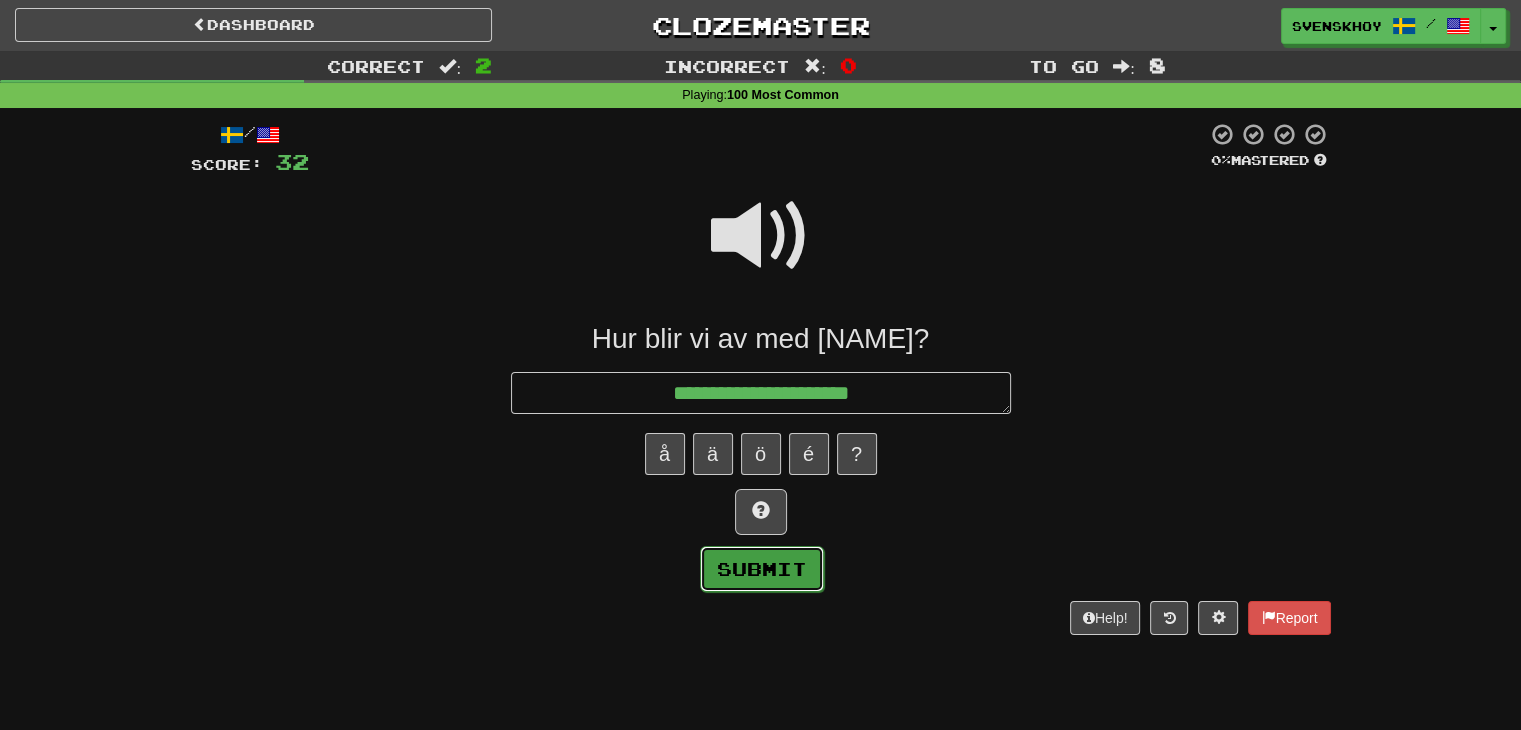 click on "Submit" at bounding box center (762, 569) 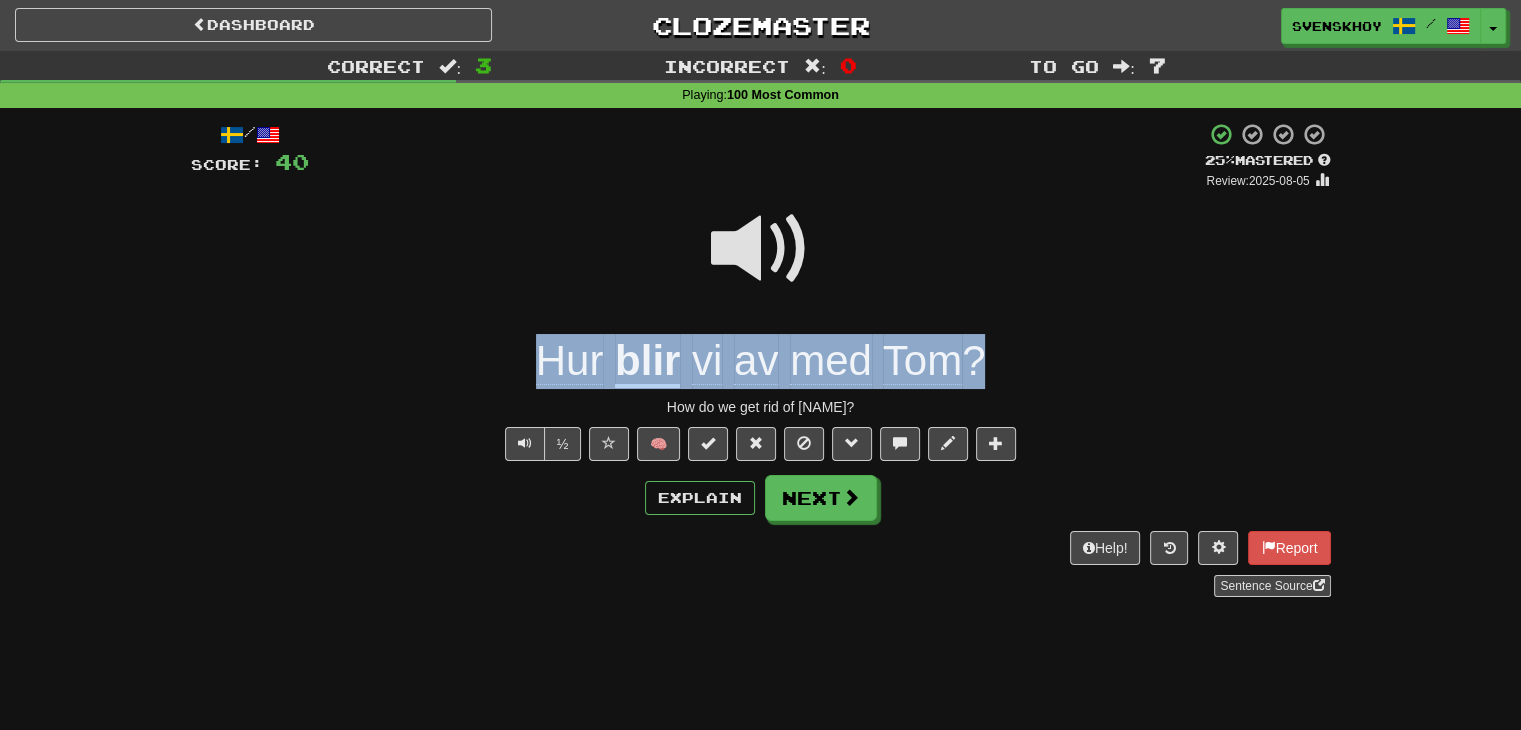 drag, startPoint x: 519, startPoint y: 366, endPoint x: 988, endPoint y: 370, distance: 469.01706 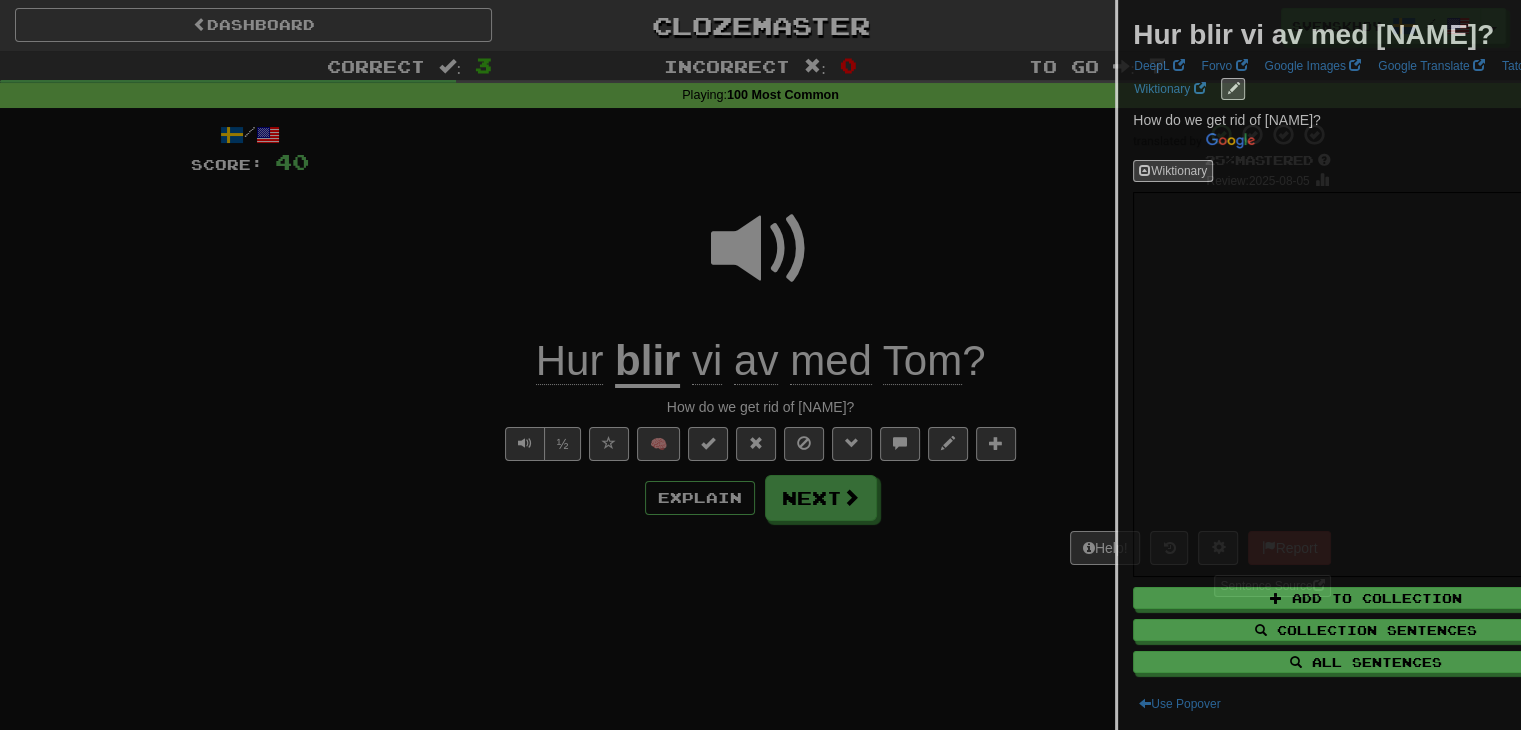 click at bounding box center (760, 365) 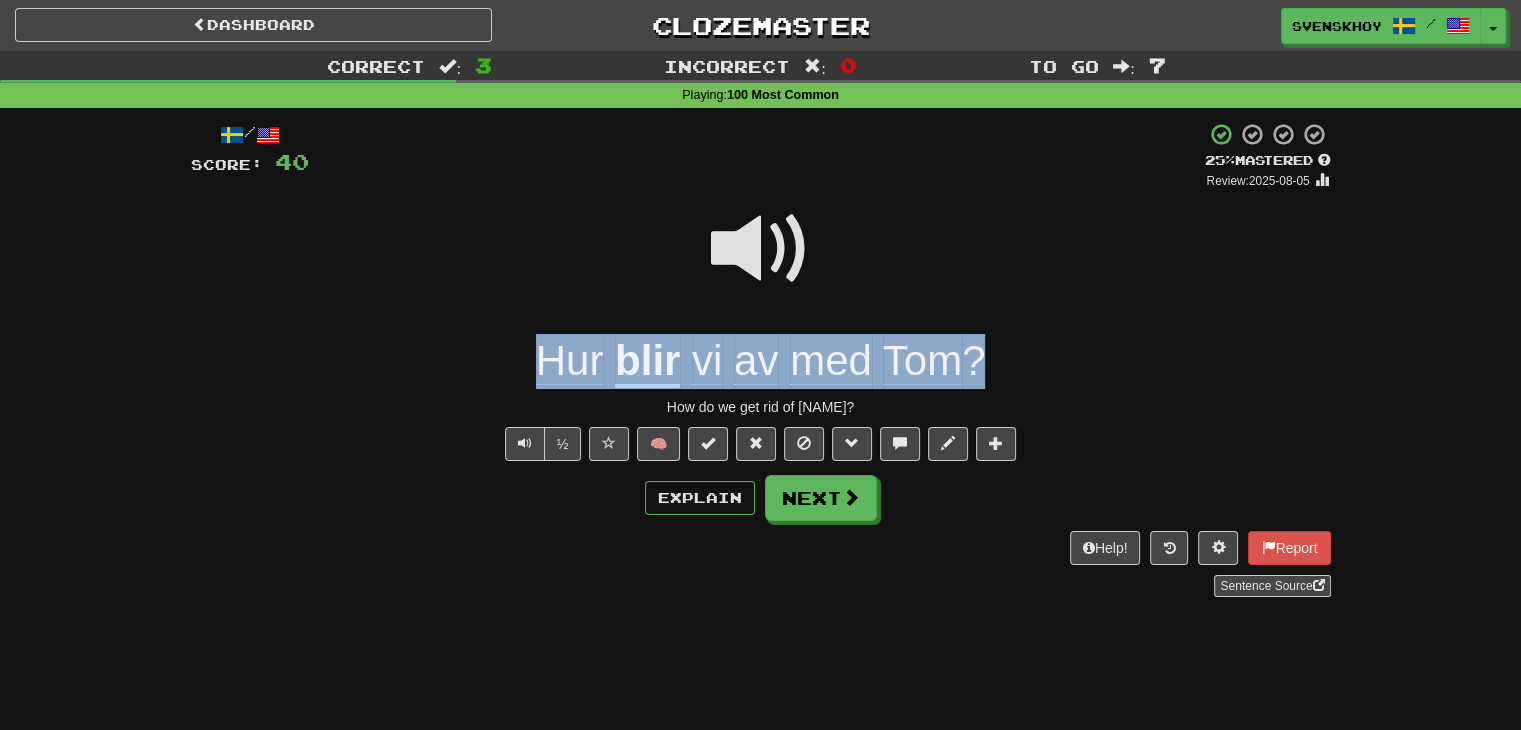 drag, startPoint x: 512, startPoint y: 360, endPoint x: 984, endPoint y: 365, distance: 472.0265 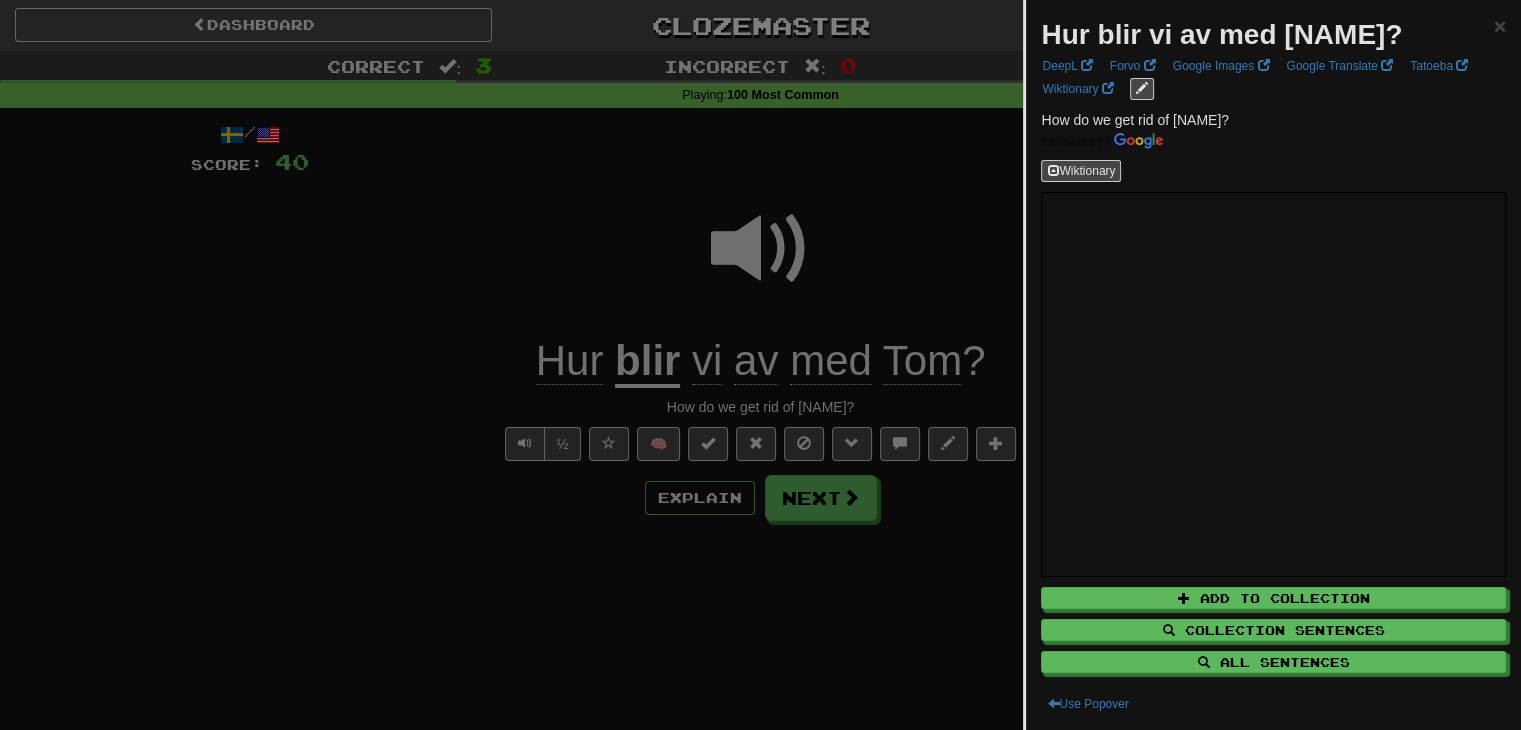 click at bounding box center (760, 365) 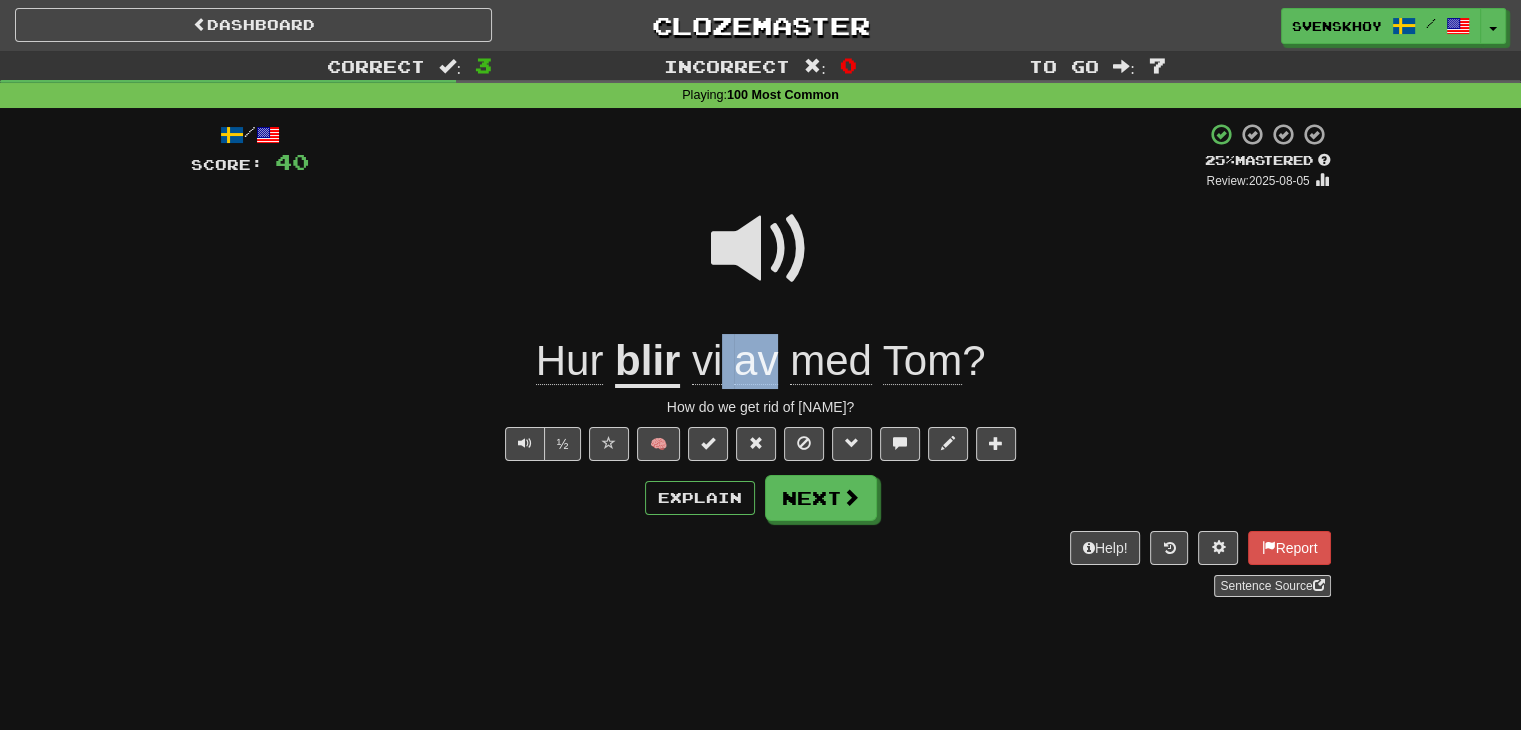 drag, startPoint x: 723, startPoint y: 364, endPoint x: 778, endPoint y: 364, distance: 55 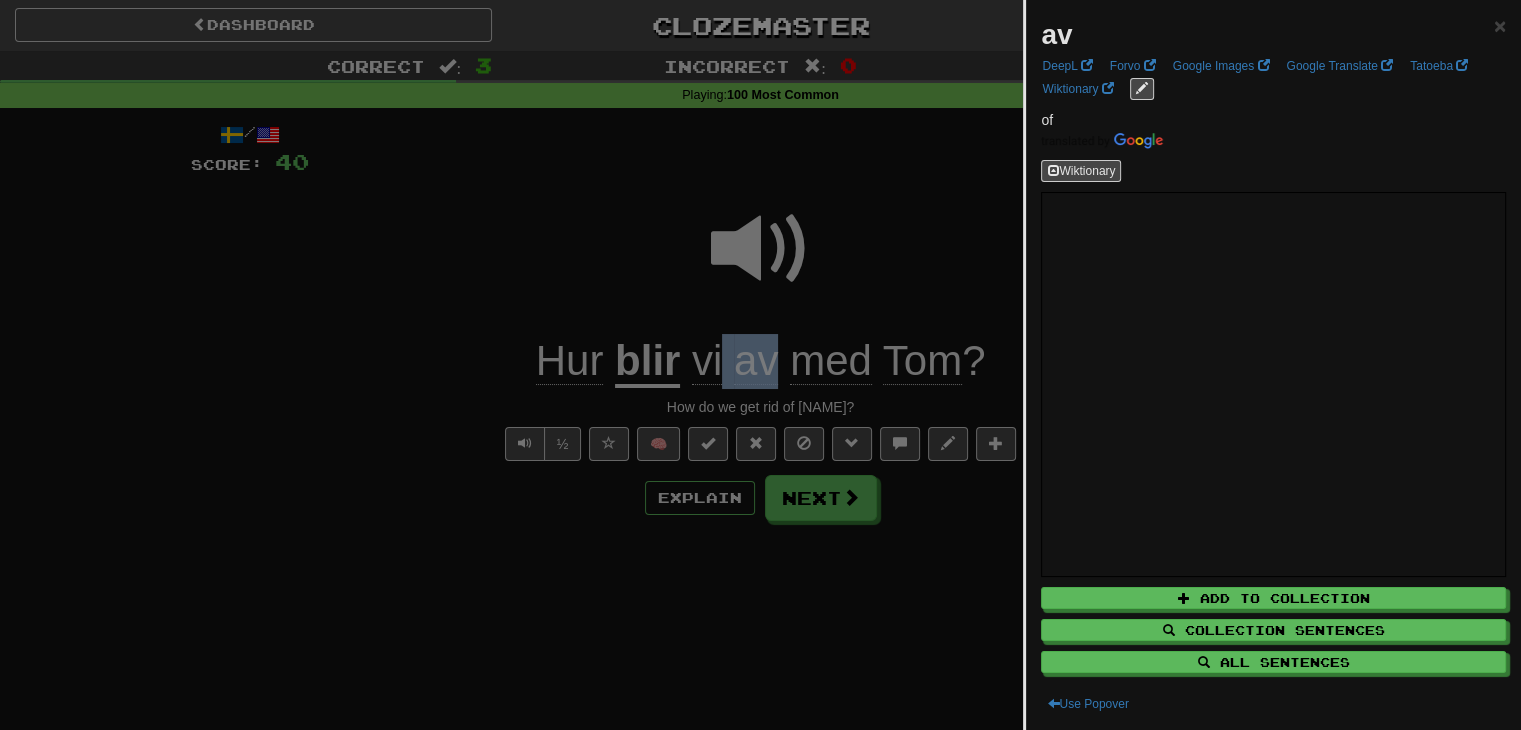 click at bounding box center (760, 365) 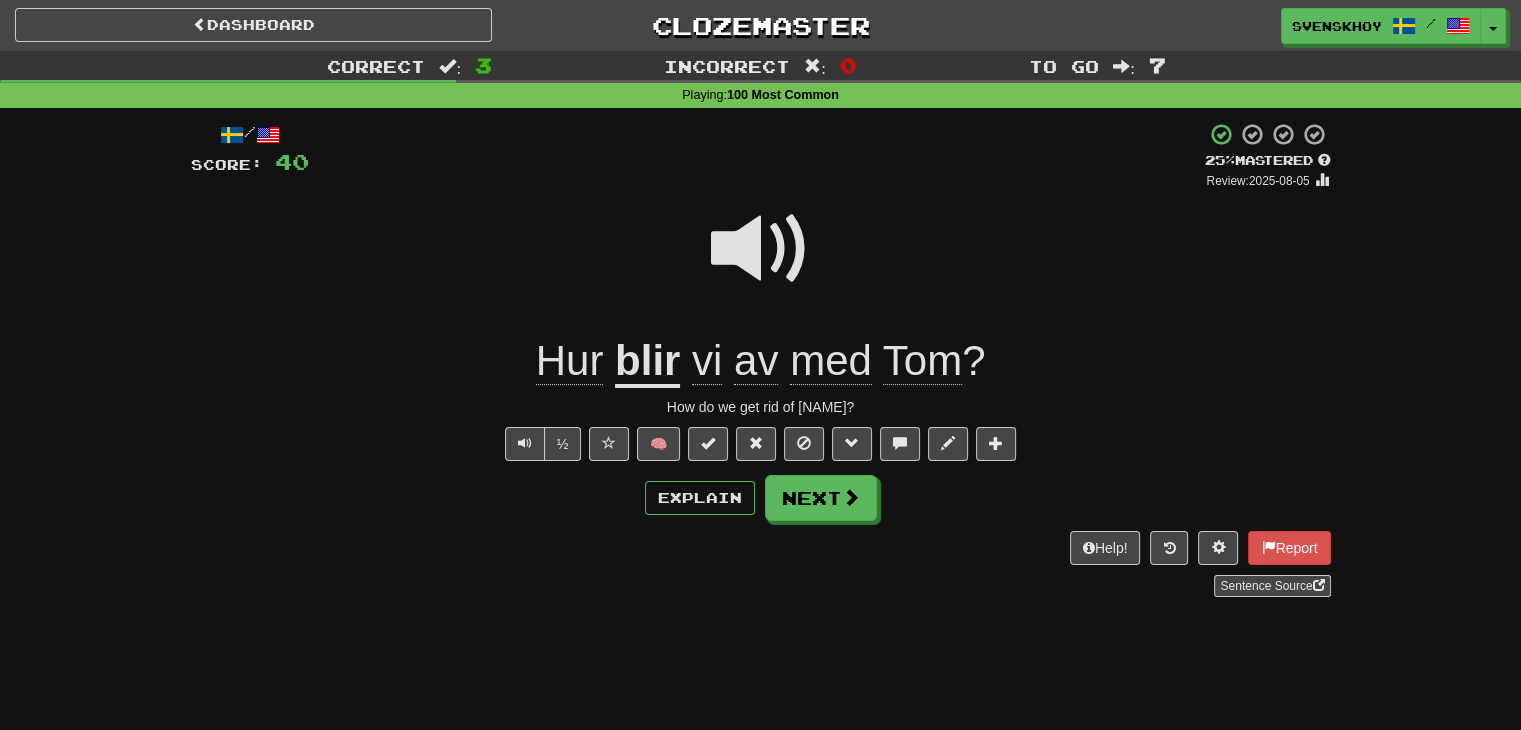 click on "med" at bounding box center [831, 361] 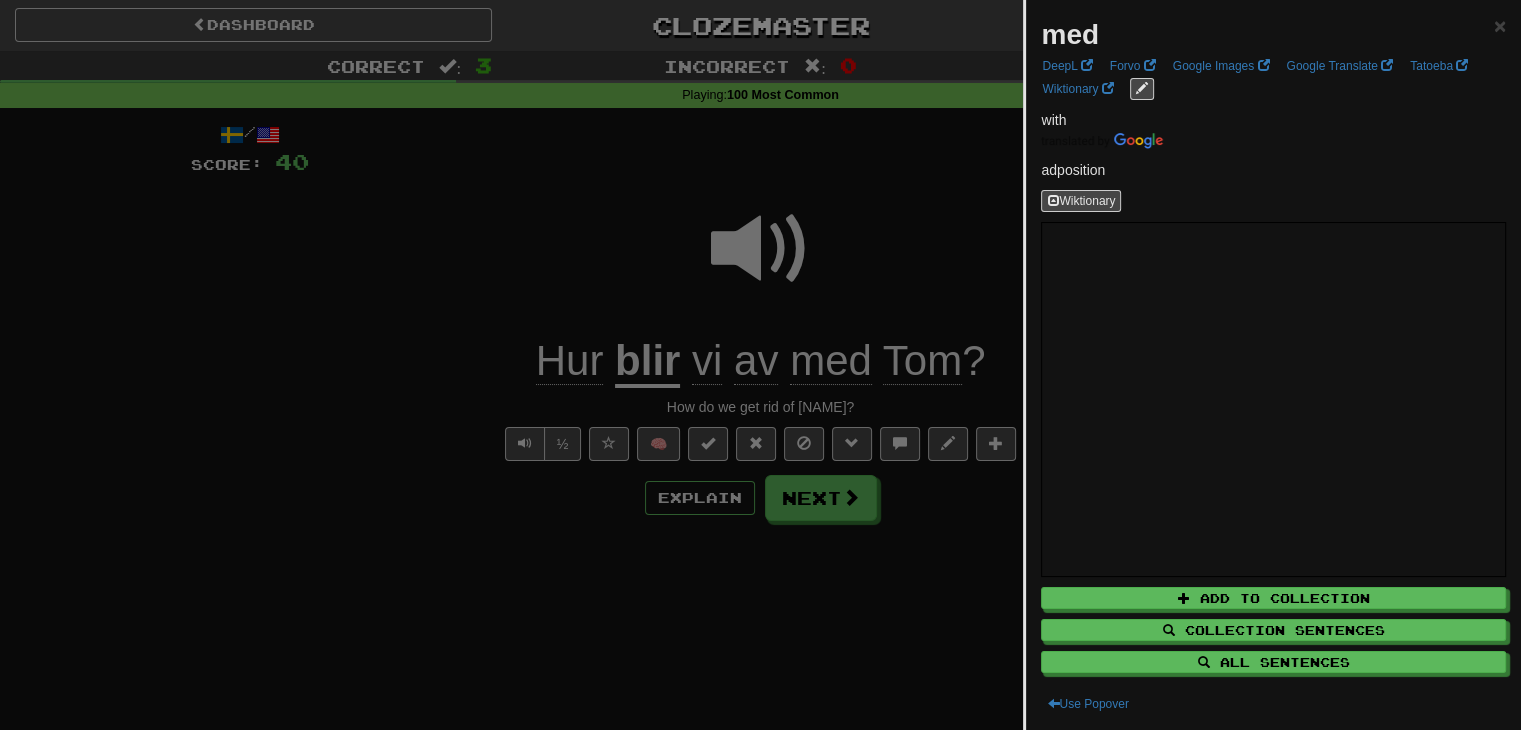 click at bounding box center [760, 365] 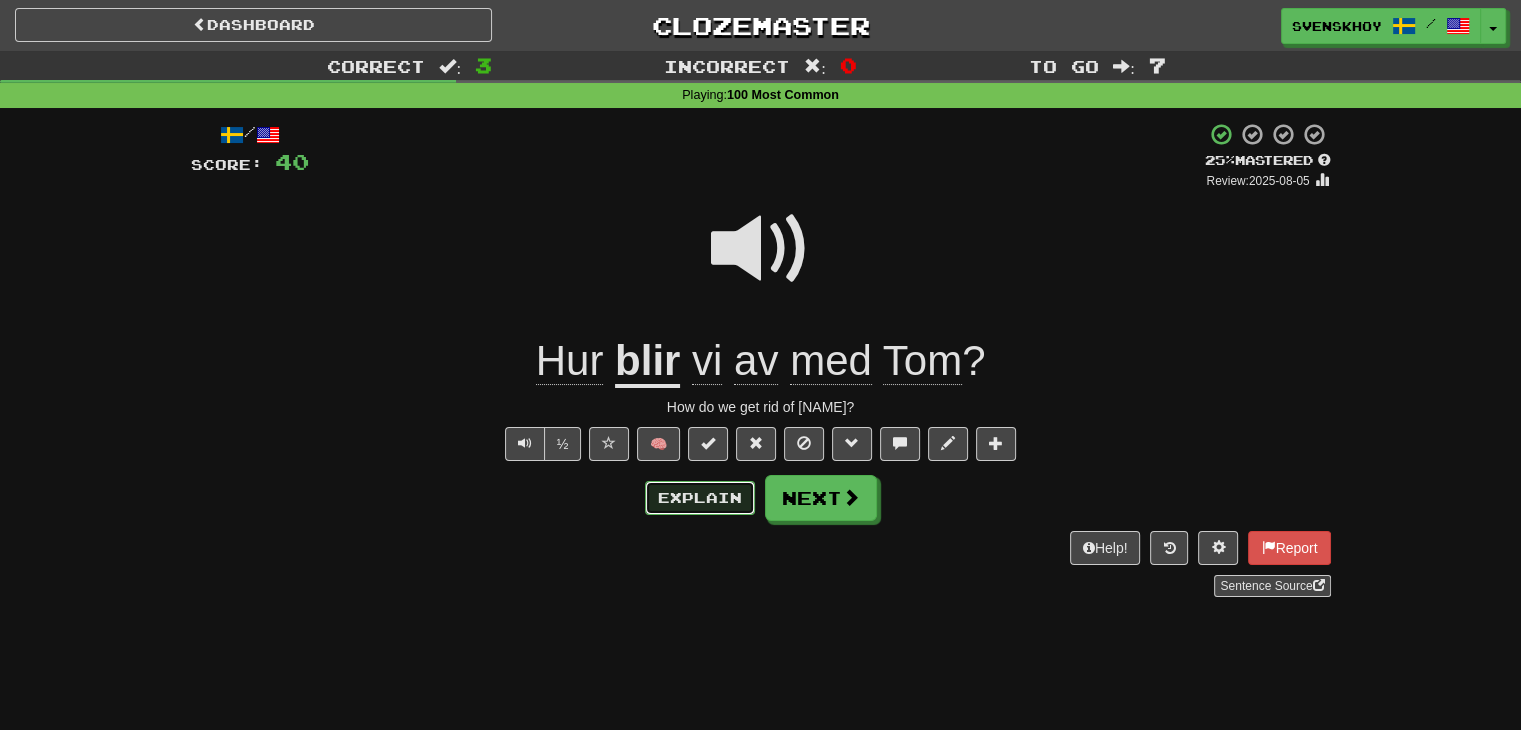 click on "Explain" at bounding box center (700, 498) 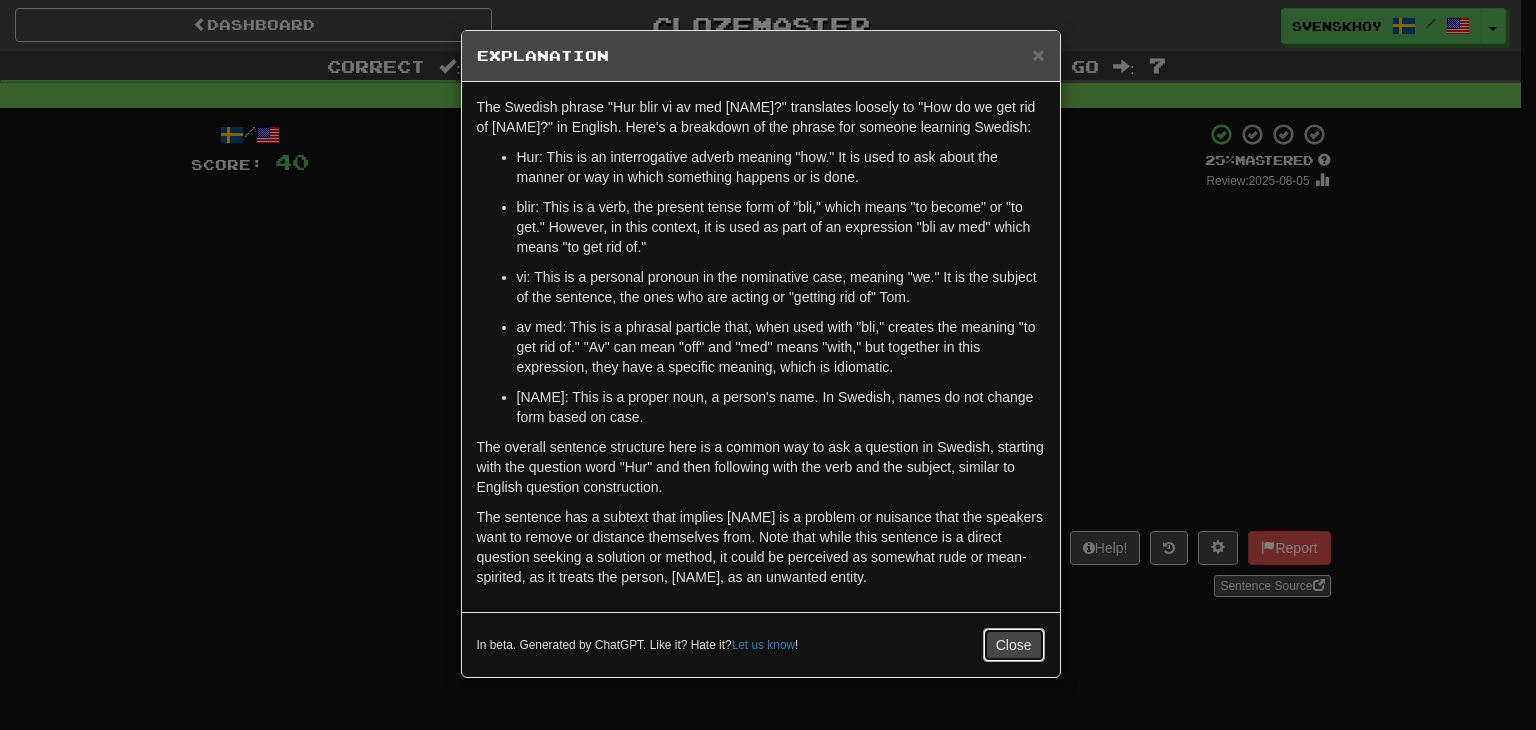 click on "Close" at bounding box center (1014, 645) 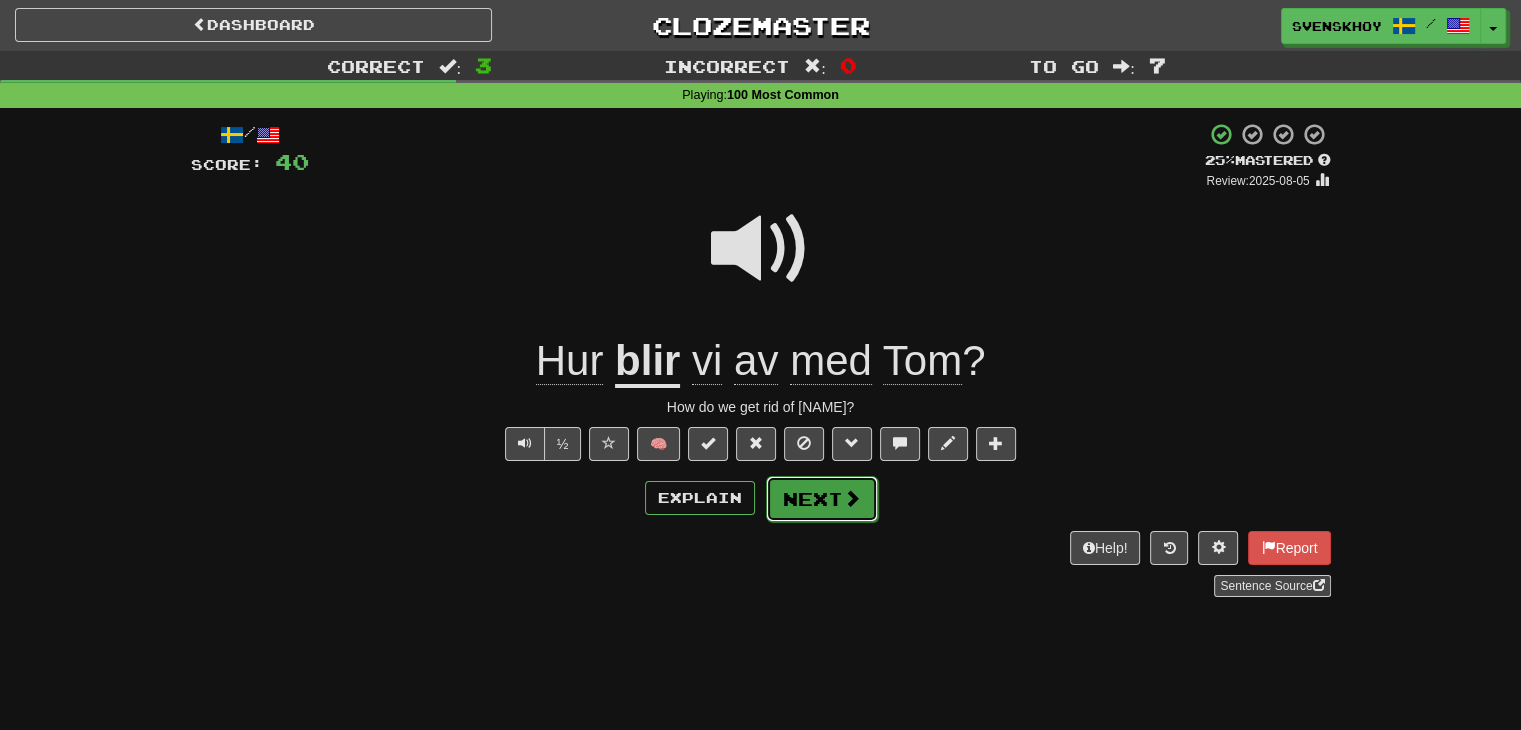 click on "Next" at bounding box center [822, 499] 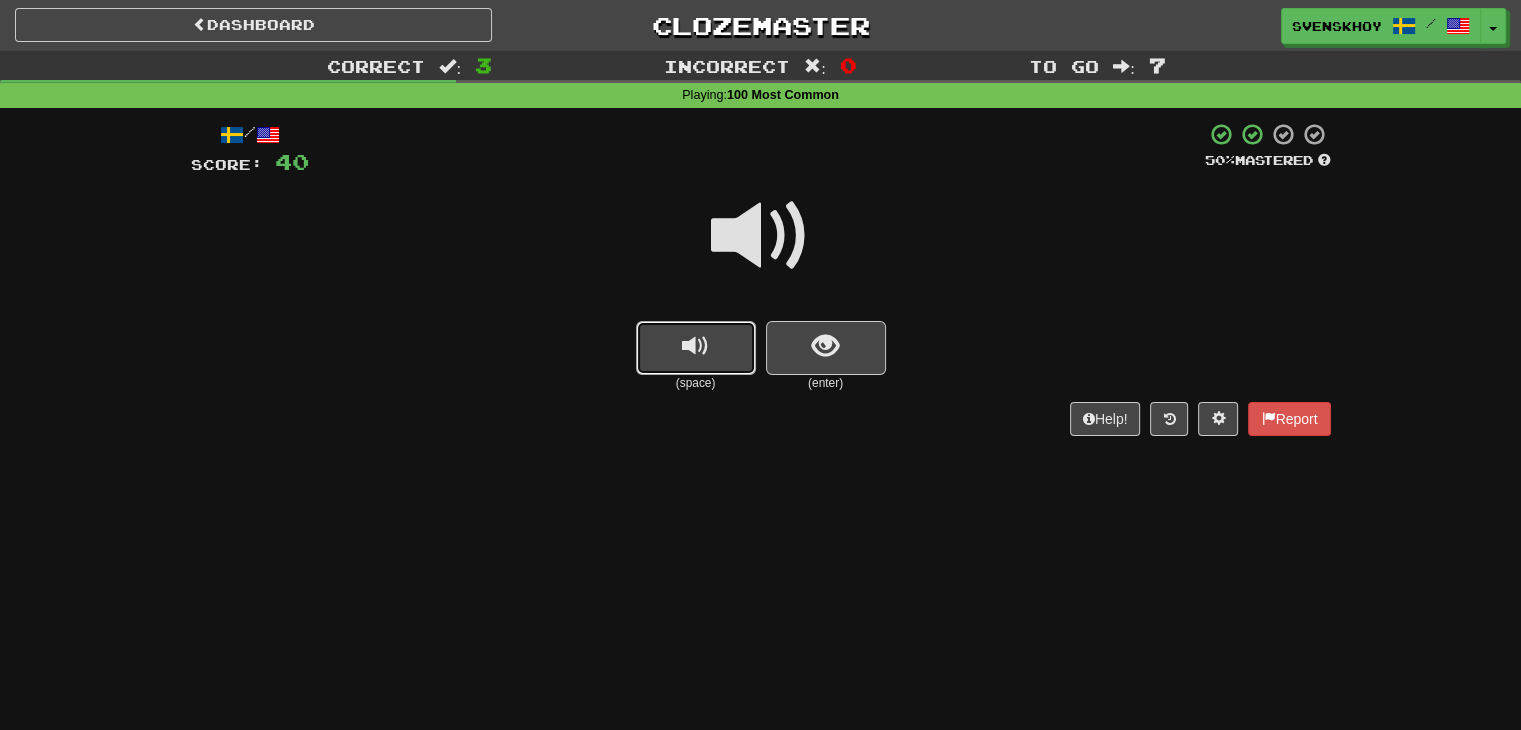 click at bounding box center (696, 348) 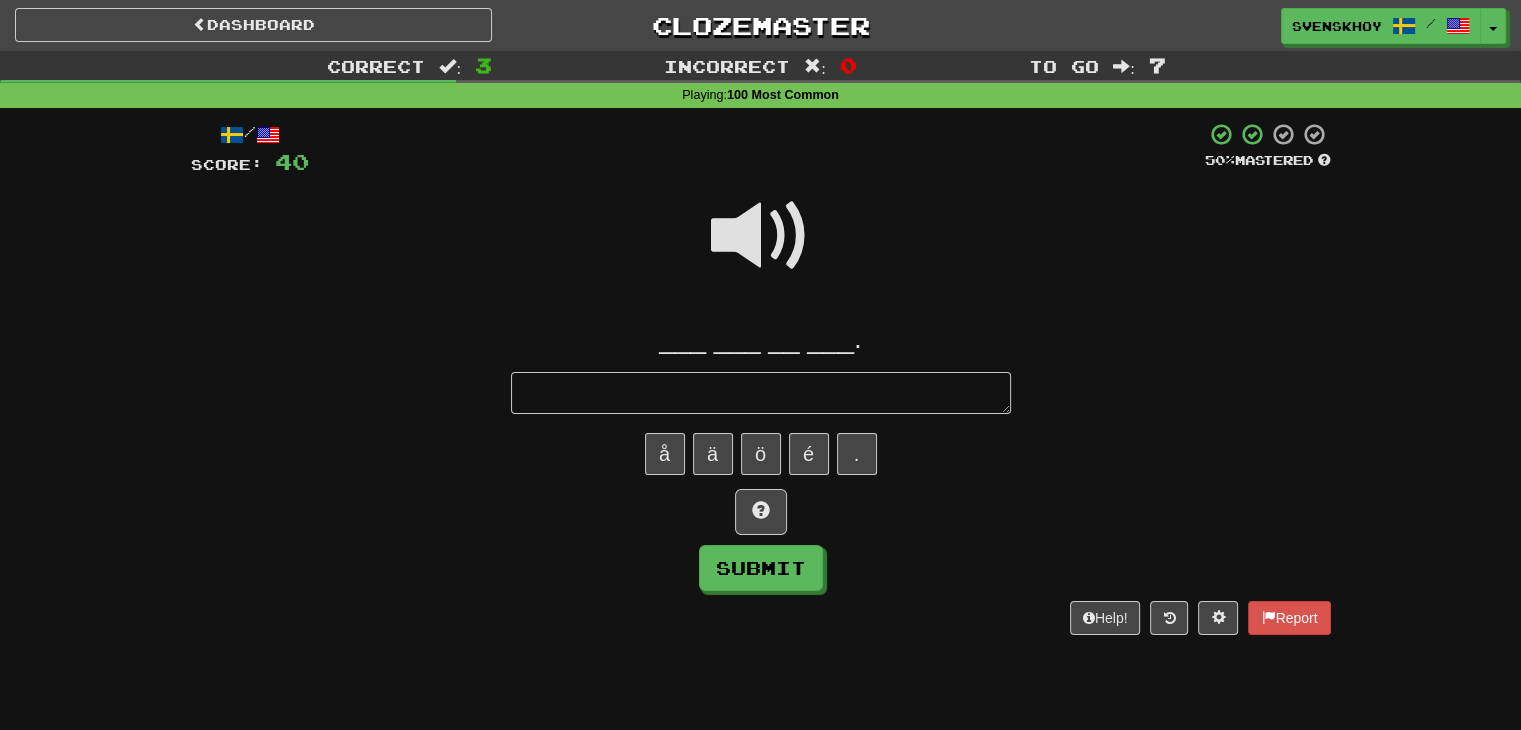 type on "*" 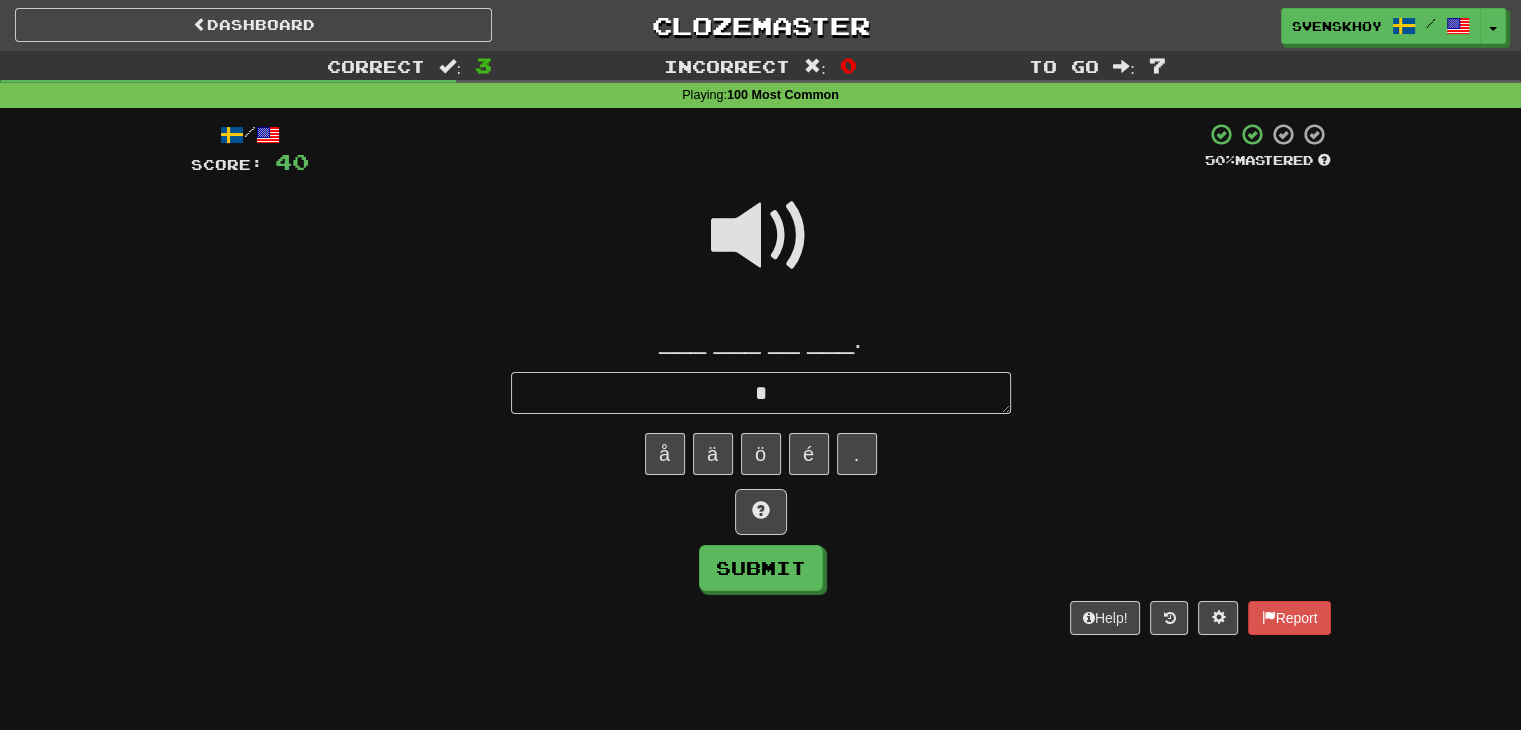 type on "*" 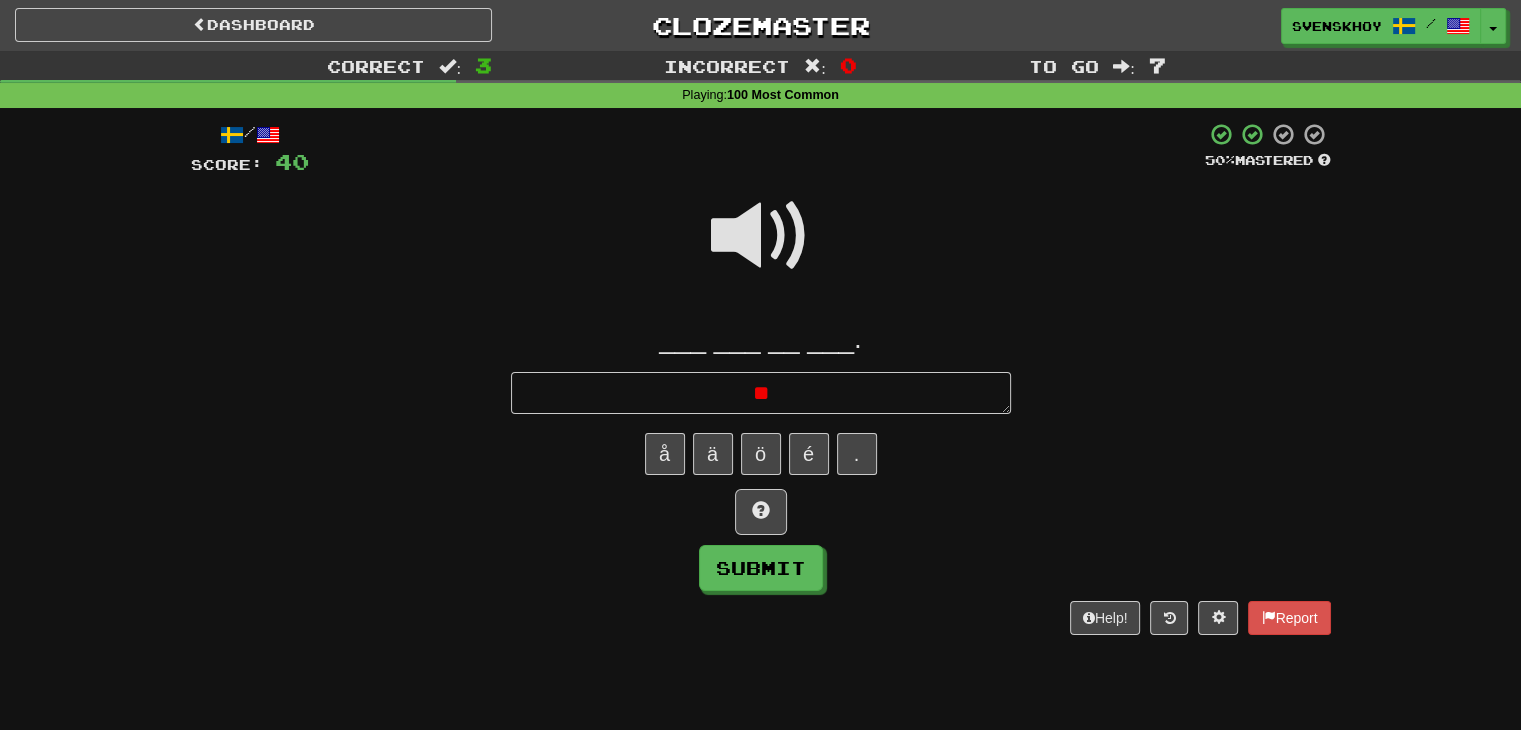 type on "*" 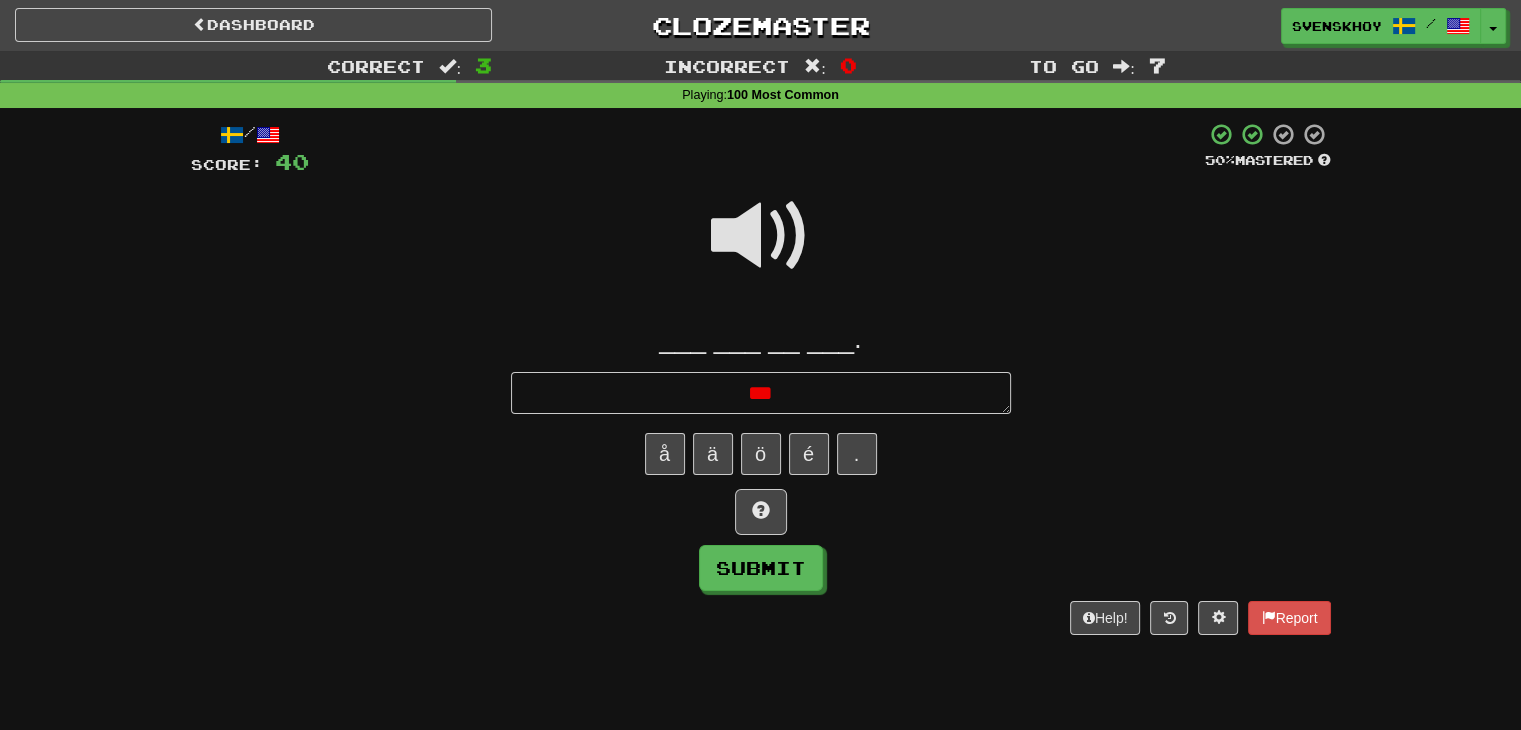 type on "*" 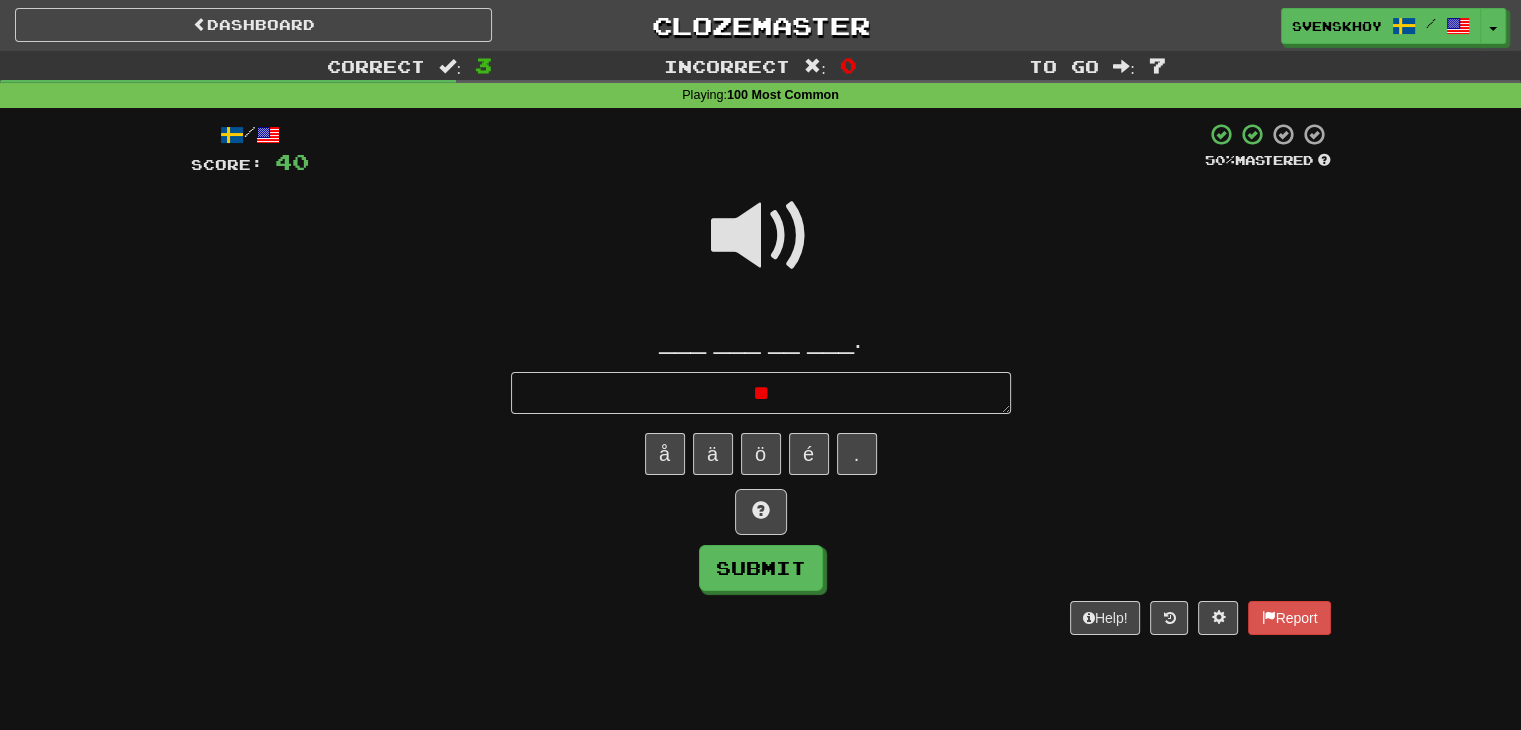type on "*" 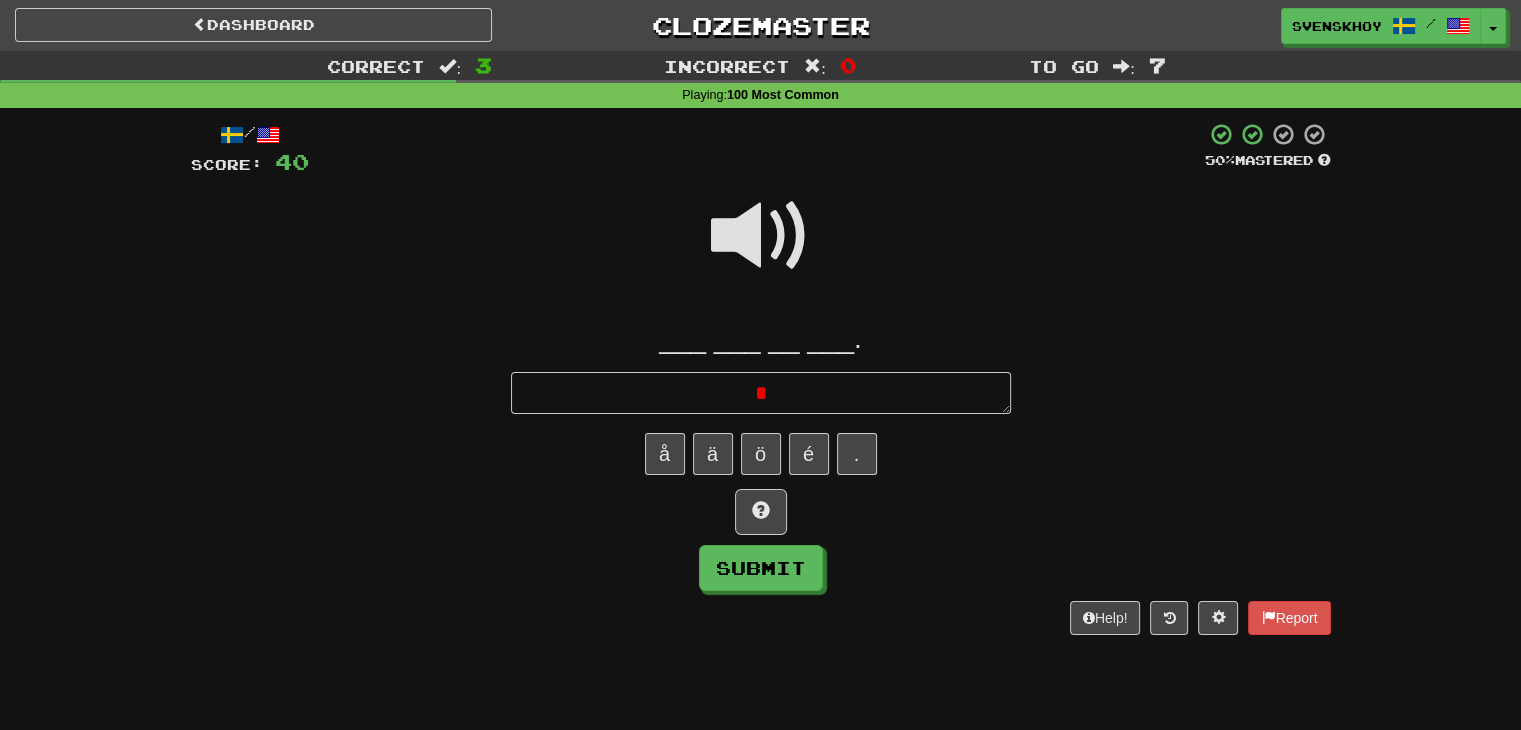 type 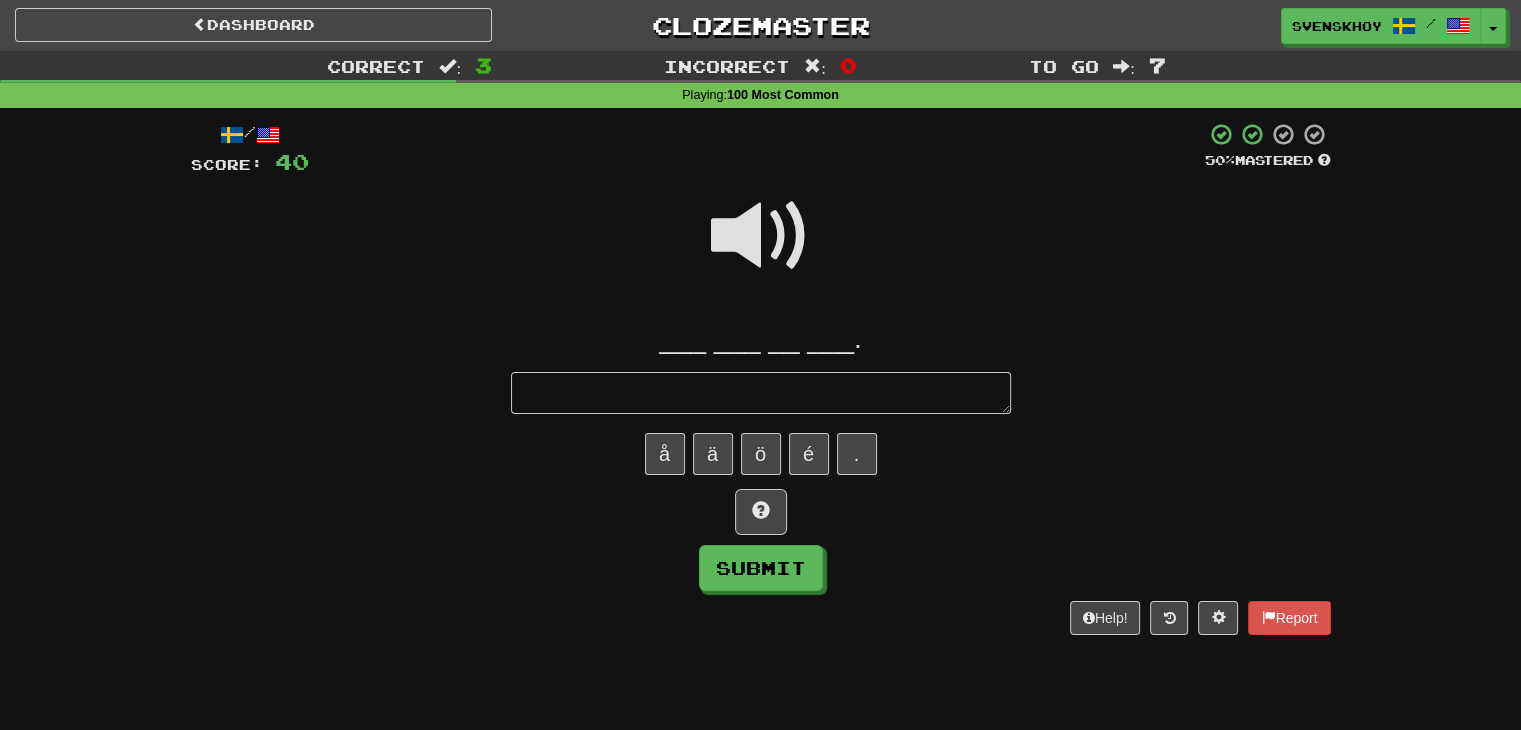 click at bounding box center (761, 236) 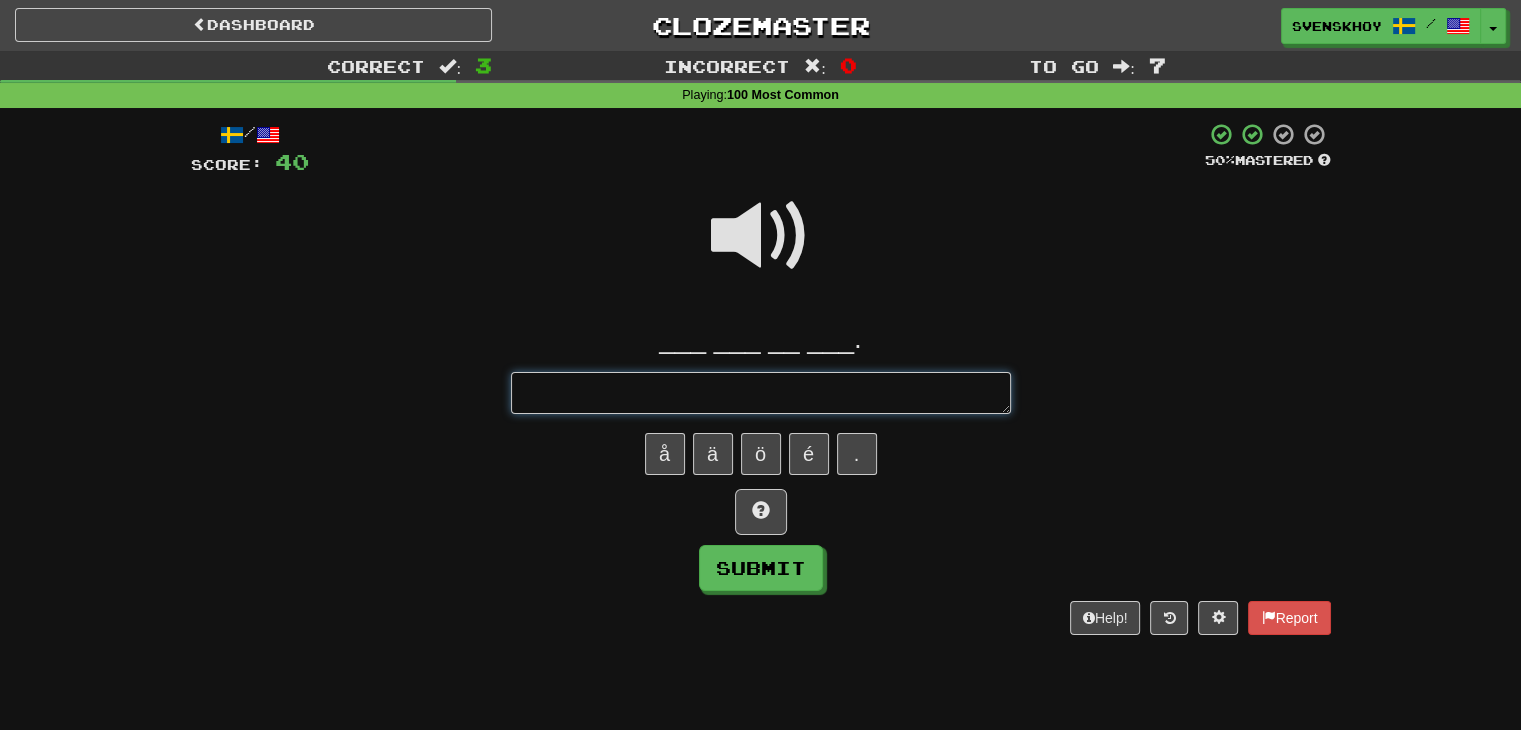 click at bounding box center [761, 393] 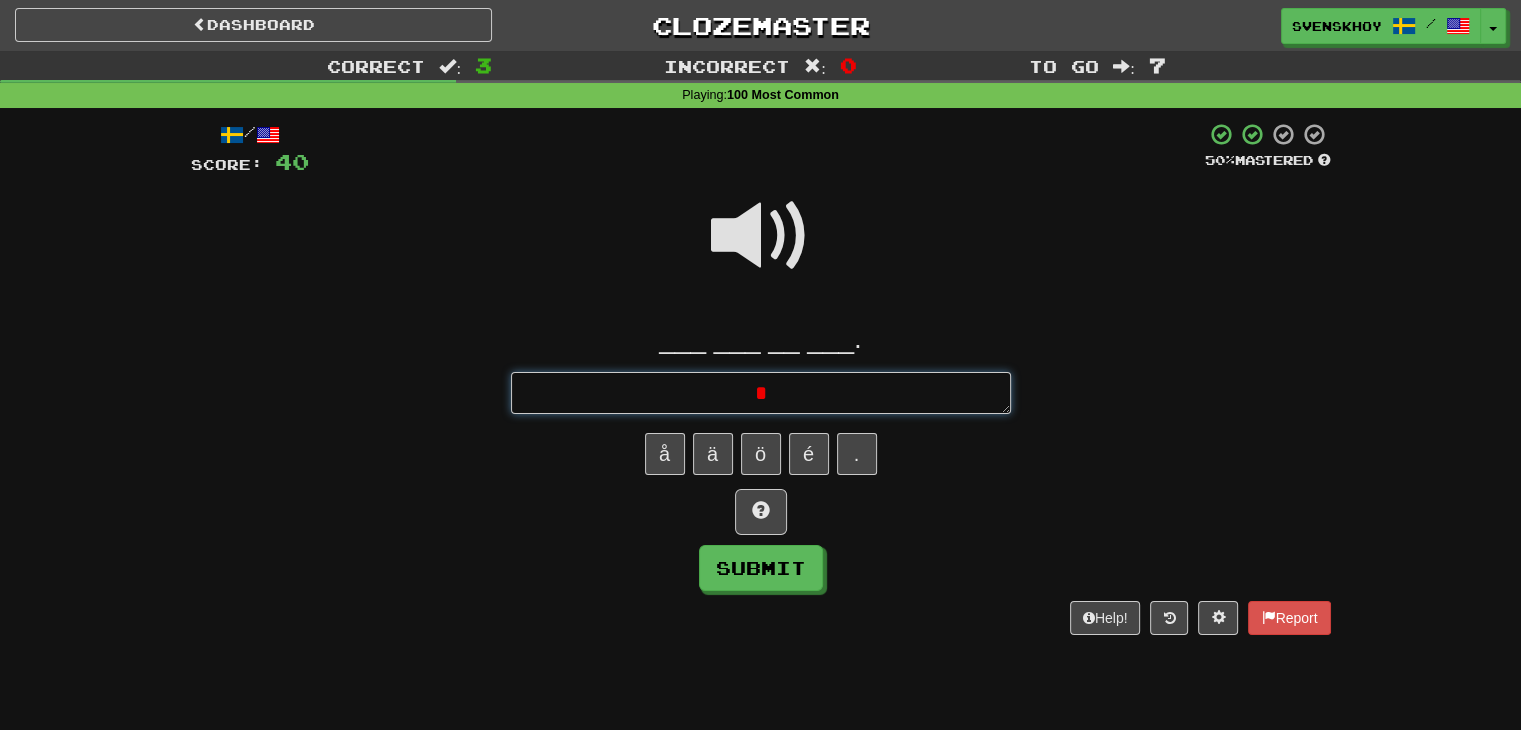 type 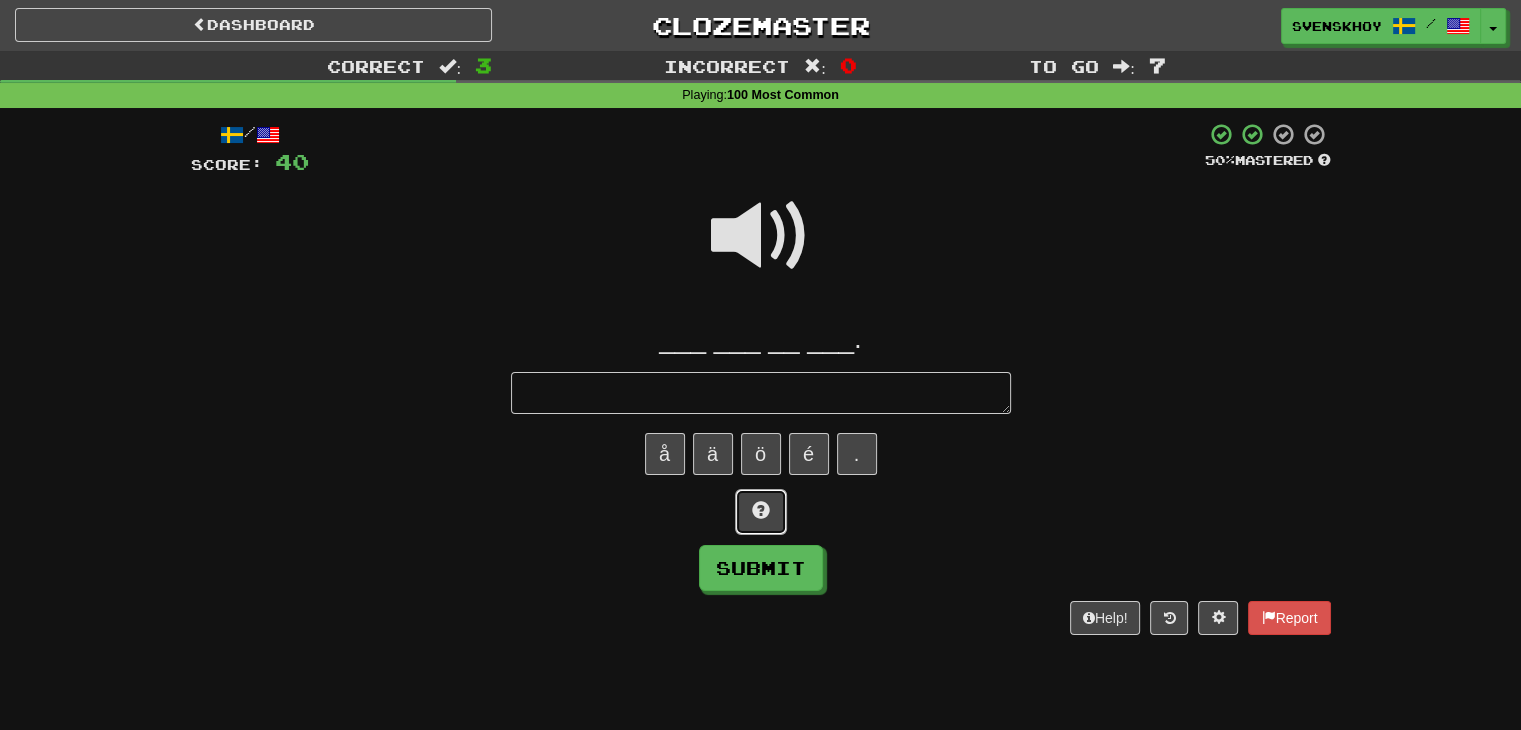 click at bounding box center (761, 510) 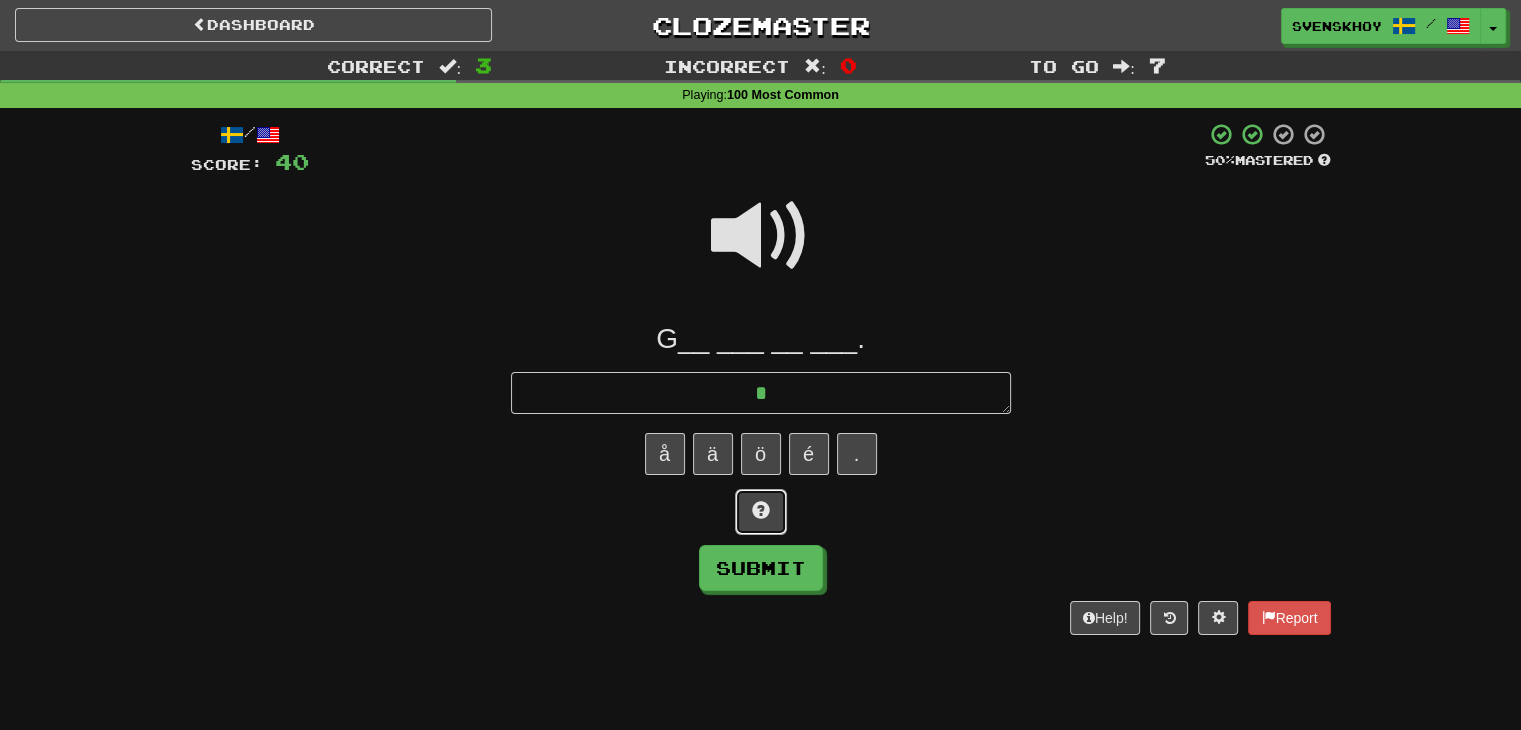 click at bounding box center [761, 510] 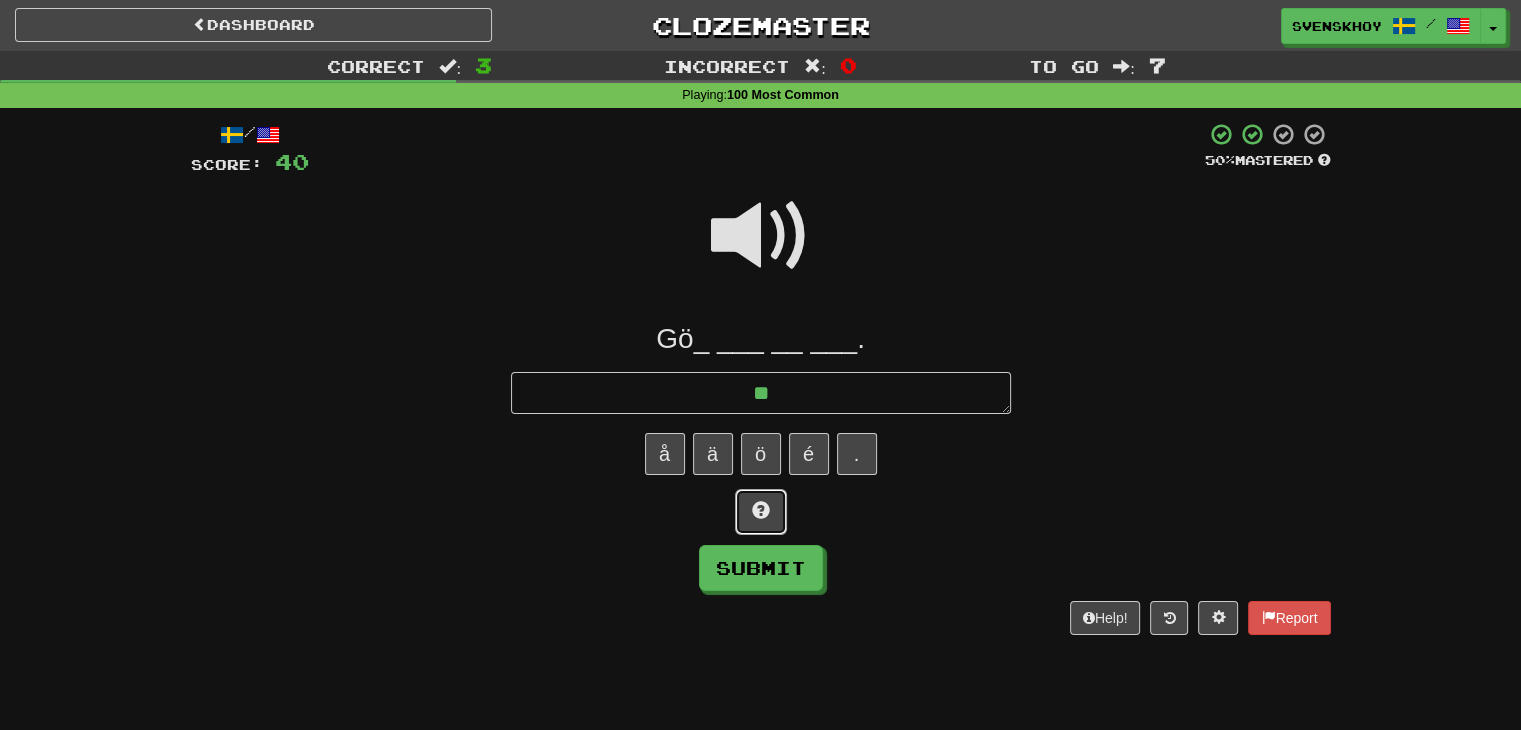 click at bounding box center [761, 510] 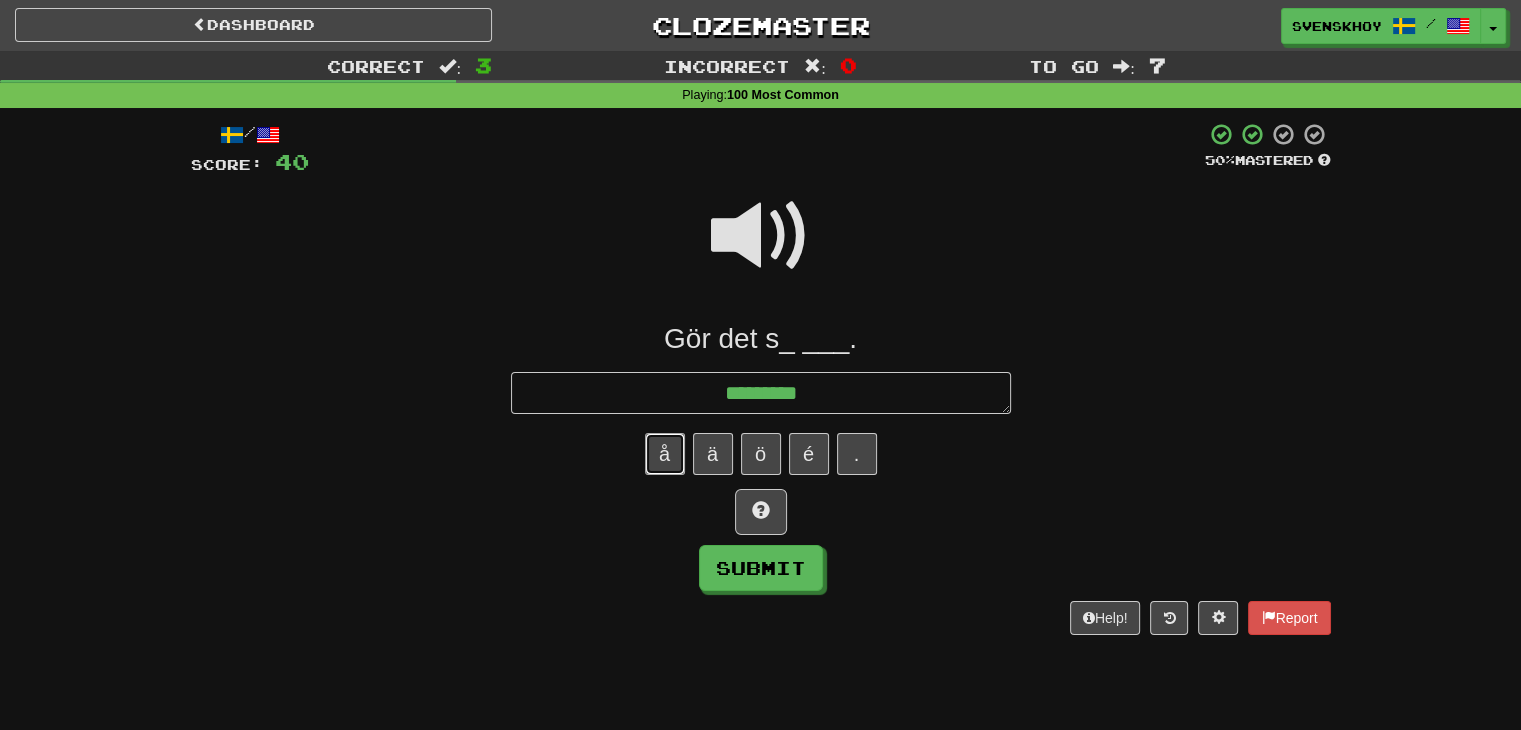 click on "å" at bounding box center [665, 454] 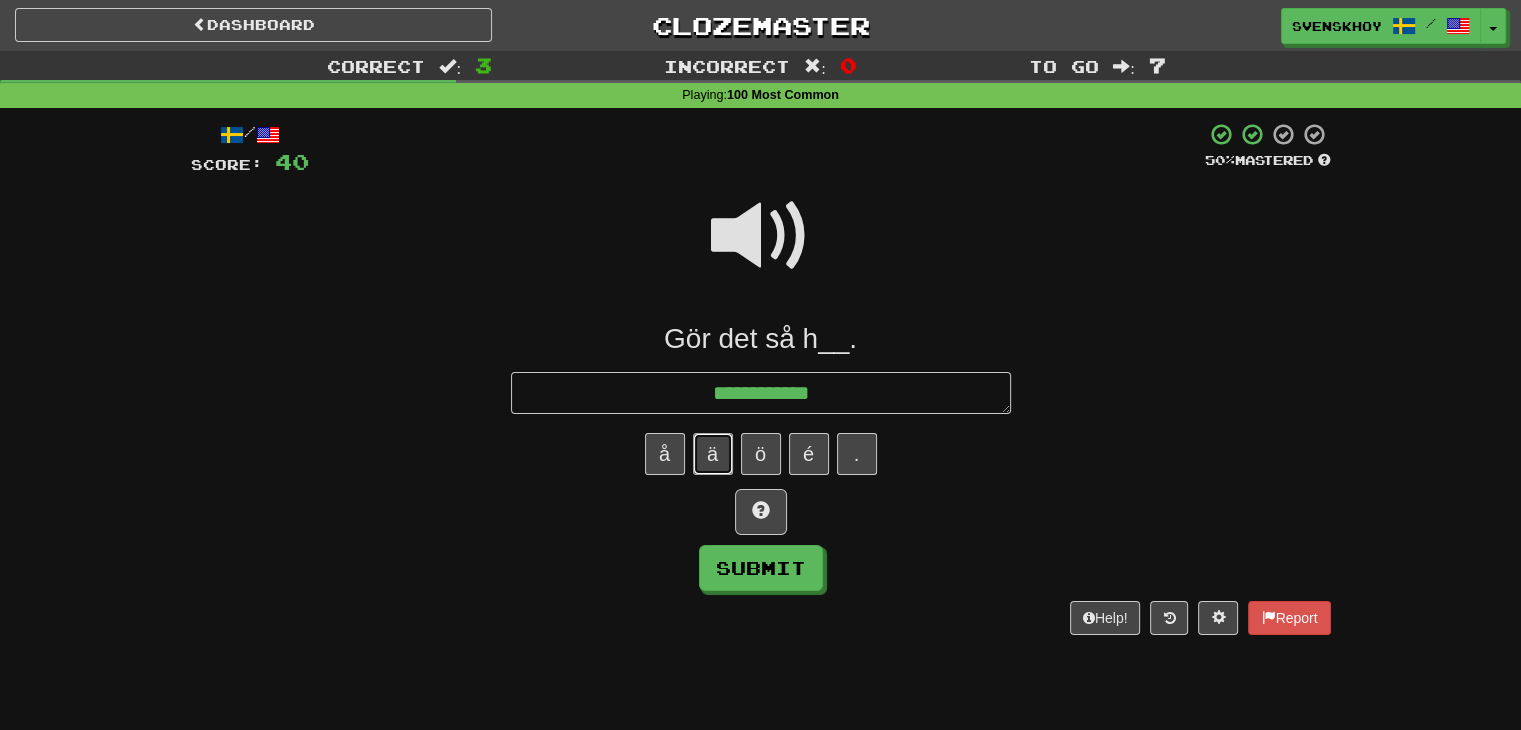 click on "ä" at bounding box center [713, 454] 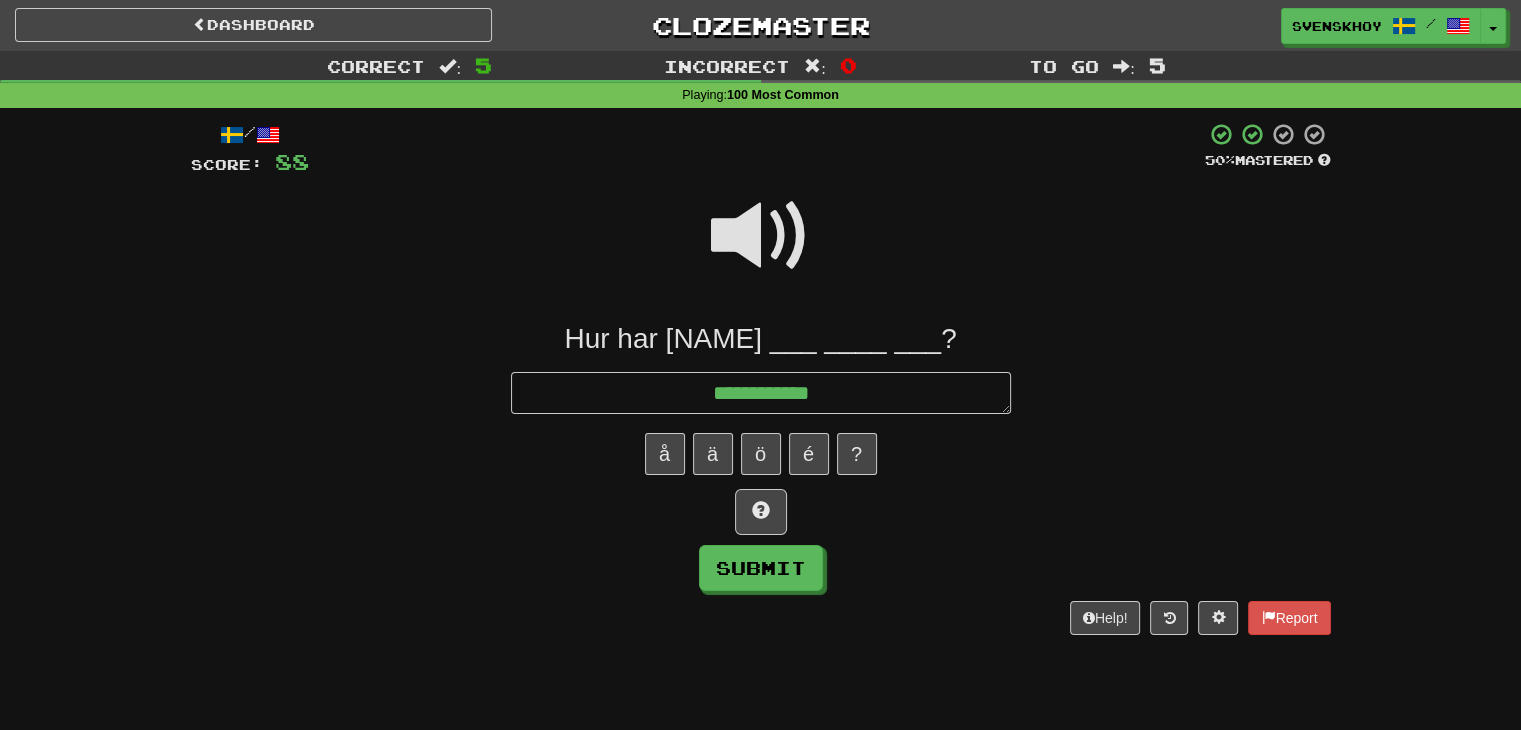 click at bounding box center (761, 236) 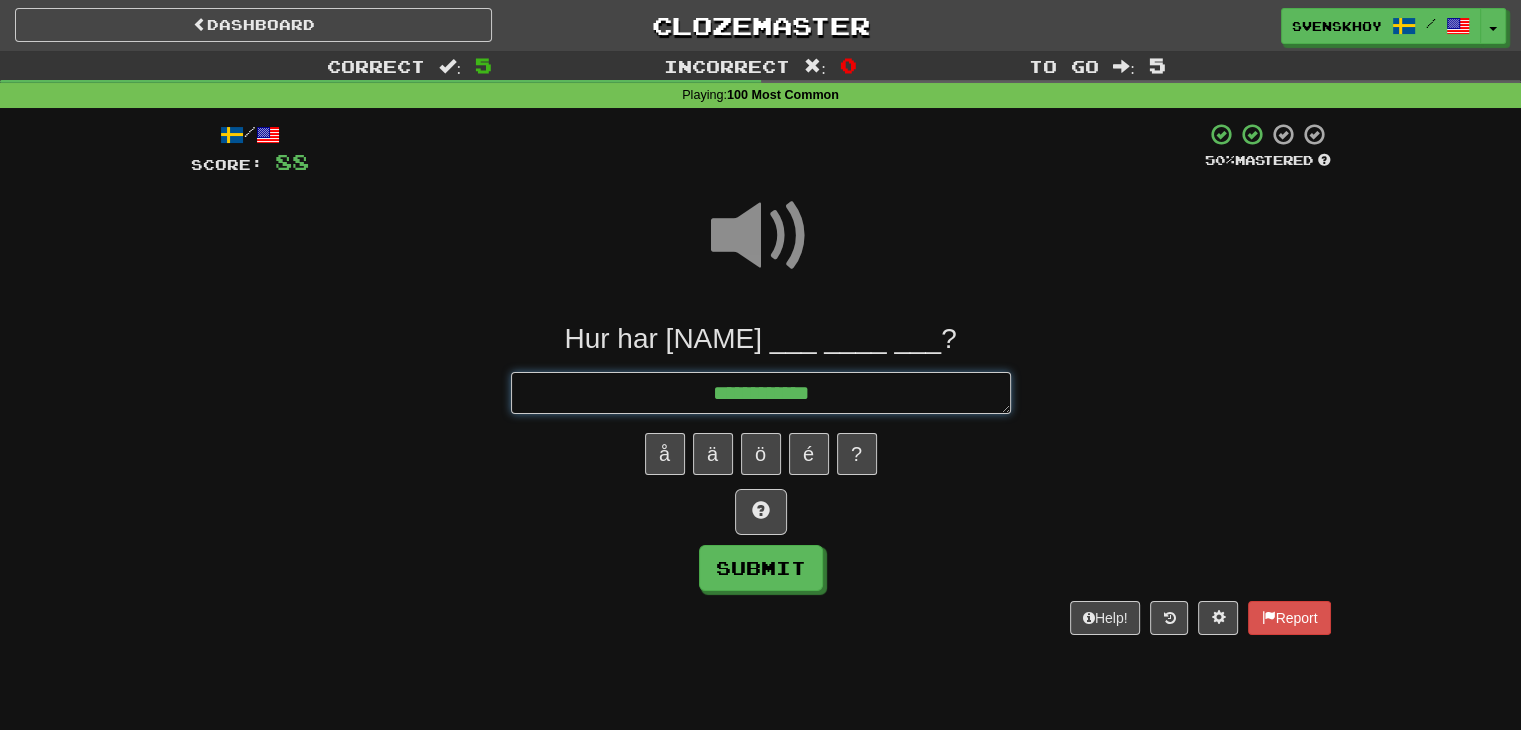 click on "**********" at bounding box center [761, 393] 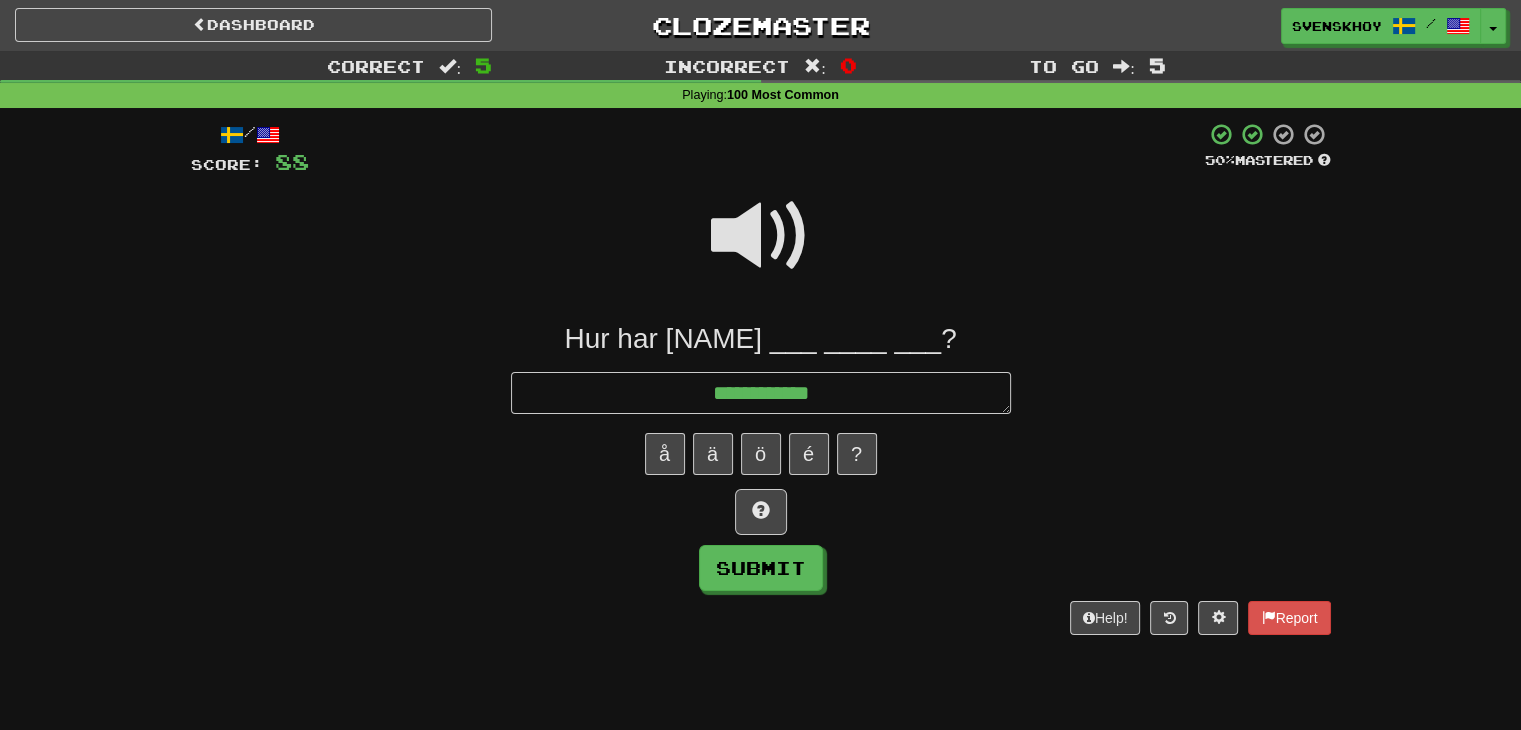 click on "**********" at bounding box center (761, 385) 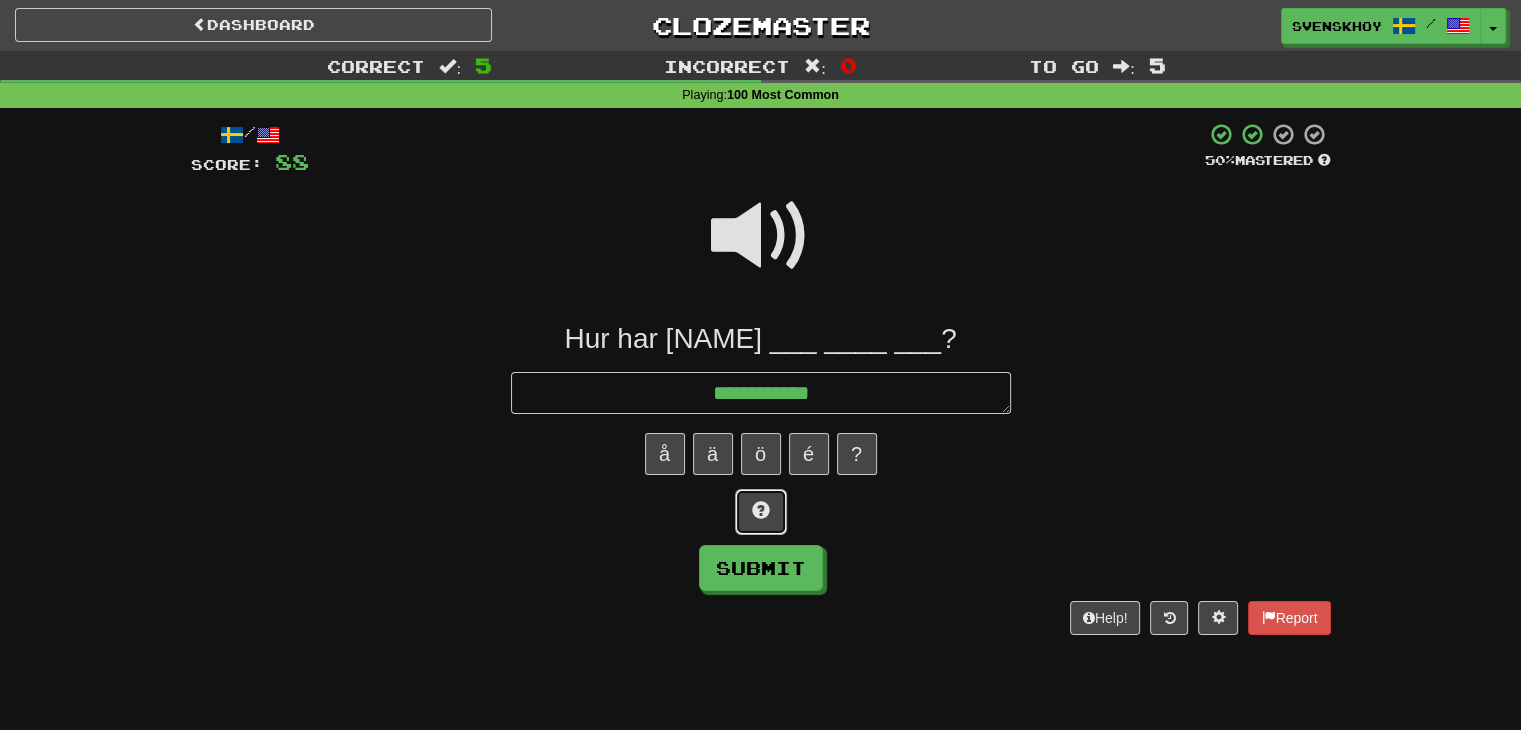 click at bounding box center [761, 512] 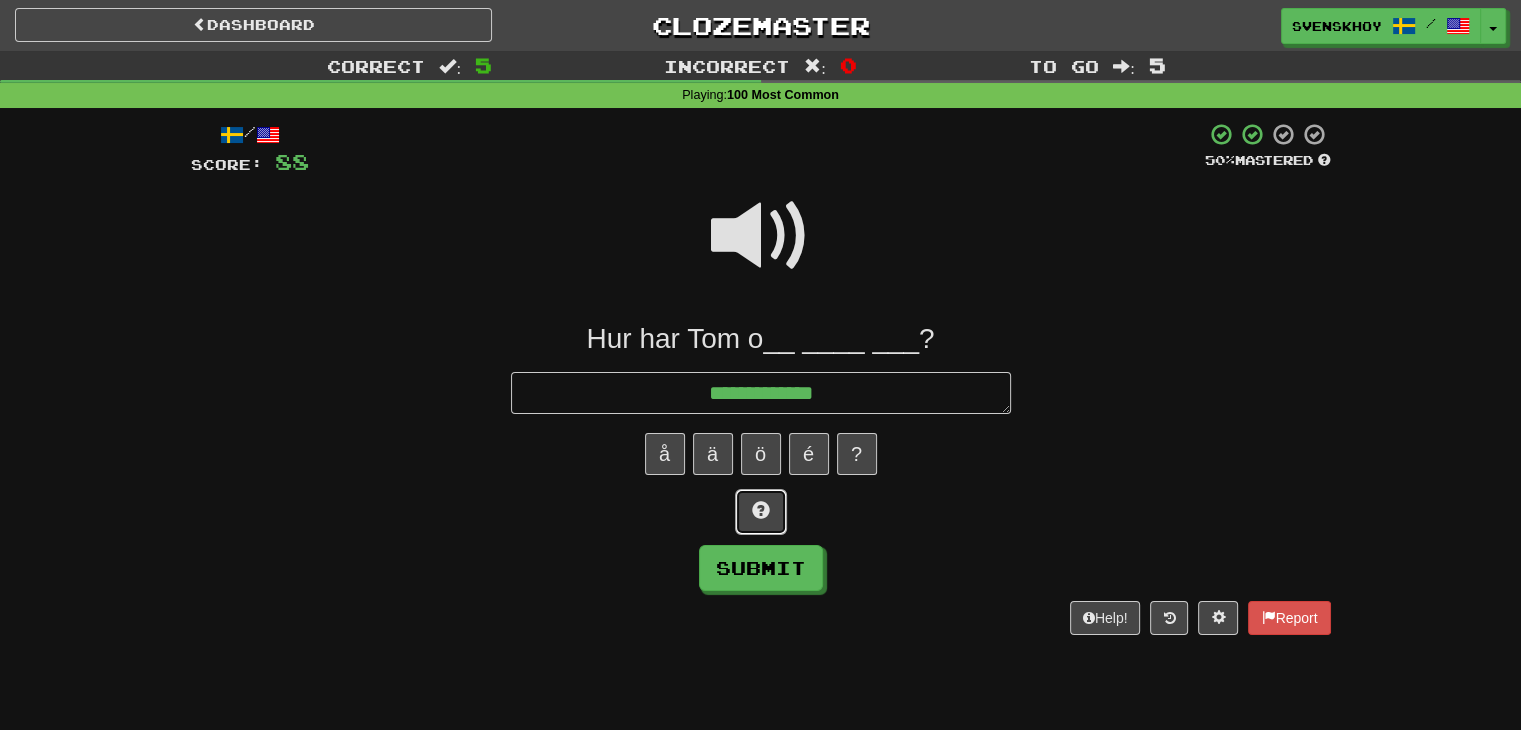 click at bounding box center (761, 512) 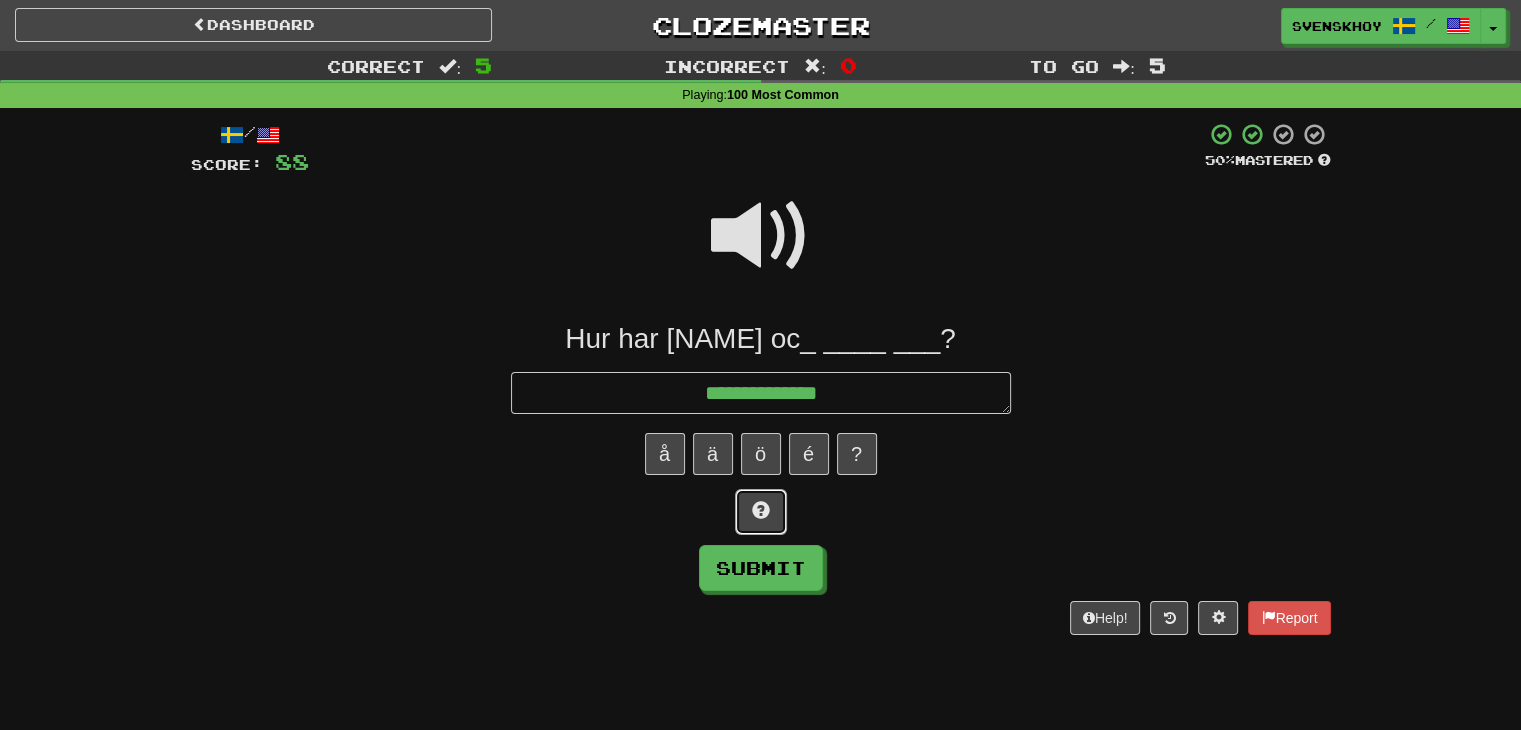click at bounding box center [761, 512] 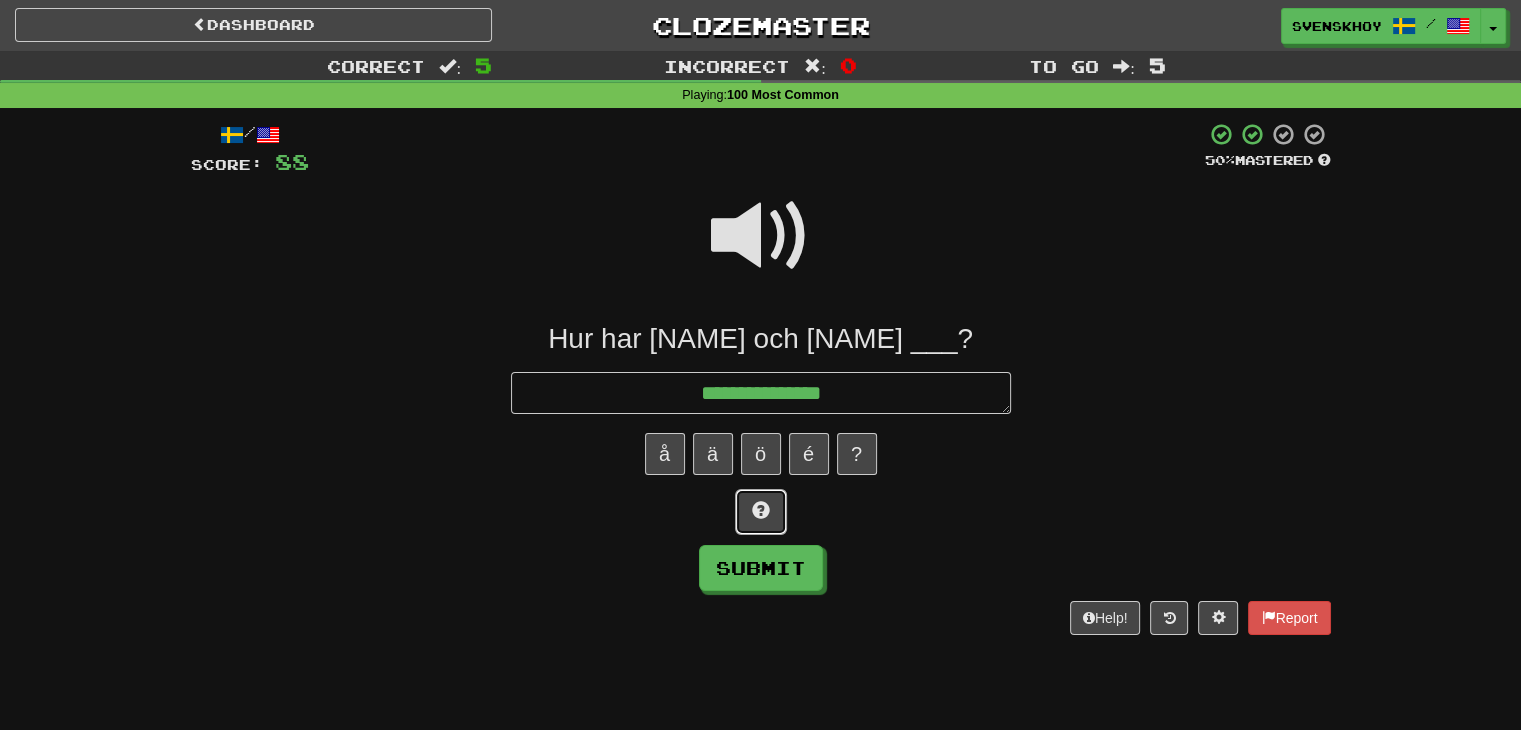 click at bounding box center [761, 512] 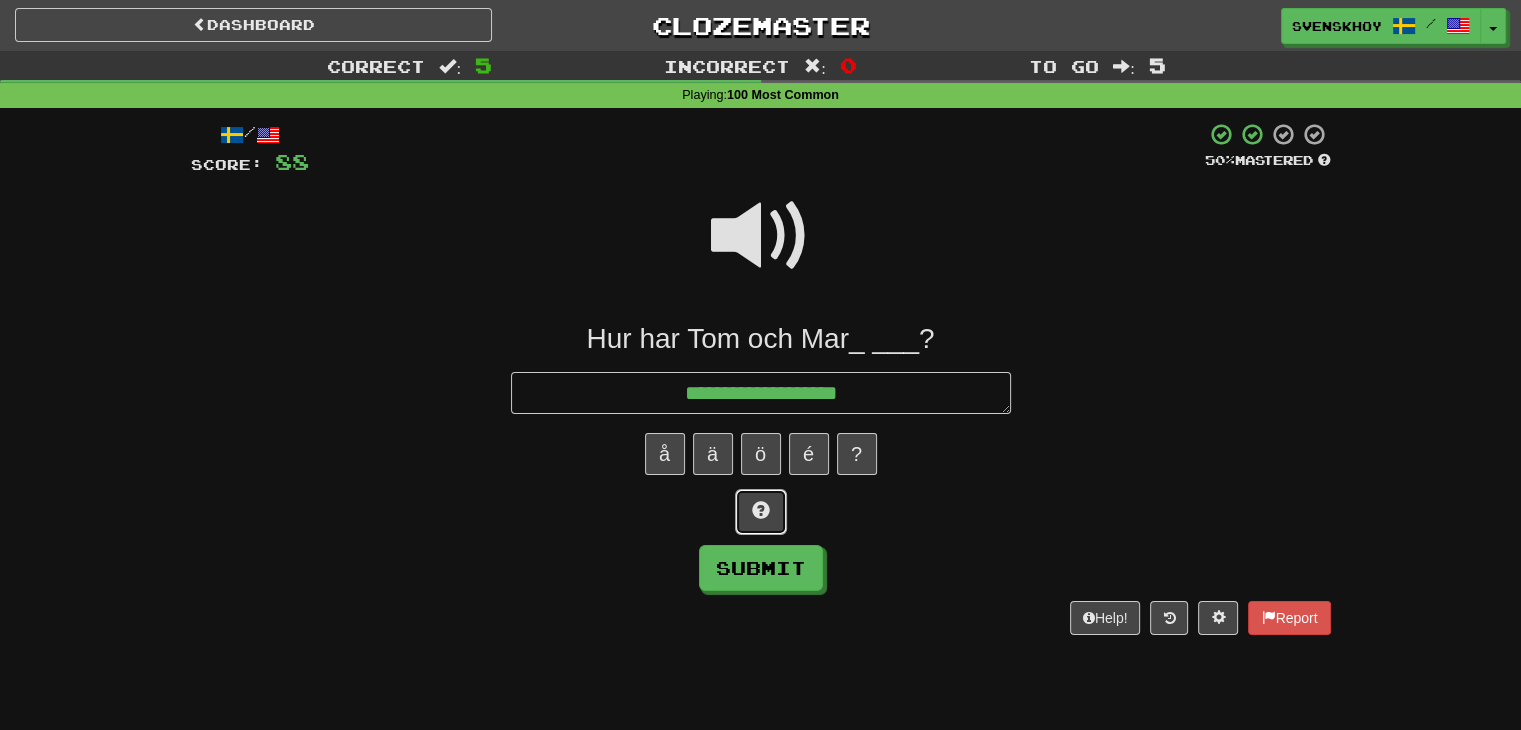 click at bounding box center (761, 512) 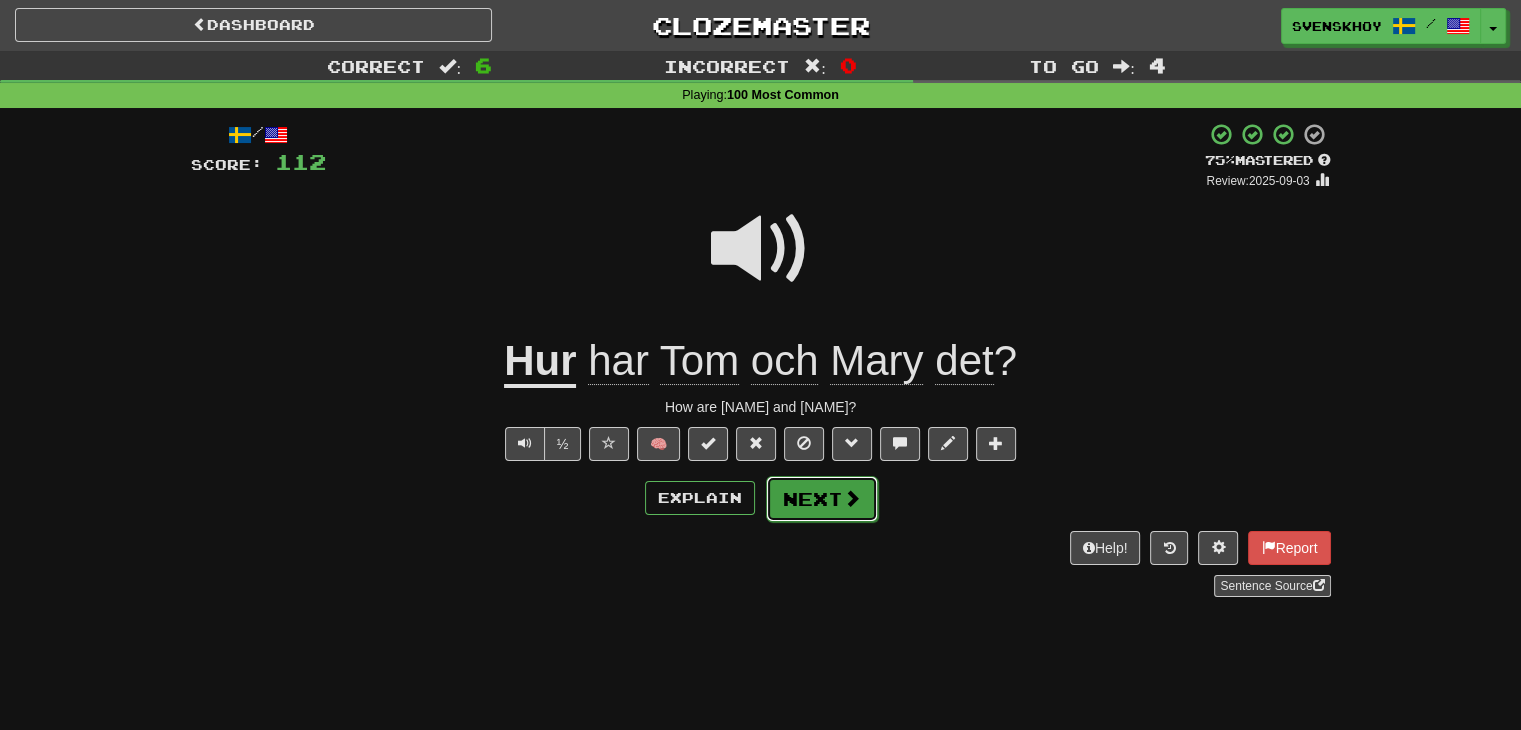 click on "Next" at bounding box center (822, 499) 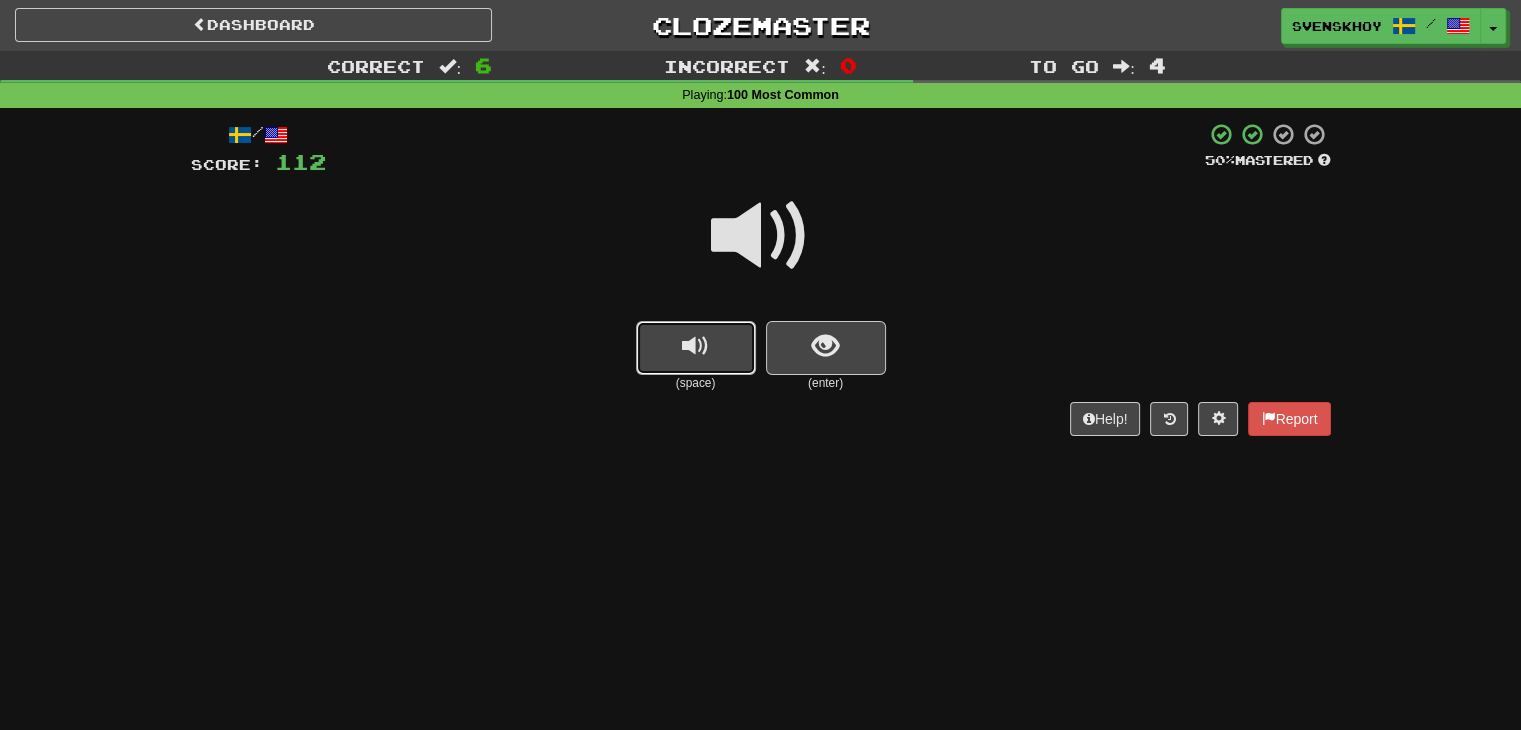 click at bounding box center [696, 348] 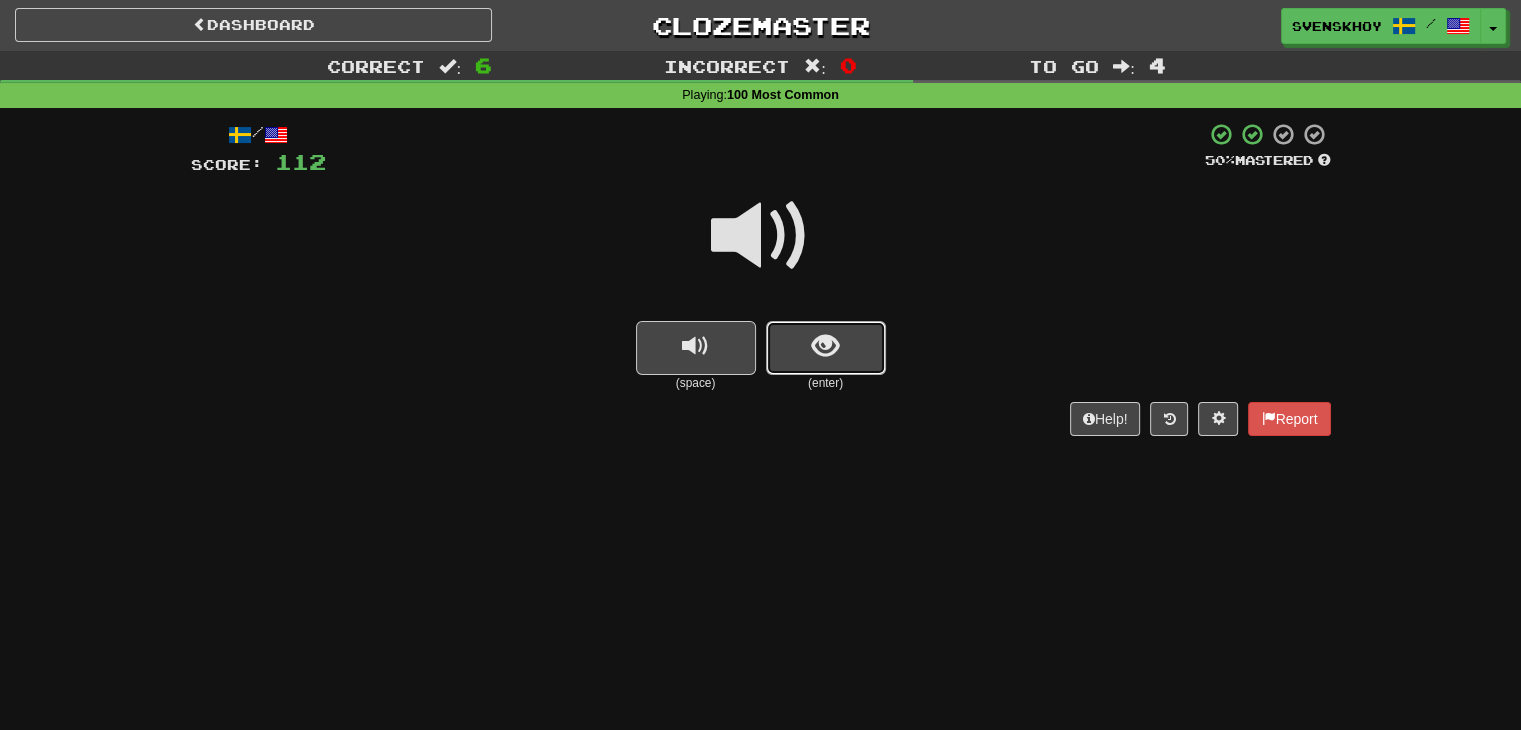 click at bounding box center (825, 346) 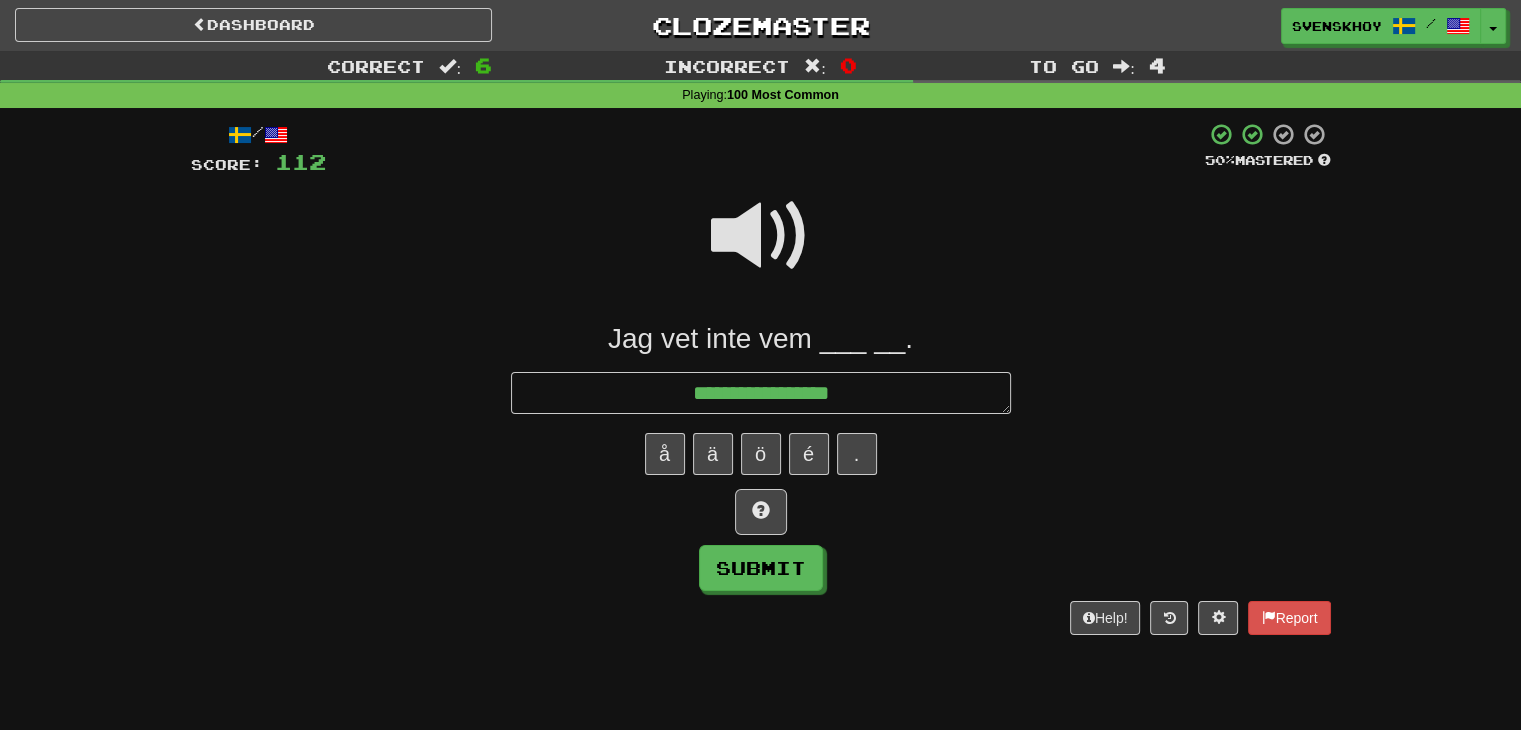 click at bounding box center [761, 236] 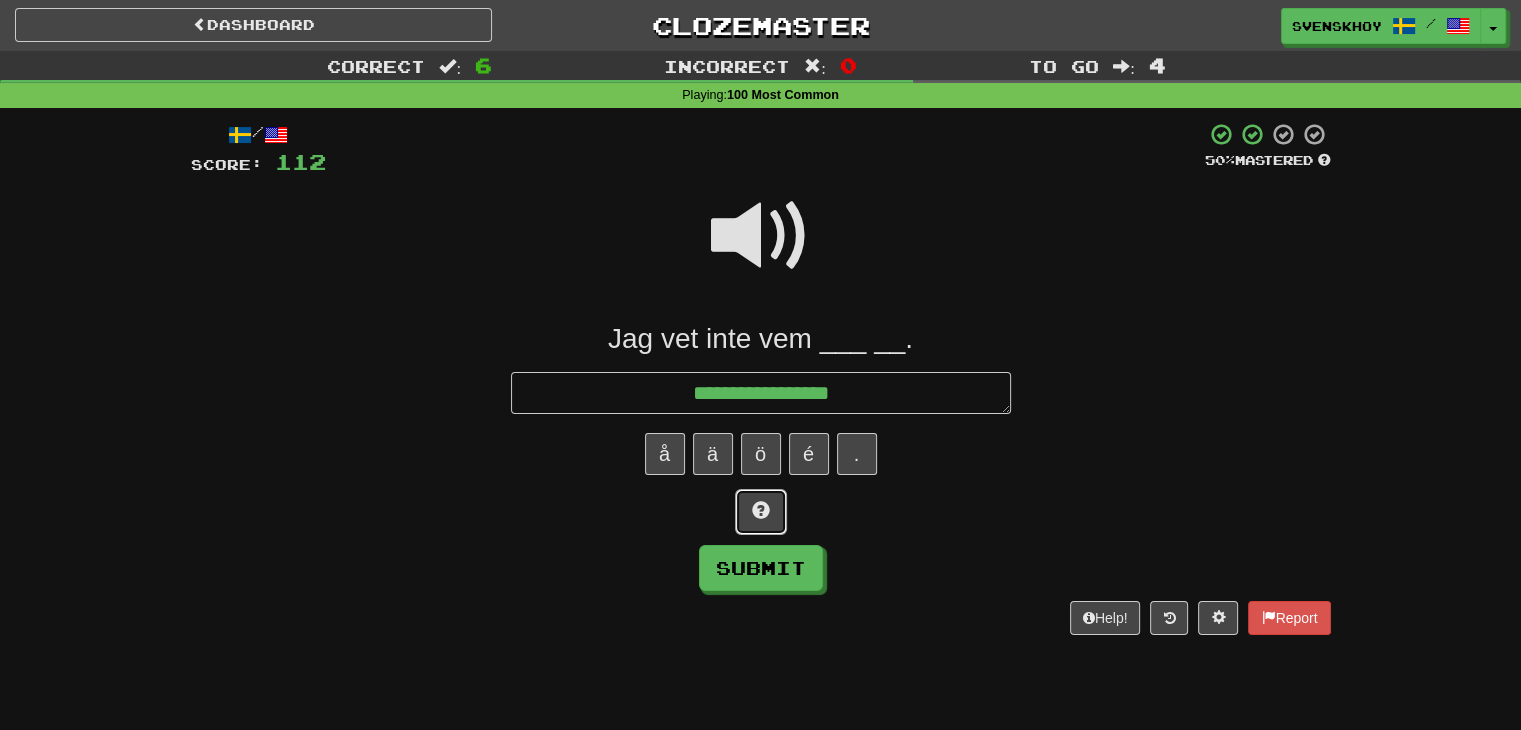 click at bounding box center (761, 510) 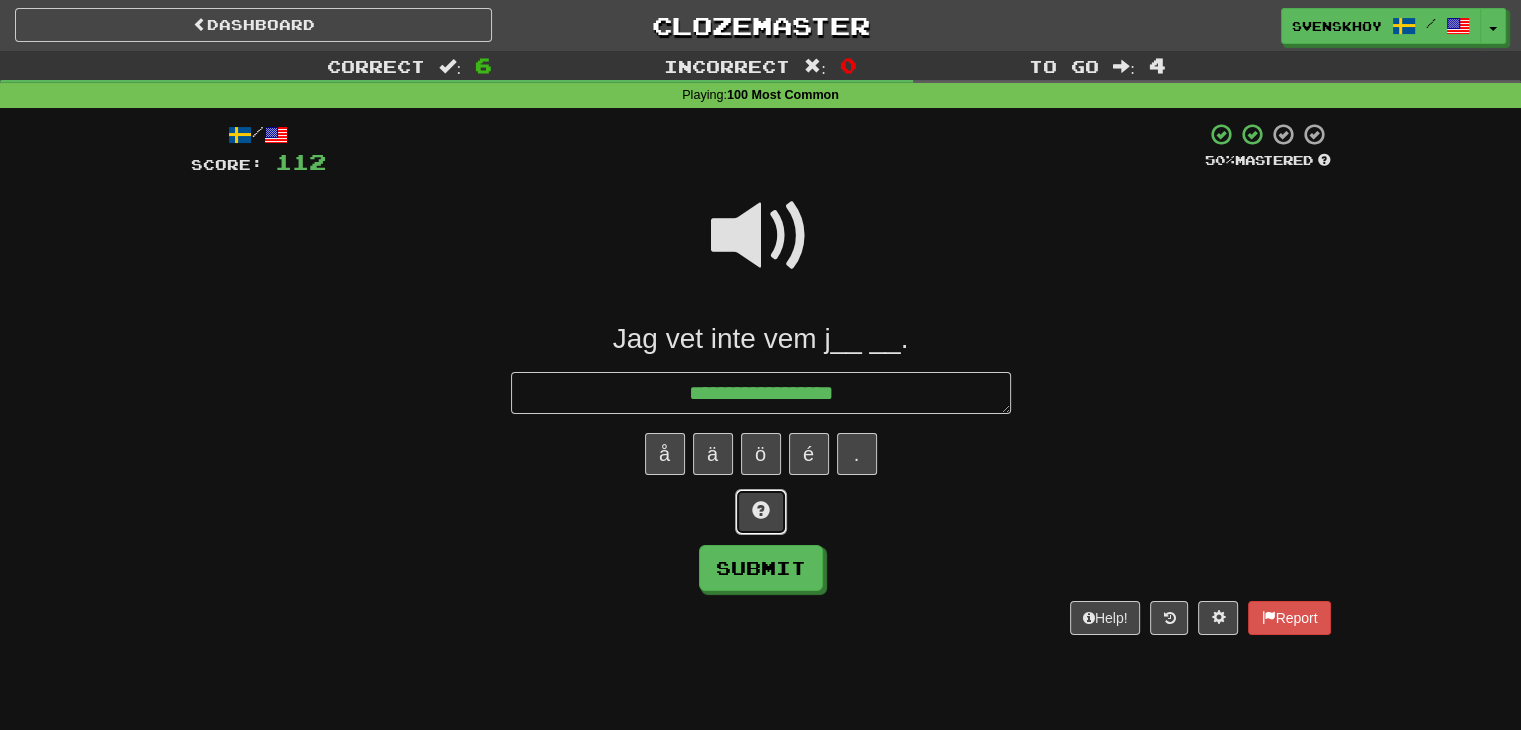 click at bounding box center [761, 510] 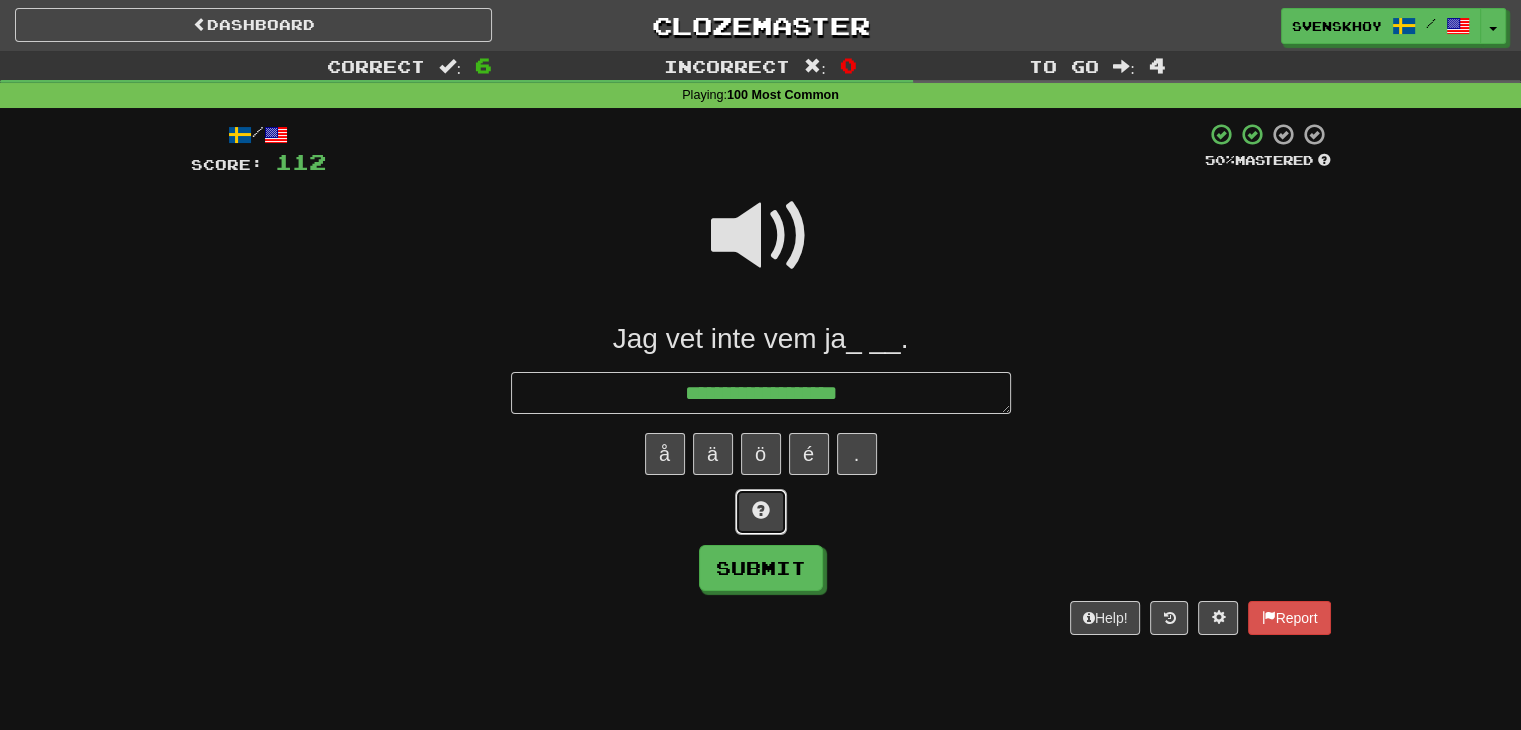 click at bounding box center (761, 510) 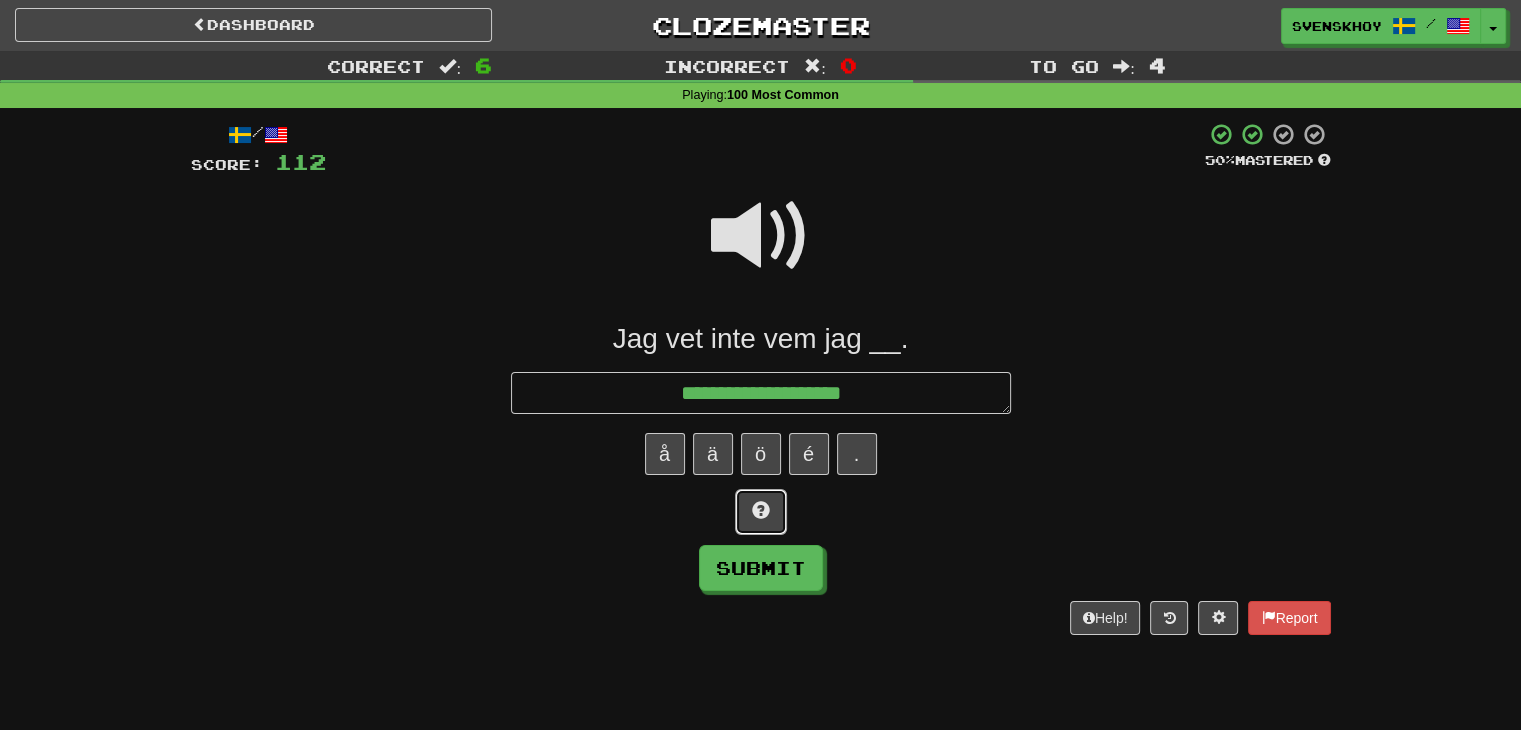 click at bounding box center [761, 510] 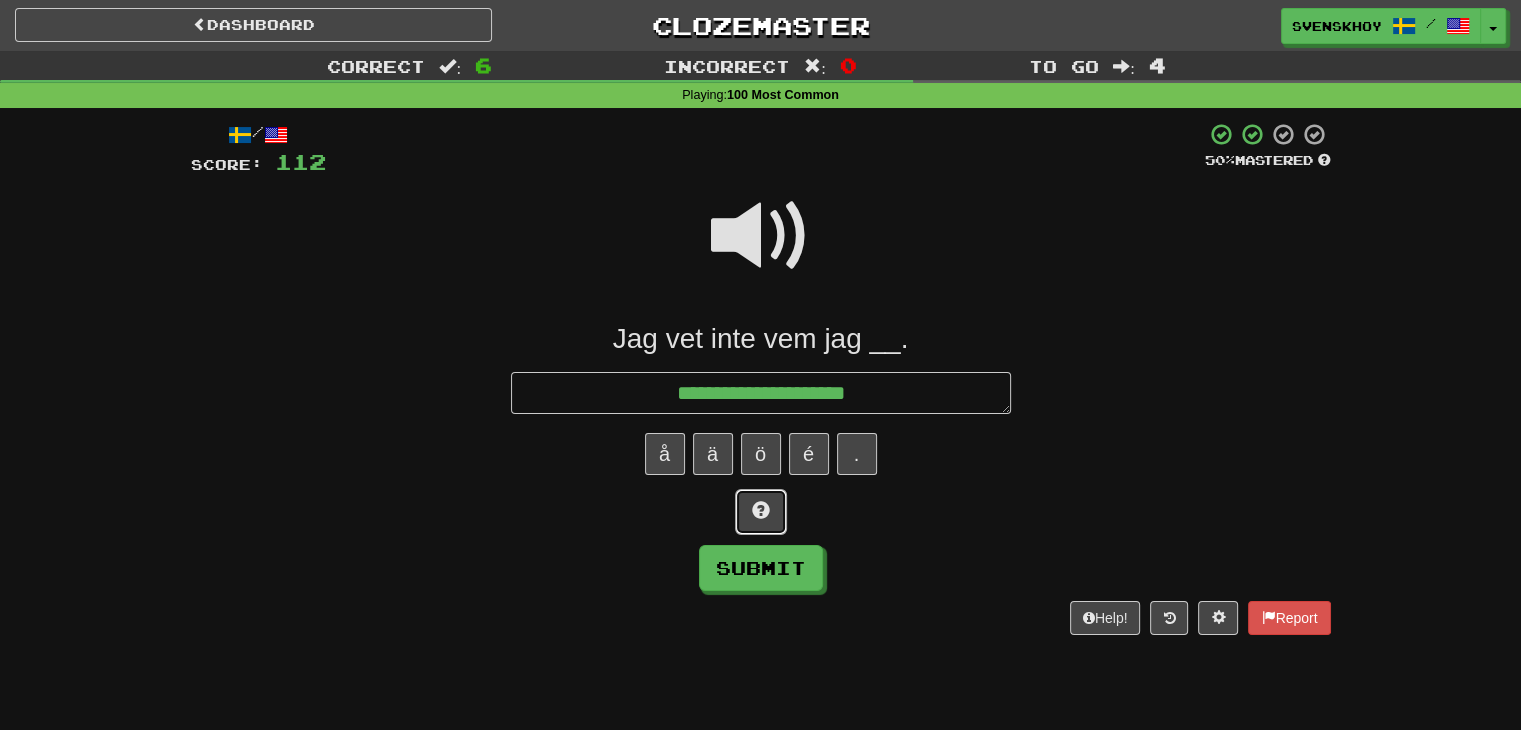 click at bounding box center [761, 510] 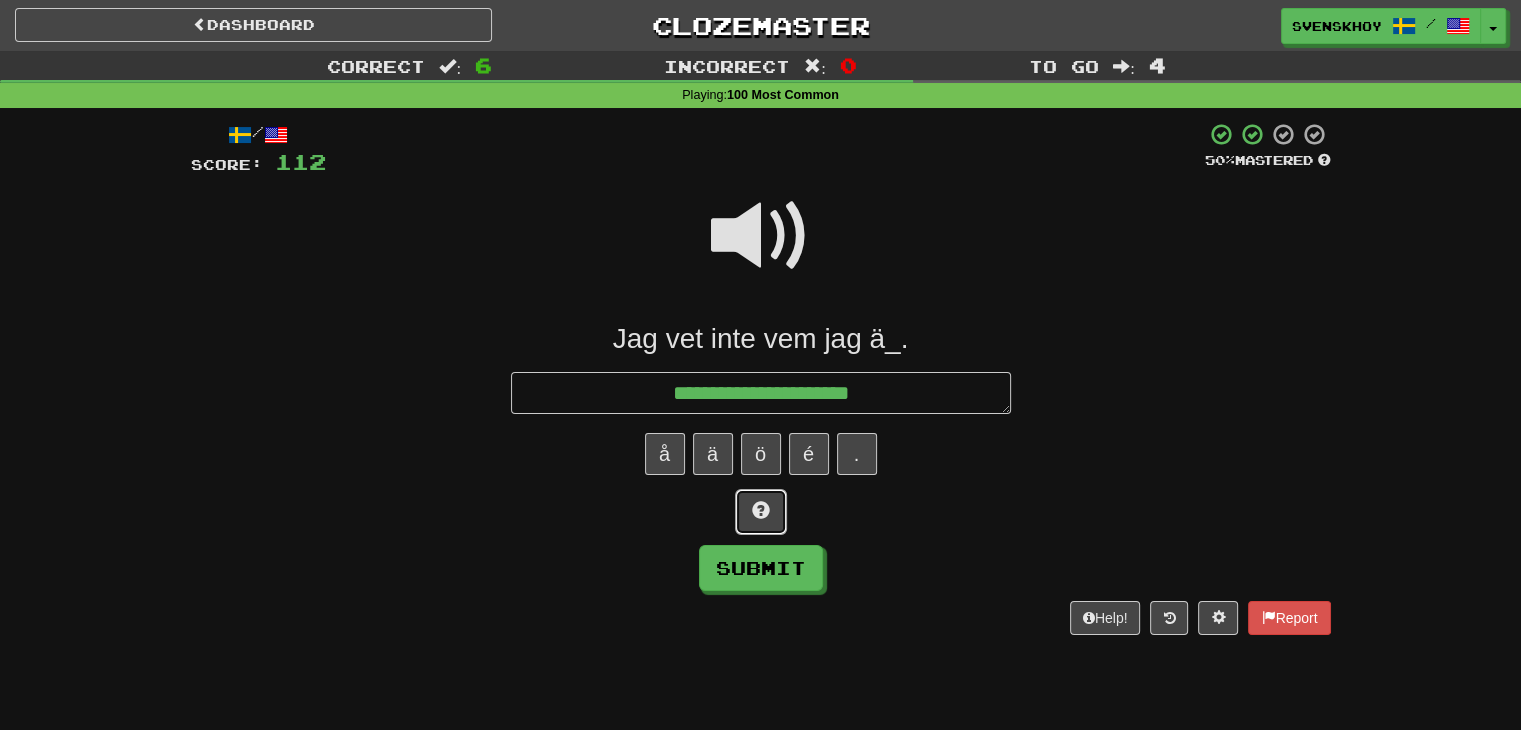 click at bounding box center (761, 510) 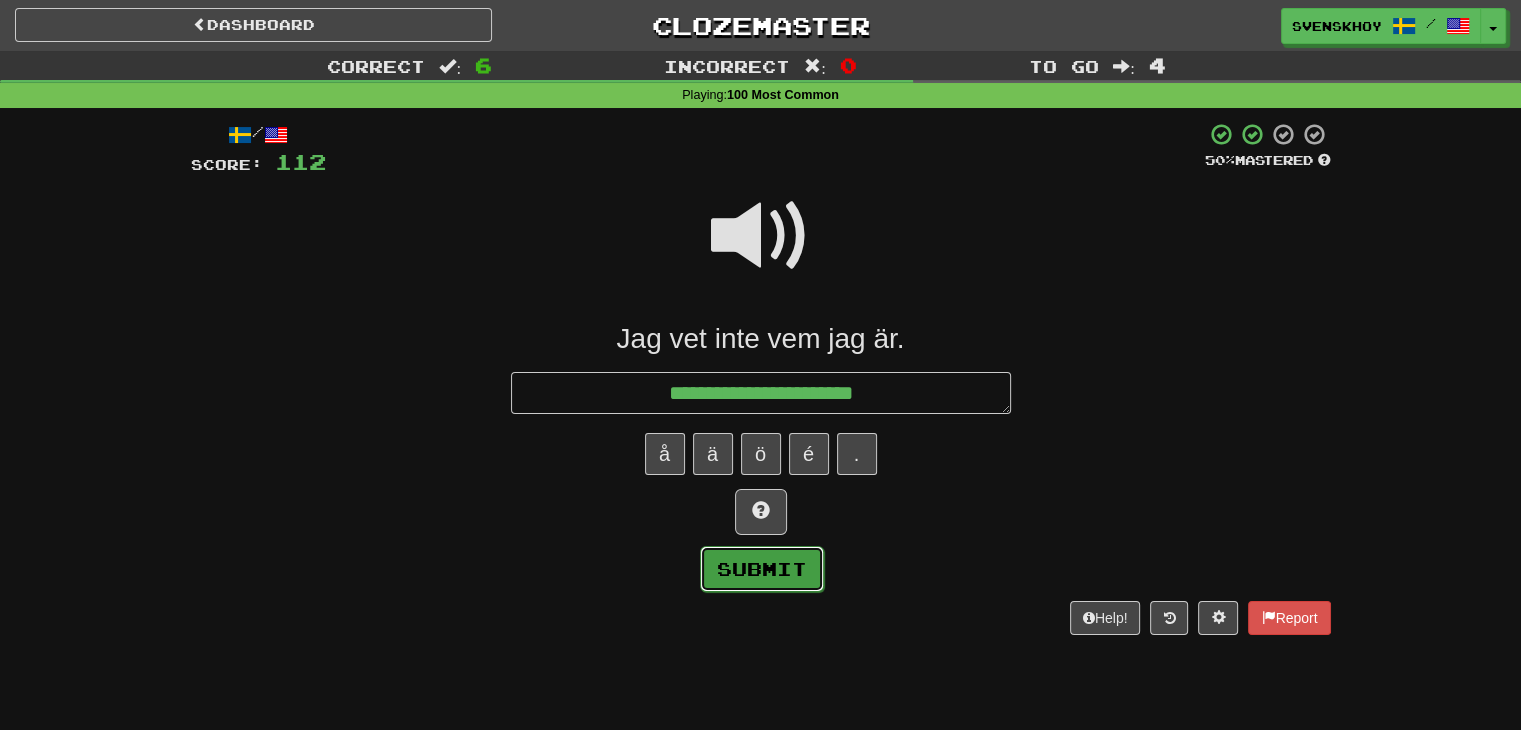 click on "Submit" at bounding box center [762, 569] 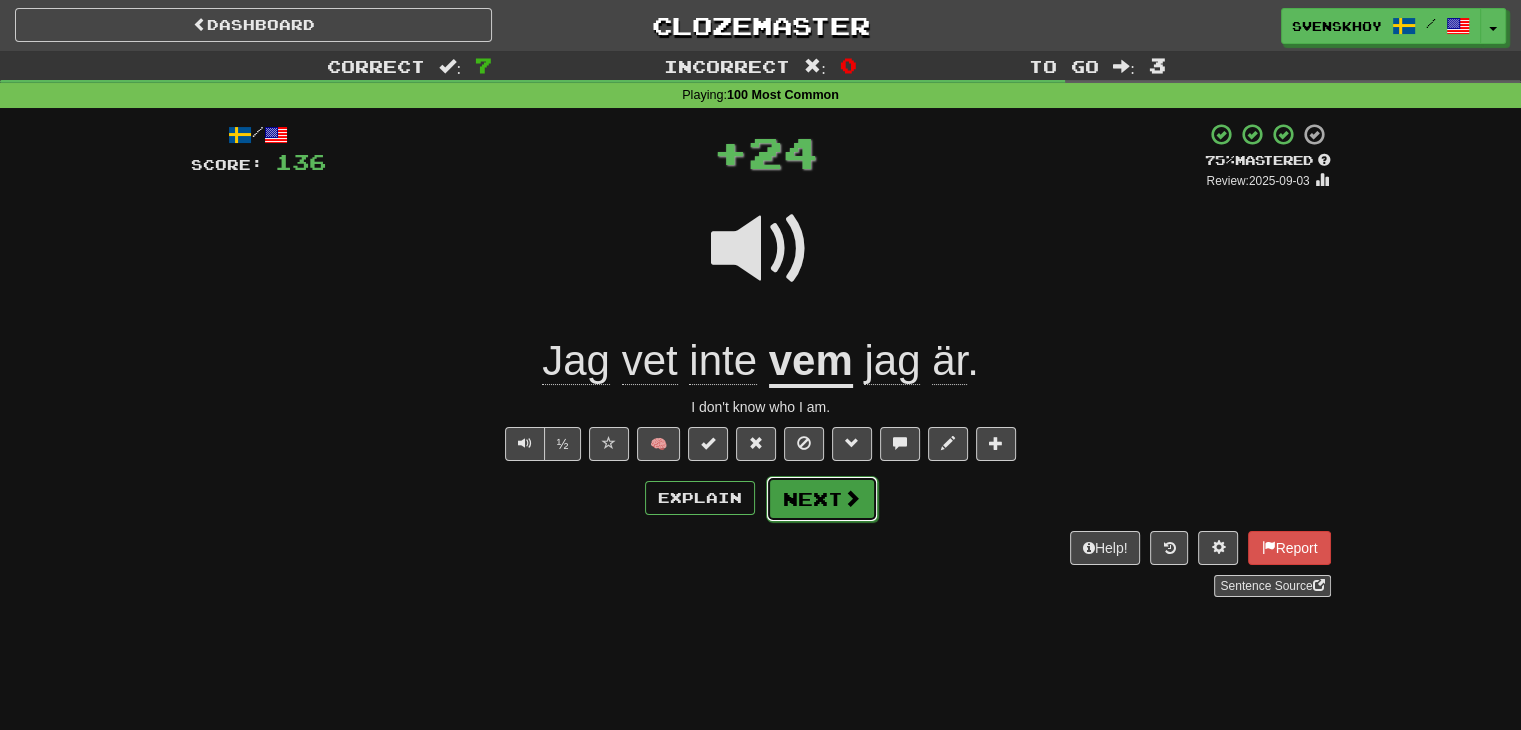 click on "Next" at bounding box center [822, 499] 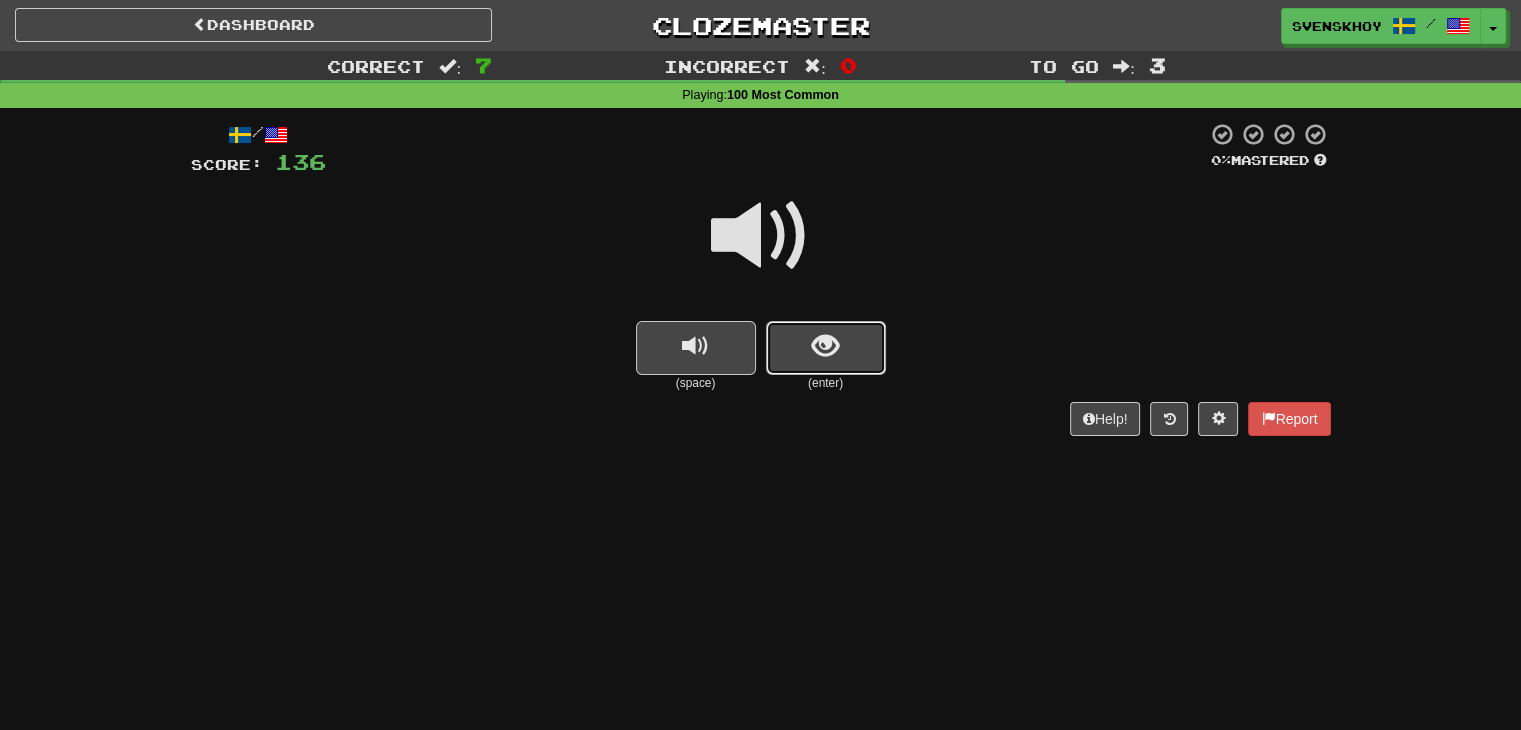 click at bounding box center [825, 346] 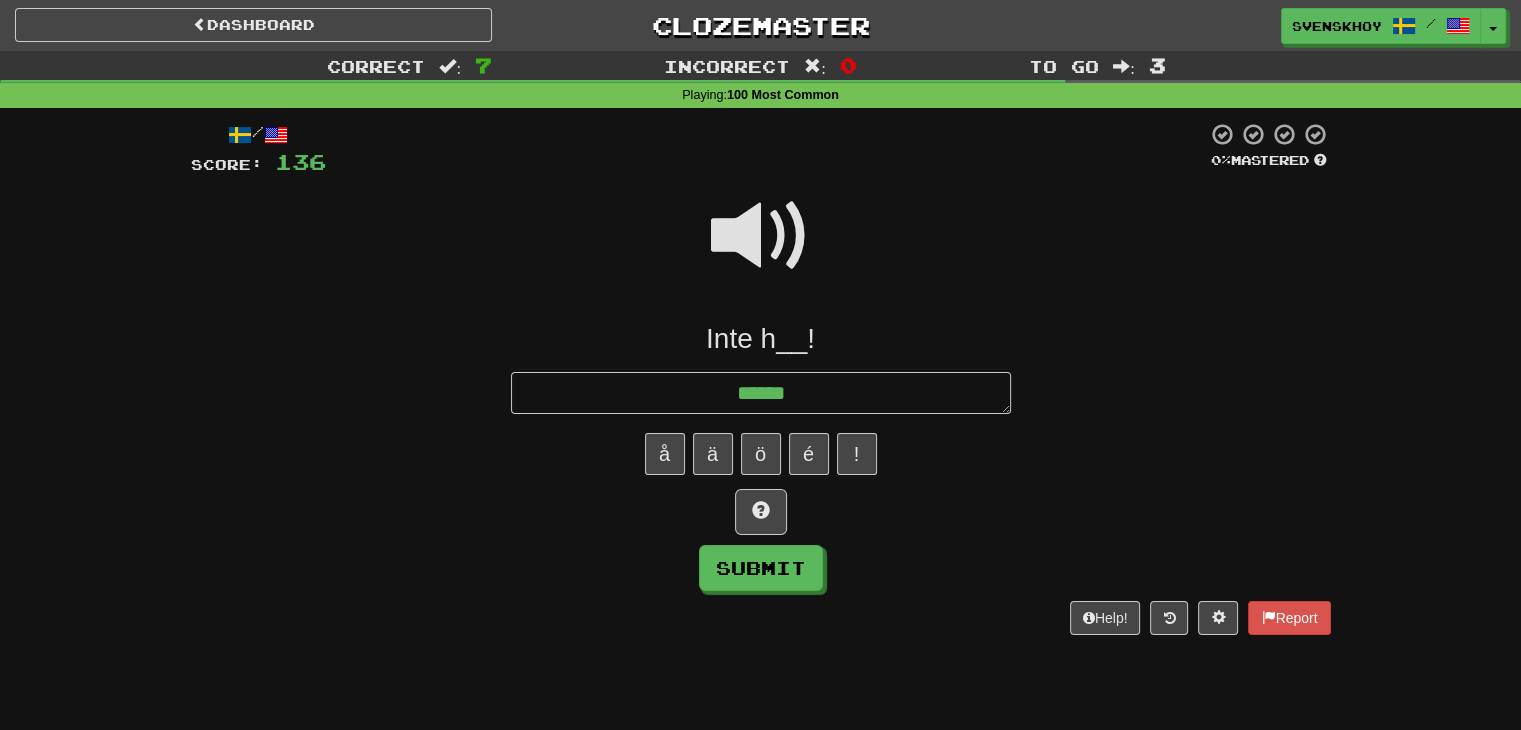click on "å ä ö é !" at bounding box center [761, 454] 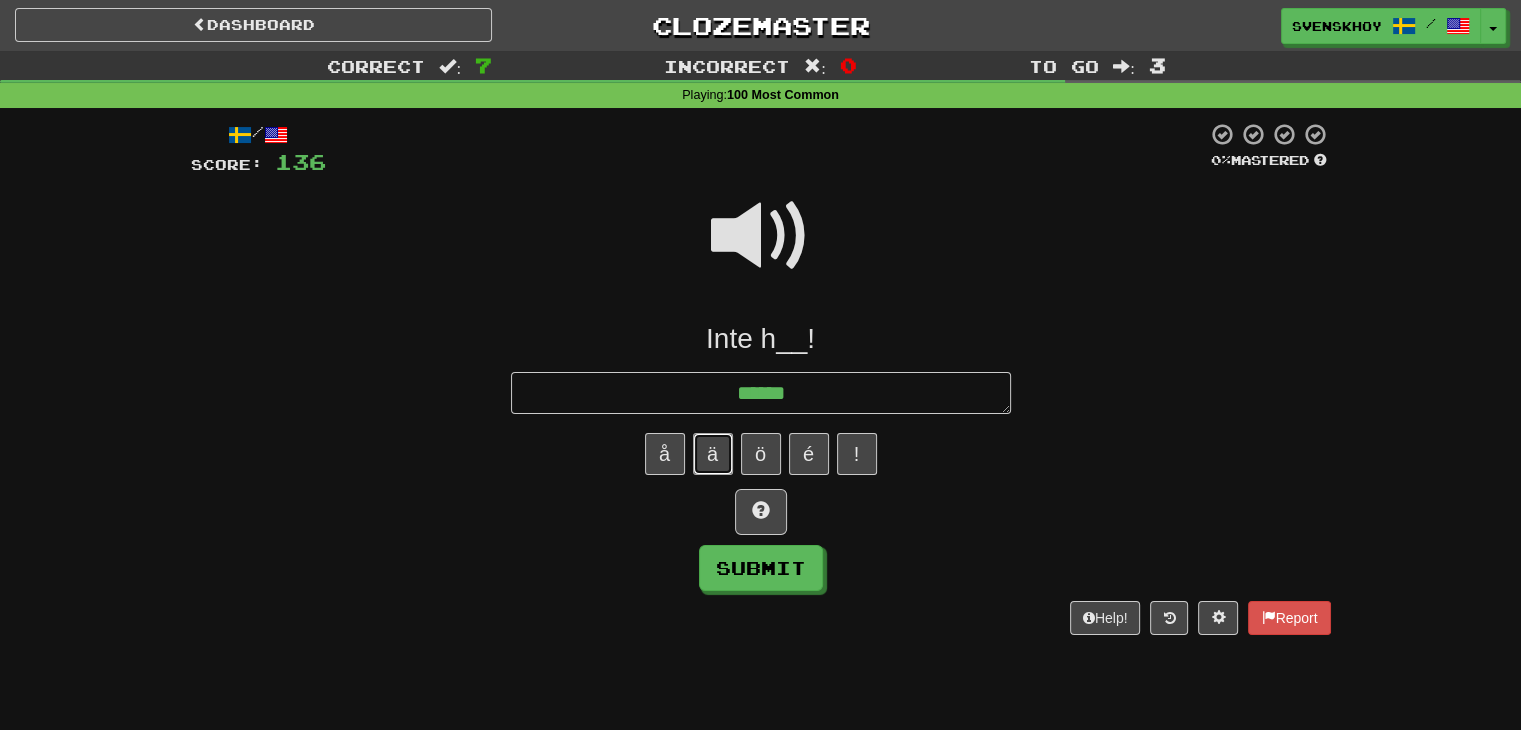 click on "ä" at bounding box center (713, 454) 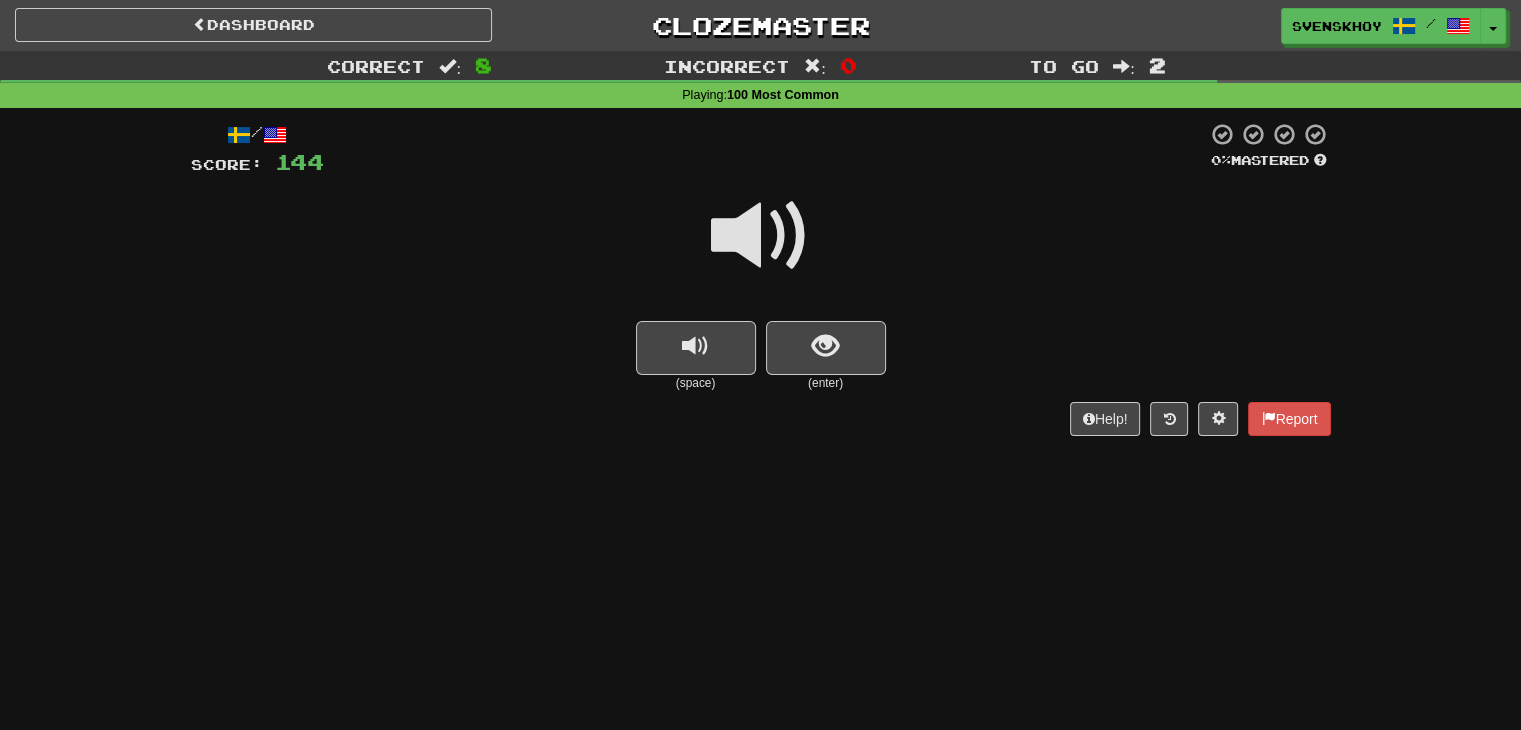 drag, startPoint x: 264, startPoint y: 401, endPoint x: 292, endPoint y: 401, distance: 28 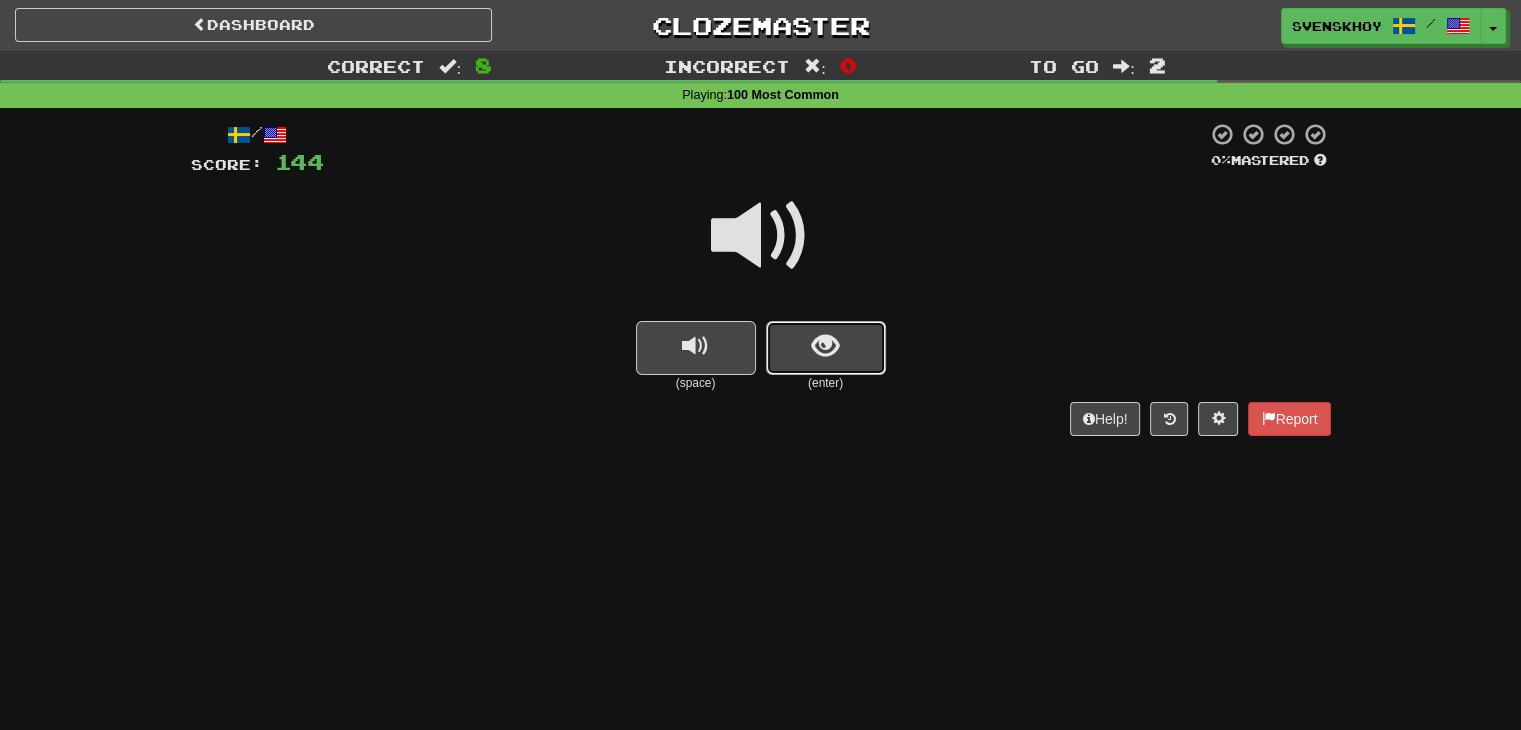 click at bounding box center [826, 348] 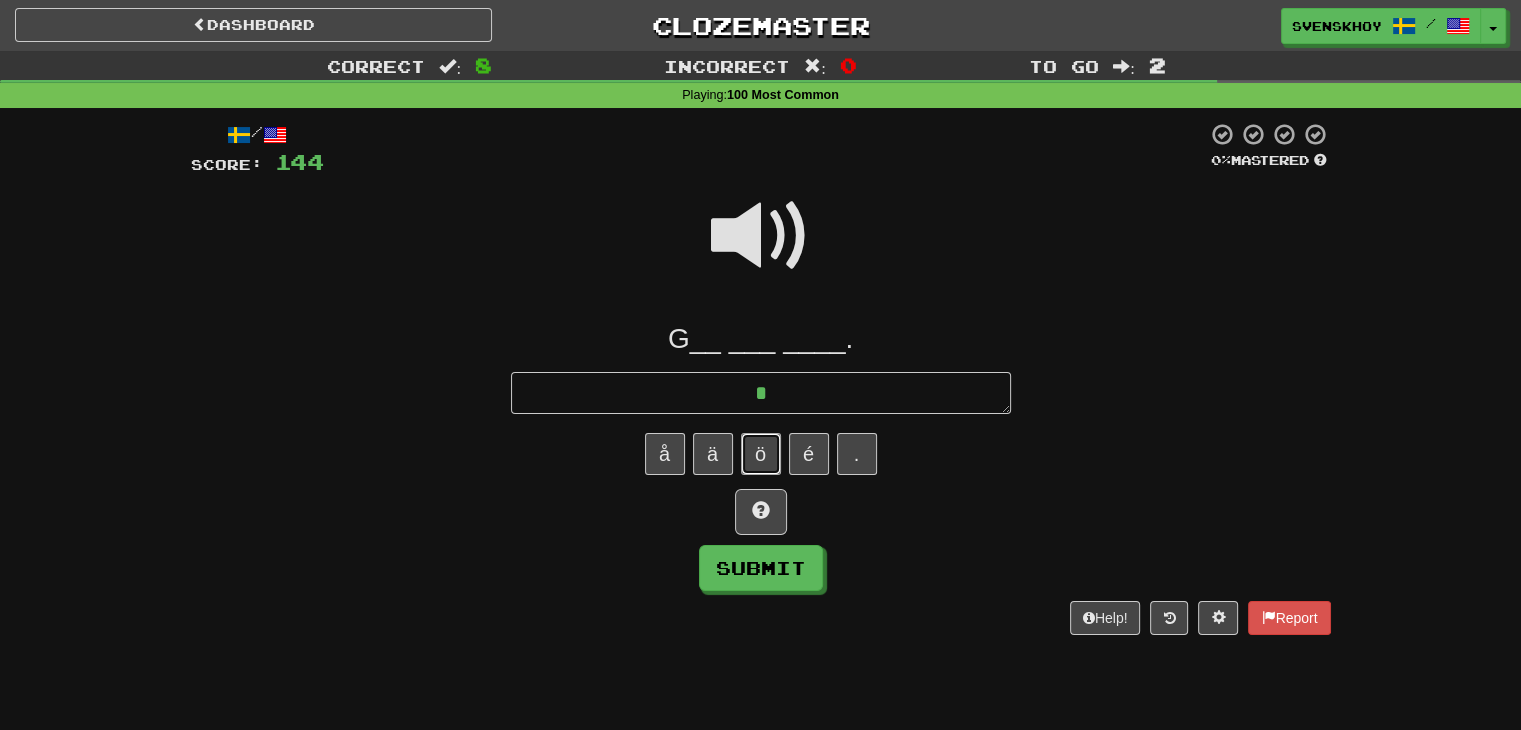 click on "ö" at bounding box center (761, 454) 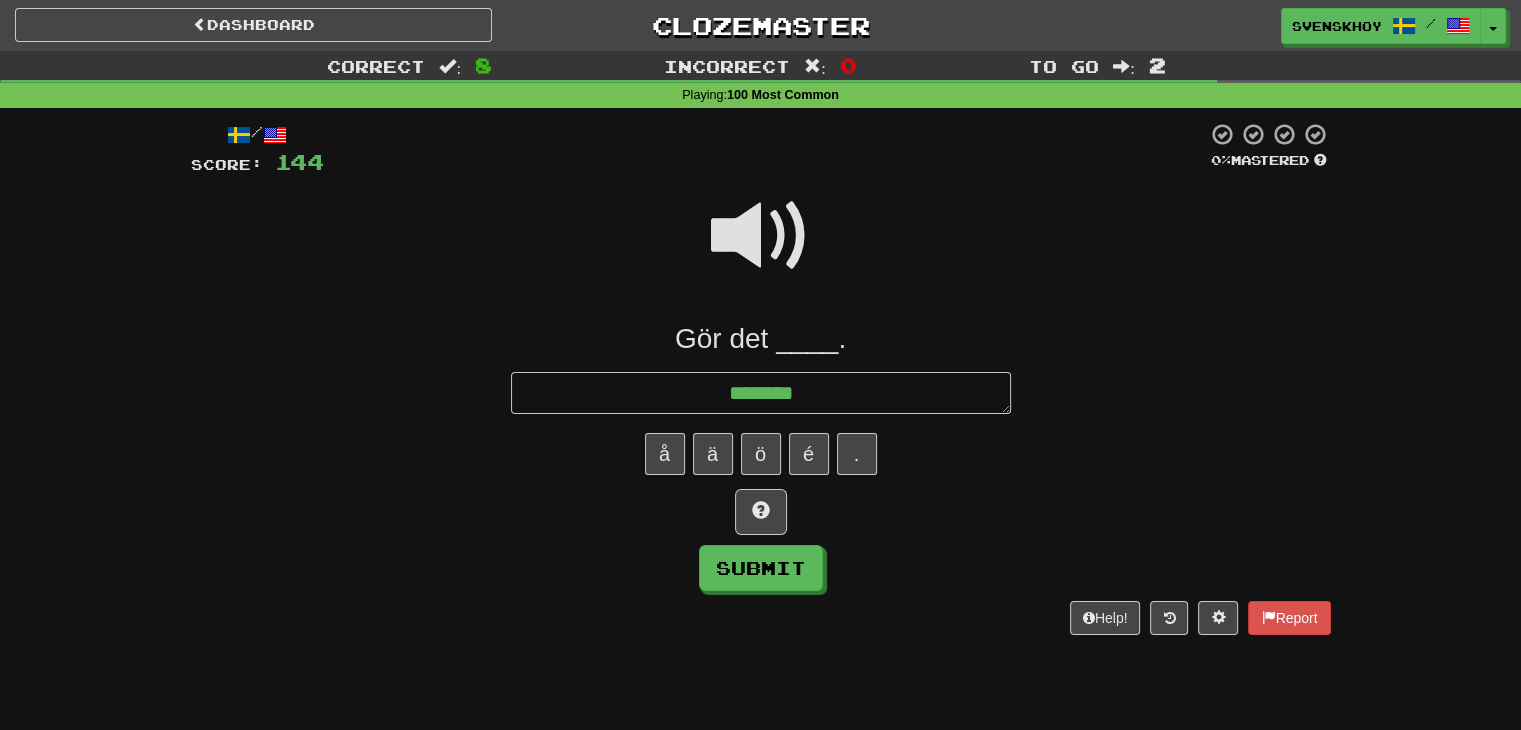 click at bounding box center [761, 236] 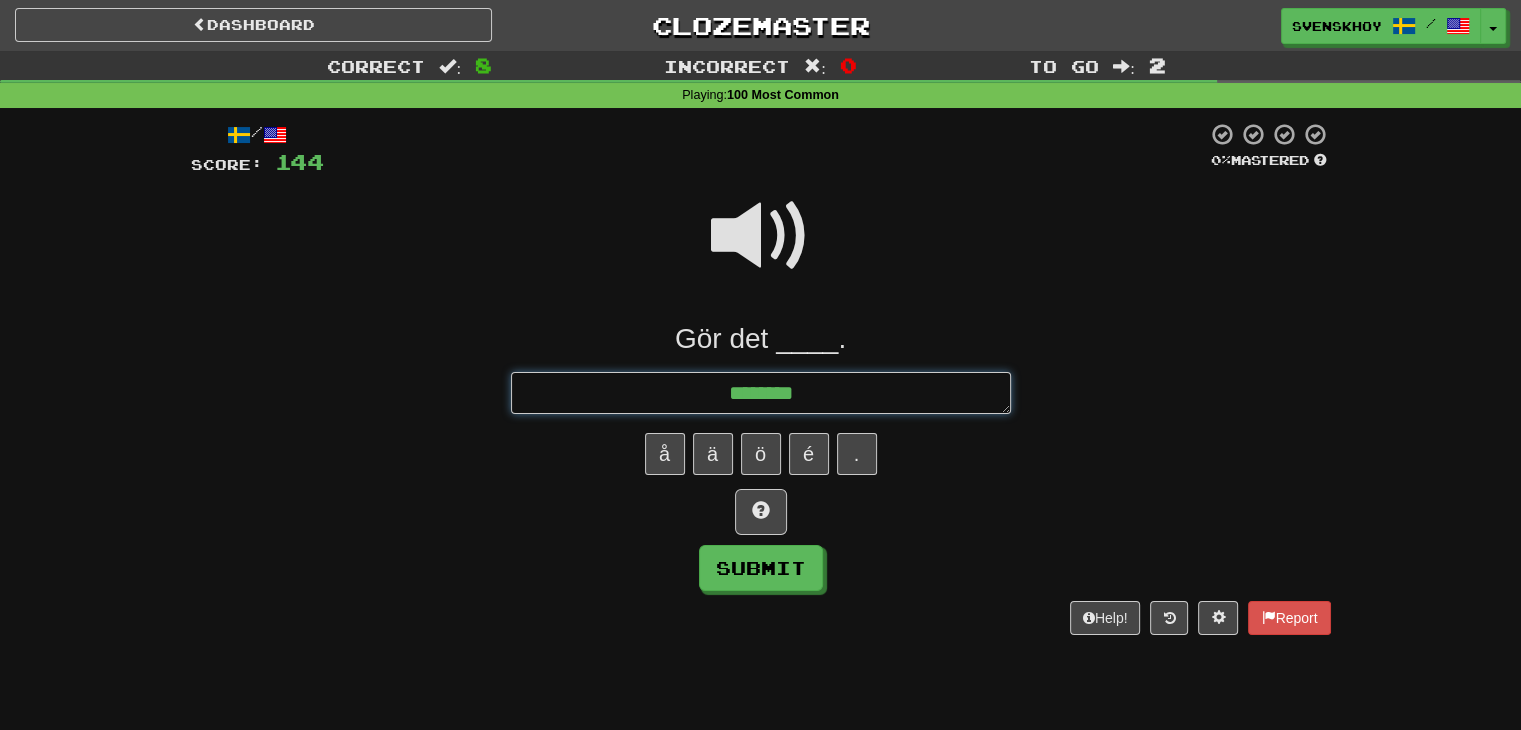 click on "*******" at bounding box center [761, 393] 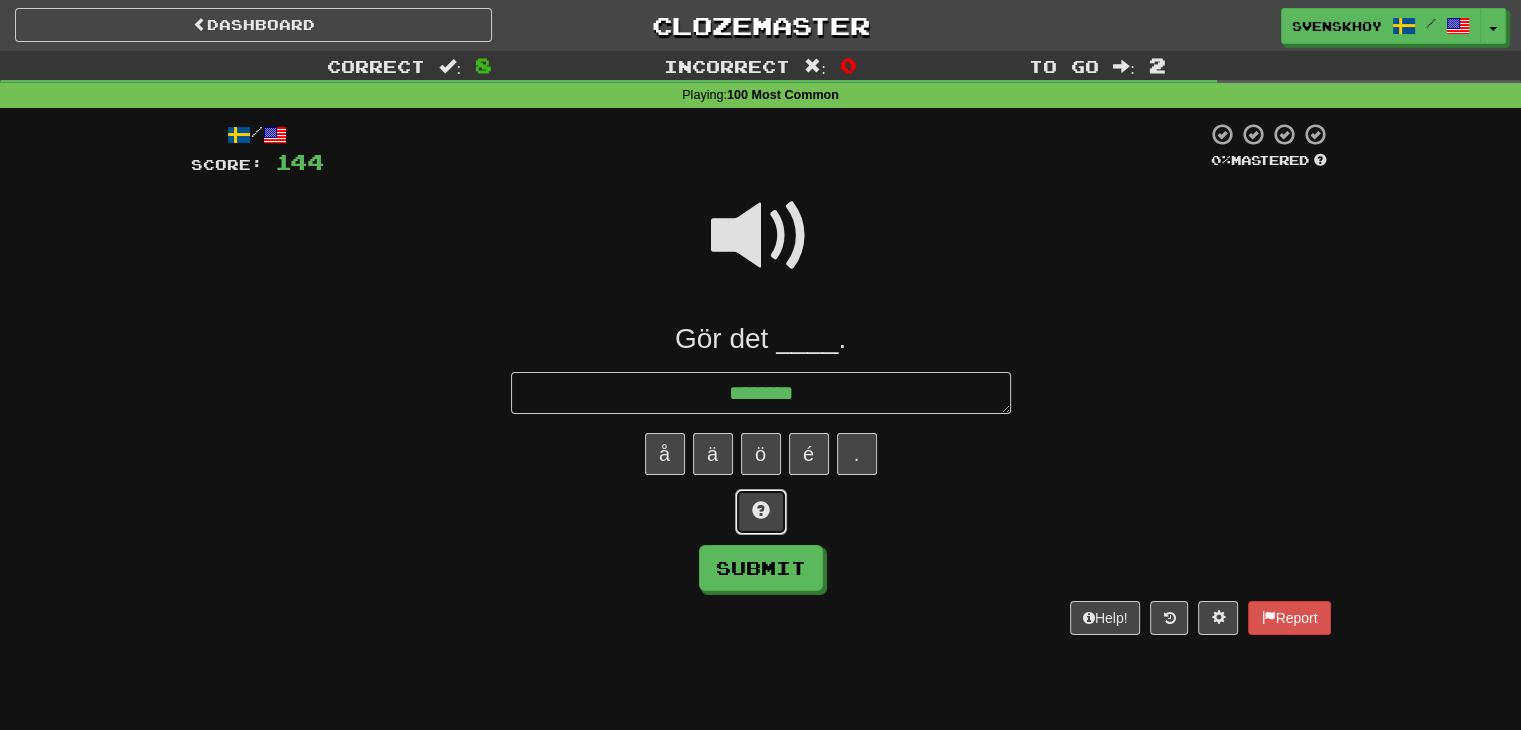click at bounding box center [761, 512] 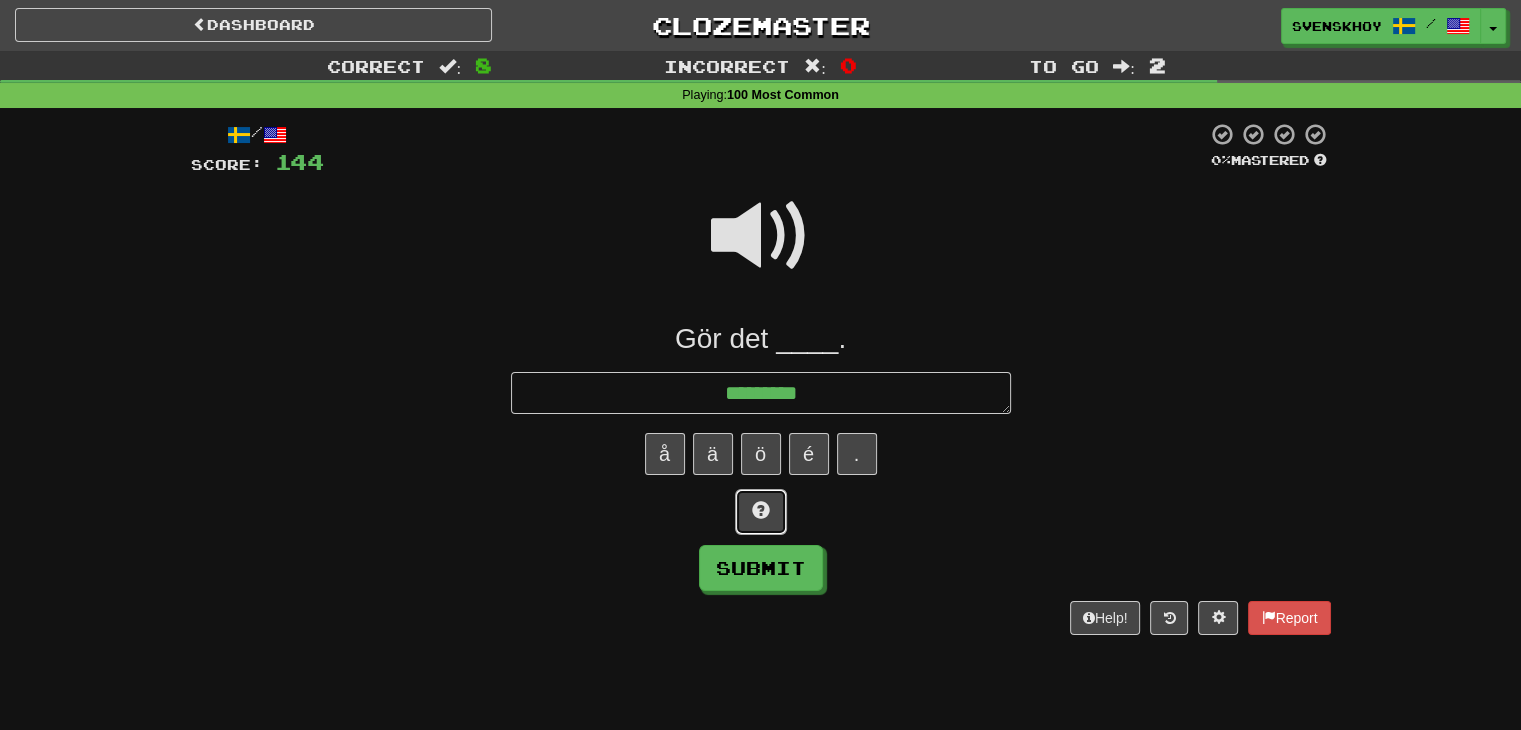 click at bounding box center (761, 512) 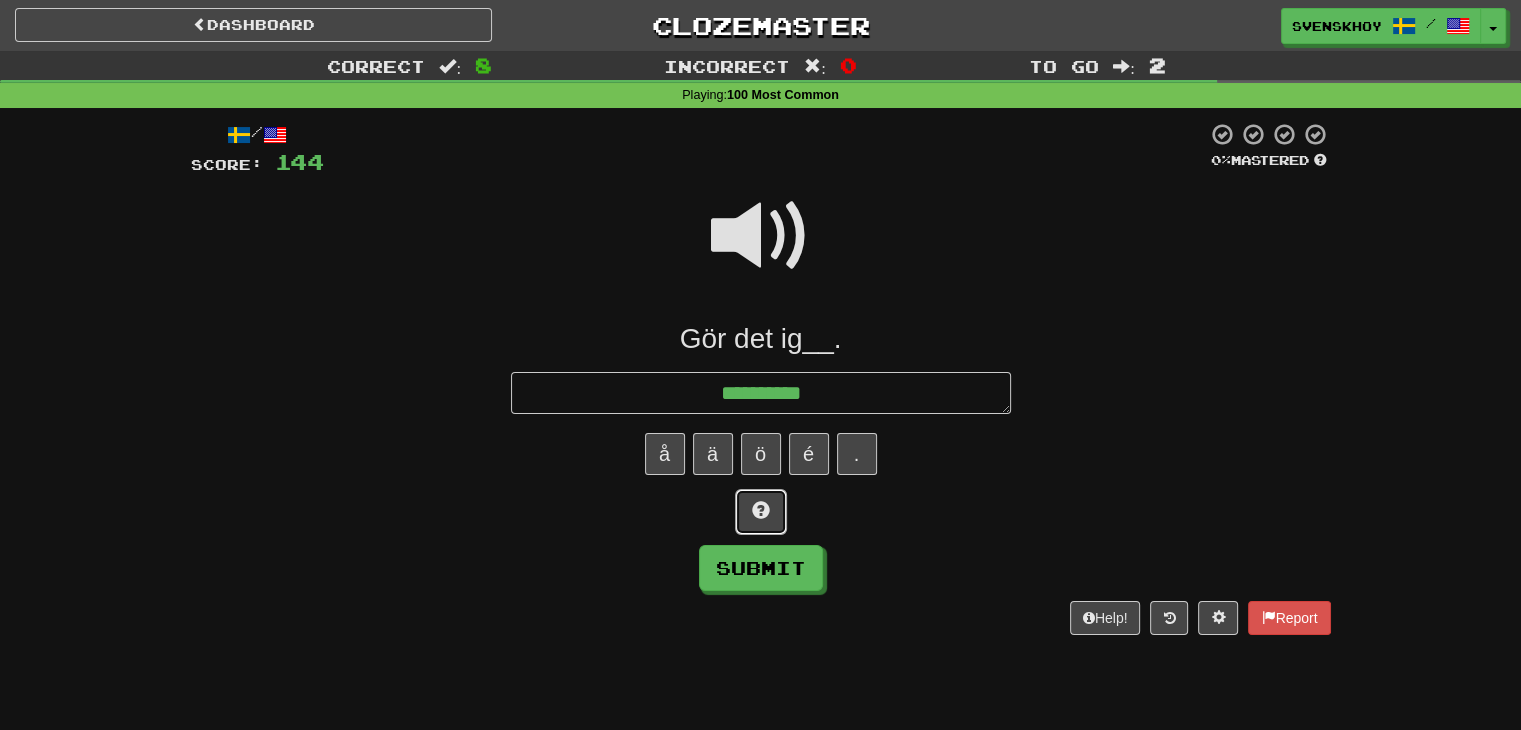 click at bounding box center (761, 512) 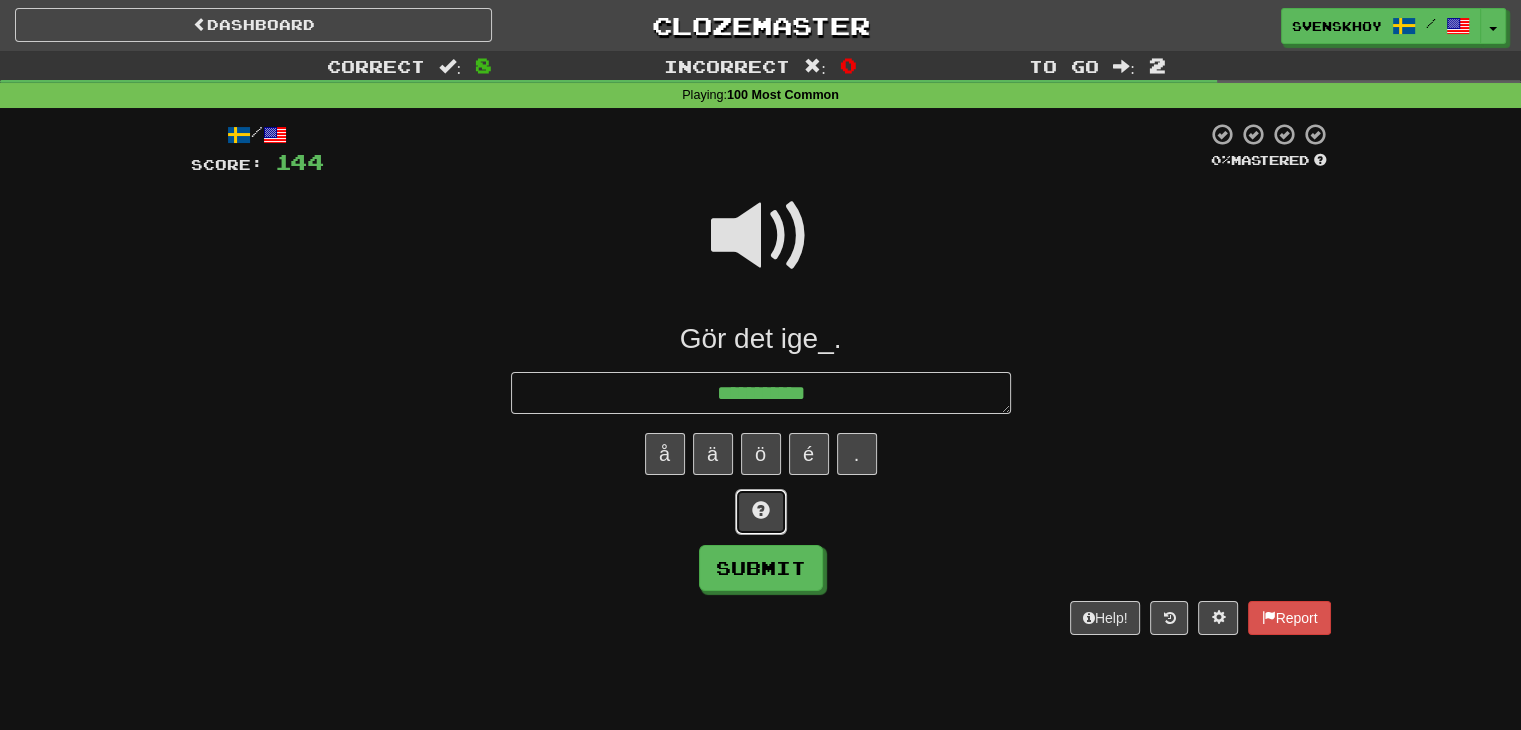 click at bounding box center (761, 512) 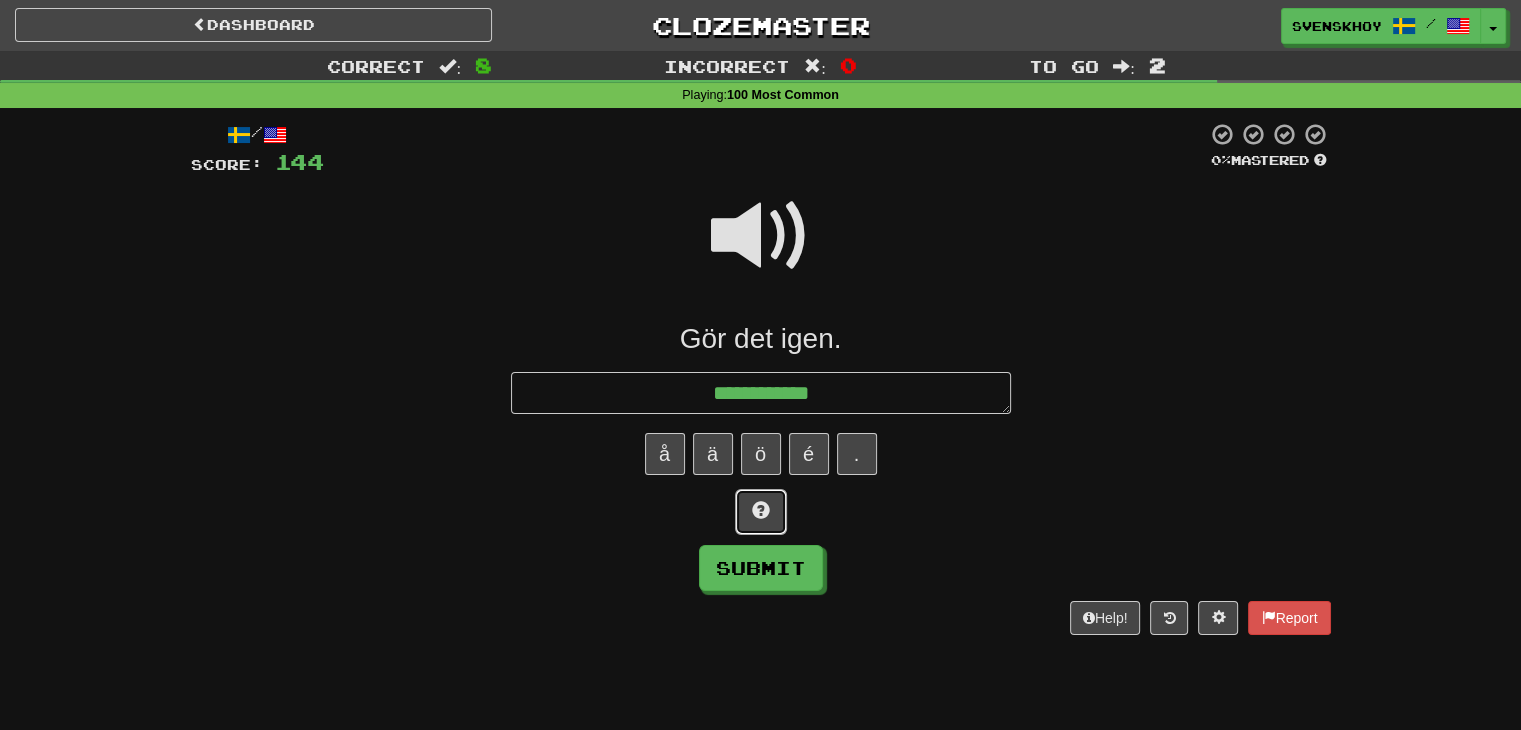 click at bounding box center [761, 512] 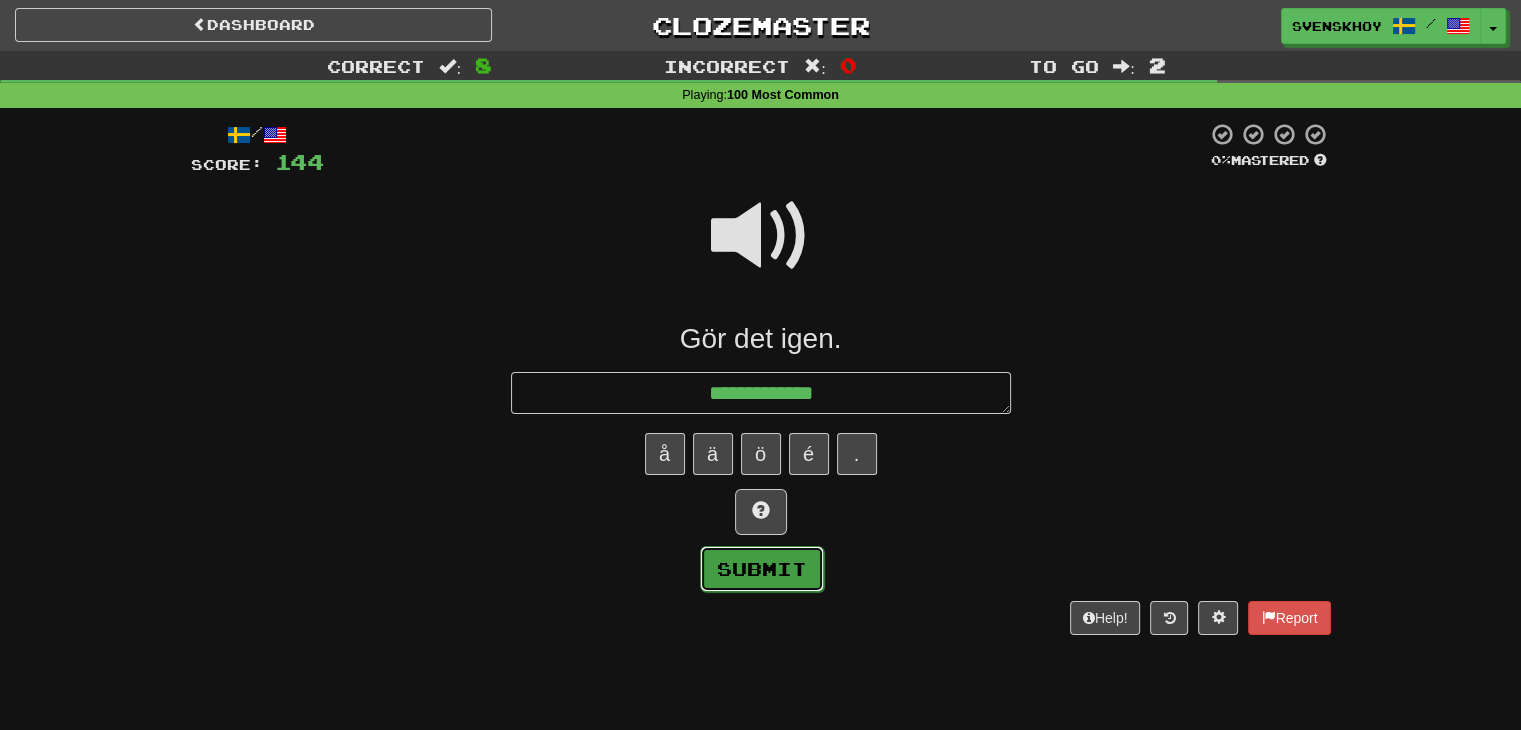 click on "Submit" at bounding box center (762, 569) 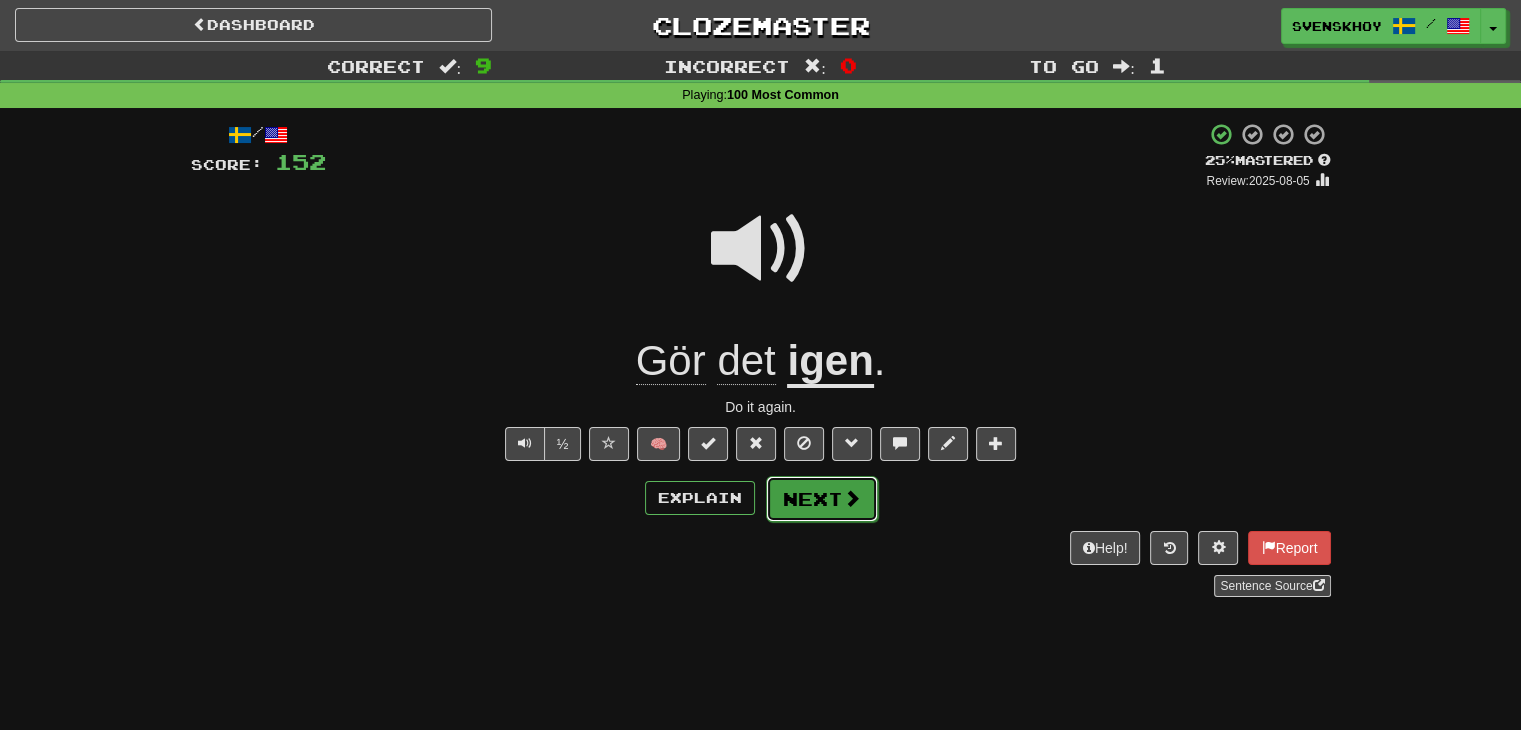 click on "Next" at bounding box center [822, 499] 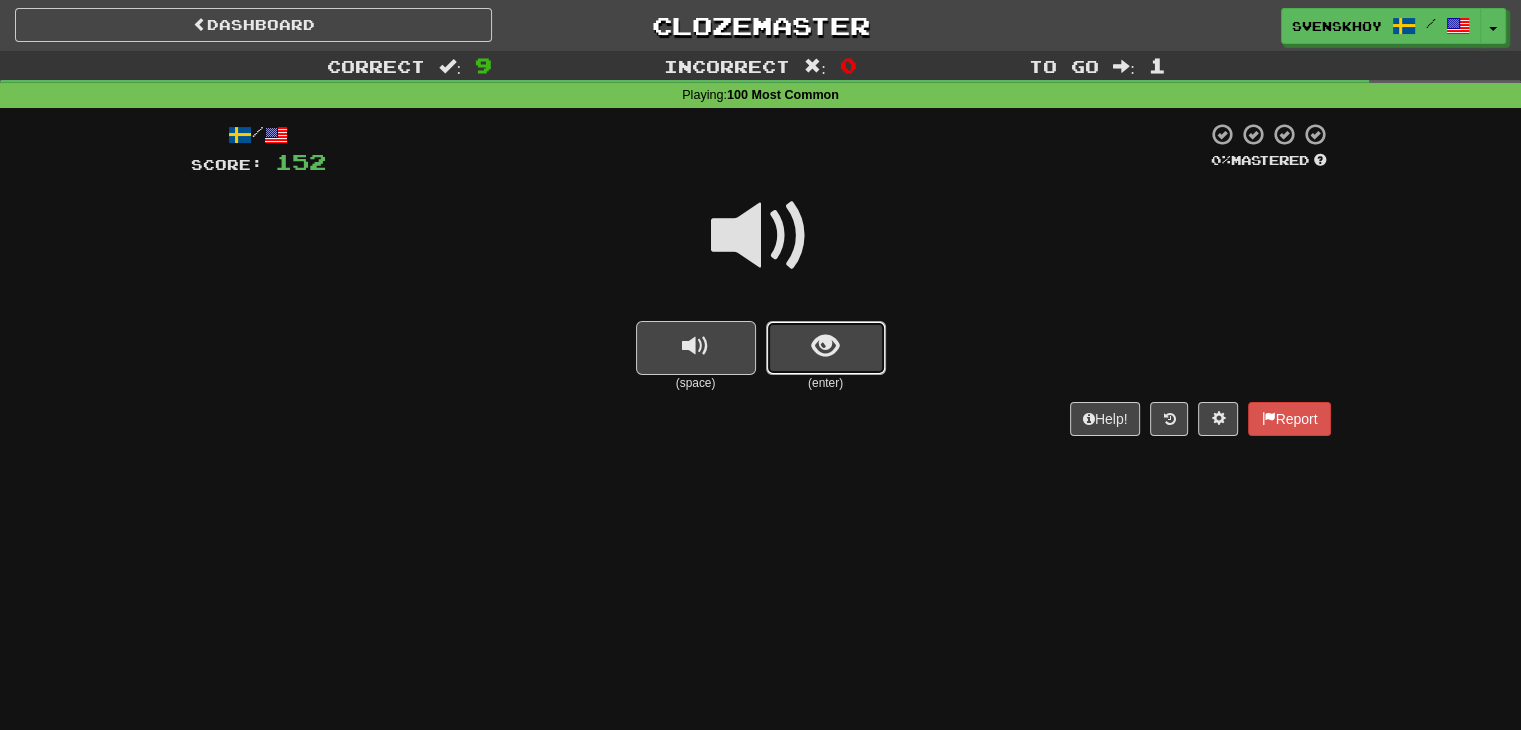 click at bounding box center (826, 348) 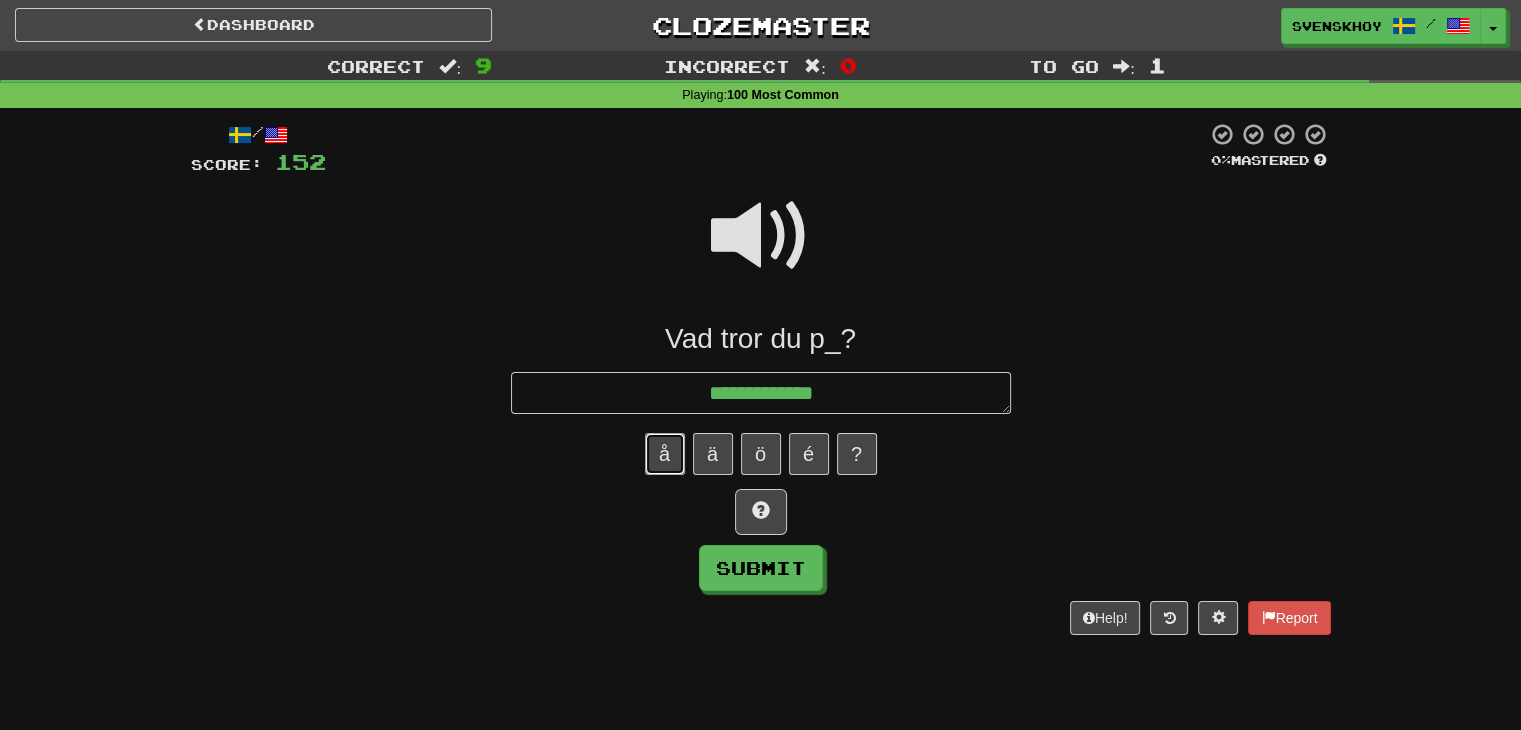 click on "å" at bounding box center (665, 454) 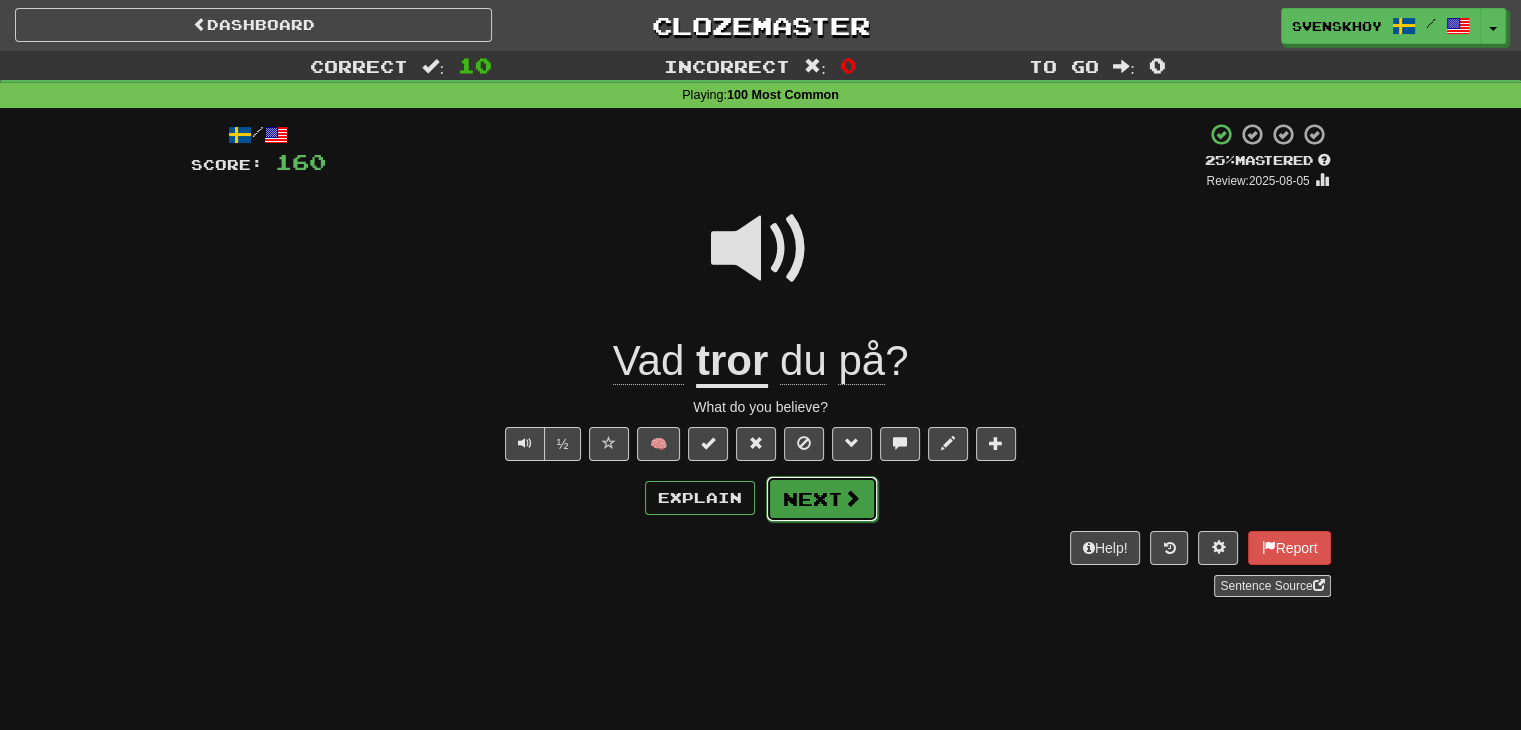 click on "Next" at bounding box center (822, 499) 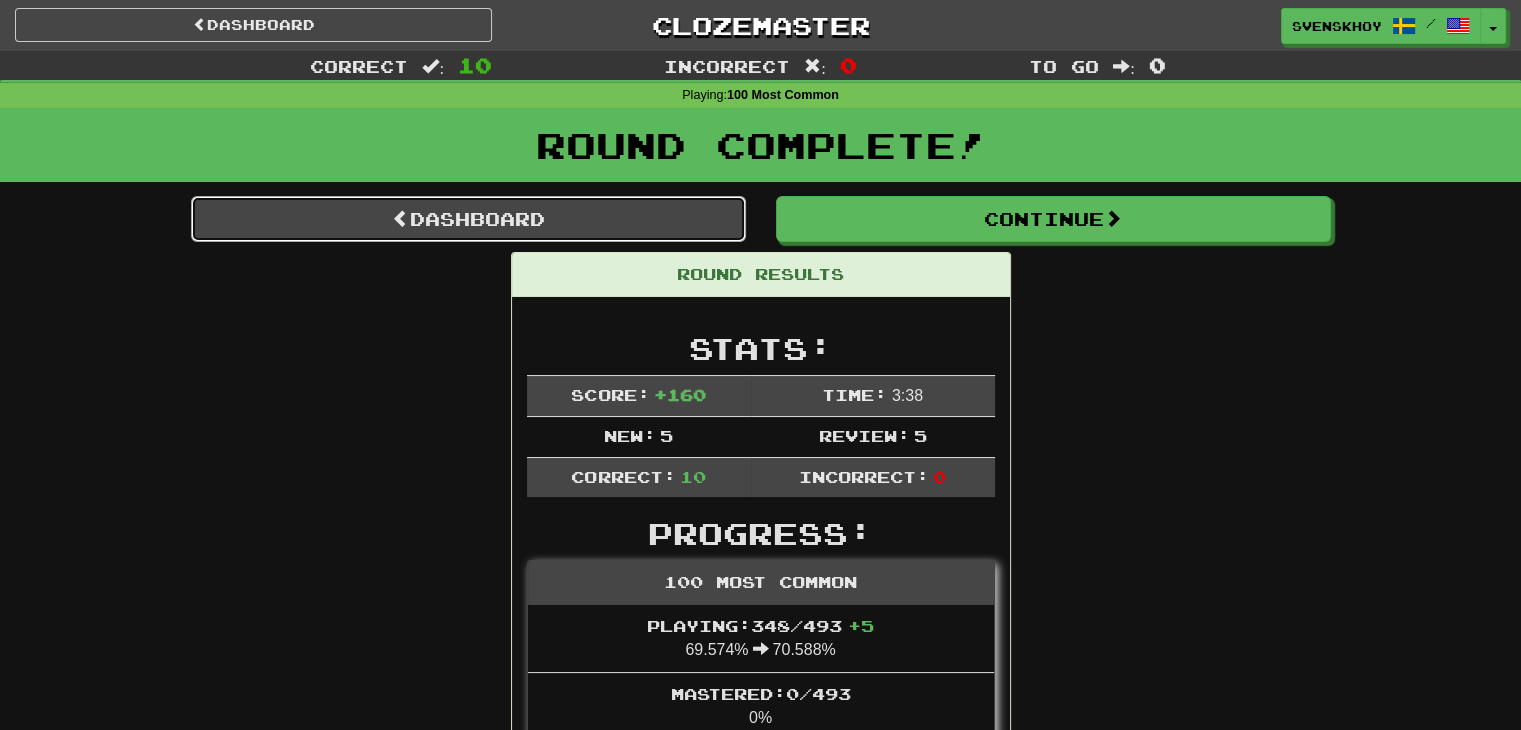 click on "Dashboard" at bounding box center (468, 219) 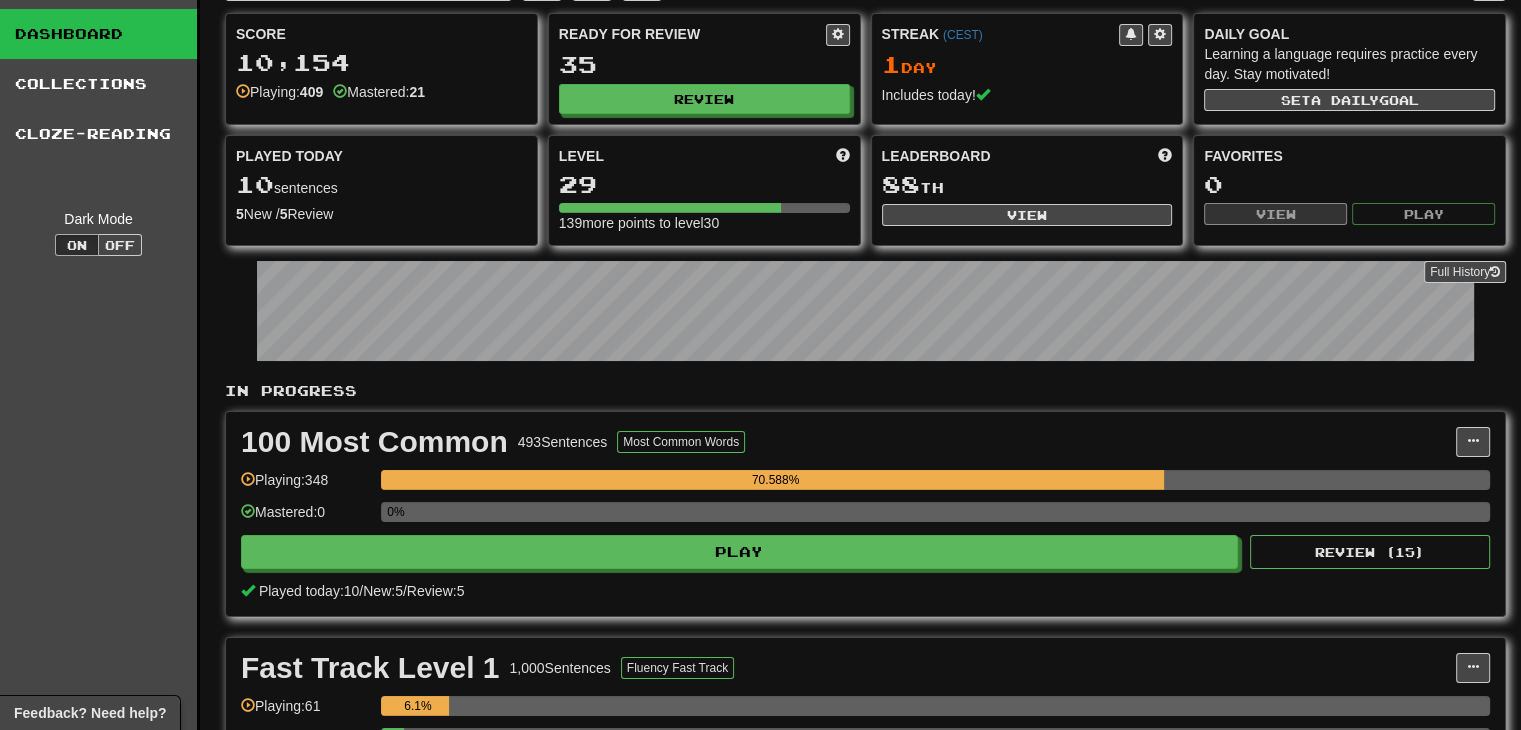 scroll, scrollTop: 0, scrollLeft: 0, axis: both 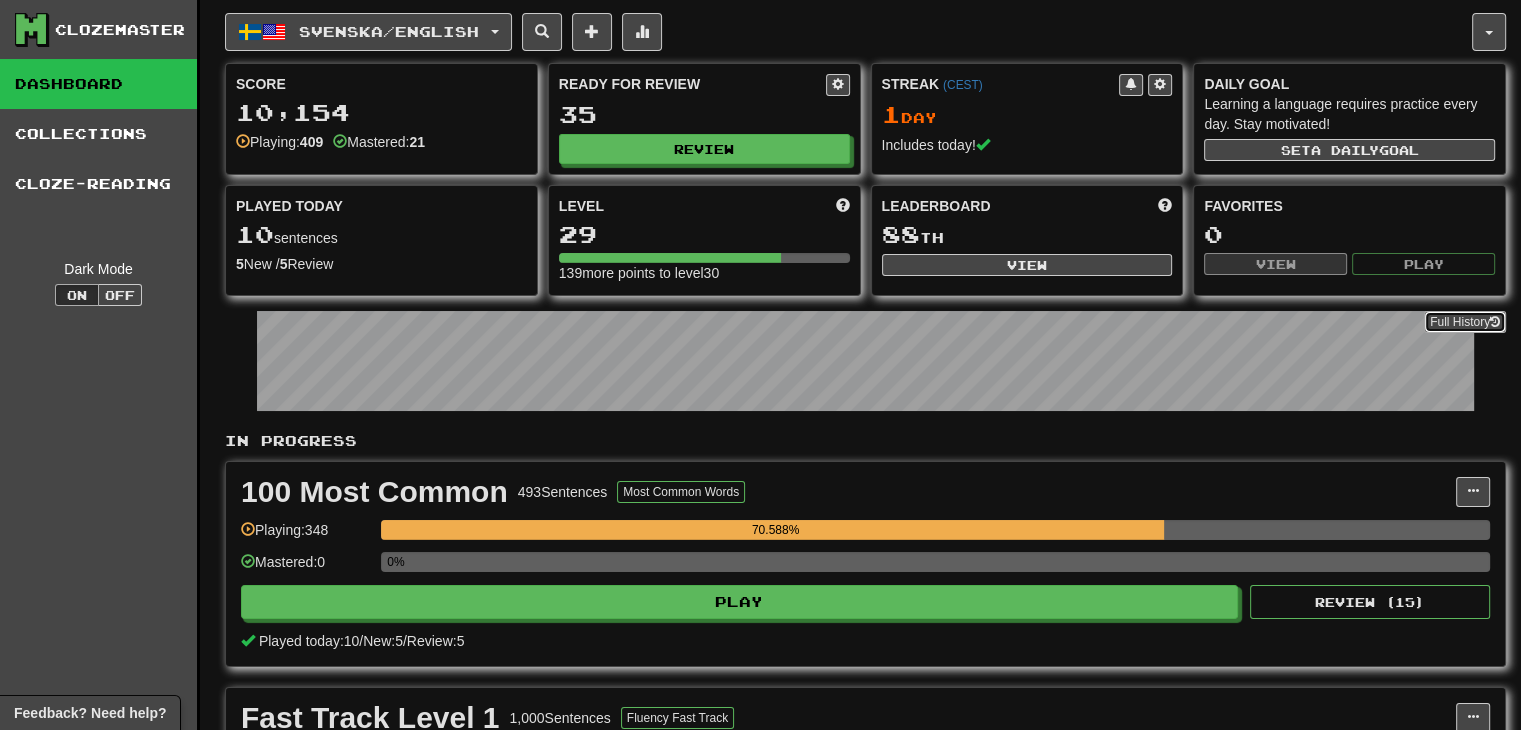 click on "Full History" at bounding box center (1465, 322) 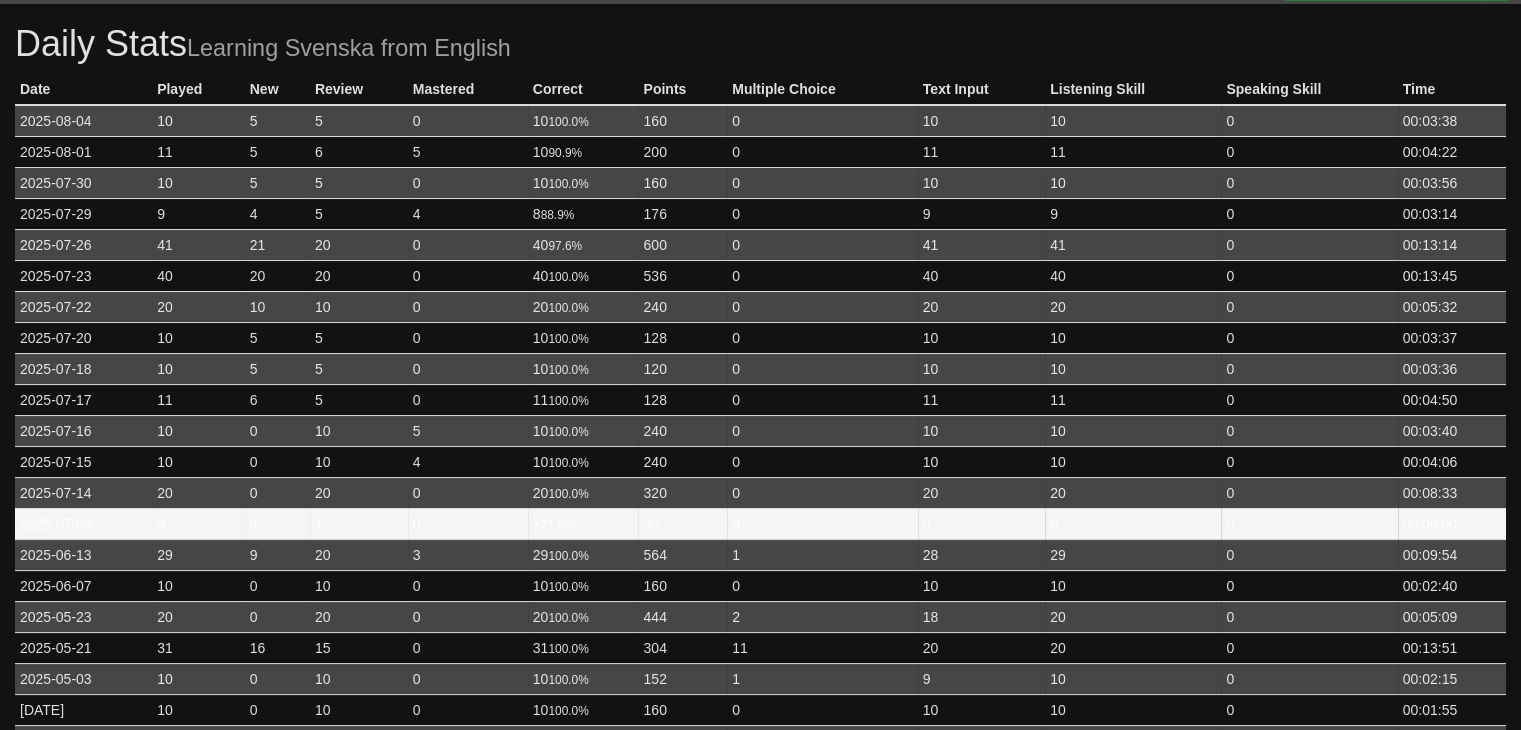 scroll, scrollTop: 0, scrollLeft: 0, axis: both 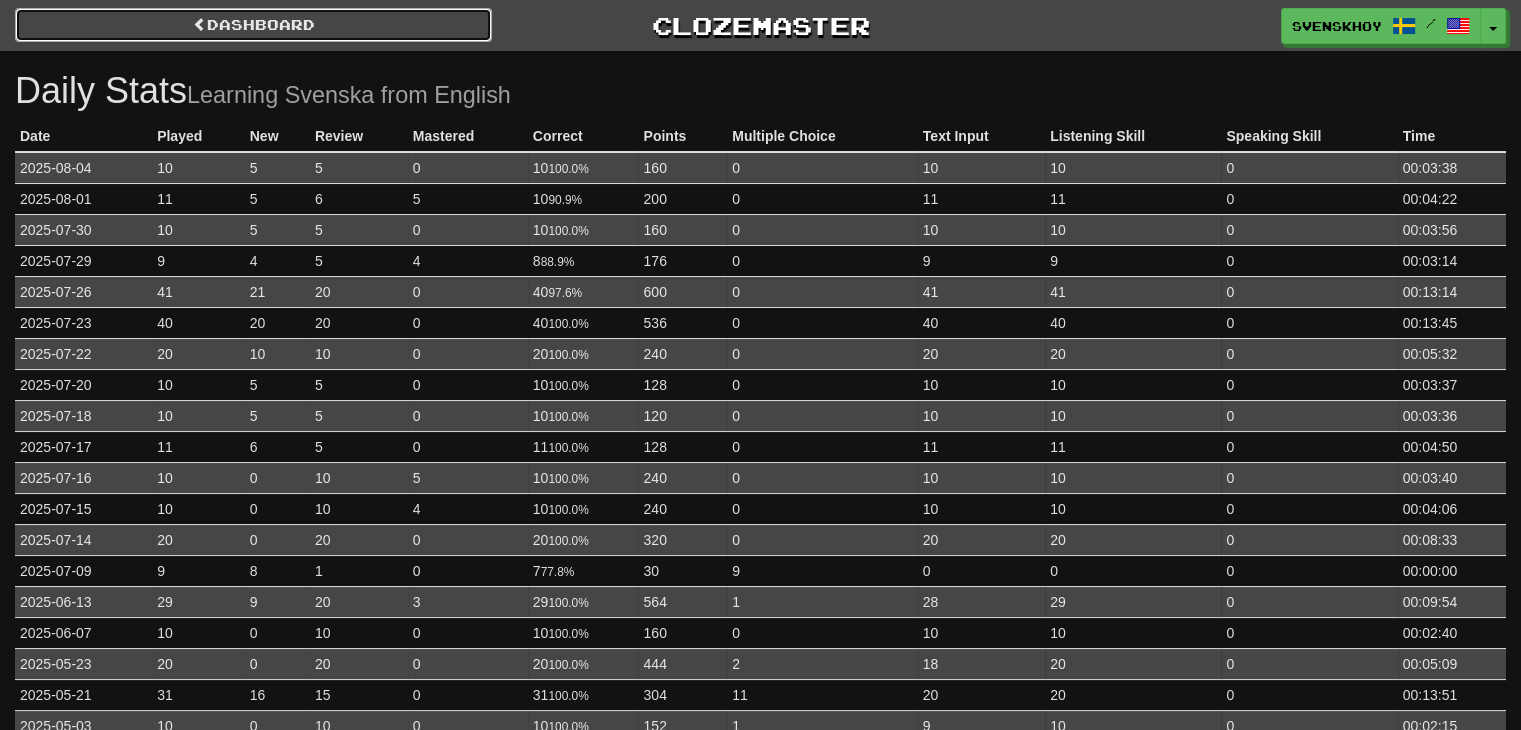 click on "Dashboard" at bounding box center (253, 25) 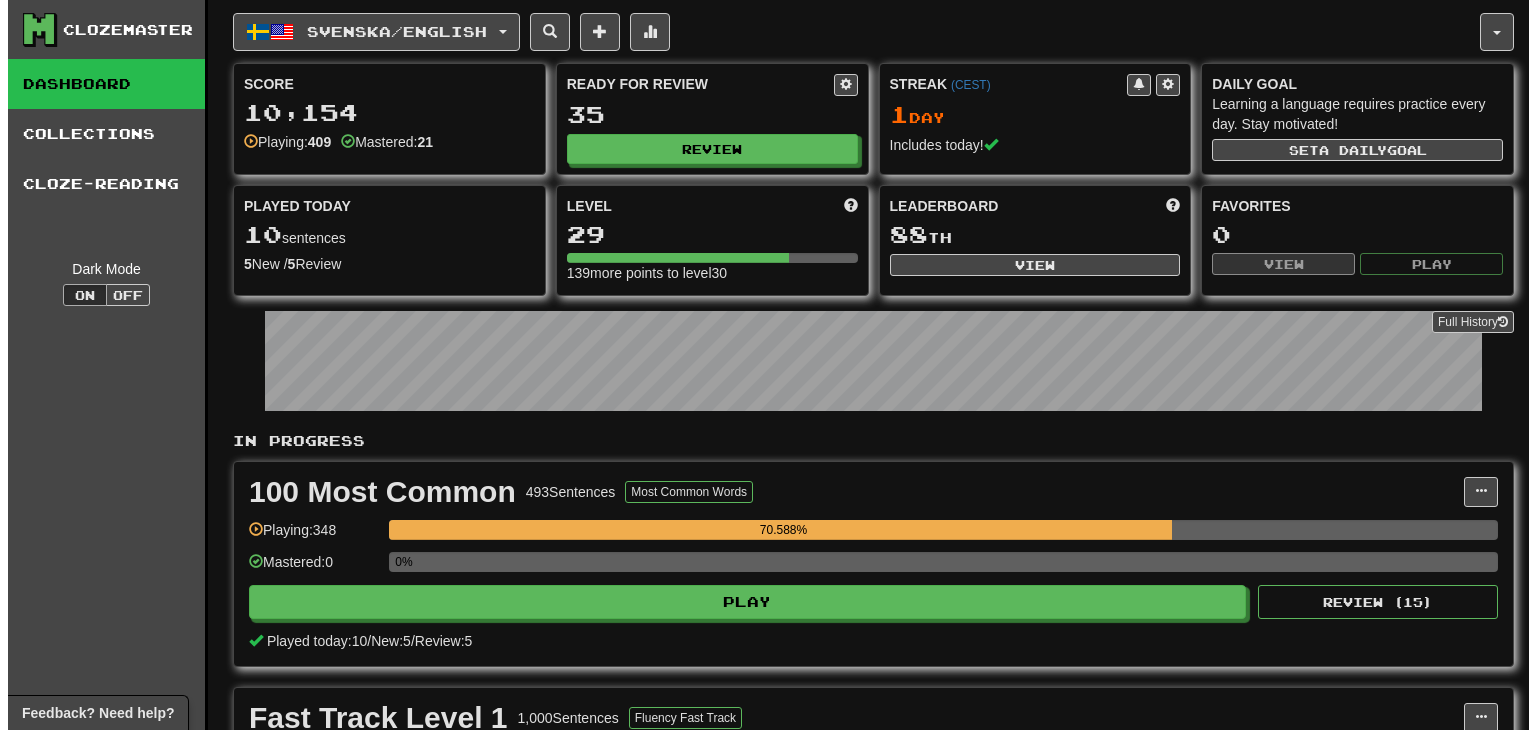 scroll, scrollTop: 0, scrollLeft: 0, axis: both 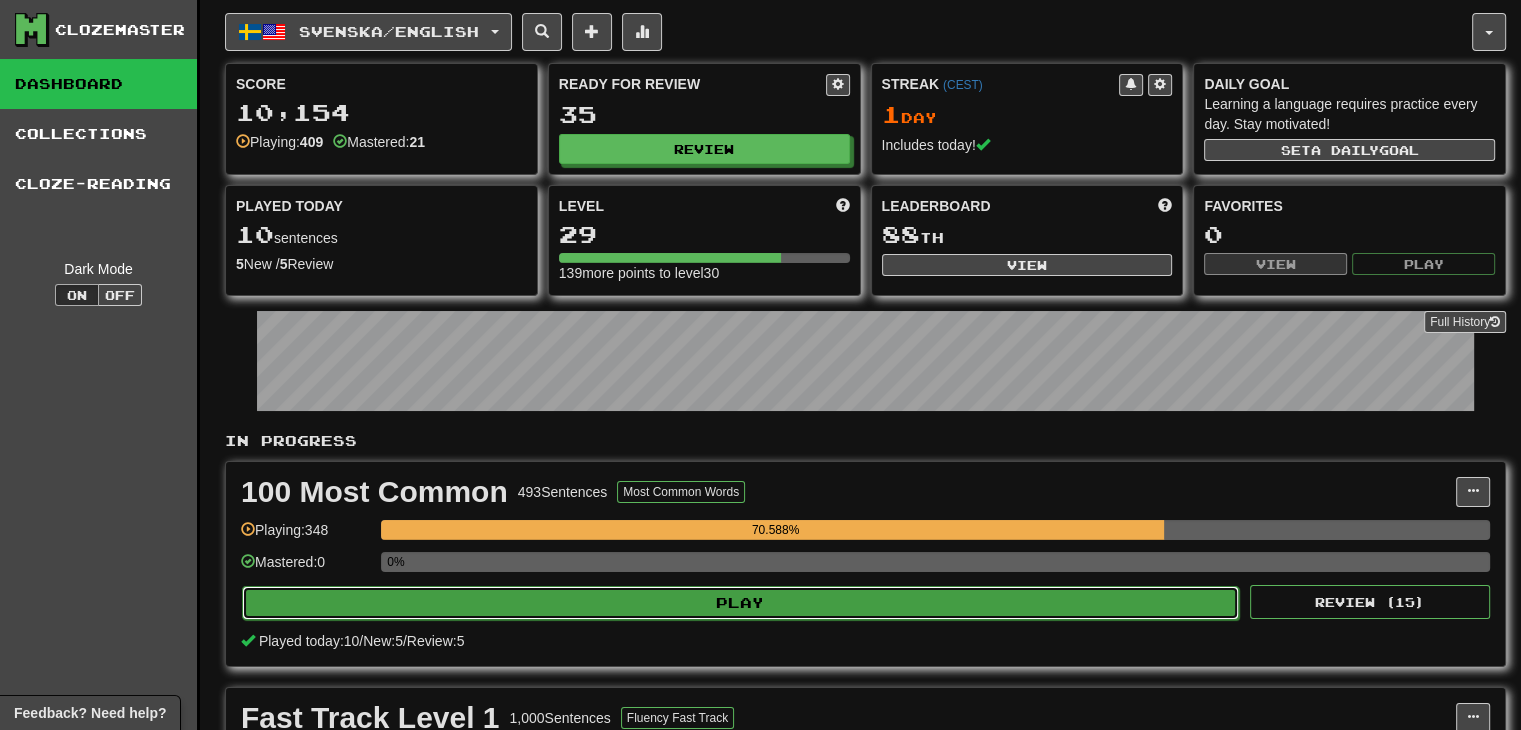 click on "Play" at bounding box center (740, 603) 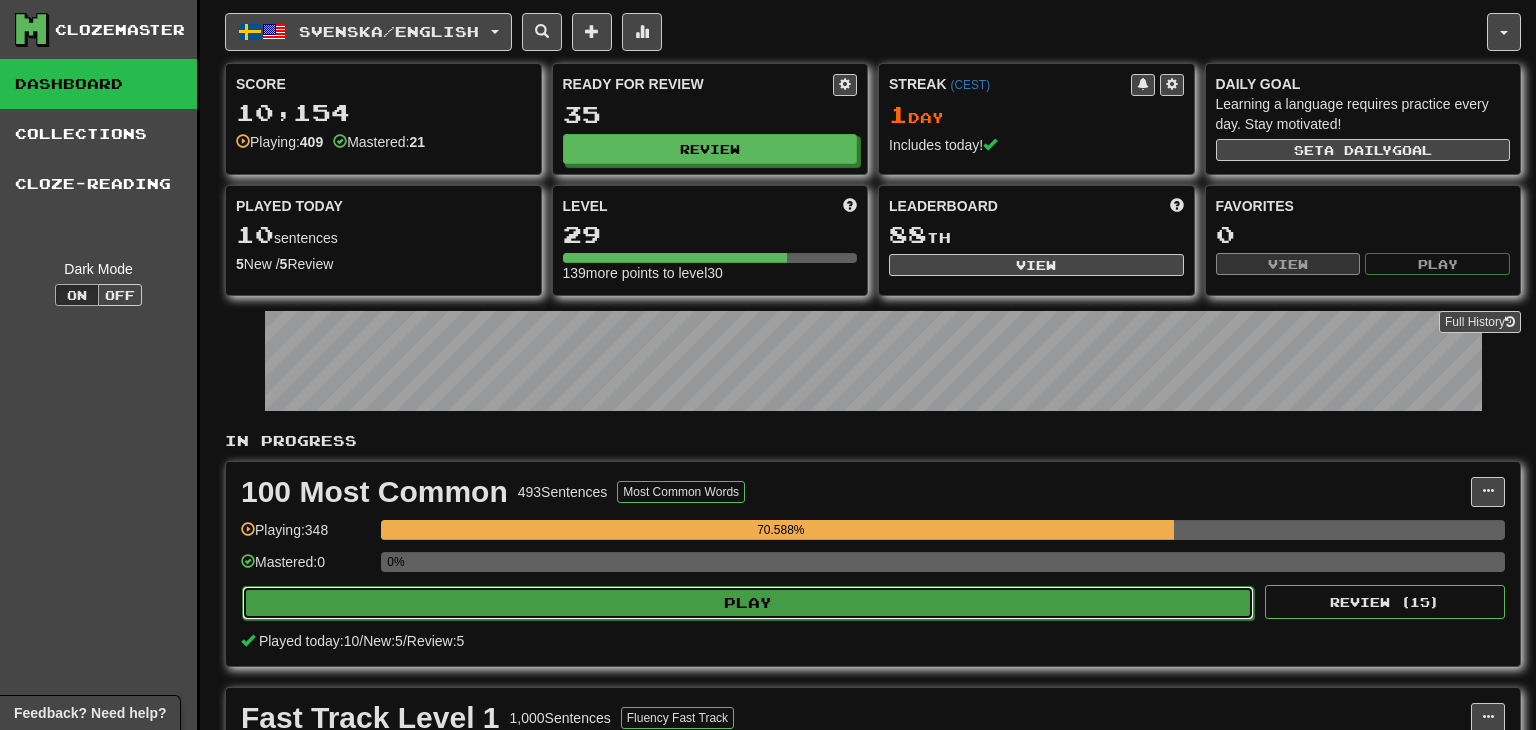 select on "**" 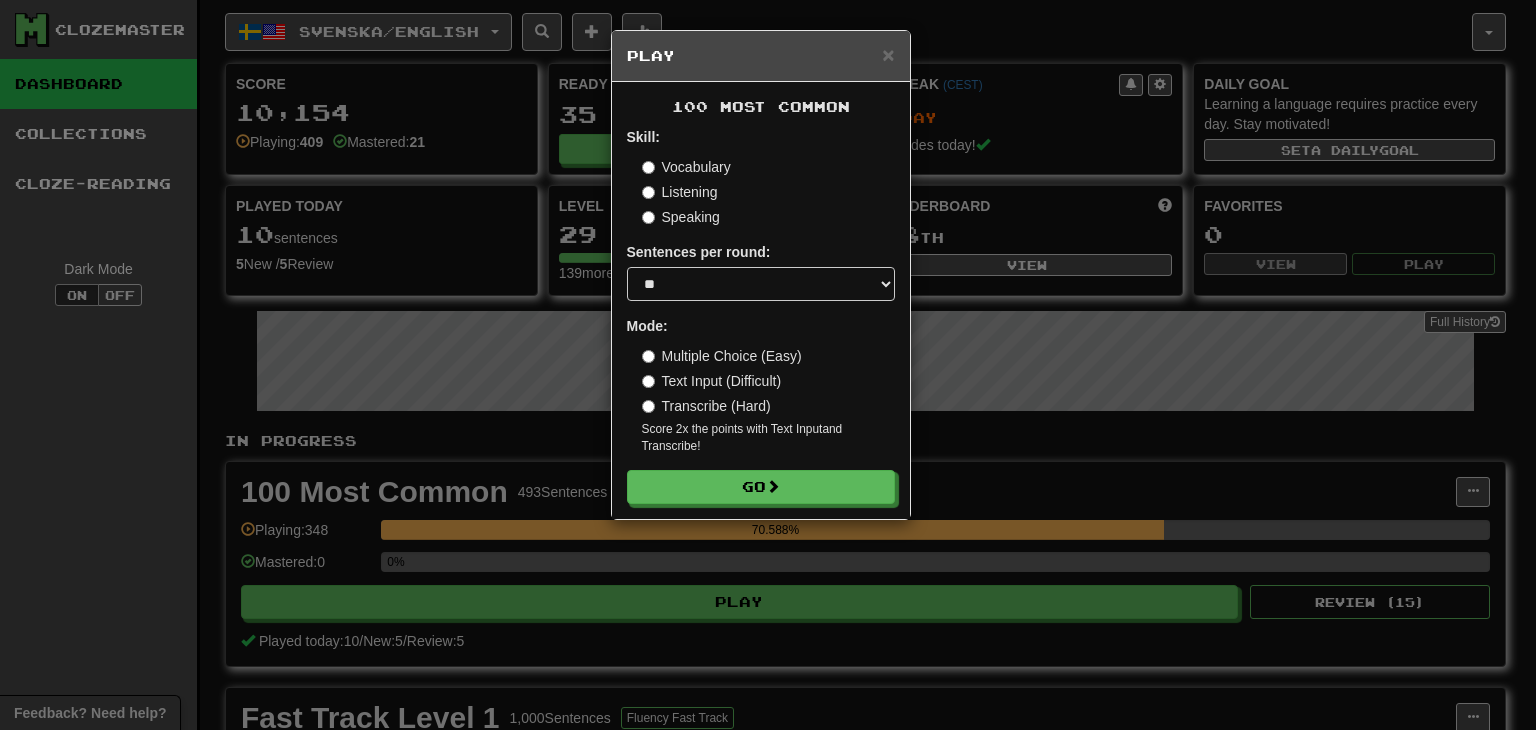 click on "Transcribe (Hard)" at bounding box center (706, 406) 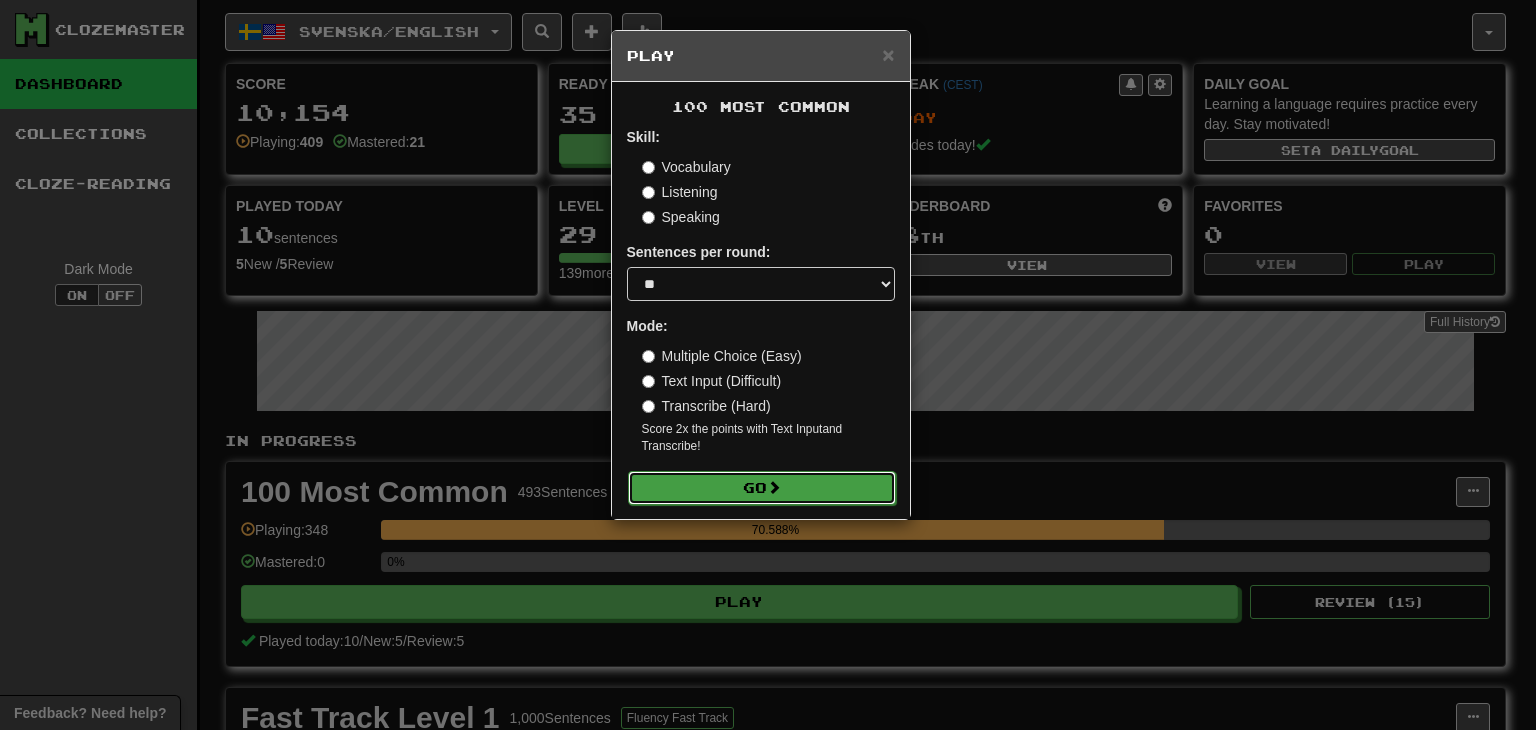 click on "Go" at bounding box center [762, 488] 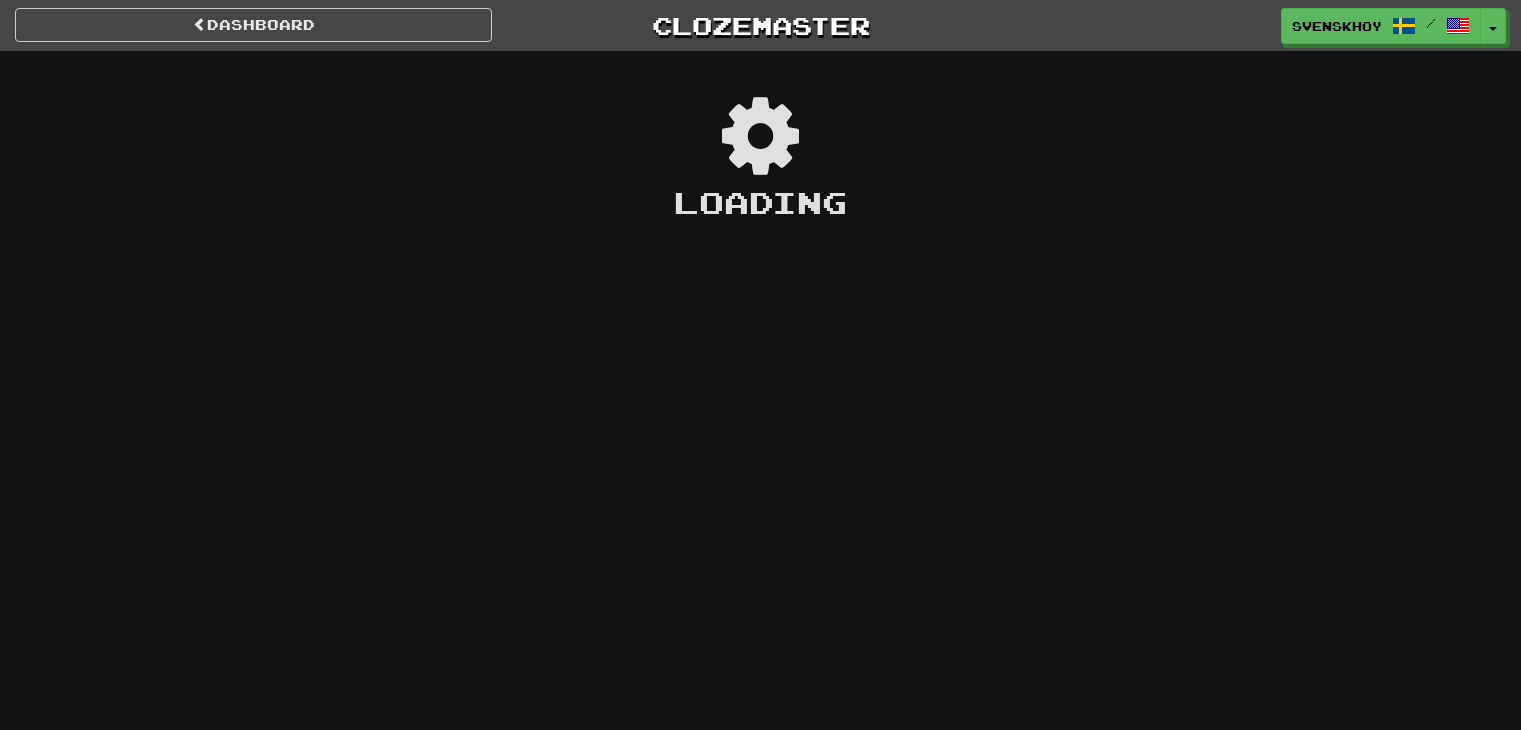 scroll, scrollTop: 0, scrollLeft: 0, axis: both 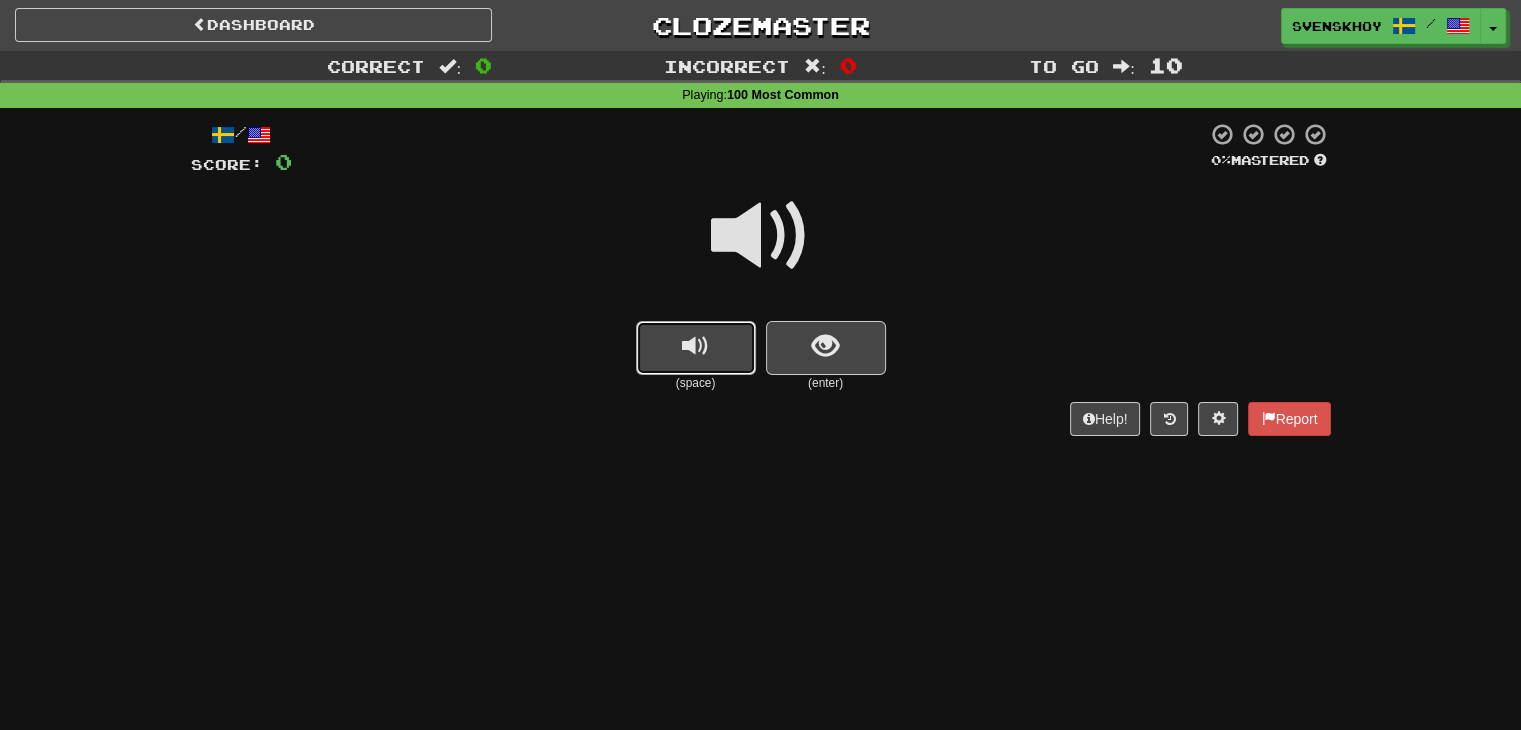 click at bounding box center (695, 346) 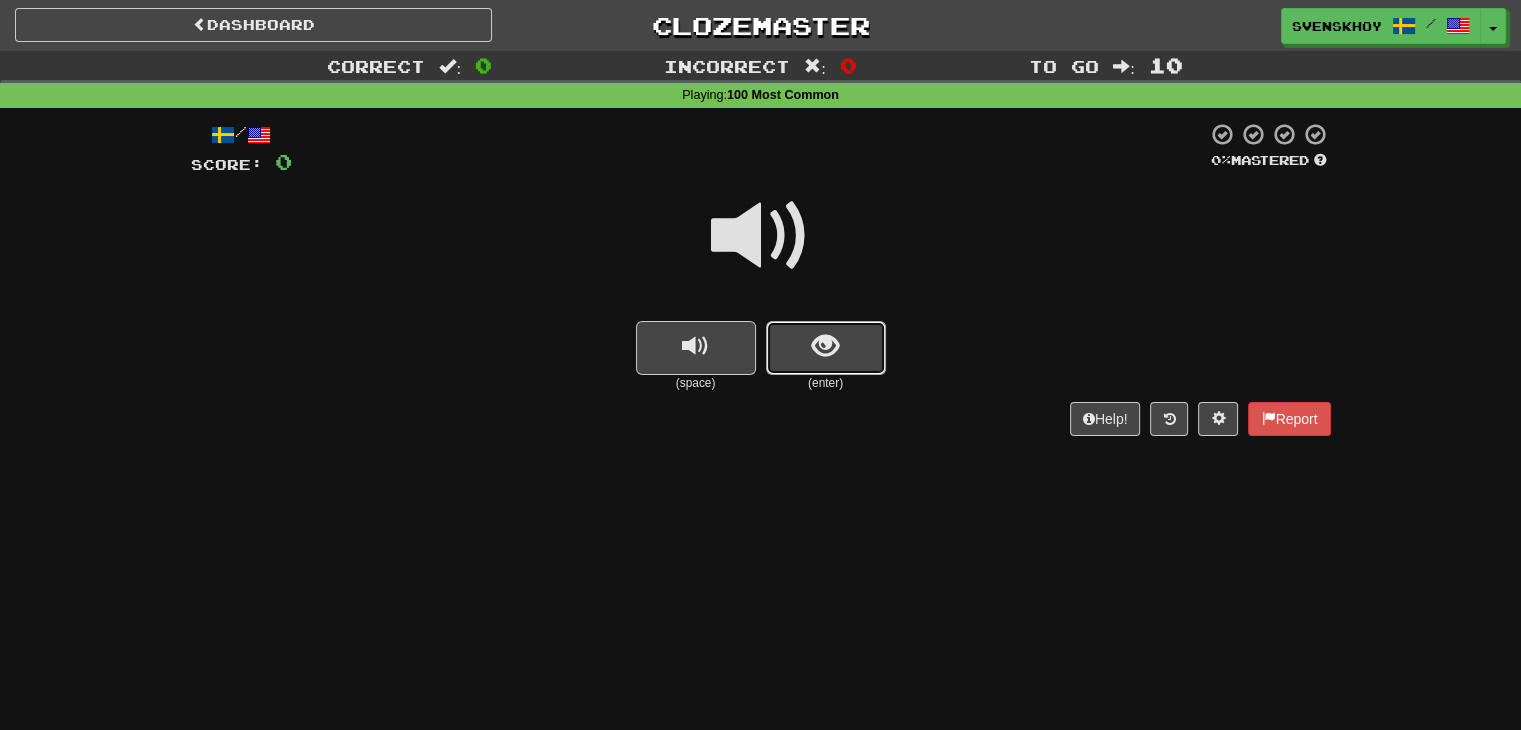 click at bounding box center (826, 348) 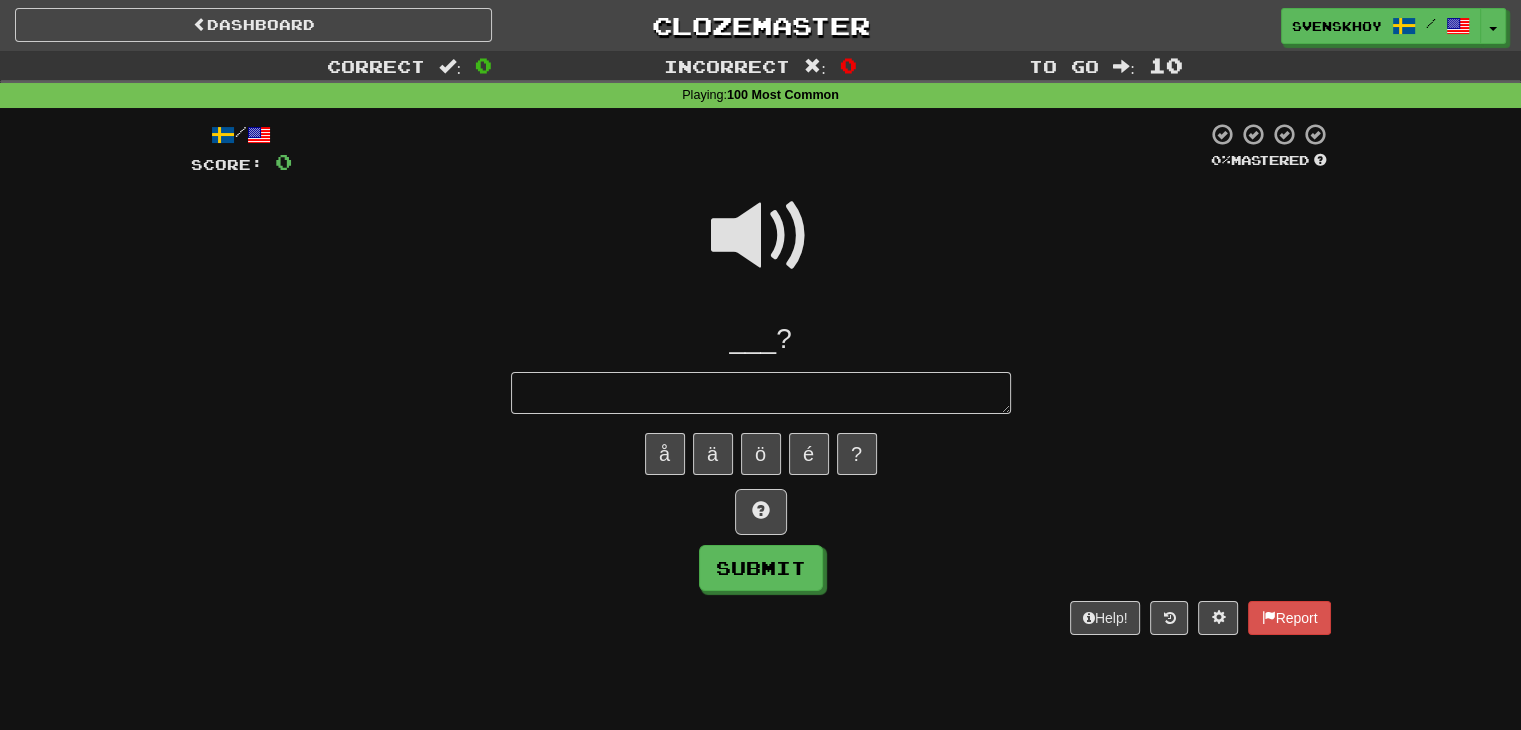 type on "*" 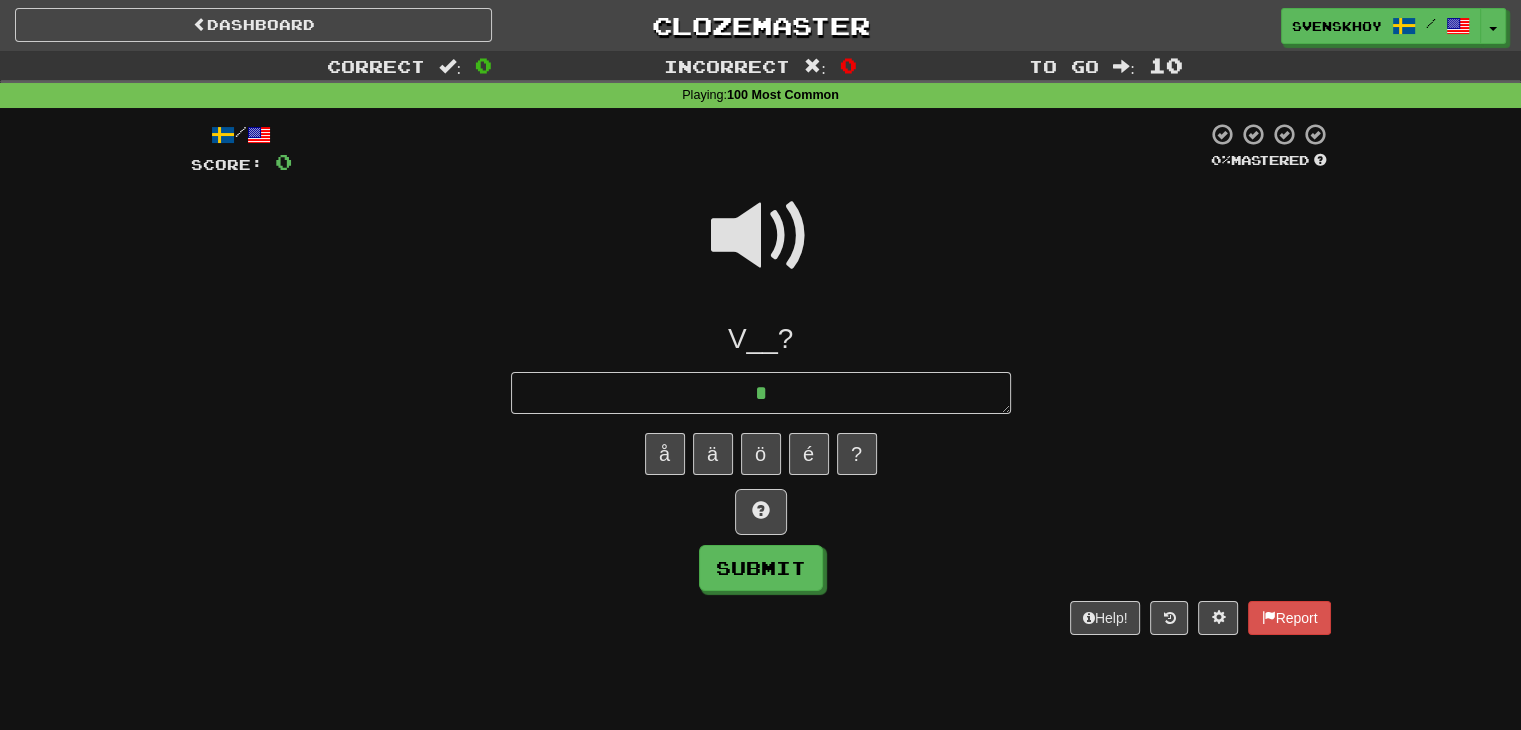 type on "*" 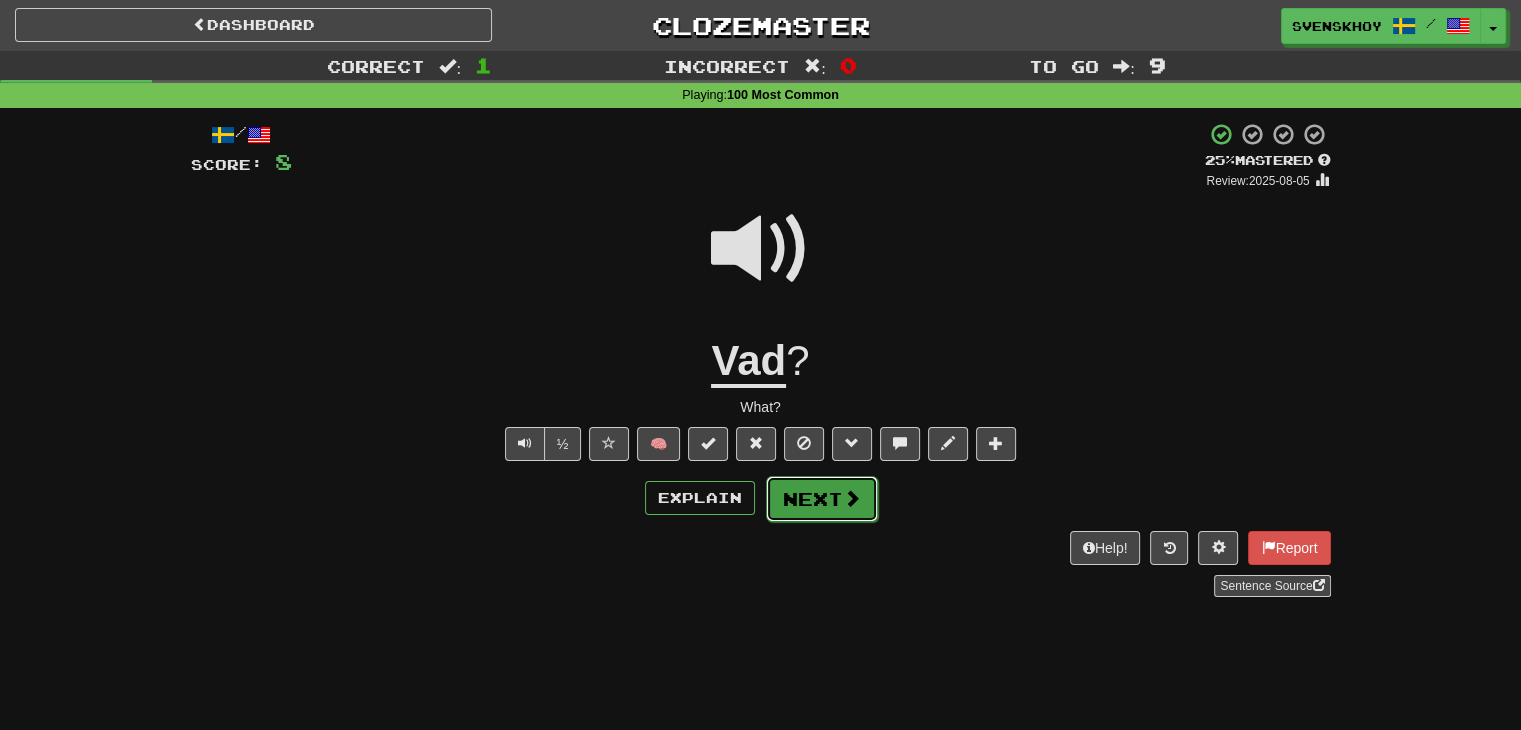 click at bounding box center (852, 498) 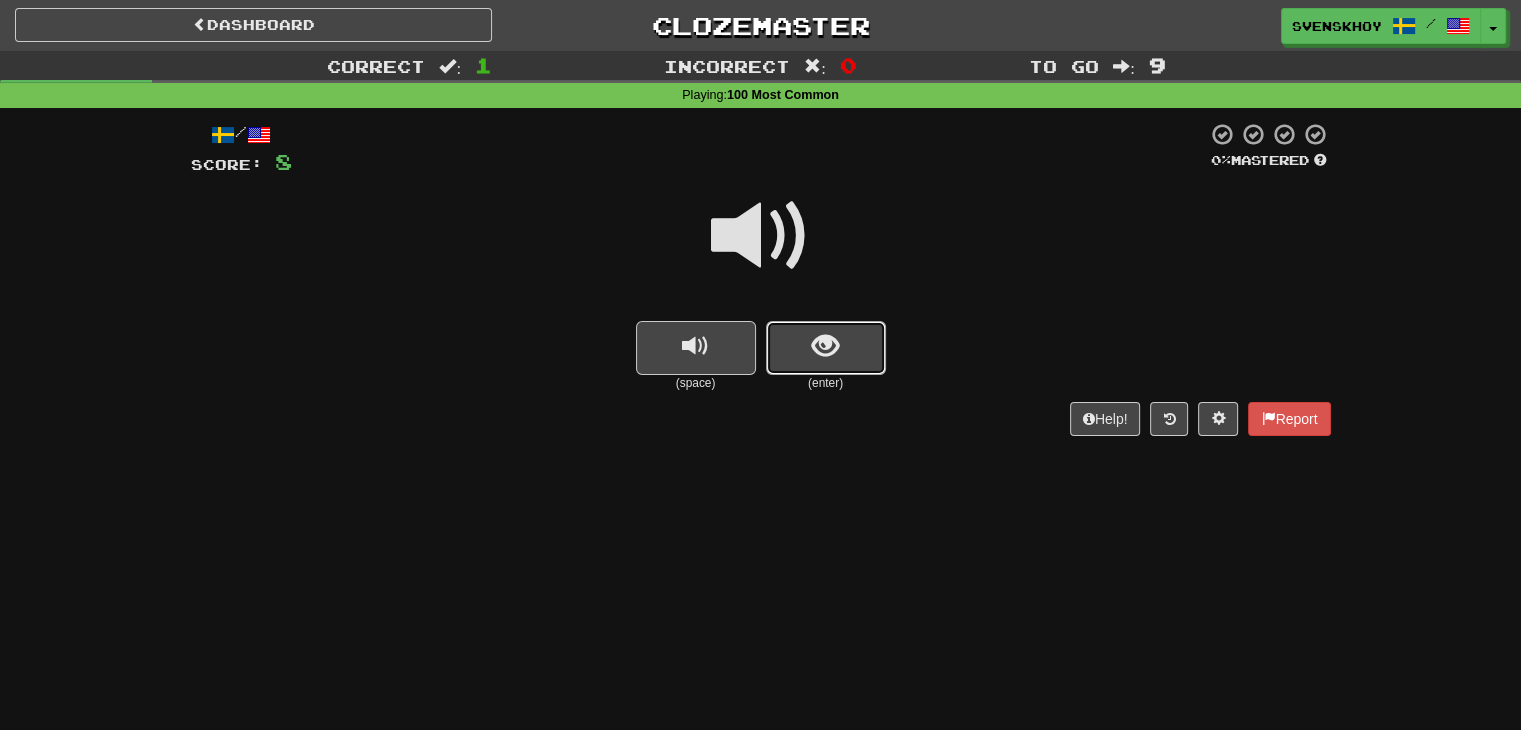 click at bounding box center (826, 348) 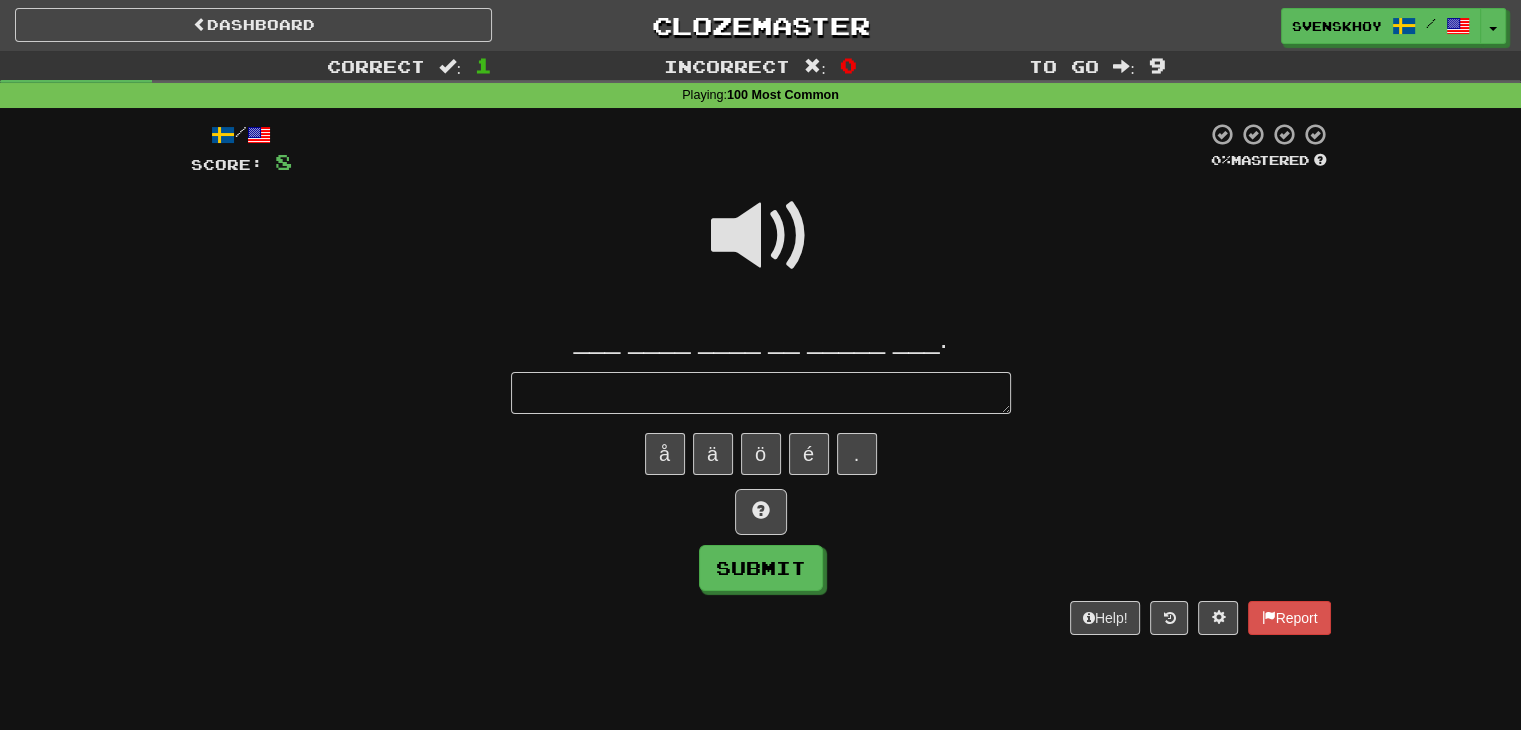 type on "*" 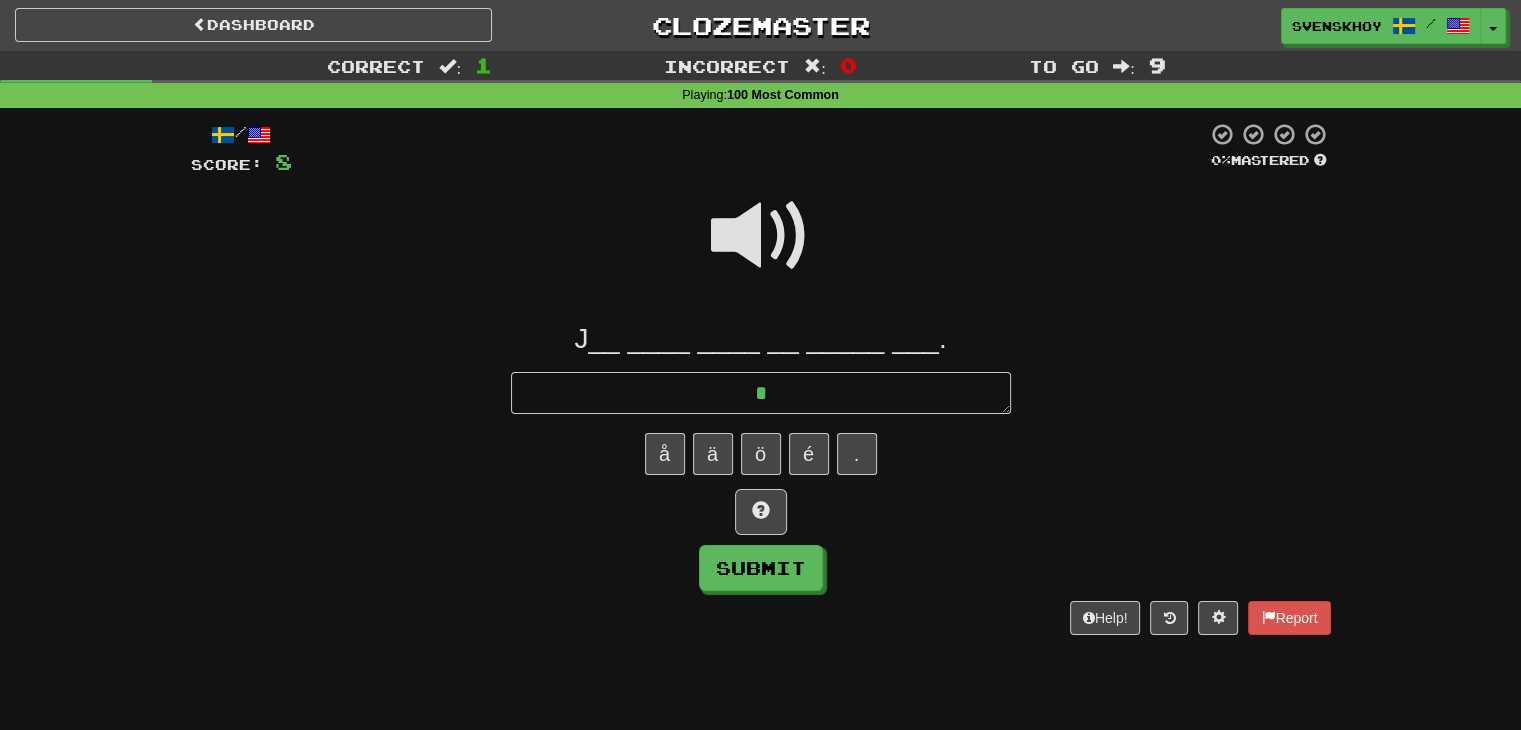 type on "*" 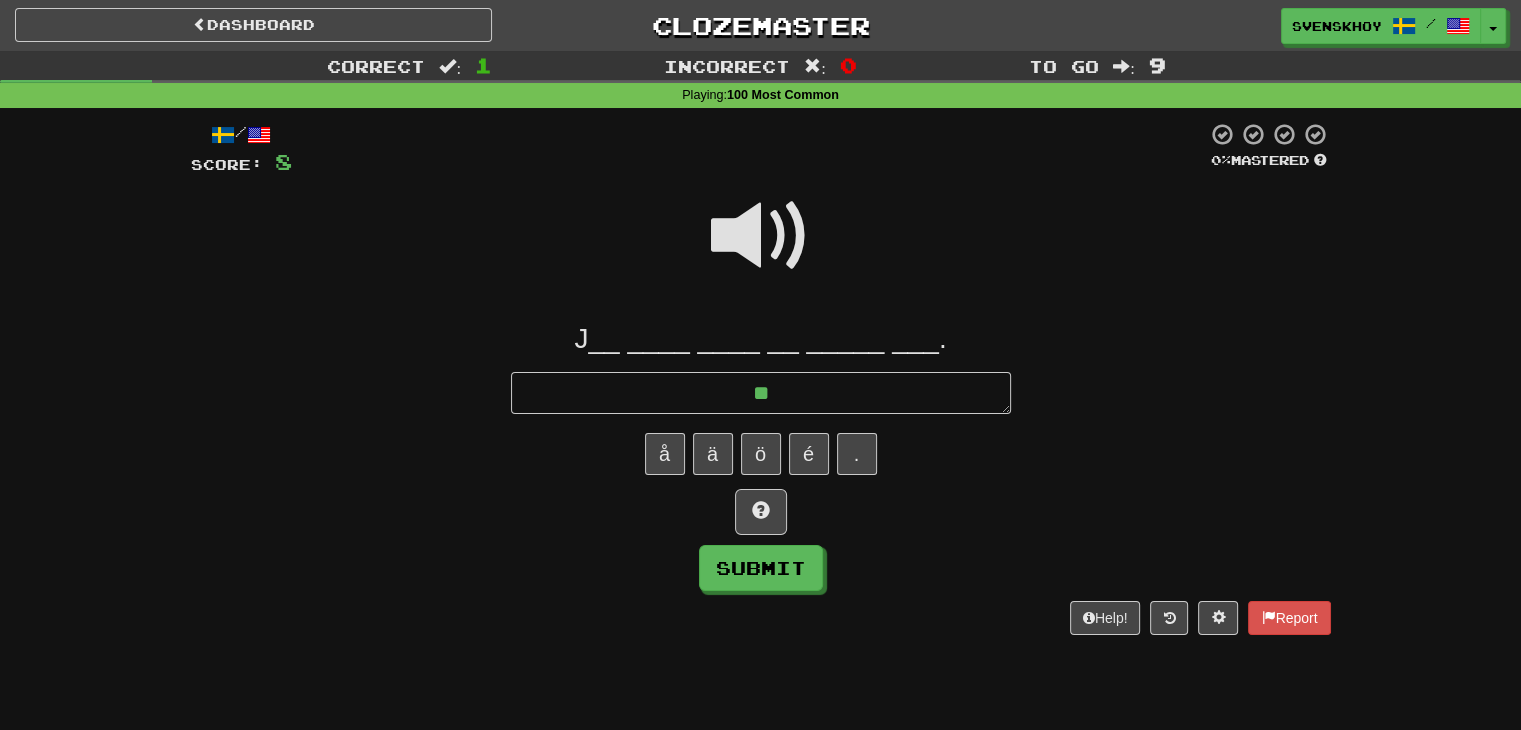 type on "*" 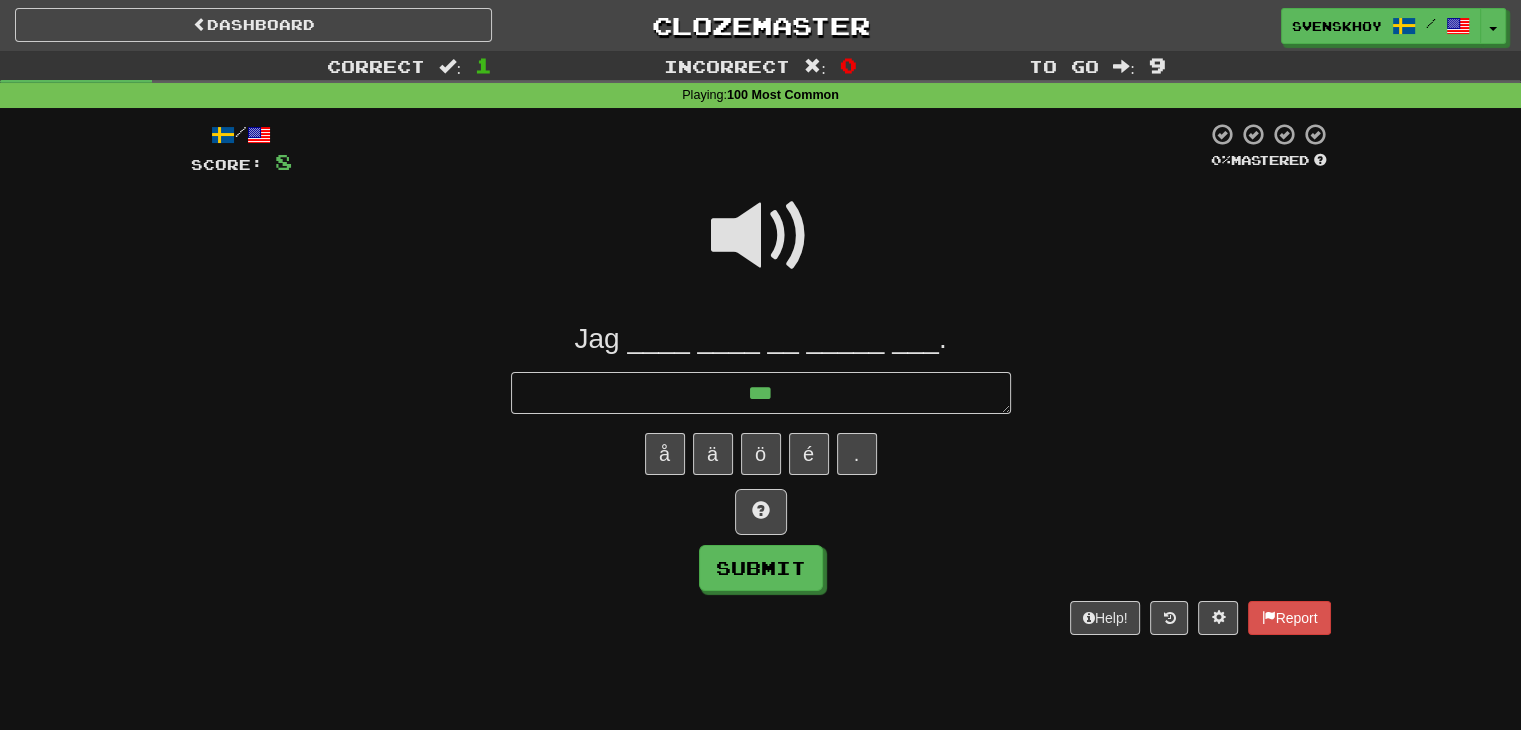 type on "*" 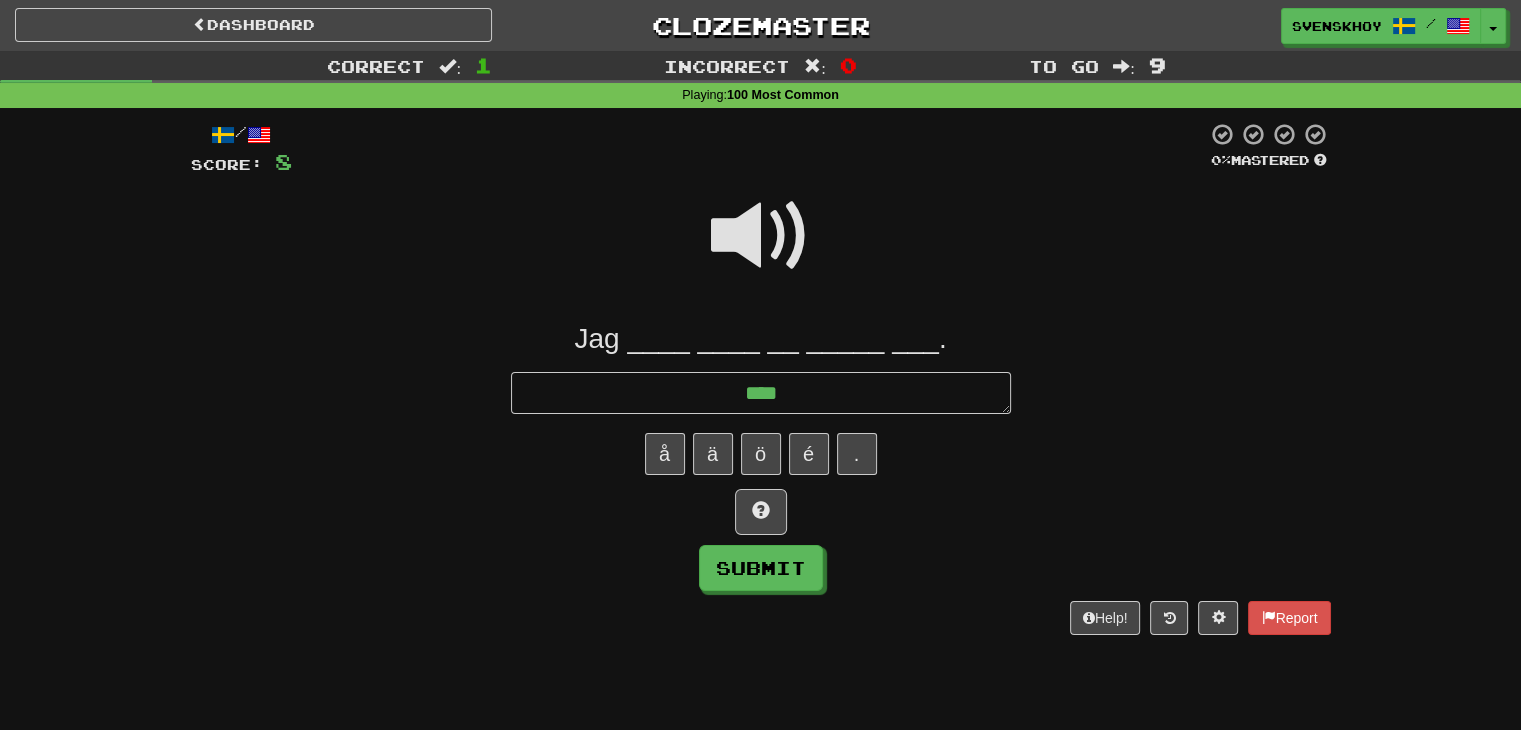 type on "*" 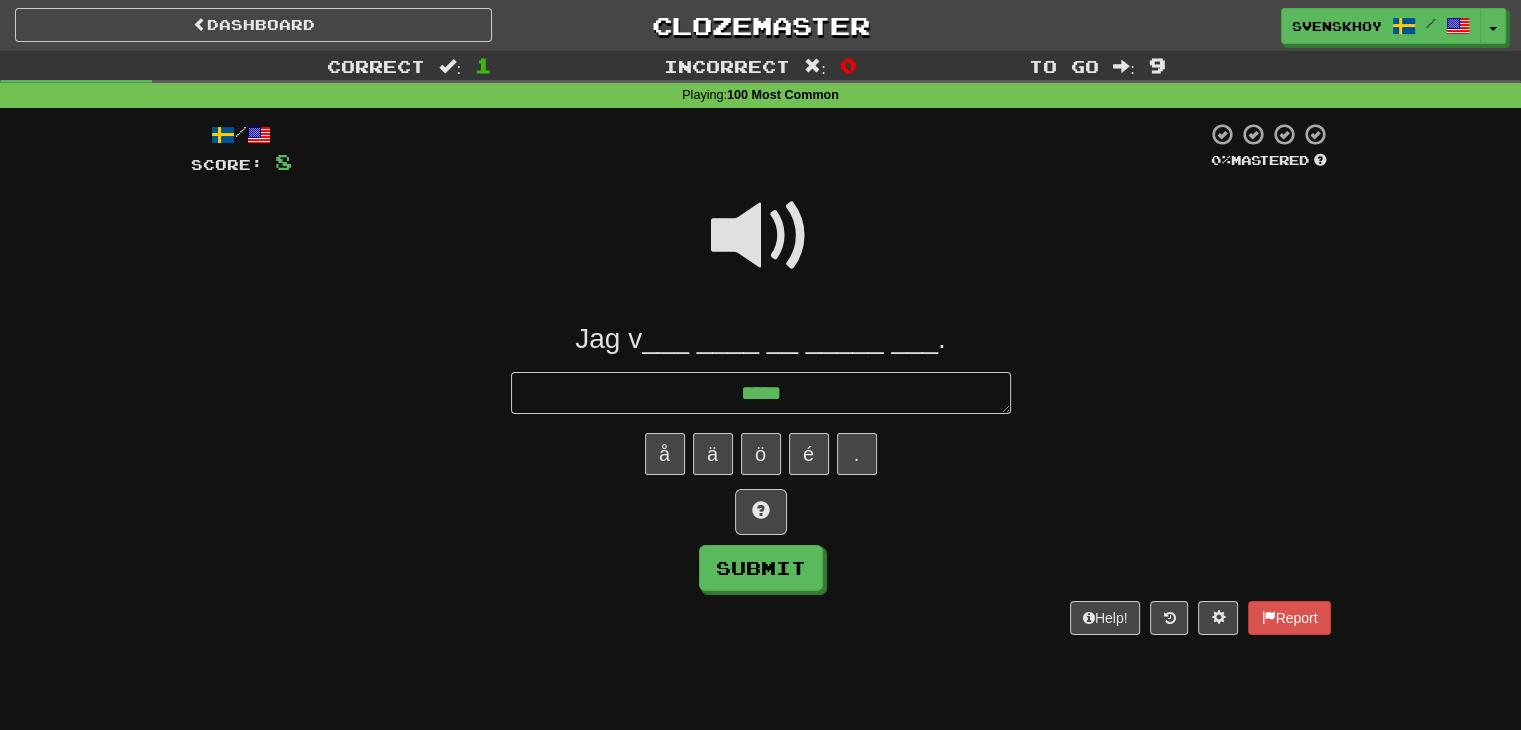 type on "*" 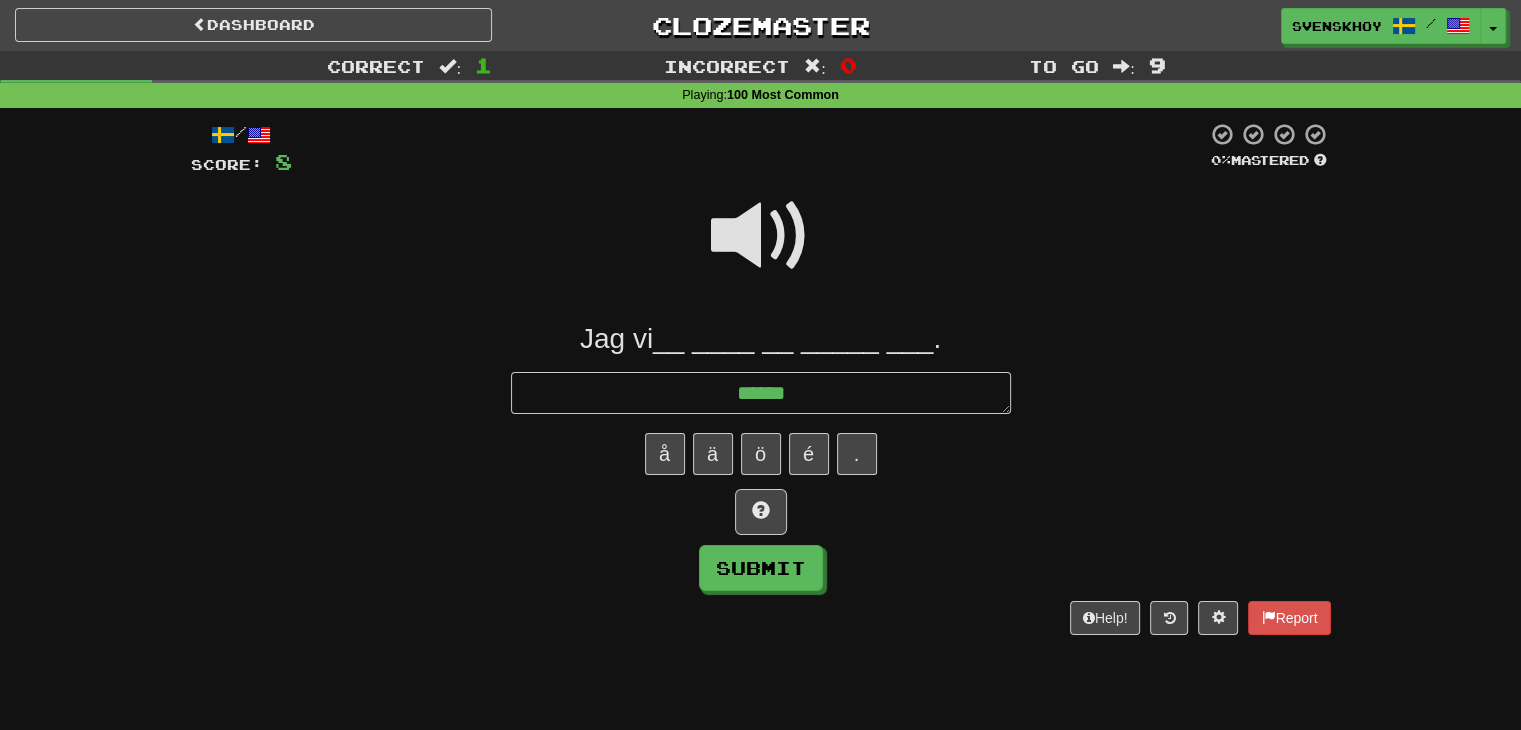 type on "*" 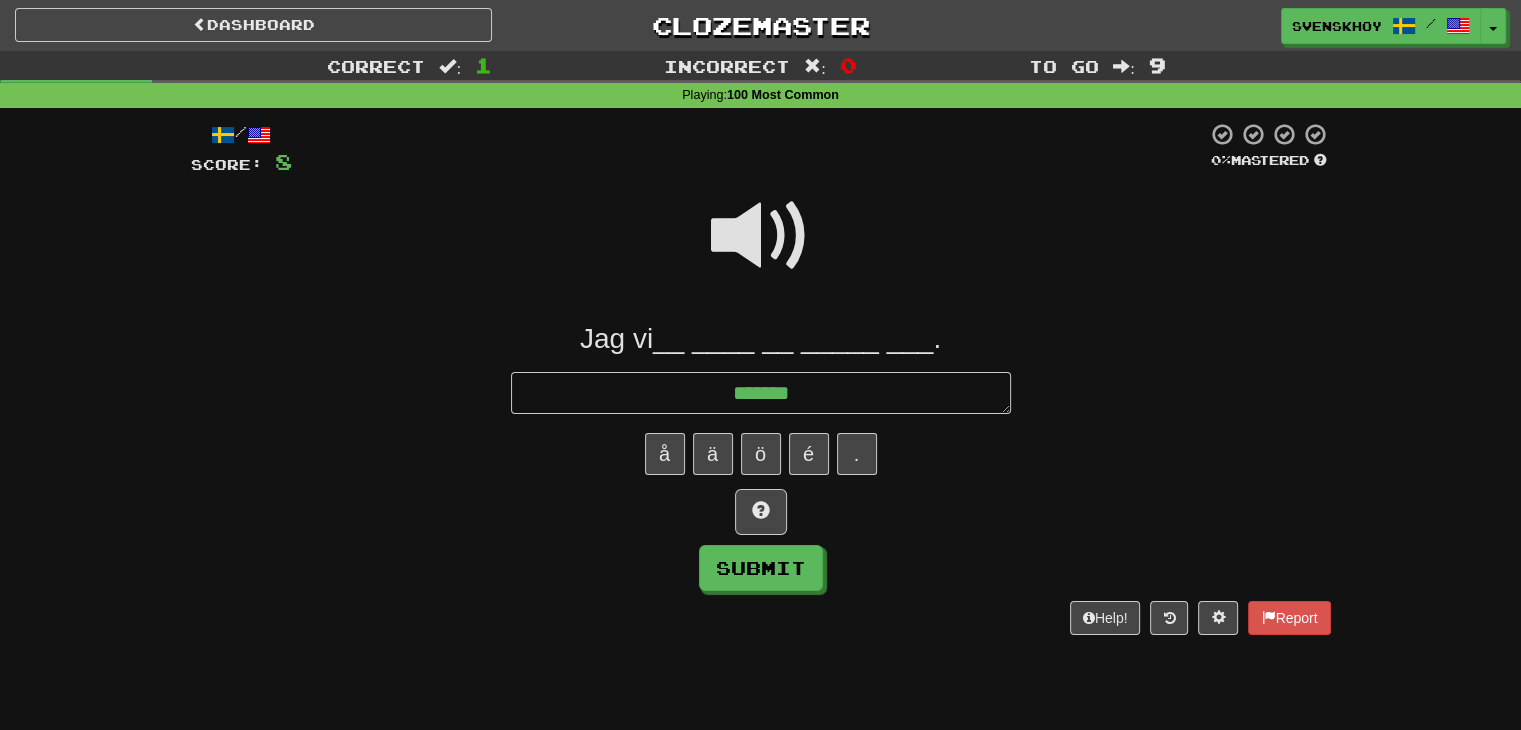 type on "*" 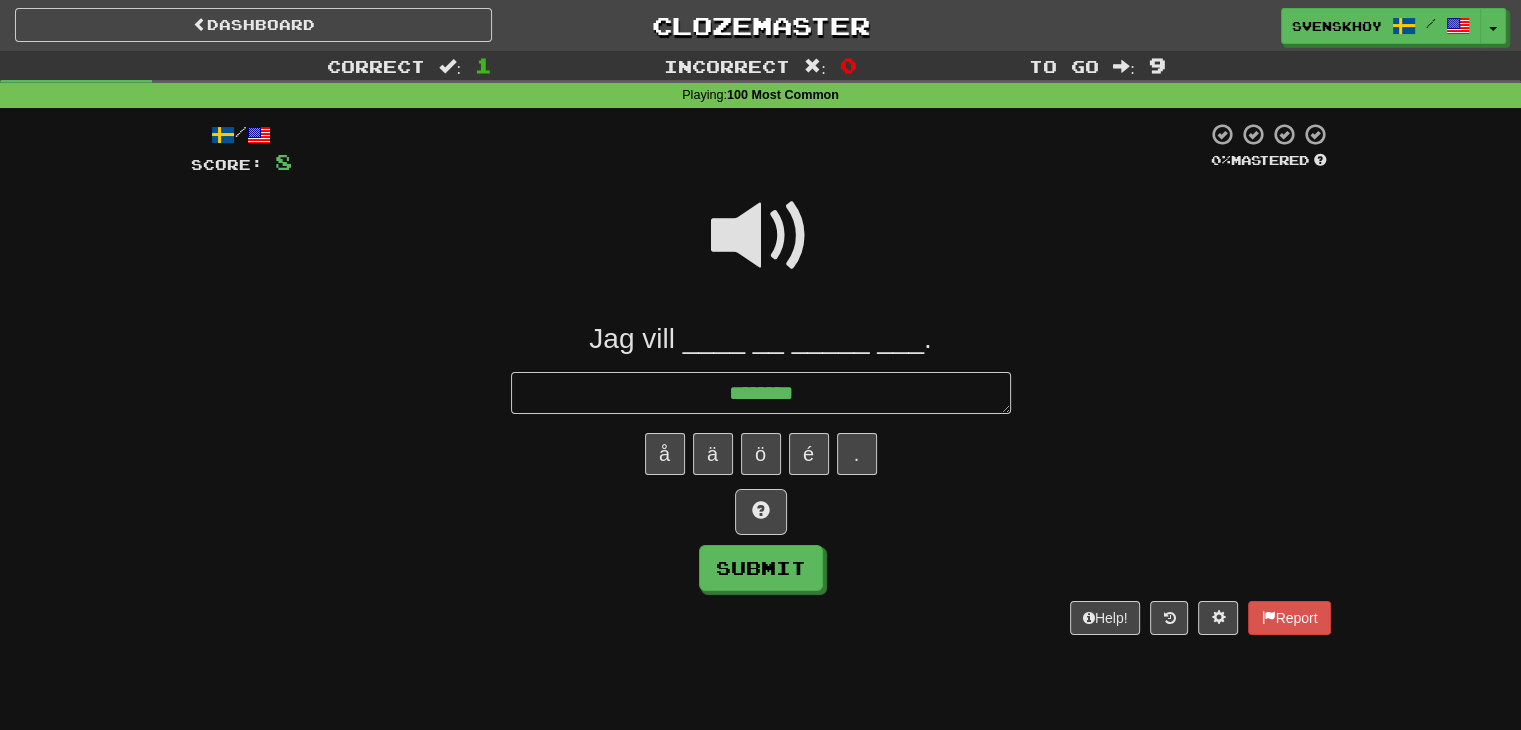 type on "*" 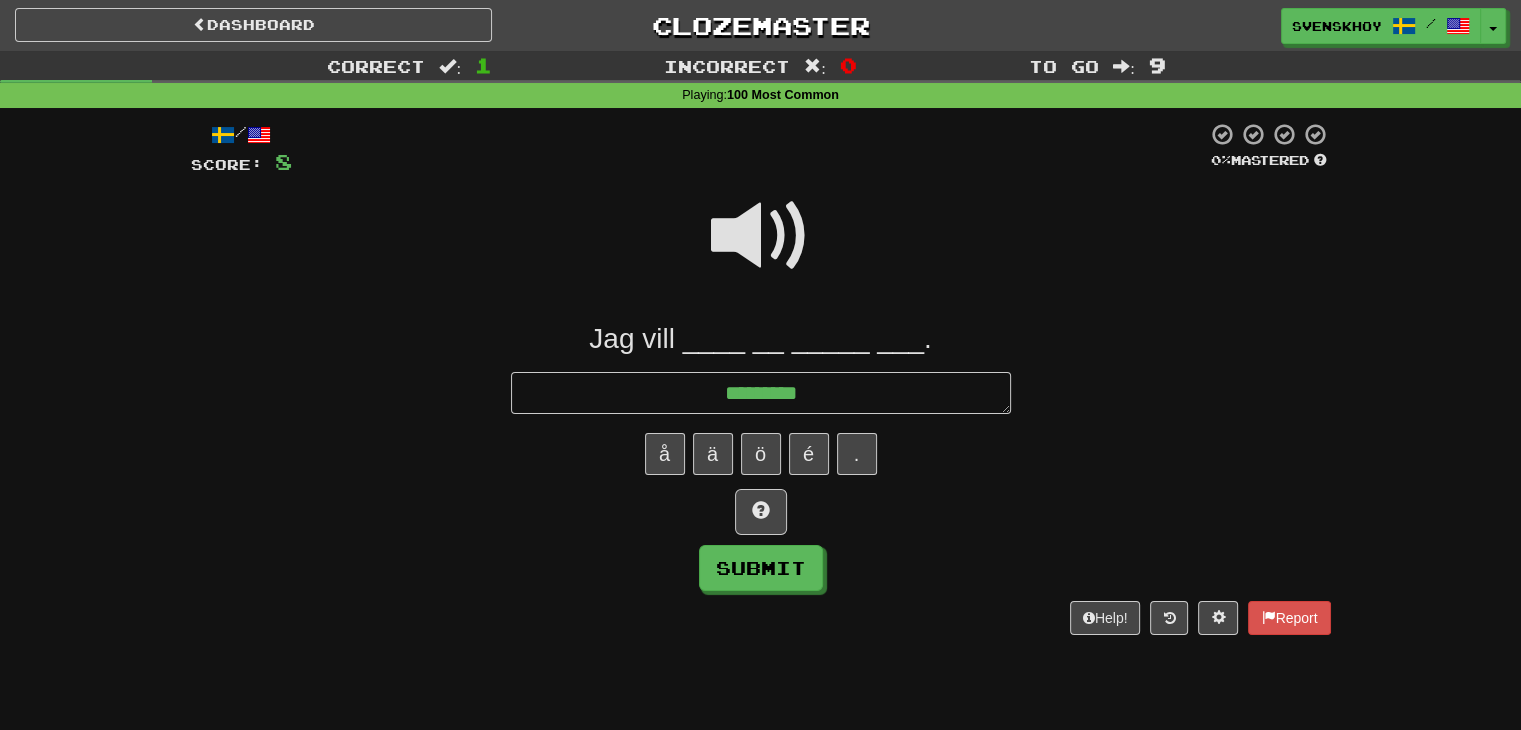 type on "*" 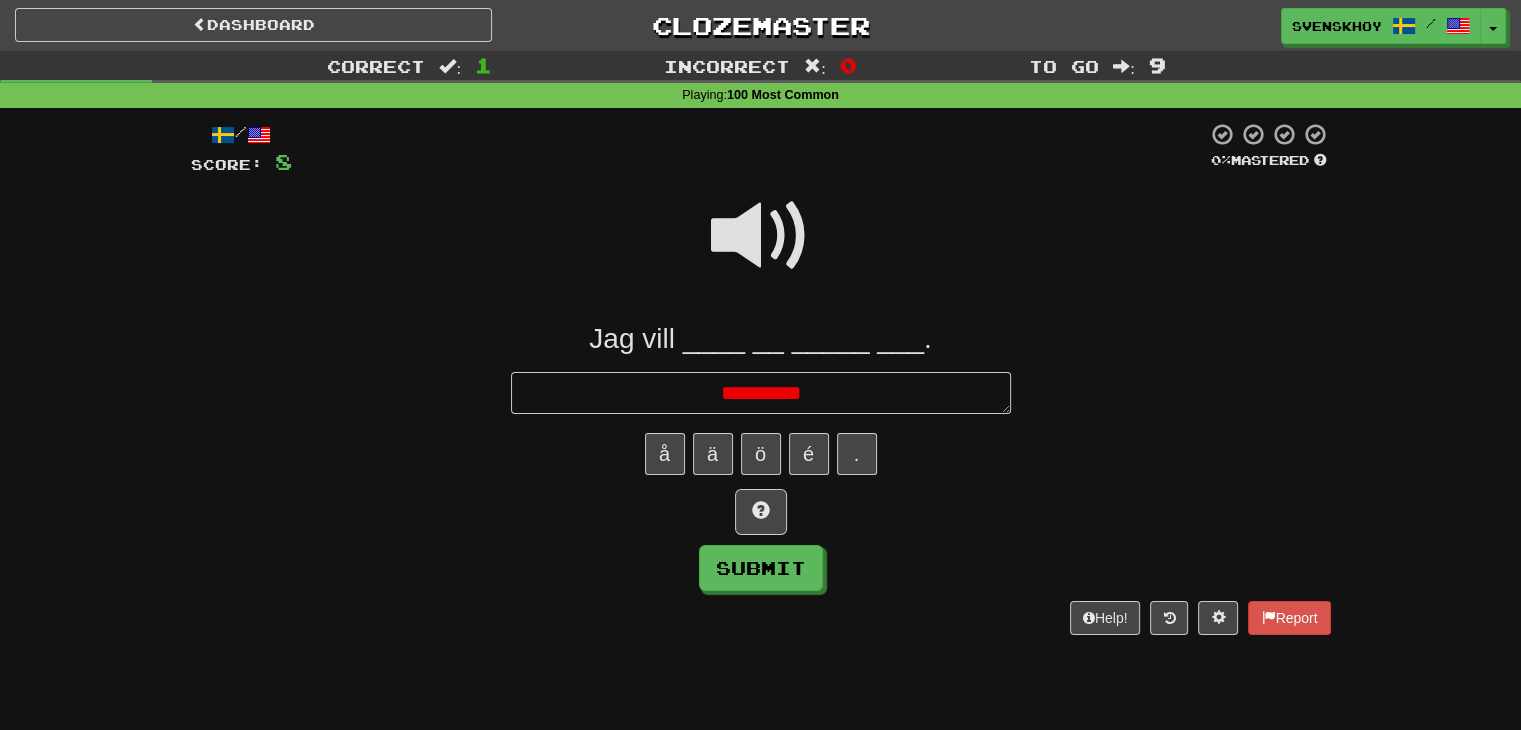 type on "*" 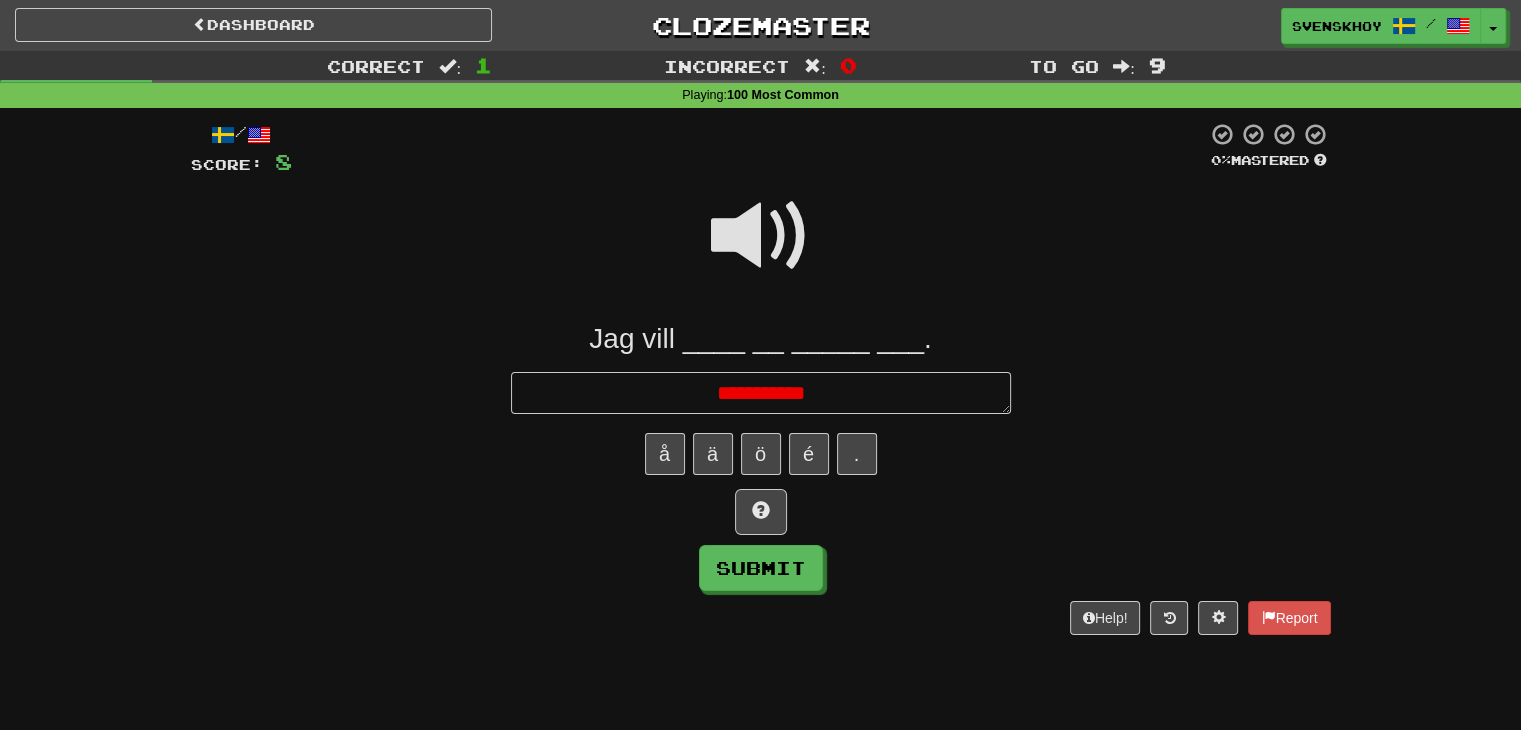 type on "*" 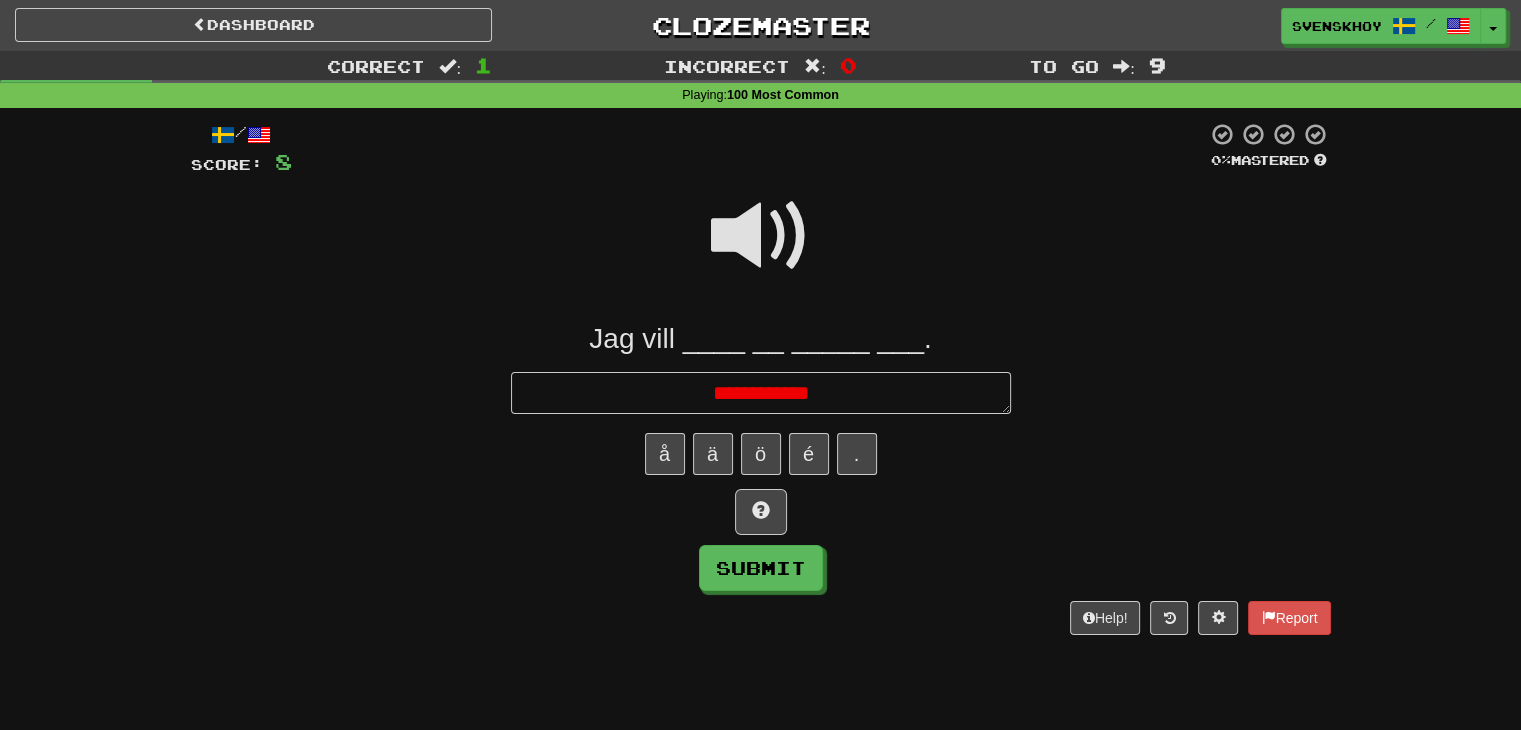 type on "*" 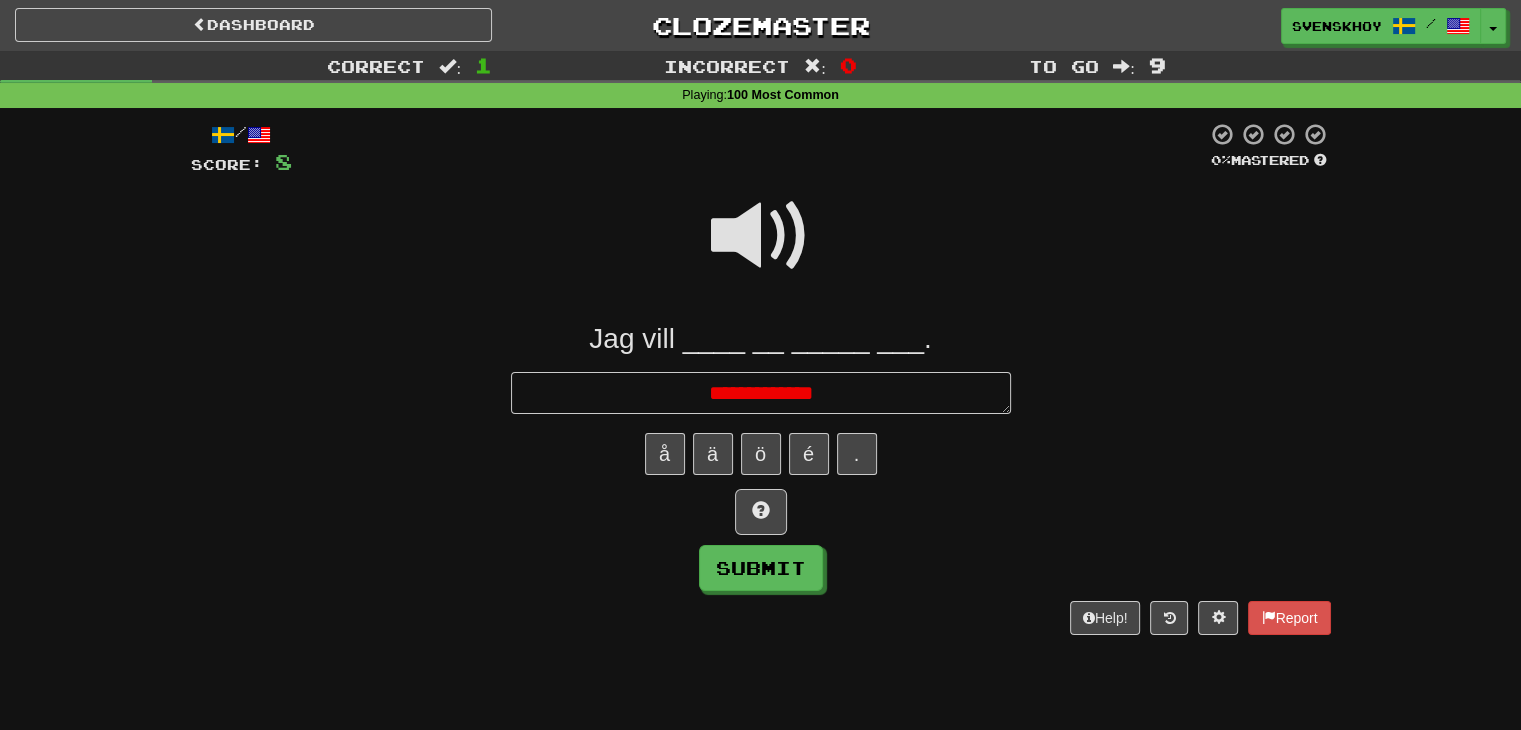 type on "*" 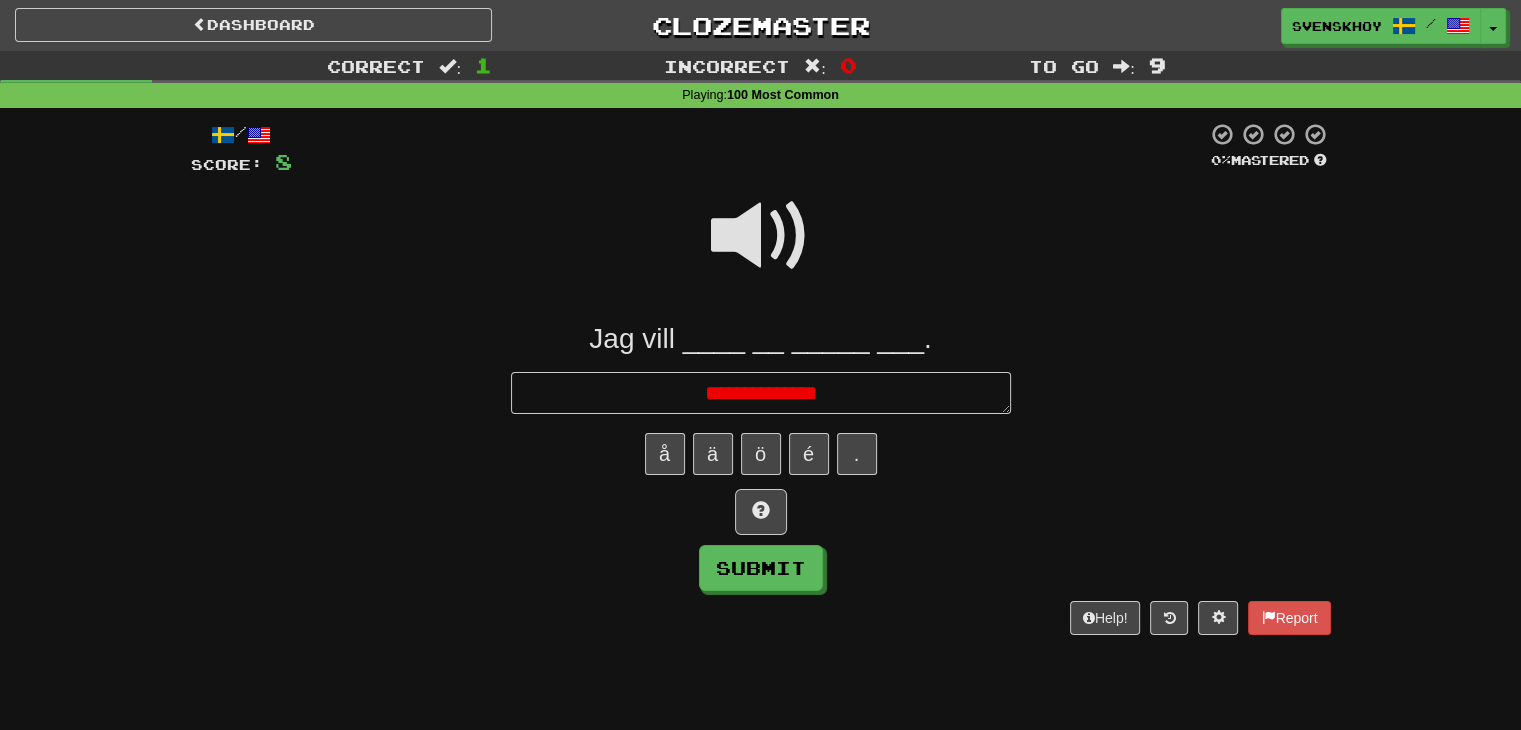 type on "*" 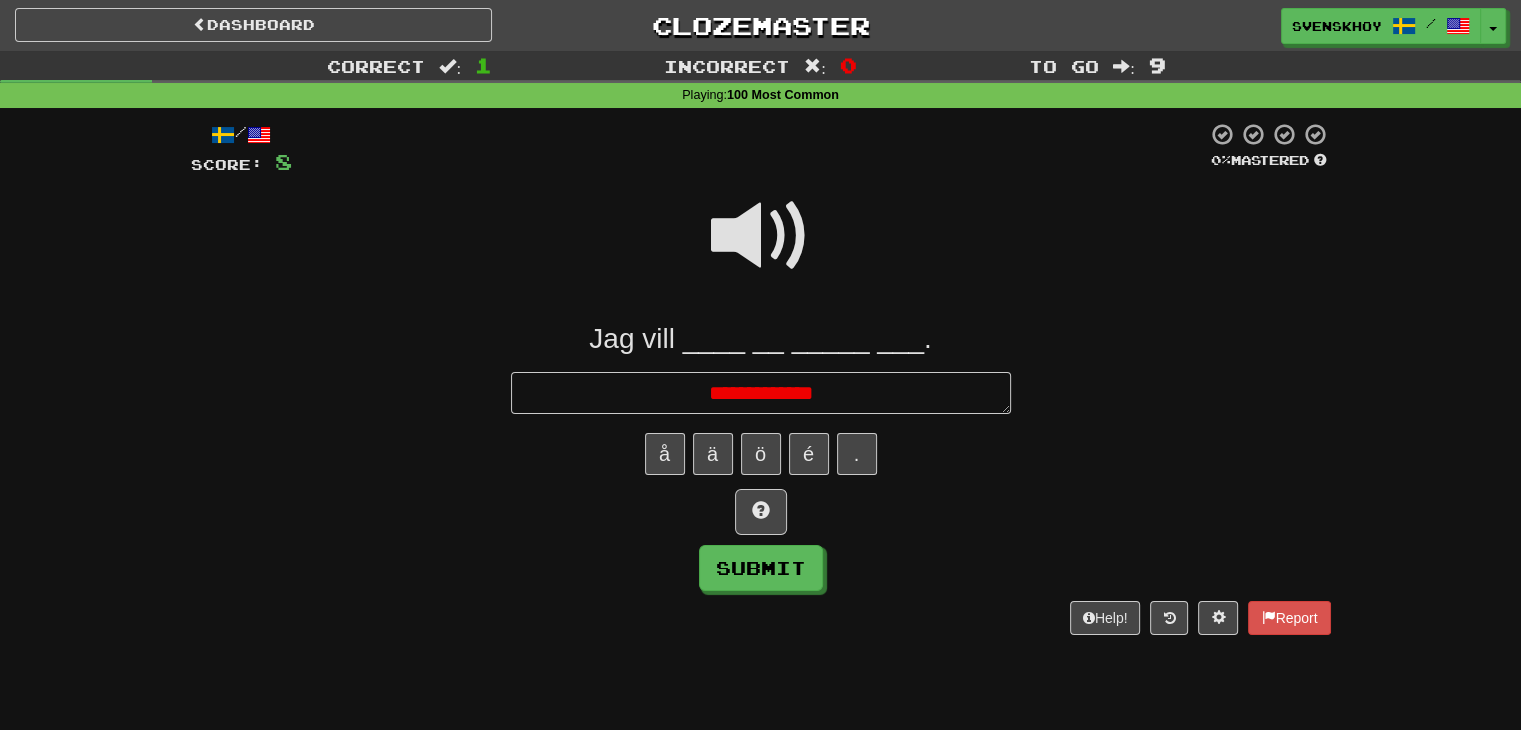 type on "*" 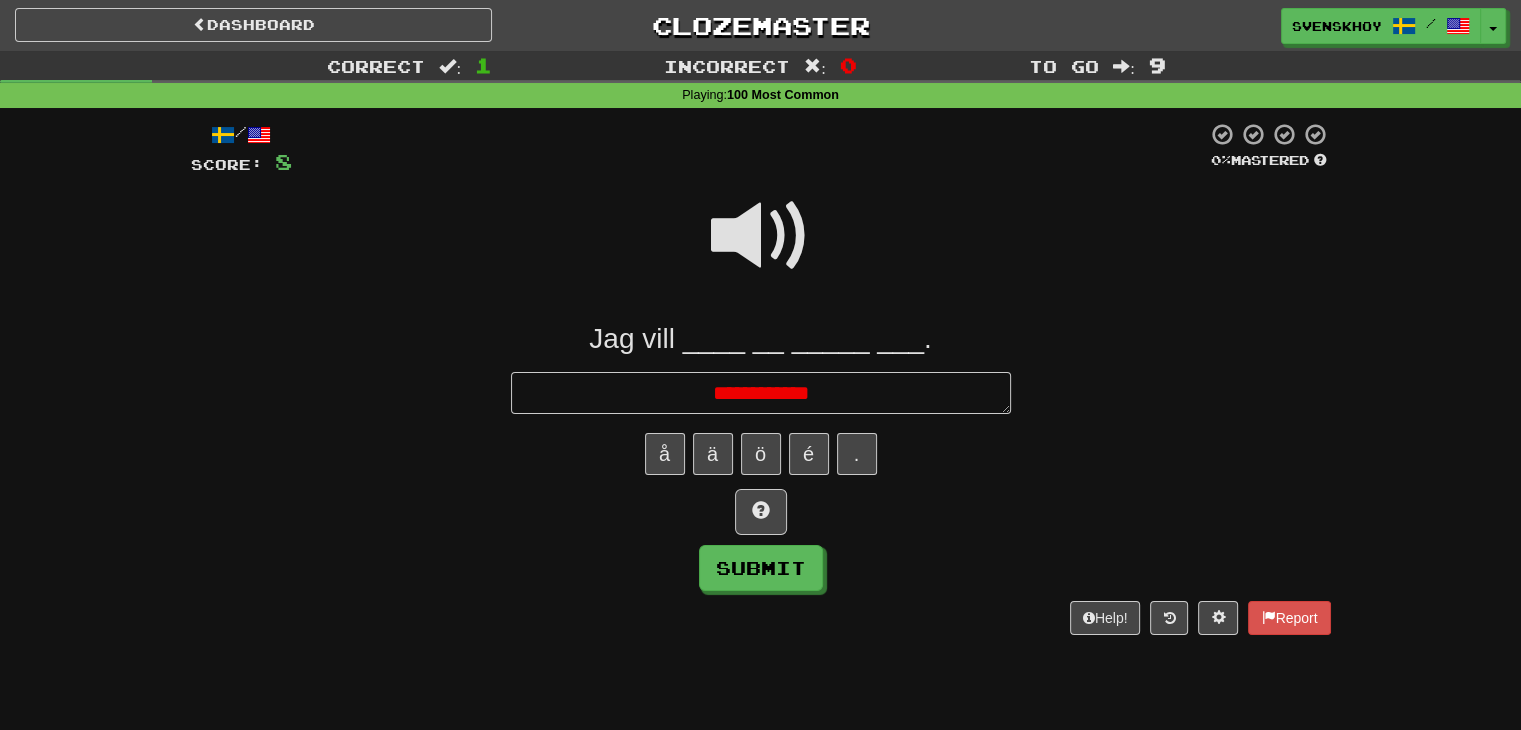 type on "*" 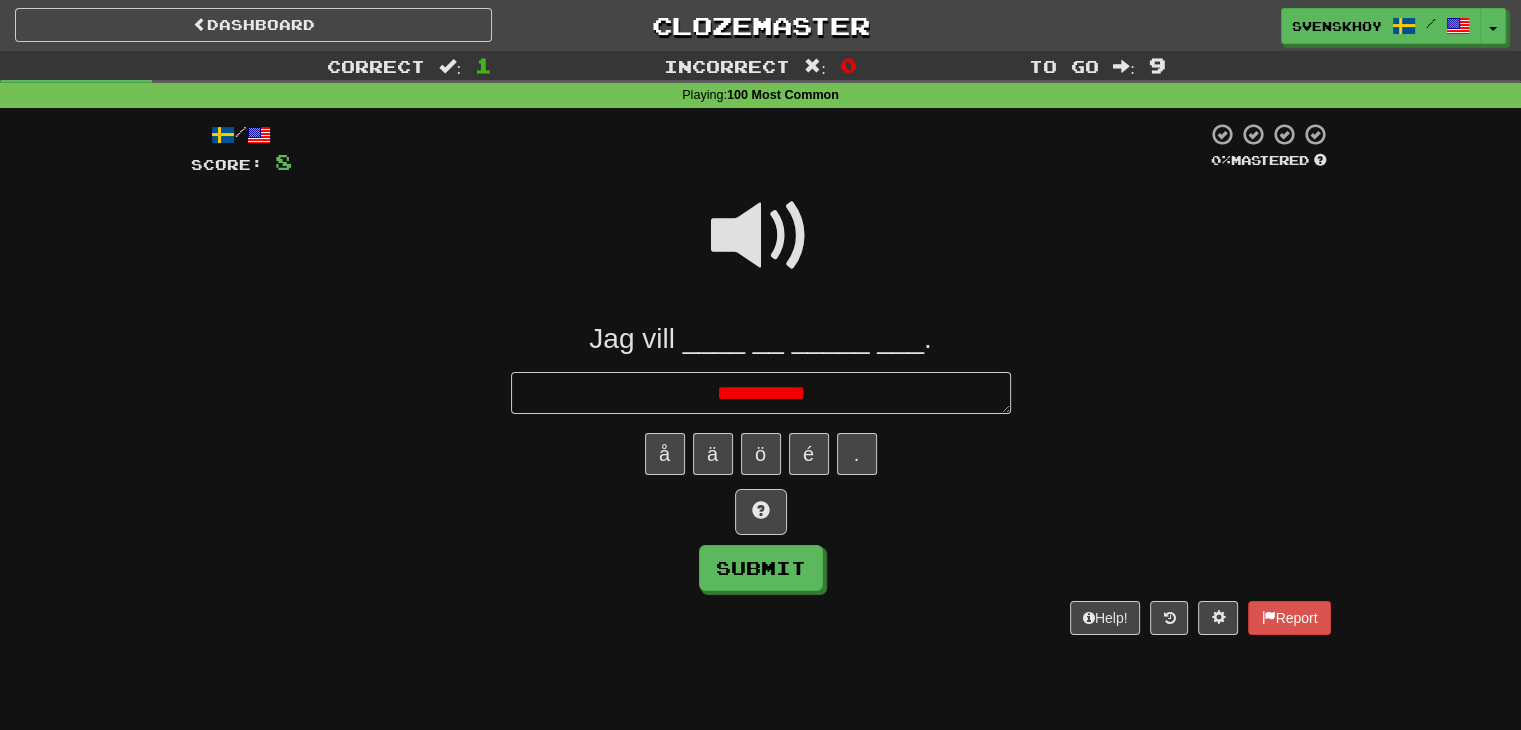 type on "*" 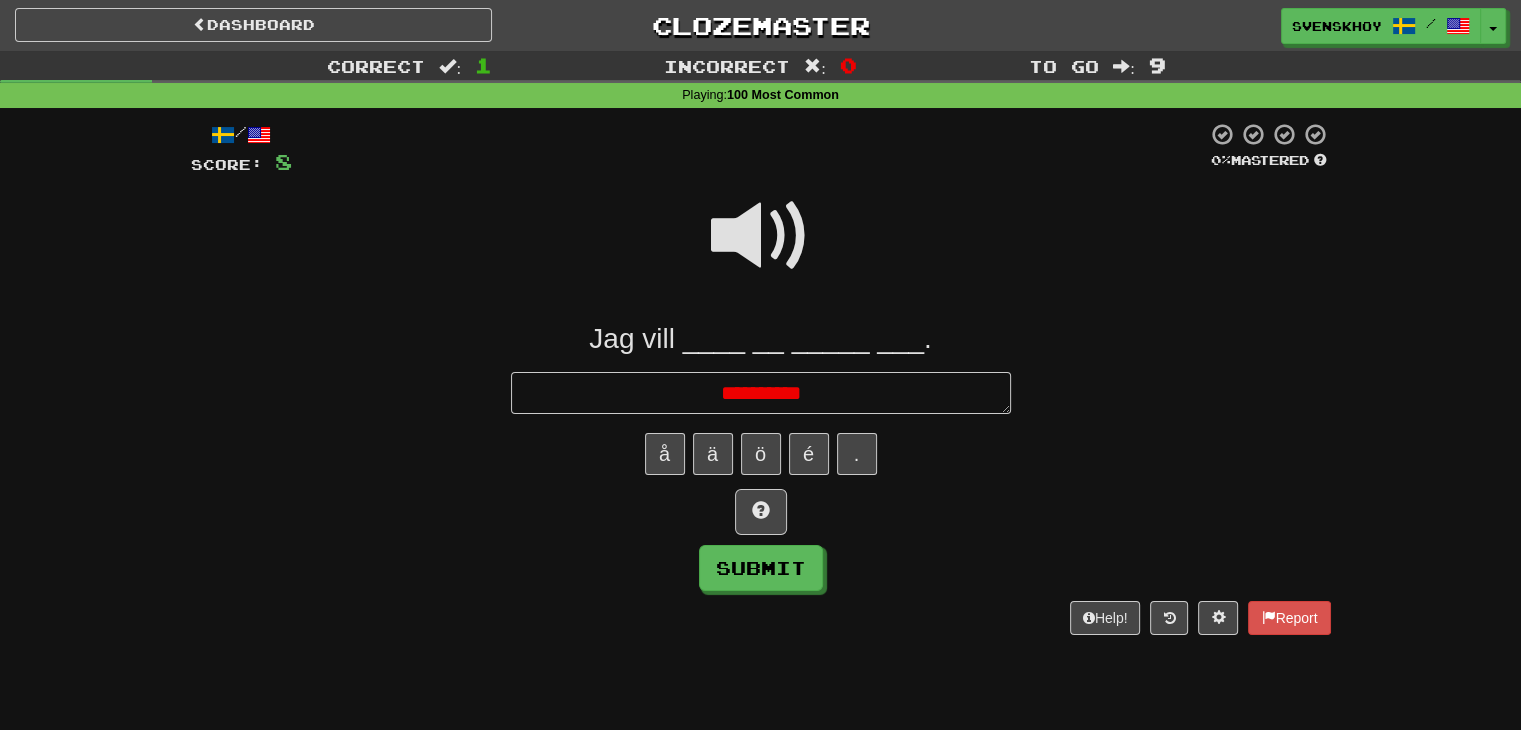 type on "*********" 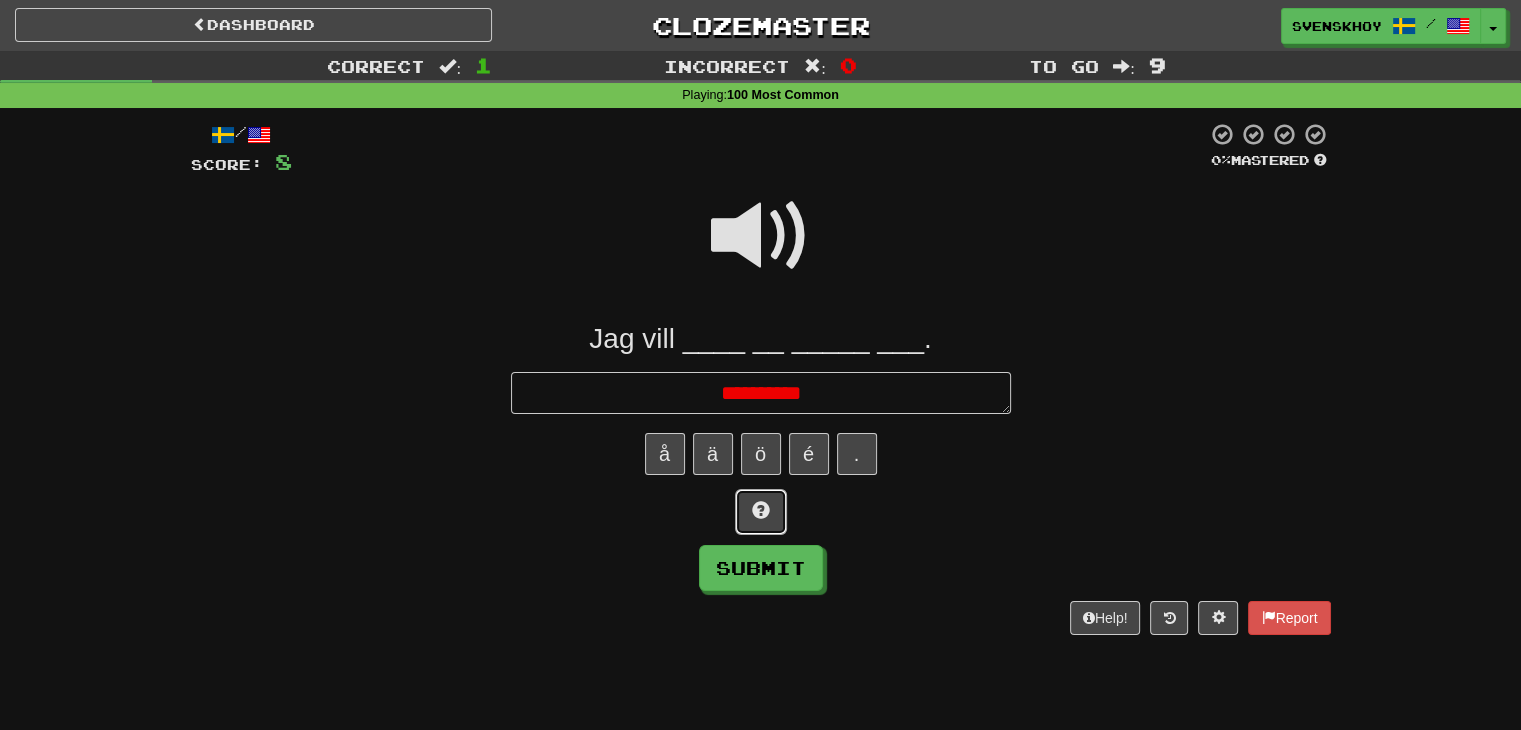 click at bounding box center [761, 512] 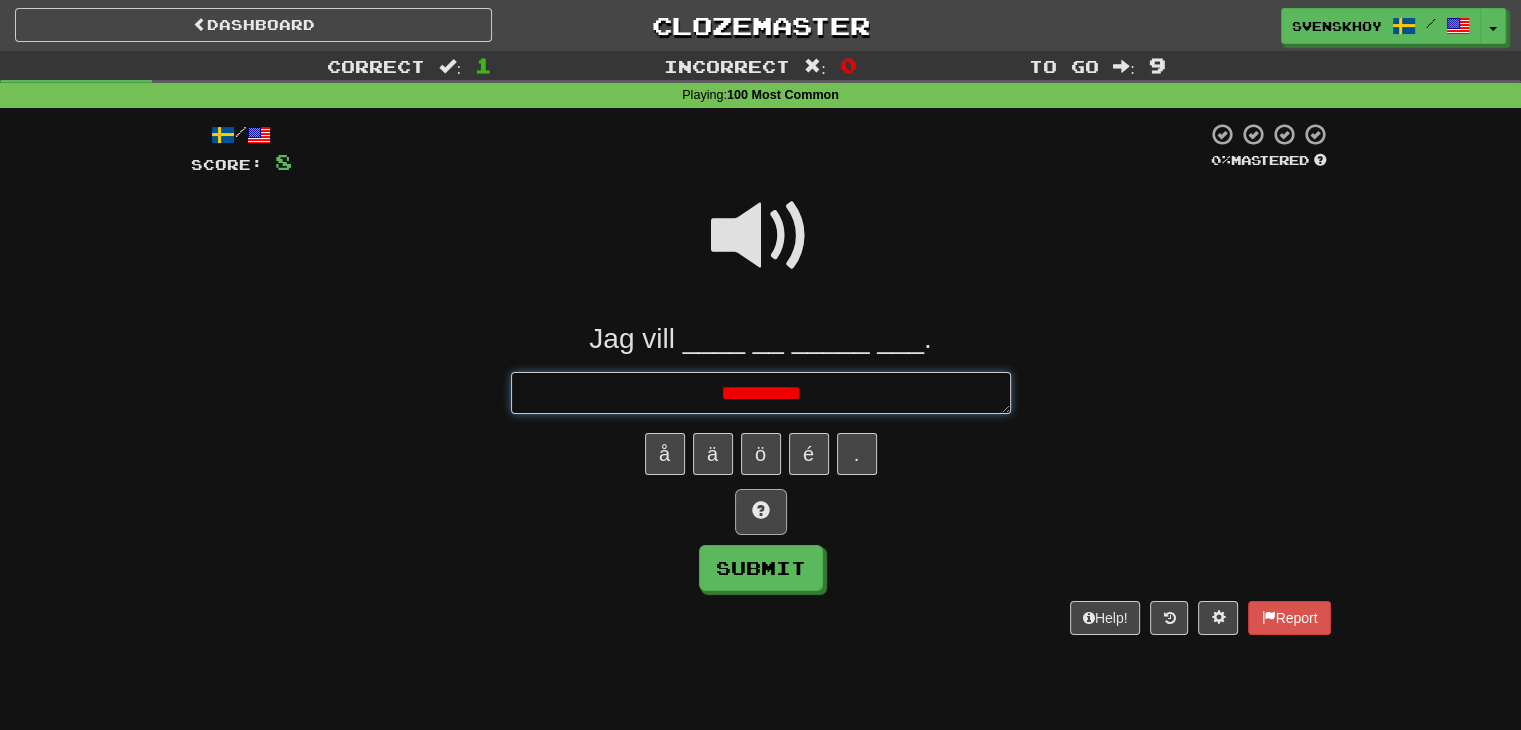 type on "*" 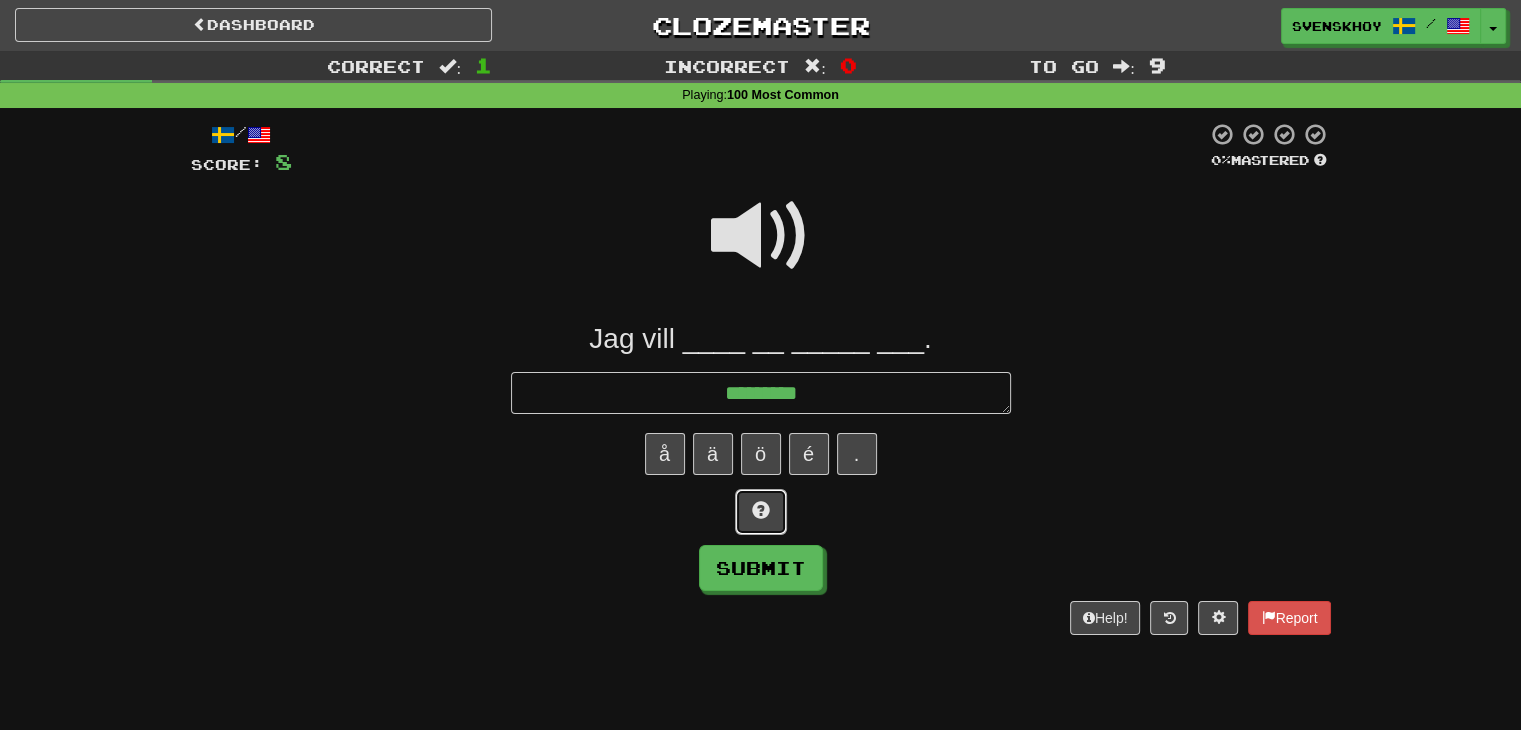 click at bounding box center (761, 512) 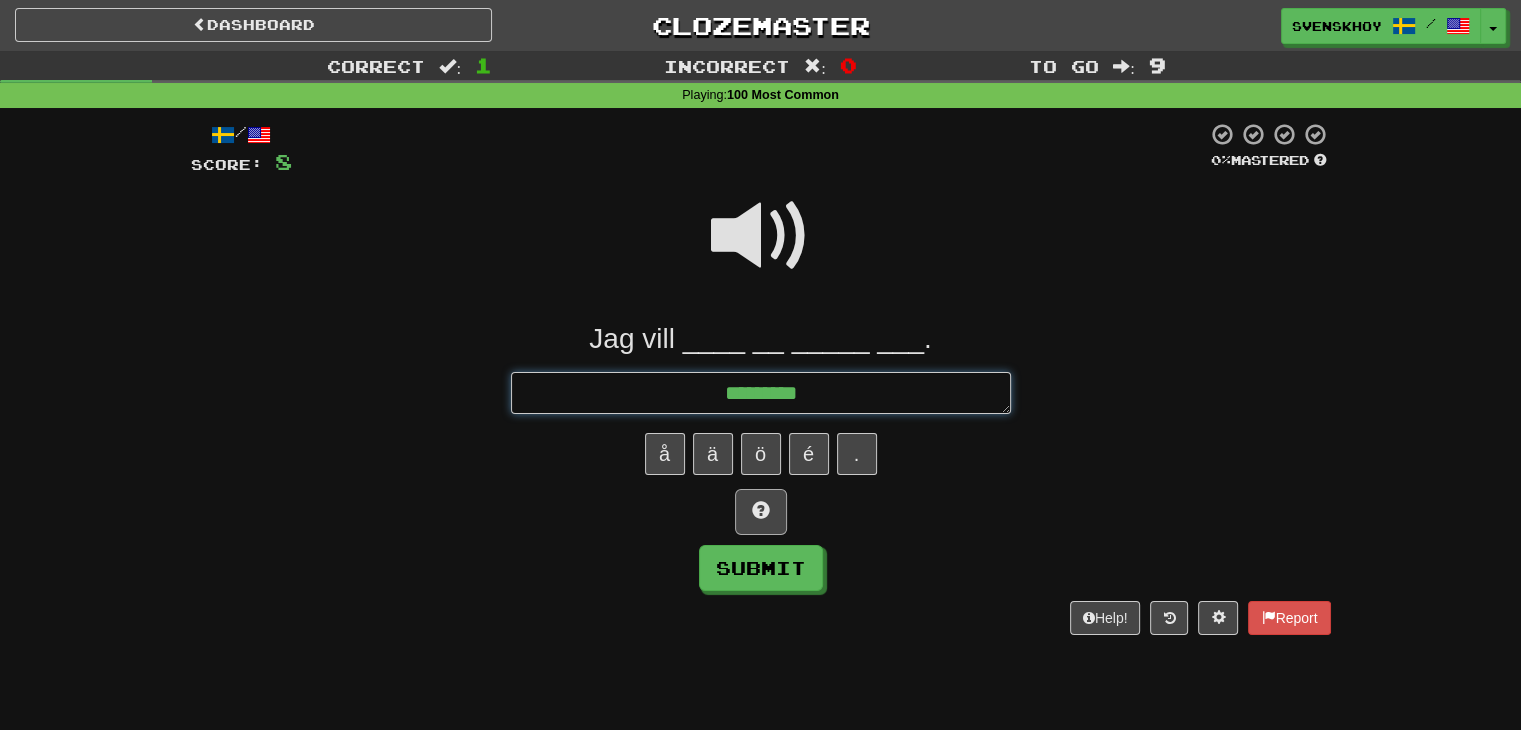 type on "*" 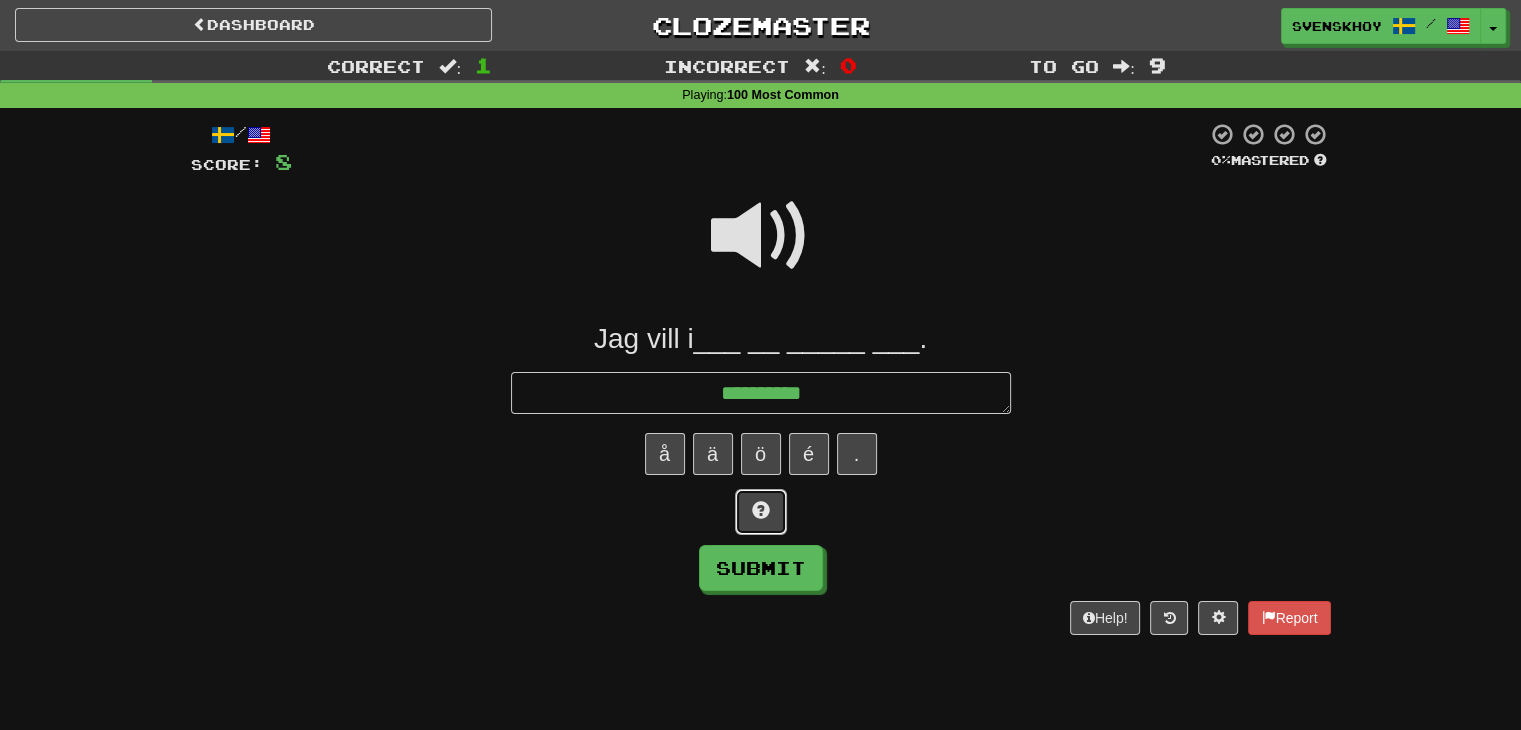 click at bounding box center (761, 510) 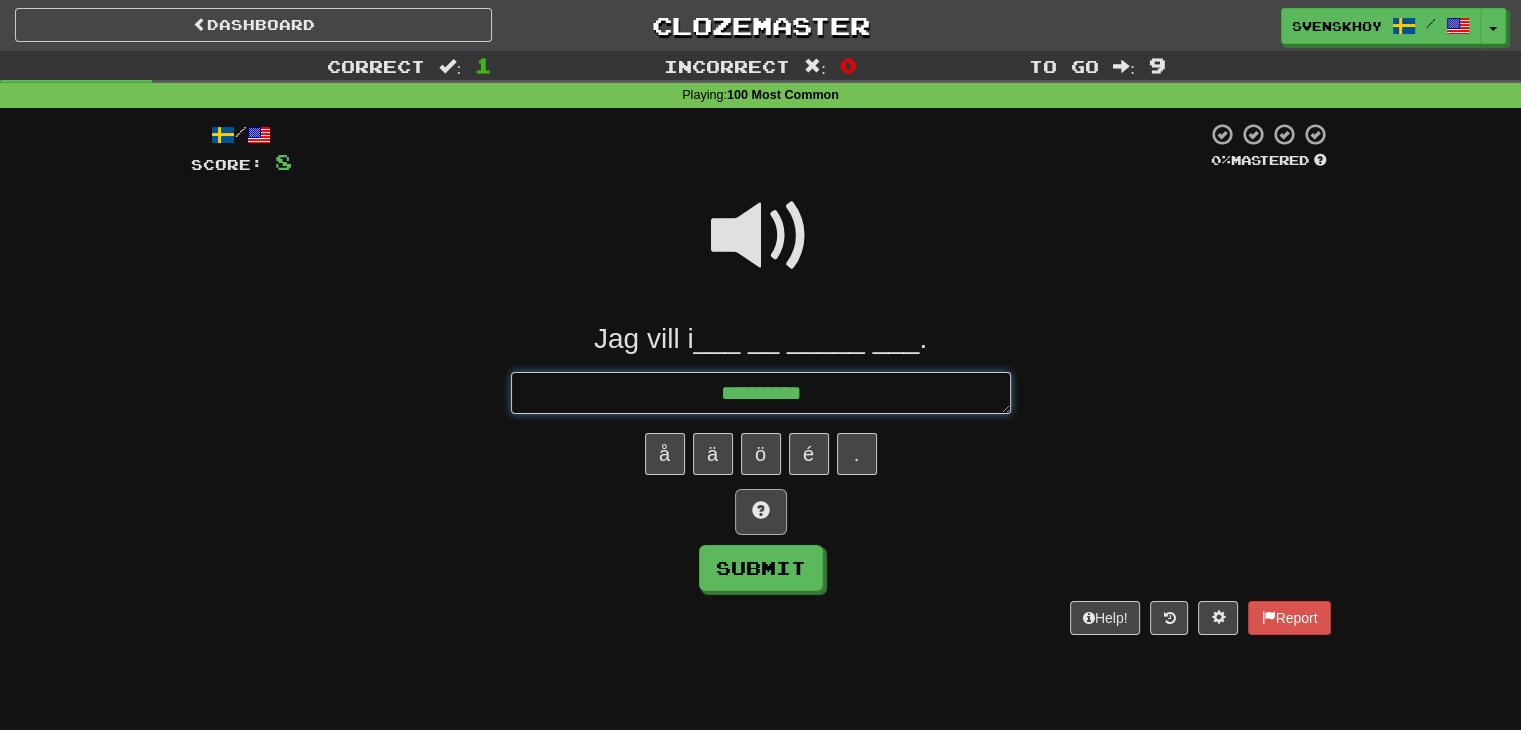 type on "*" 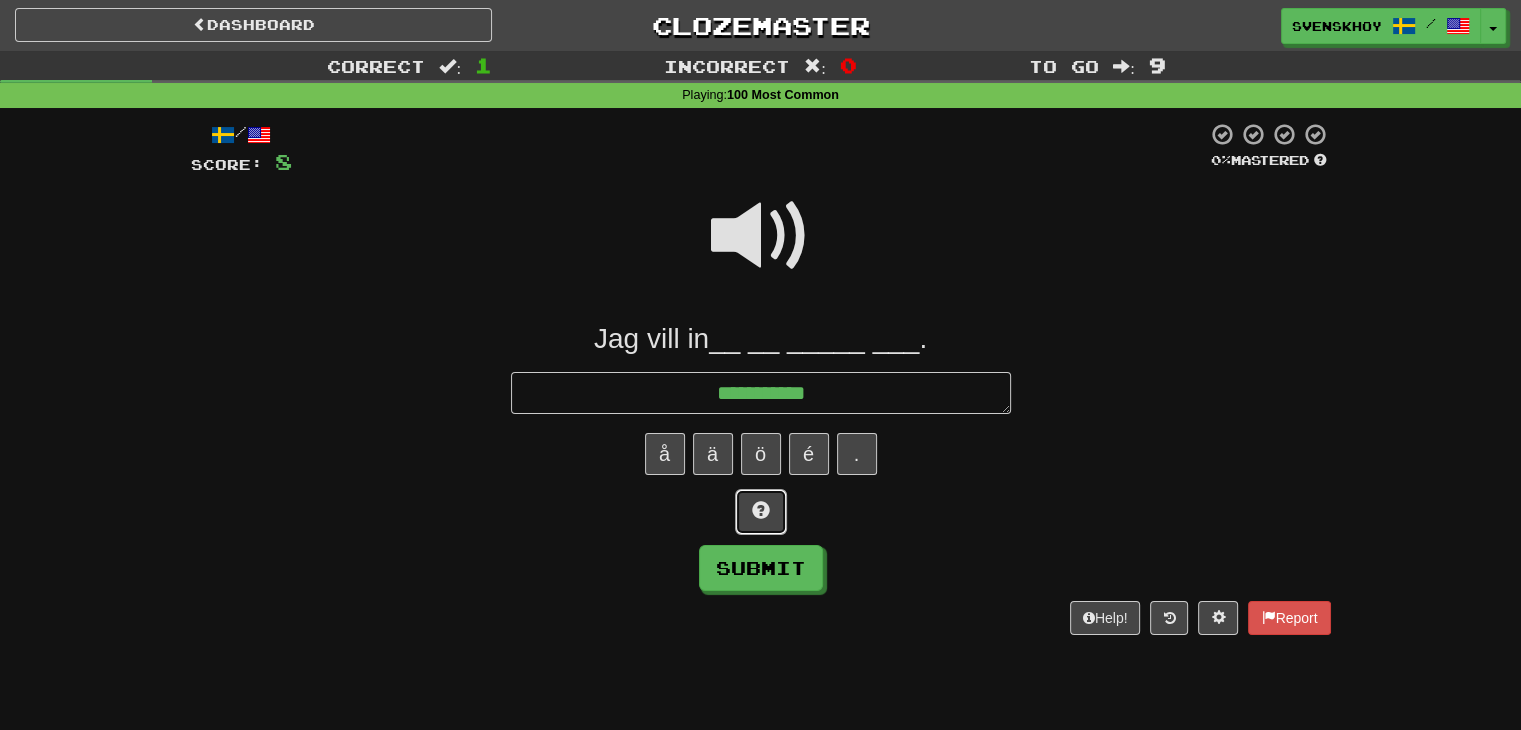 click at bounding box center [761, 510] 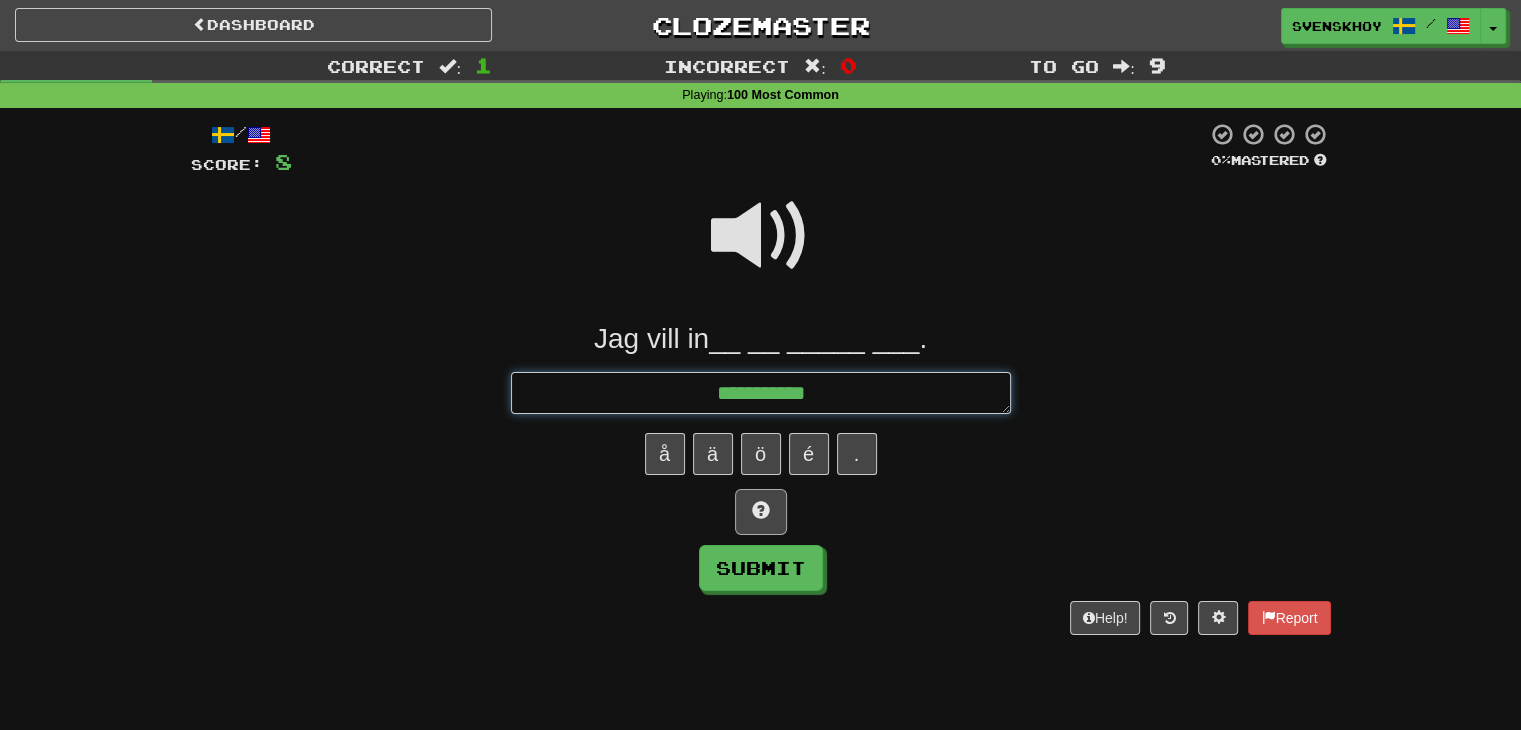 type on "*" 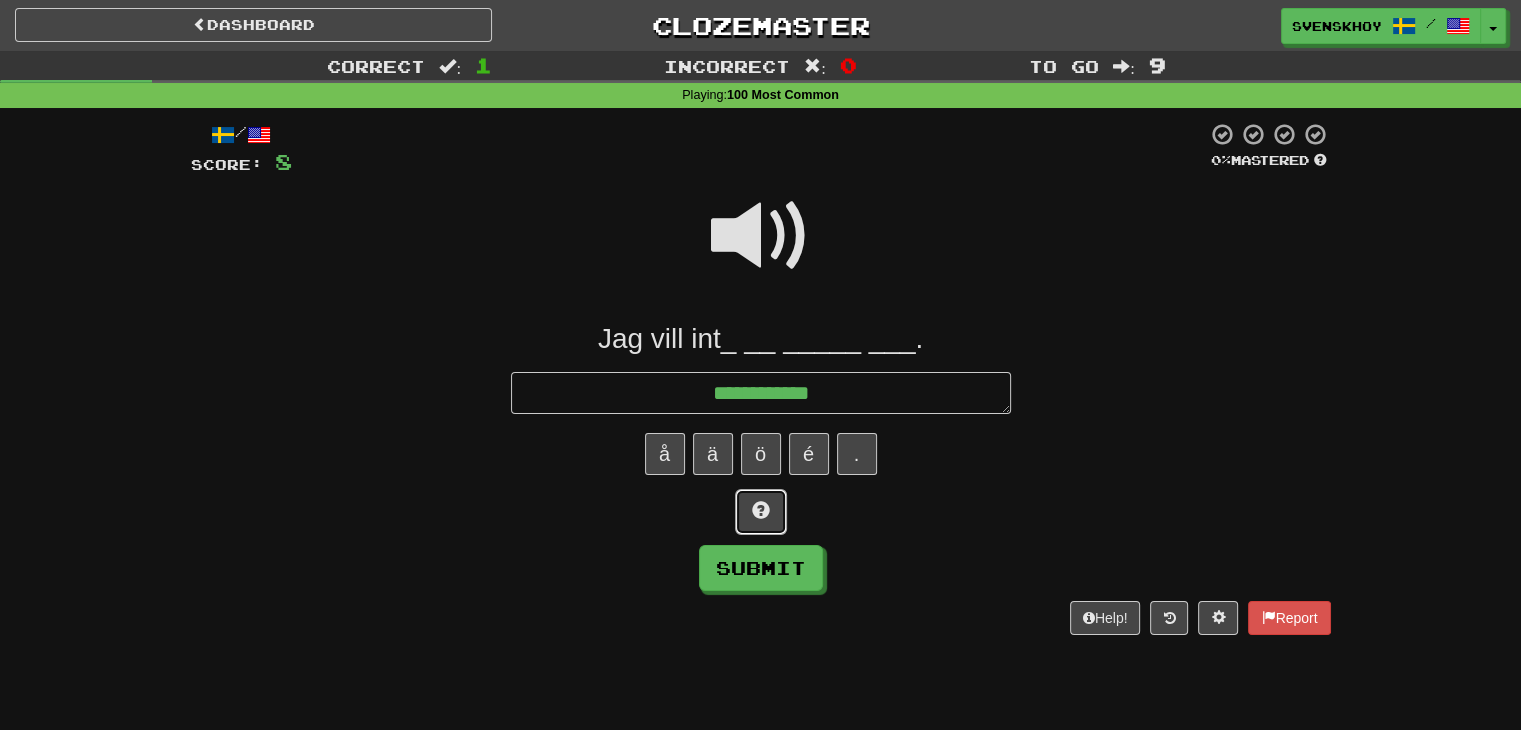 click at bounding box center (761, 510) 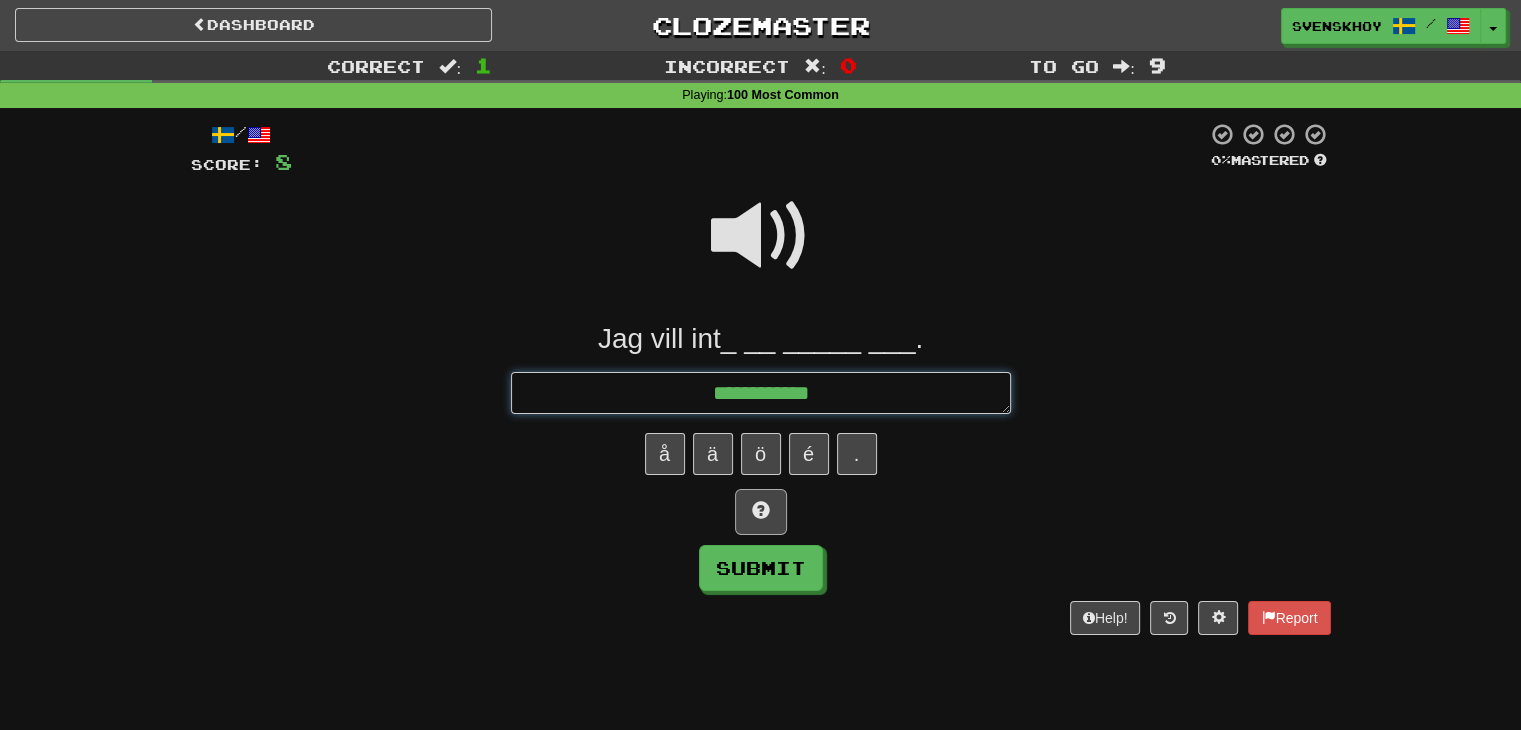 type on "*" 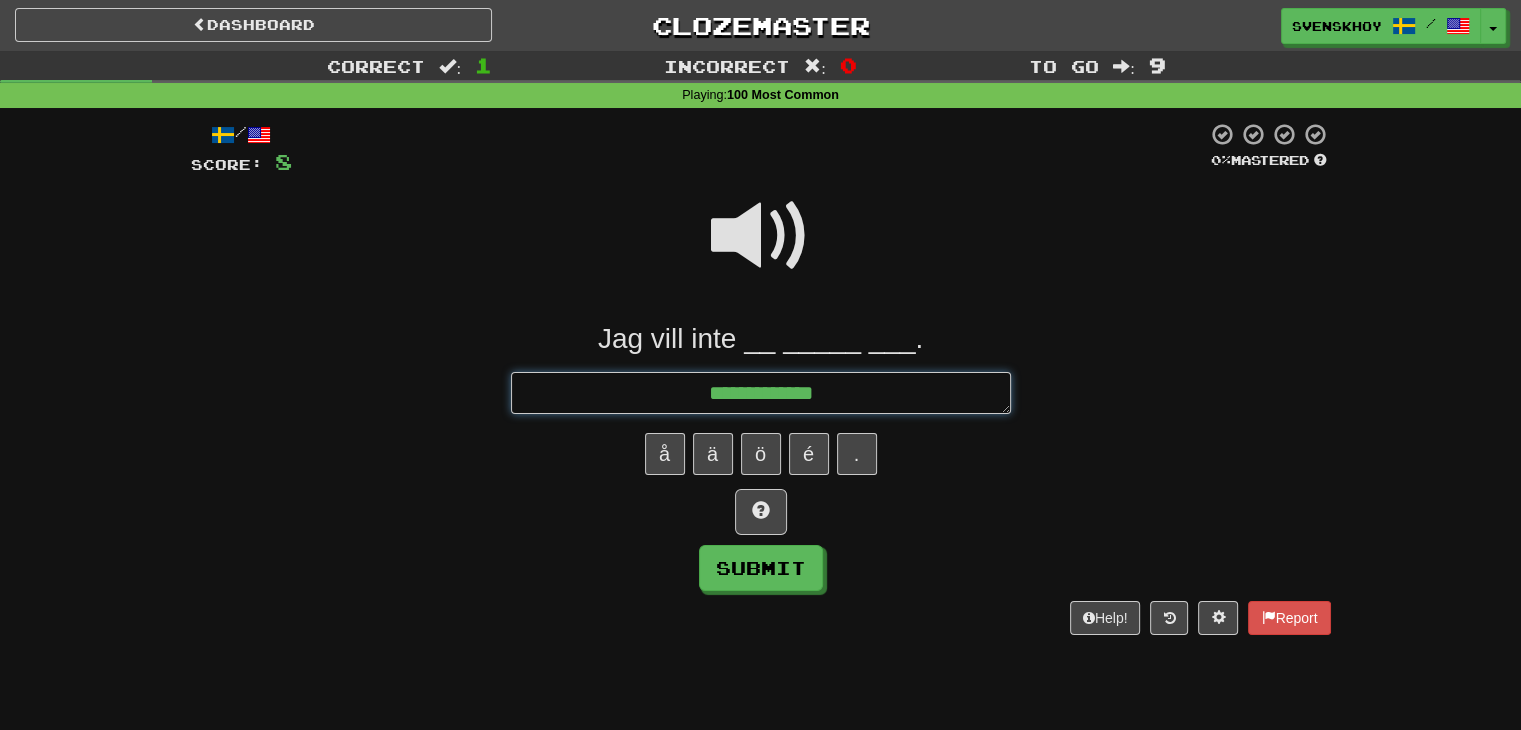 type on "*" 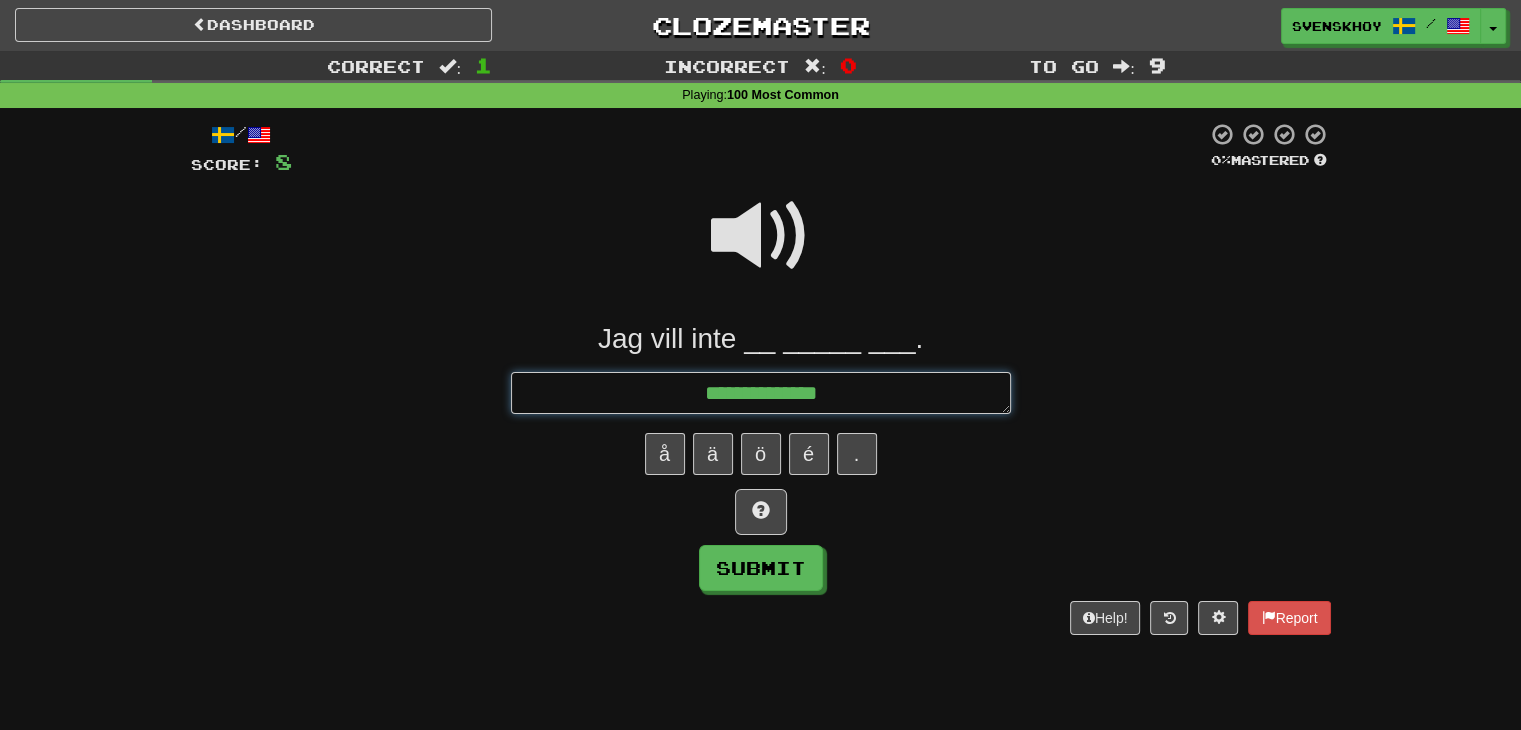 type on "**********" 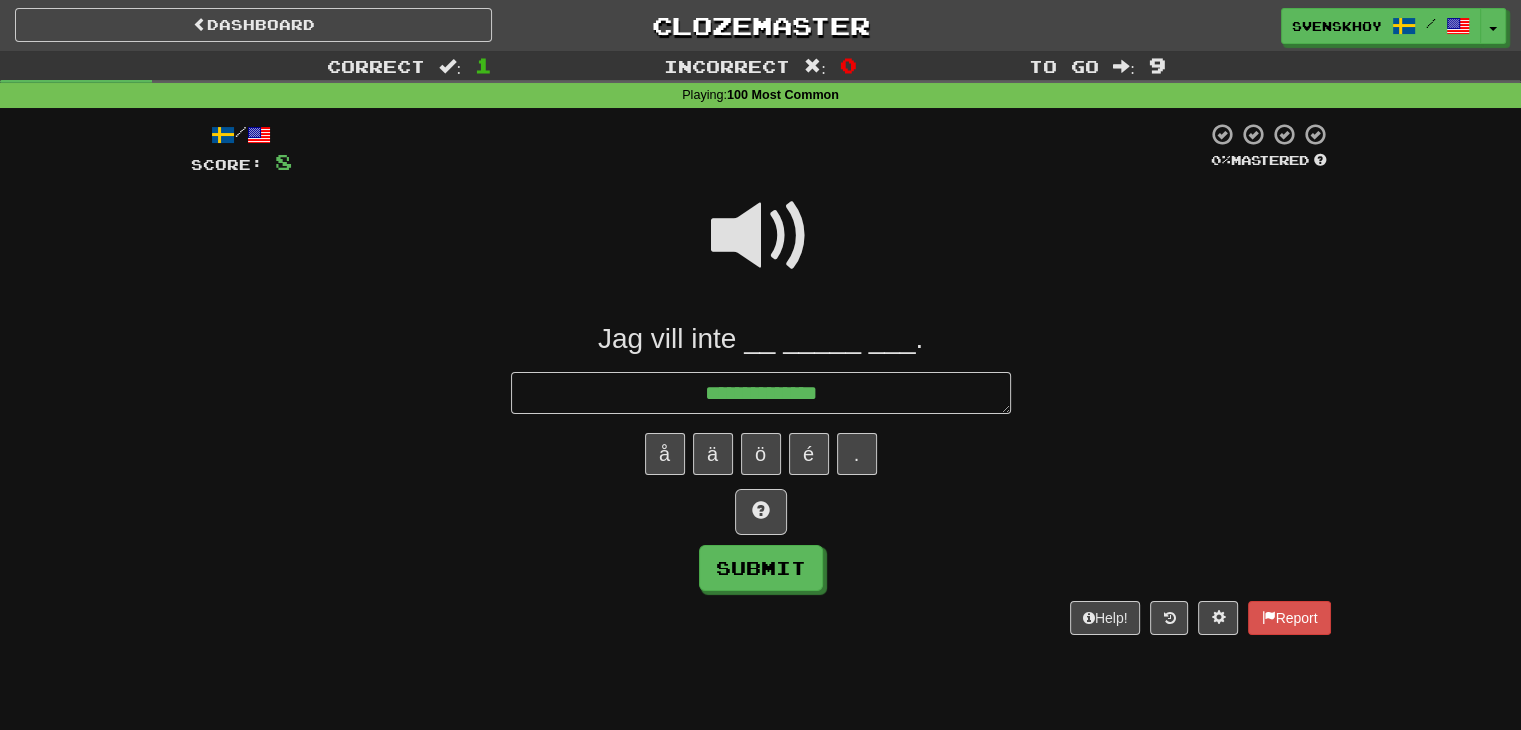 click at bounding box center [761, 236] 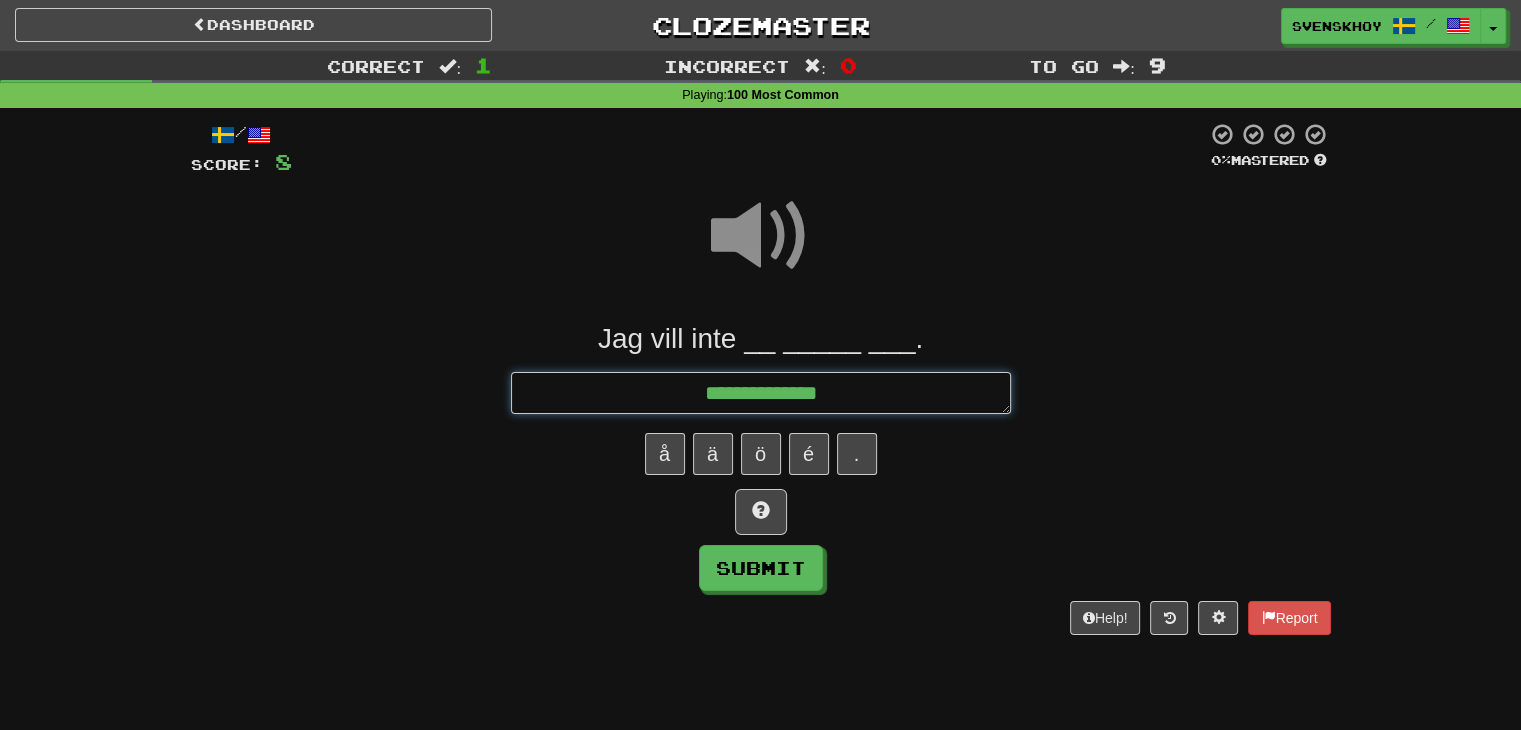 click on "**********" at bounding box center (761, 393) 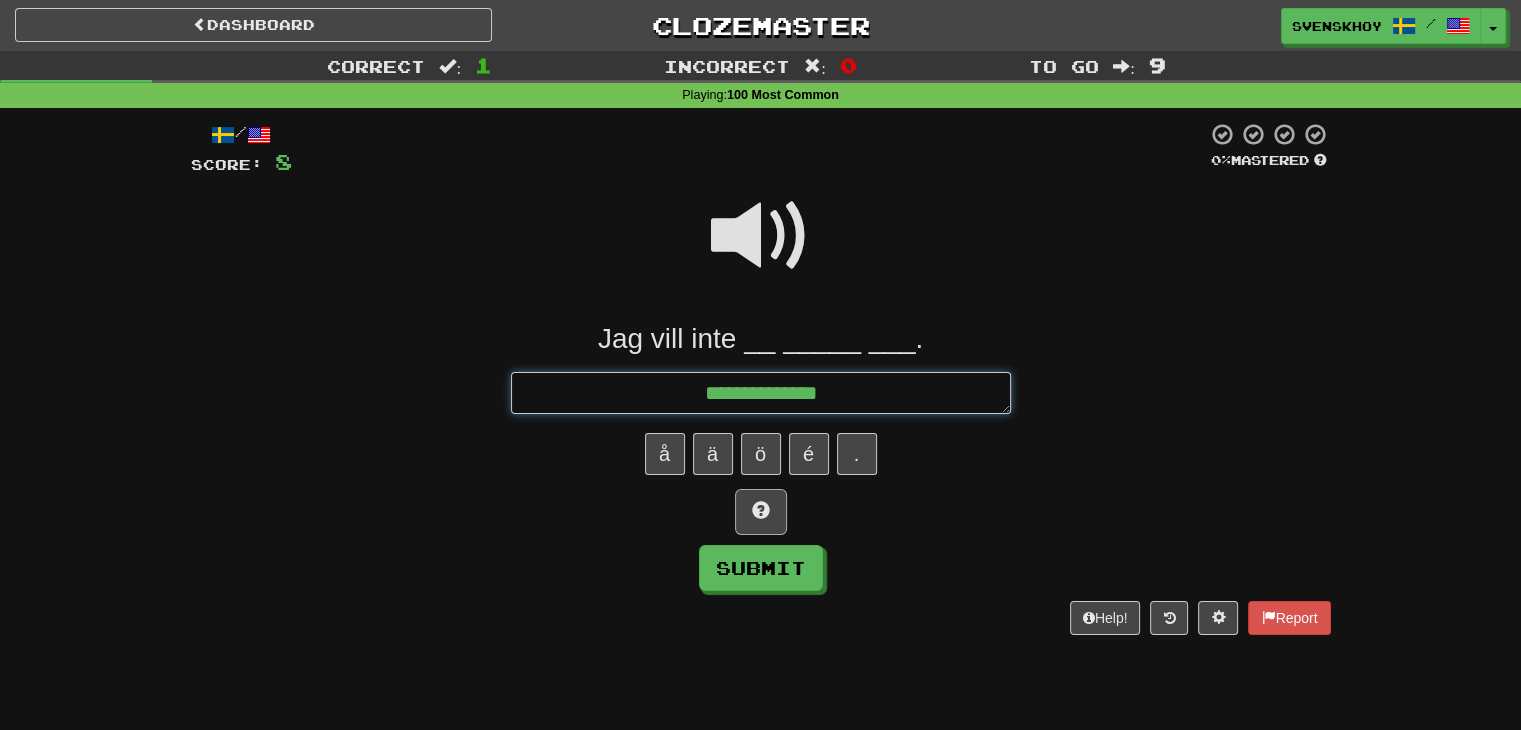 type on "*" 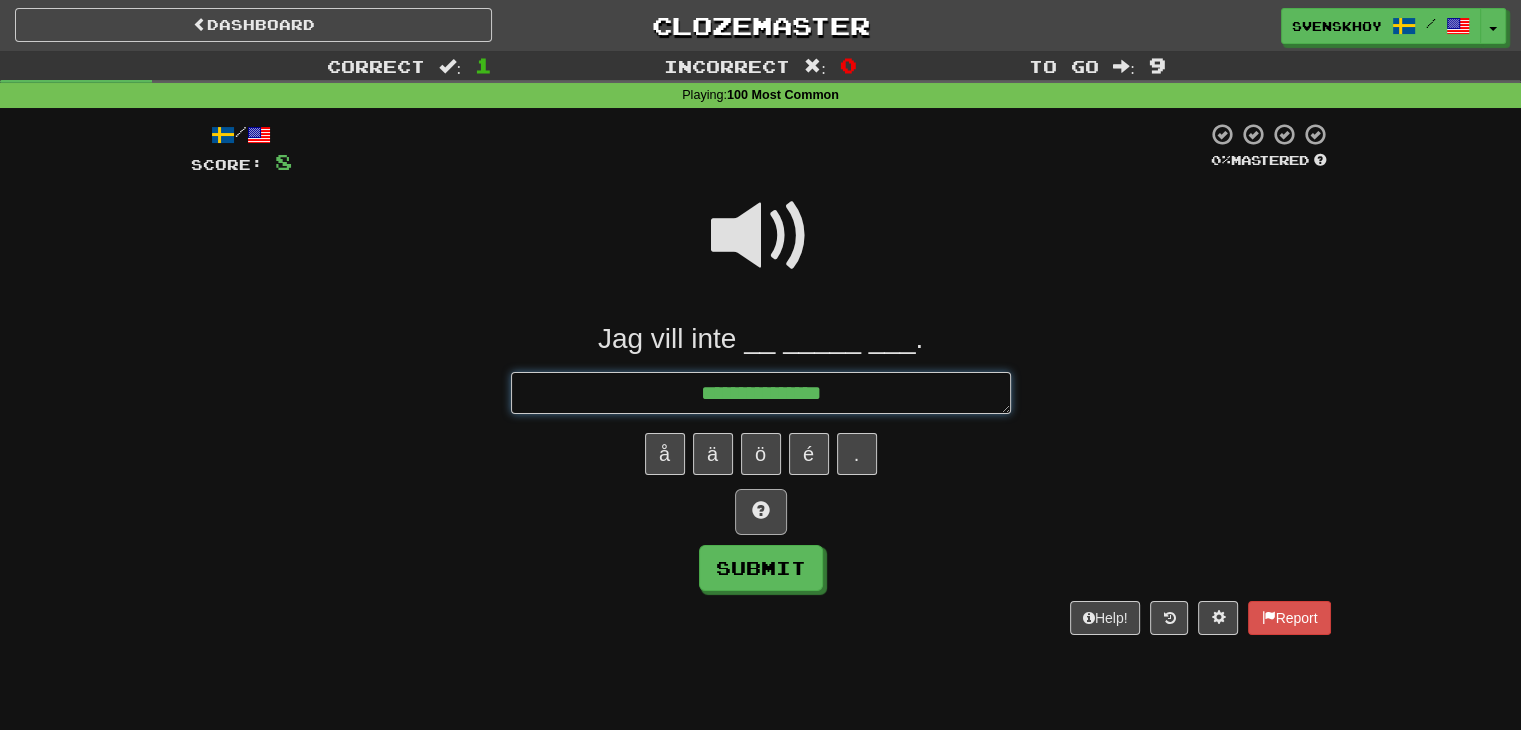 type on "**********" 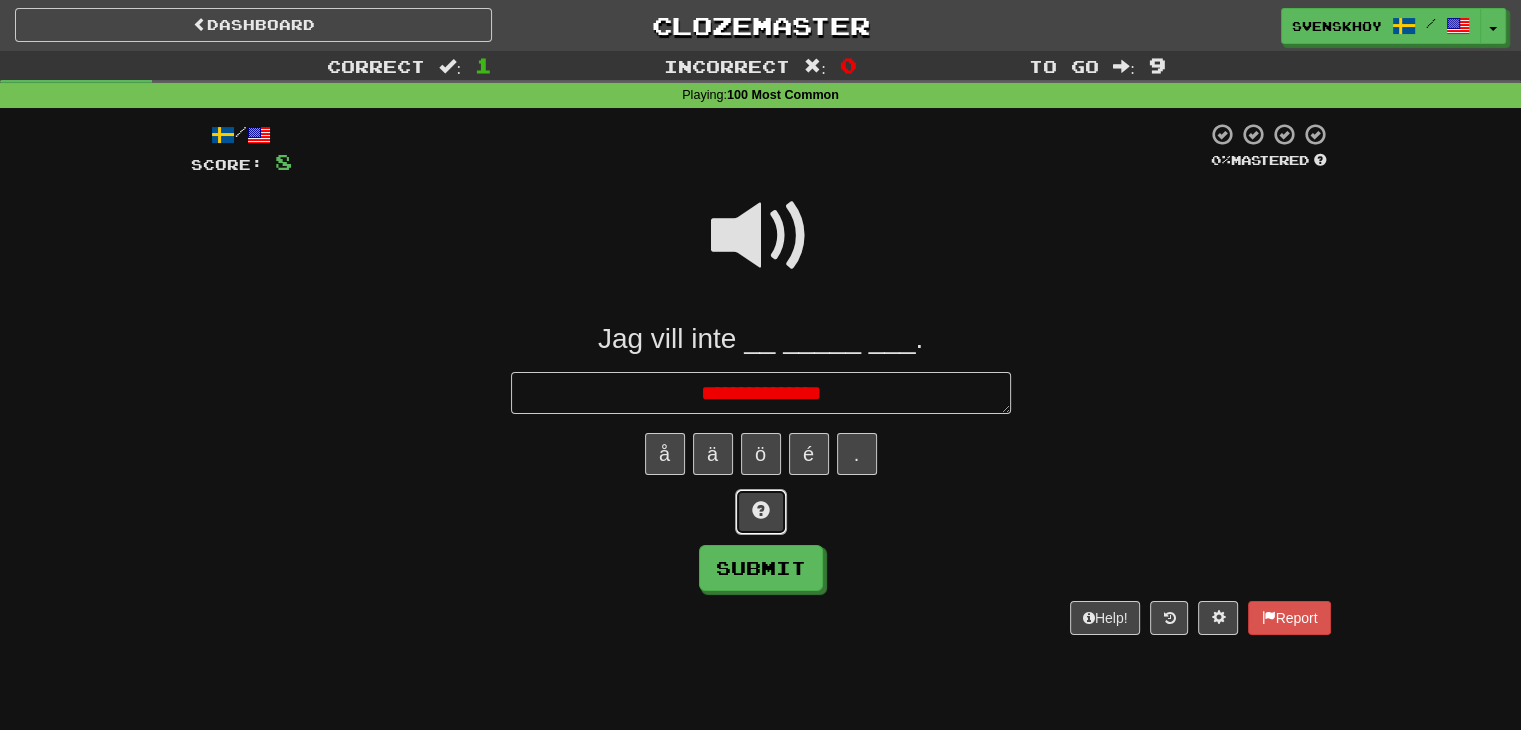 click at bounding box center (761, 510) 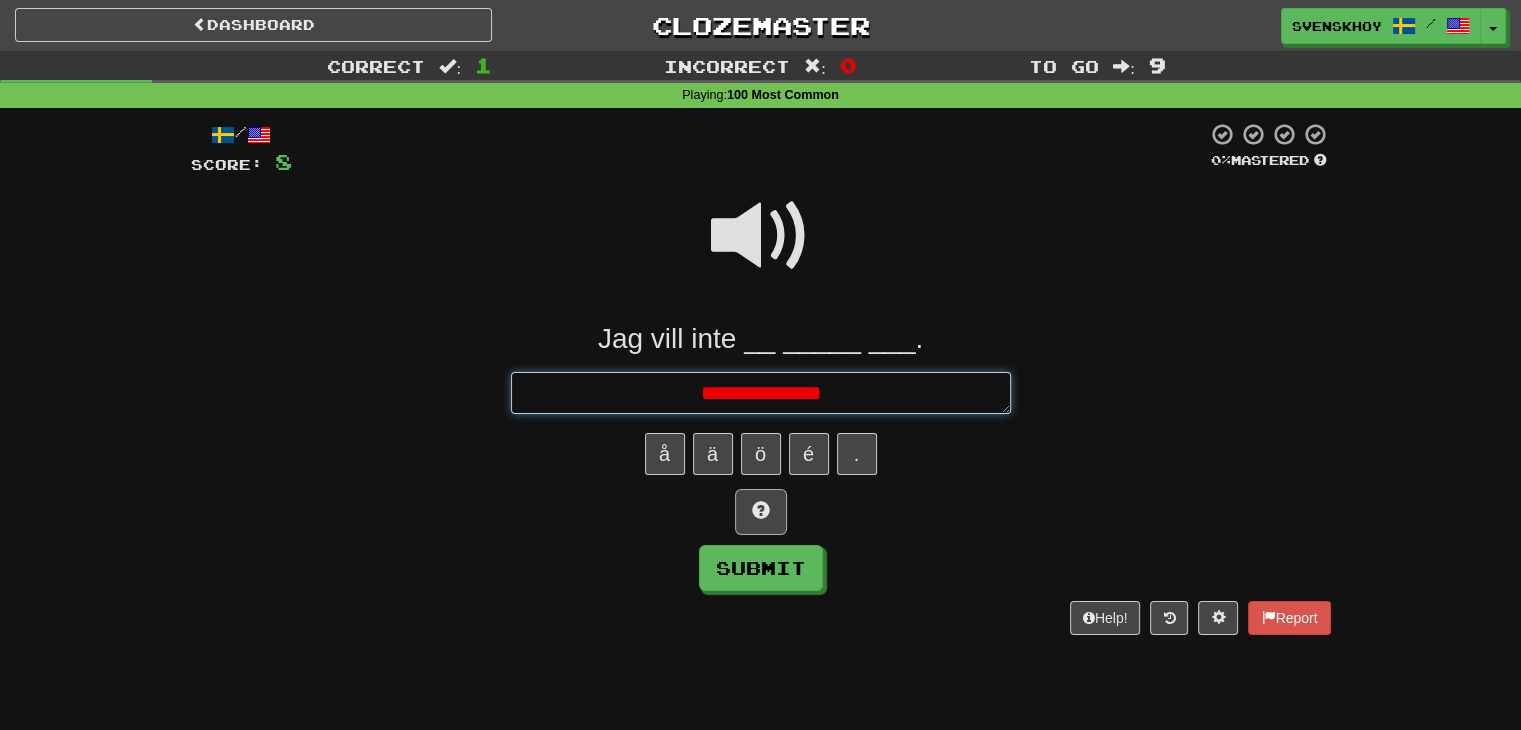 type on "*" 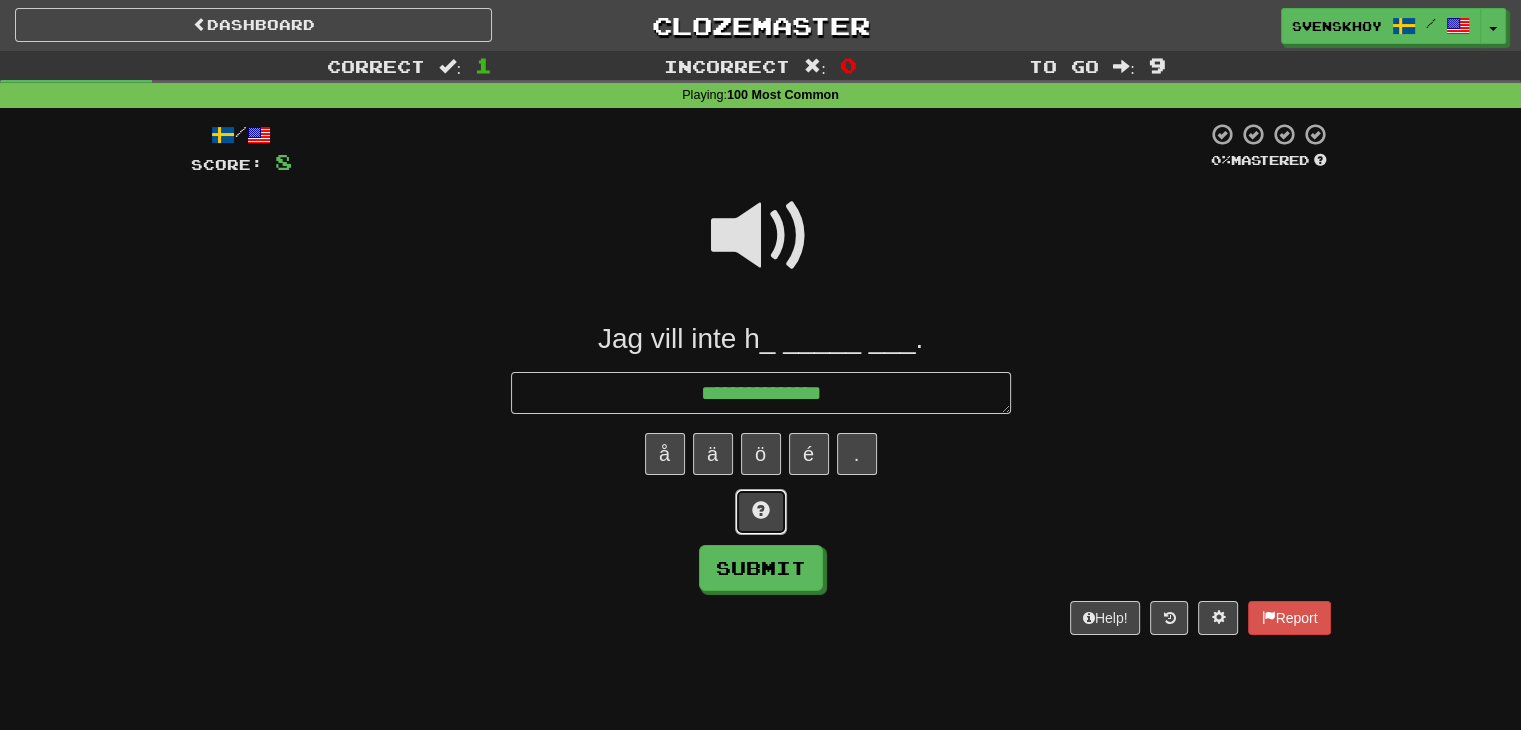 click at bounding box center (761, 510) 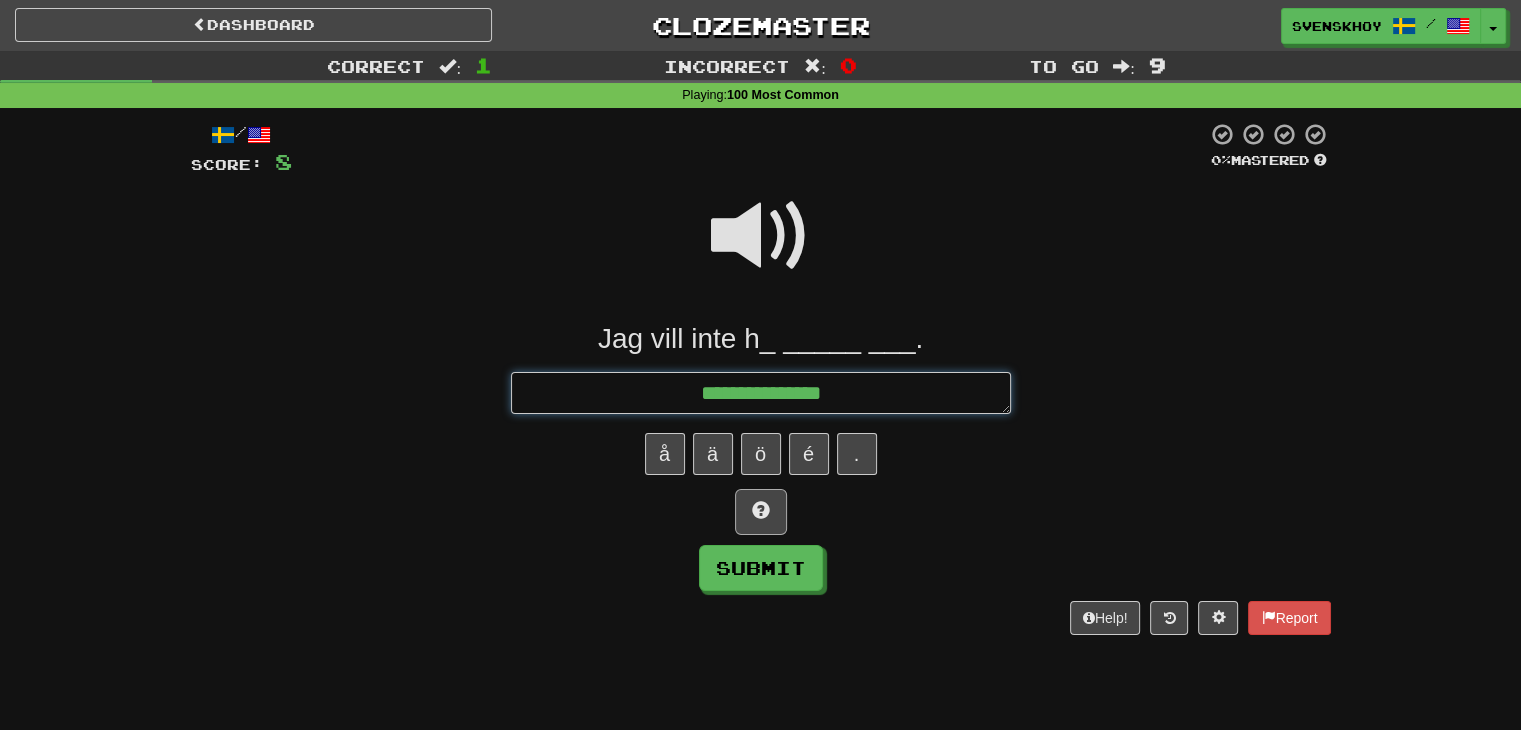 type on "*" 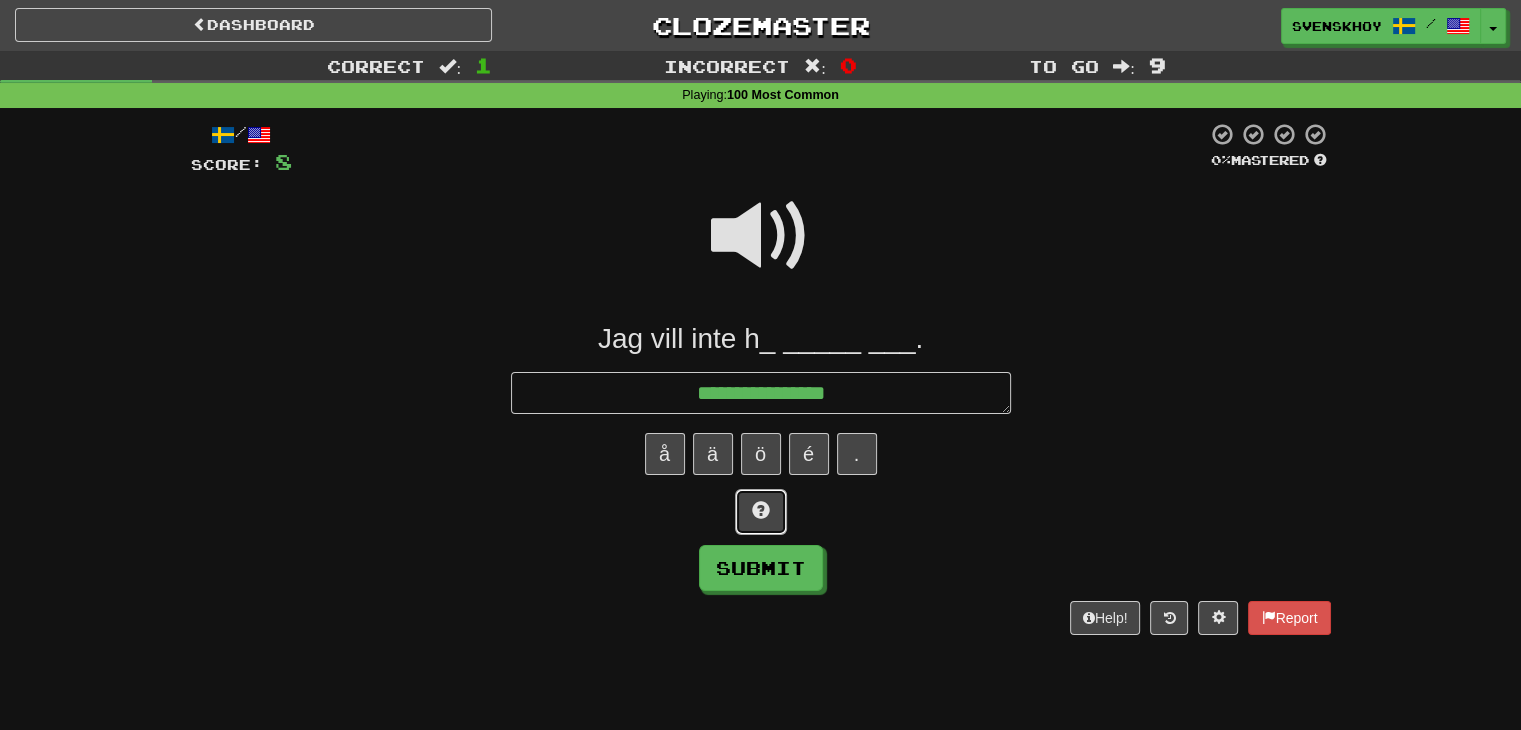 click at bounding box center (761, 510) 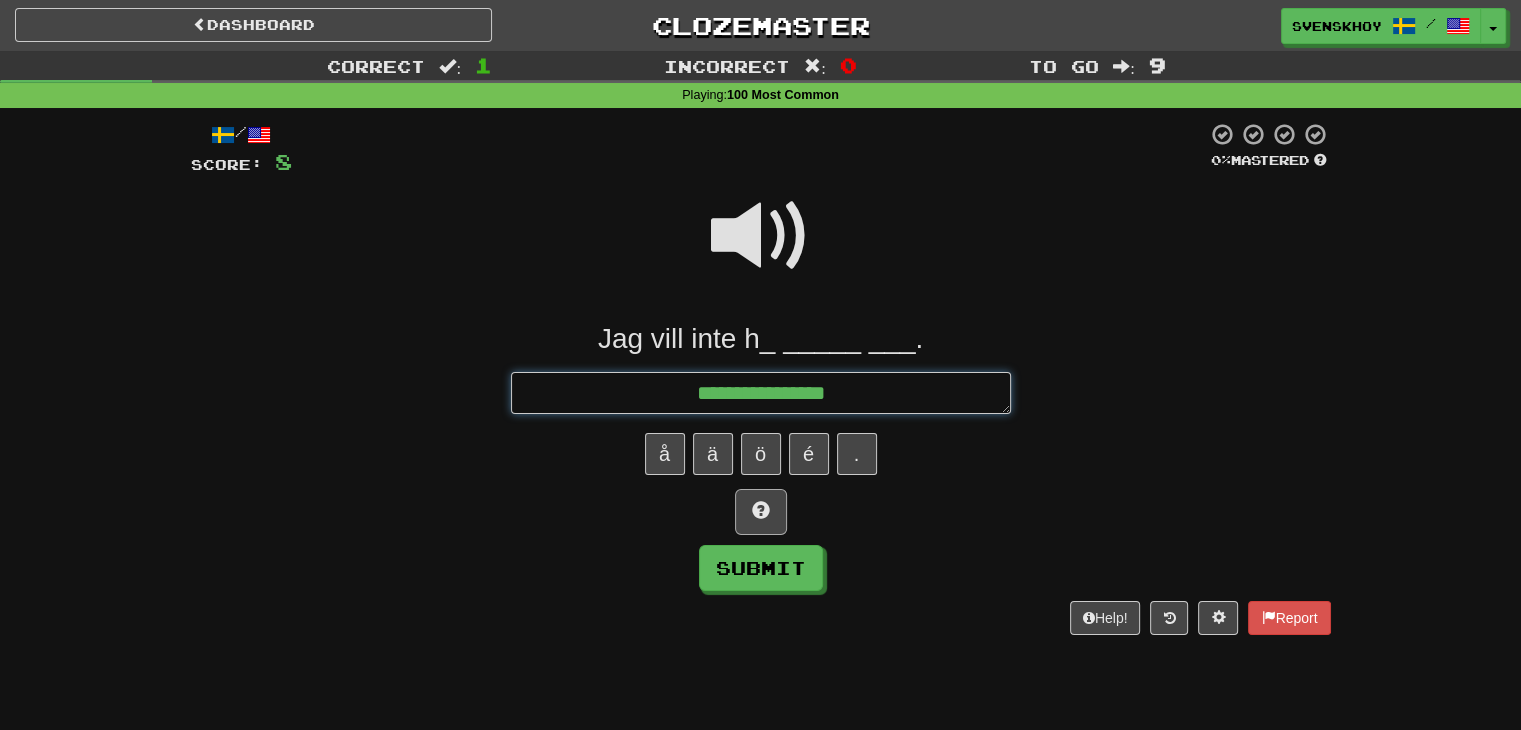 type on "*" 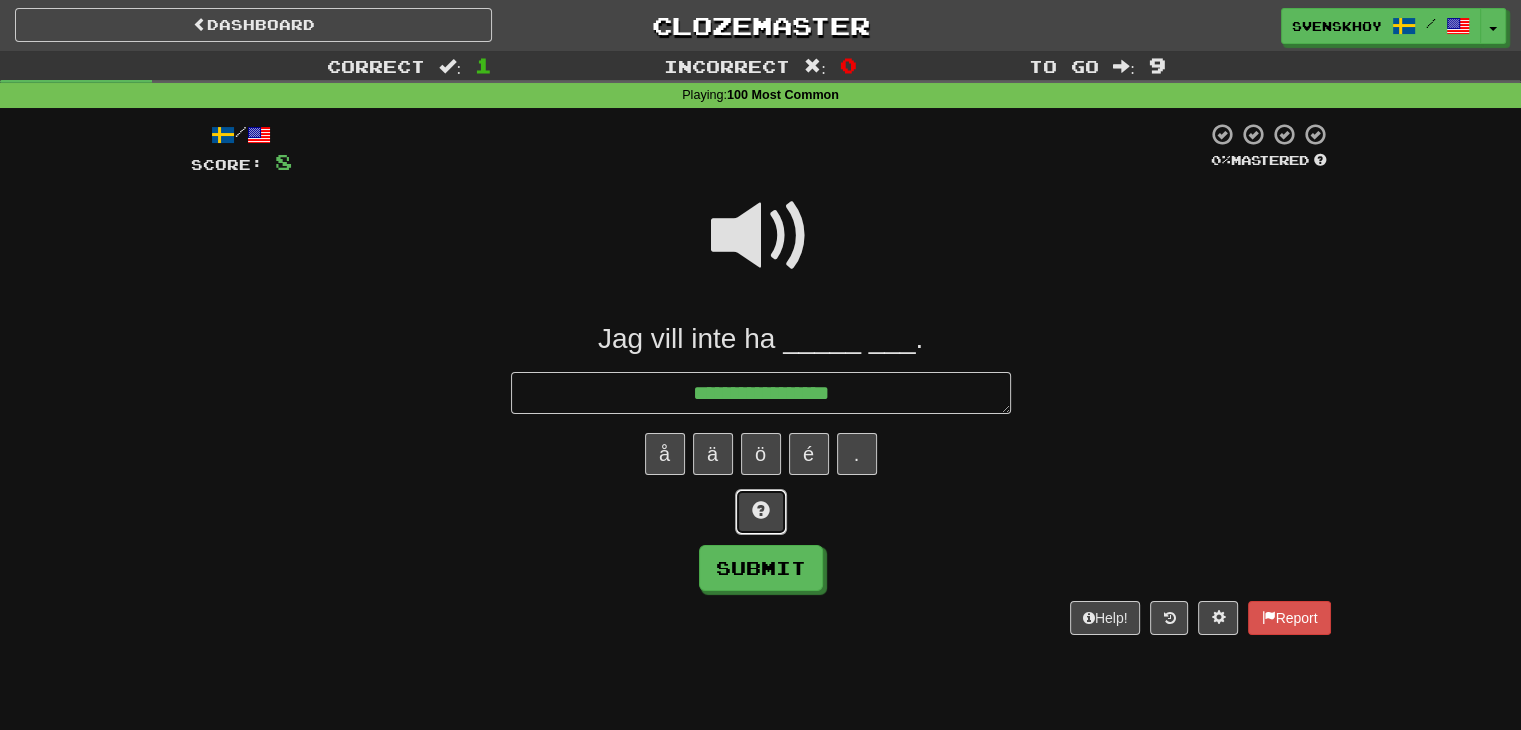 click at bounding box center [761, 510] 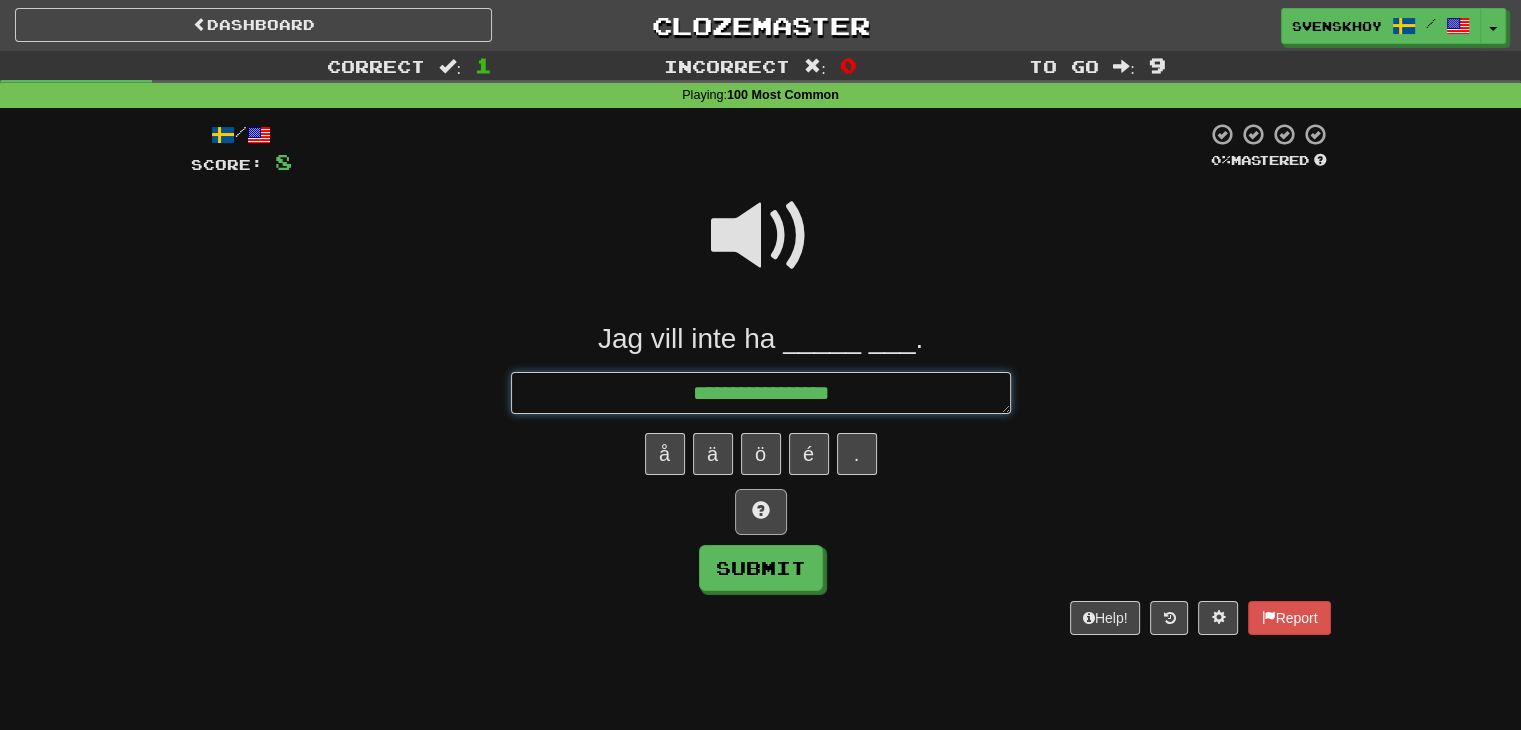 type on "*" 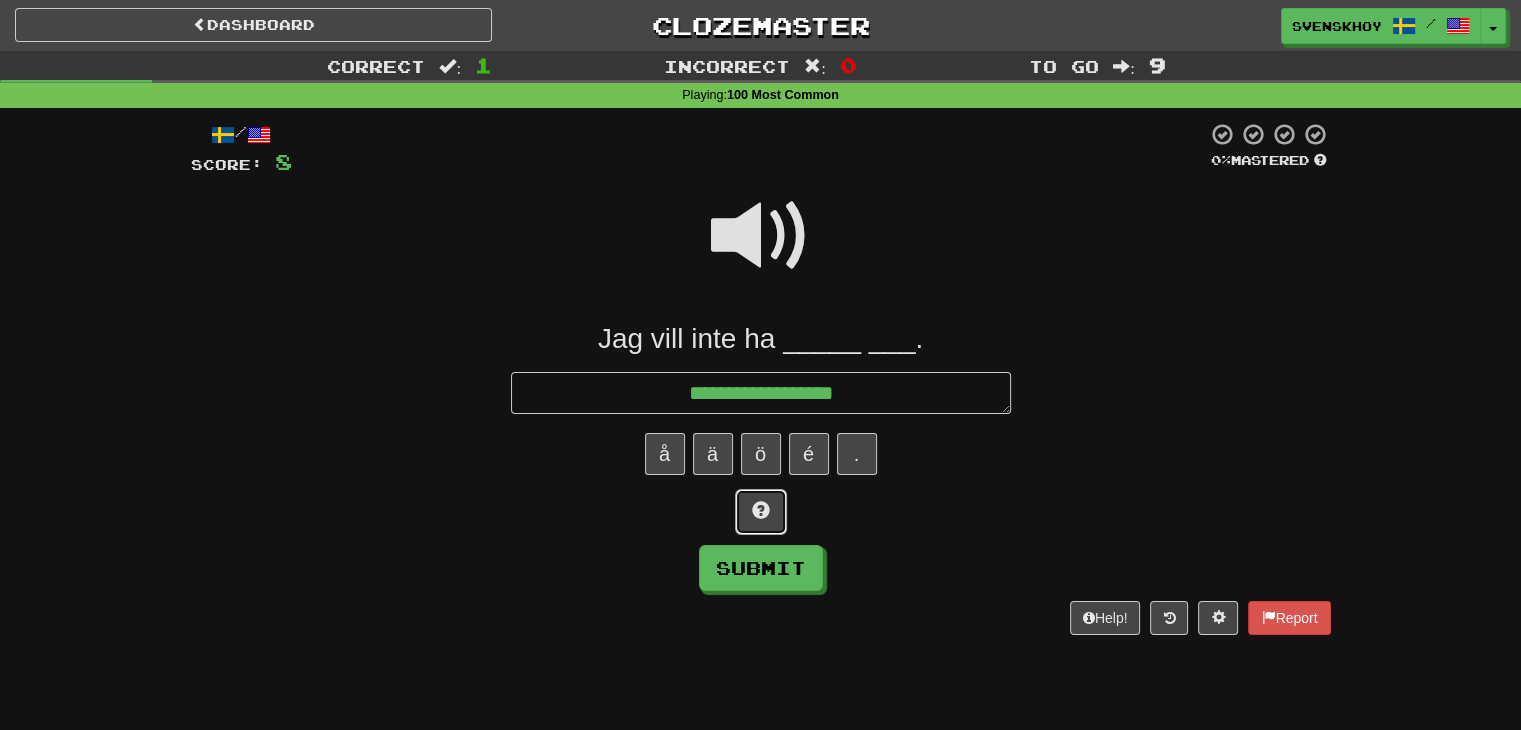 click at bounding box center [761, 510] 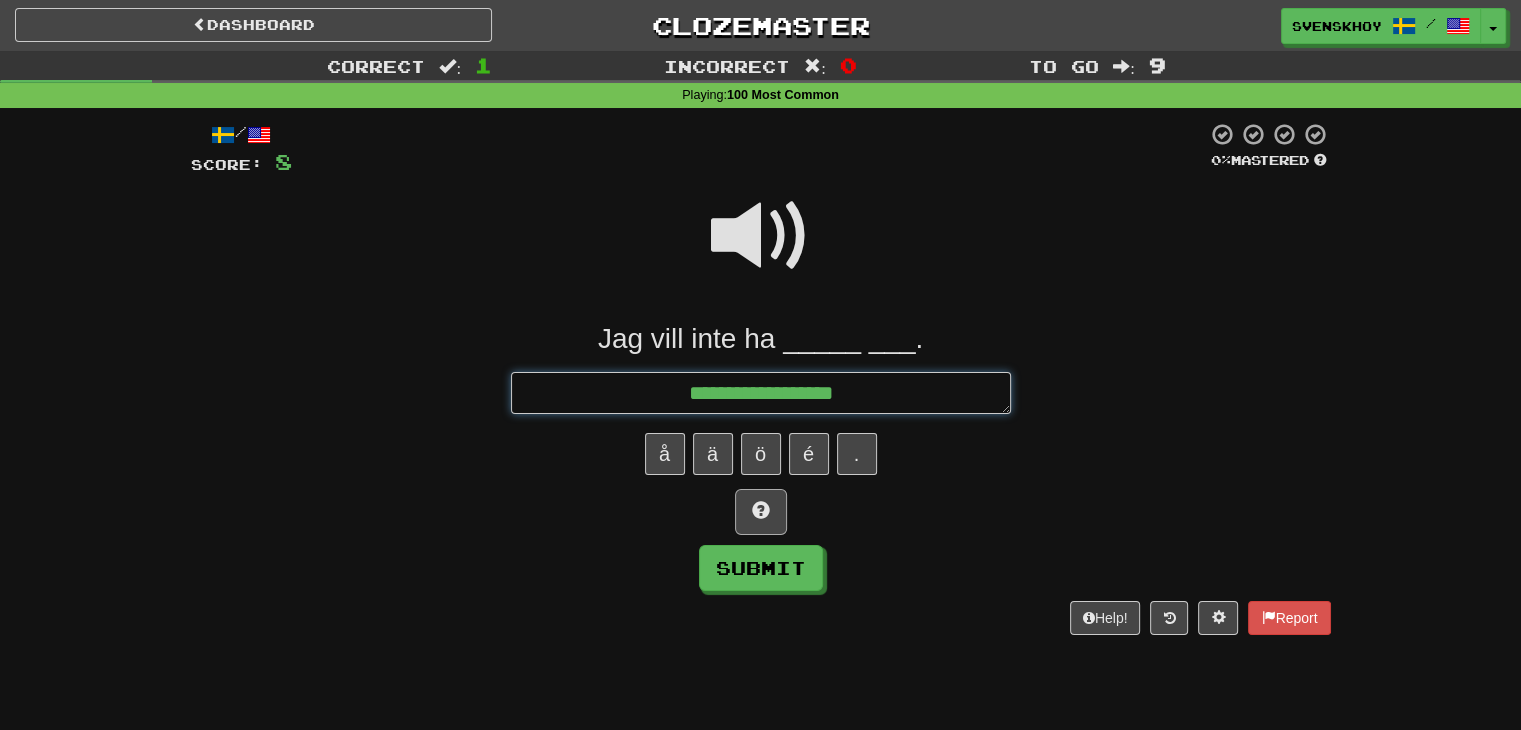 type on "*" 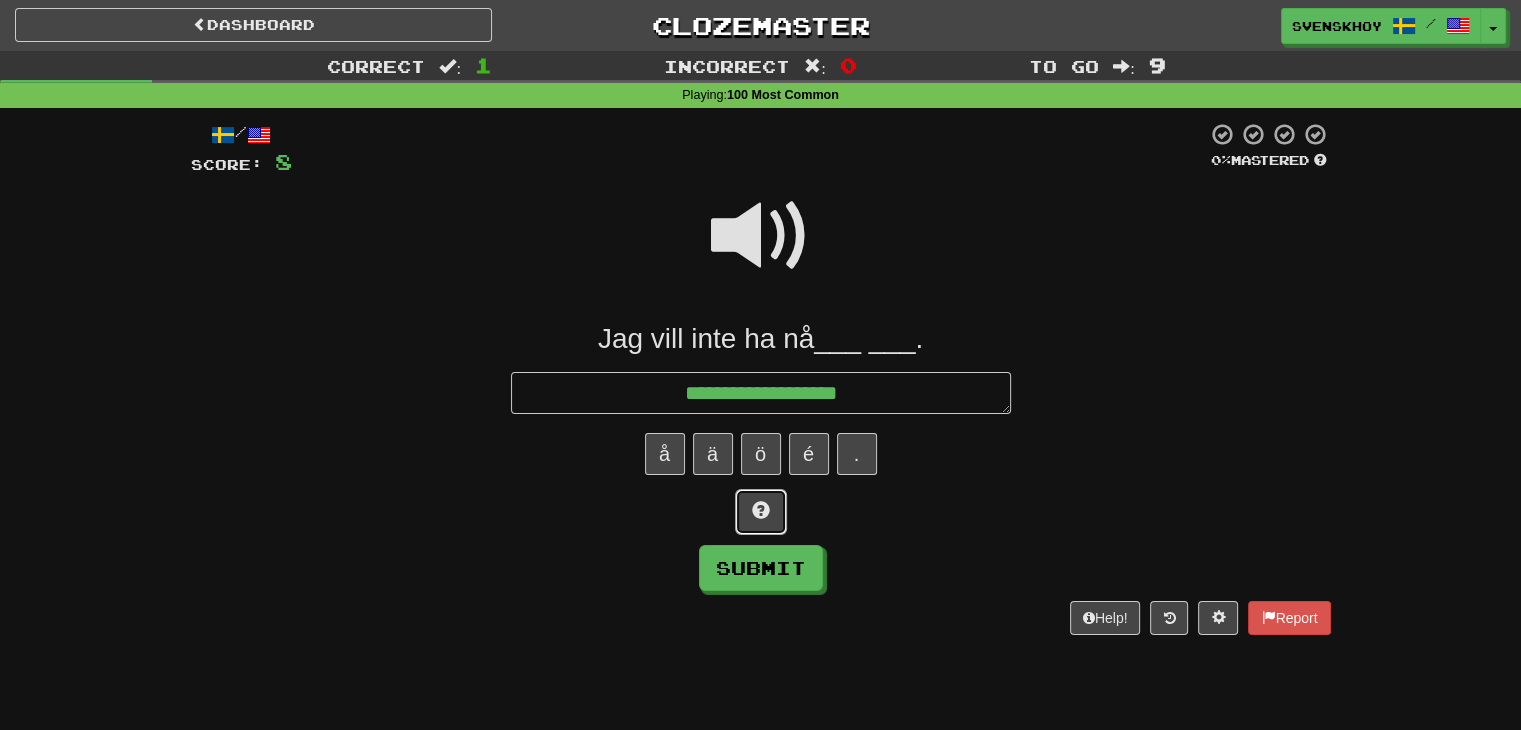 click at bounding box center (761, 510) 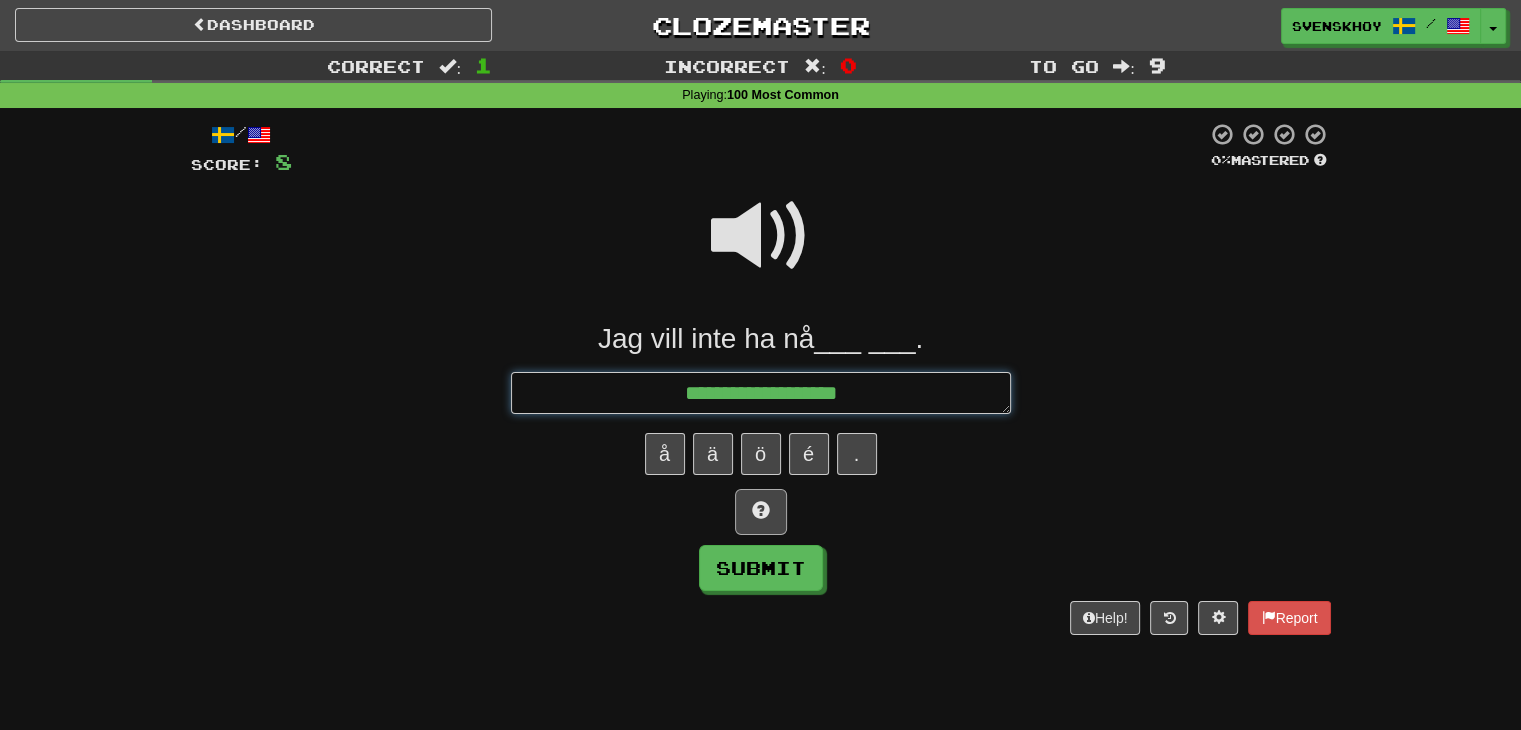 type on "*" 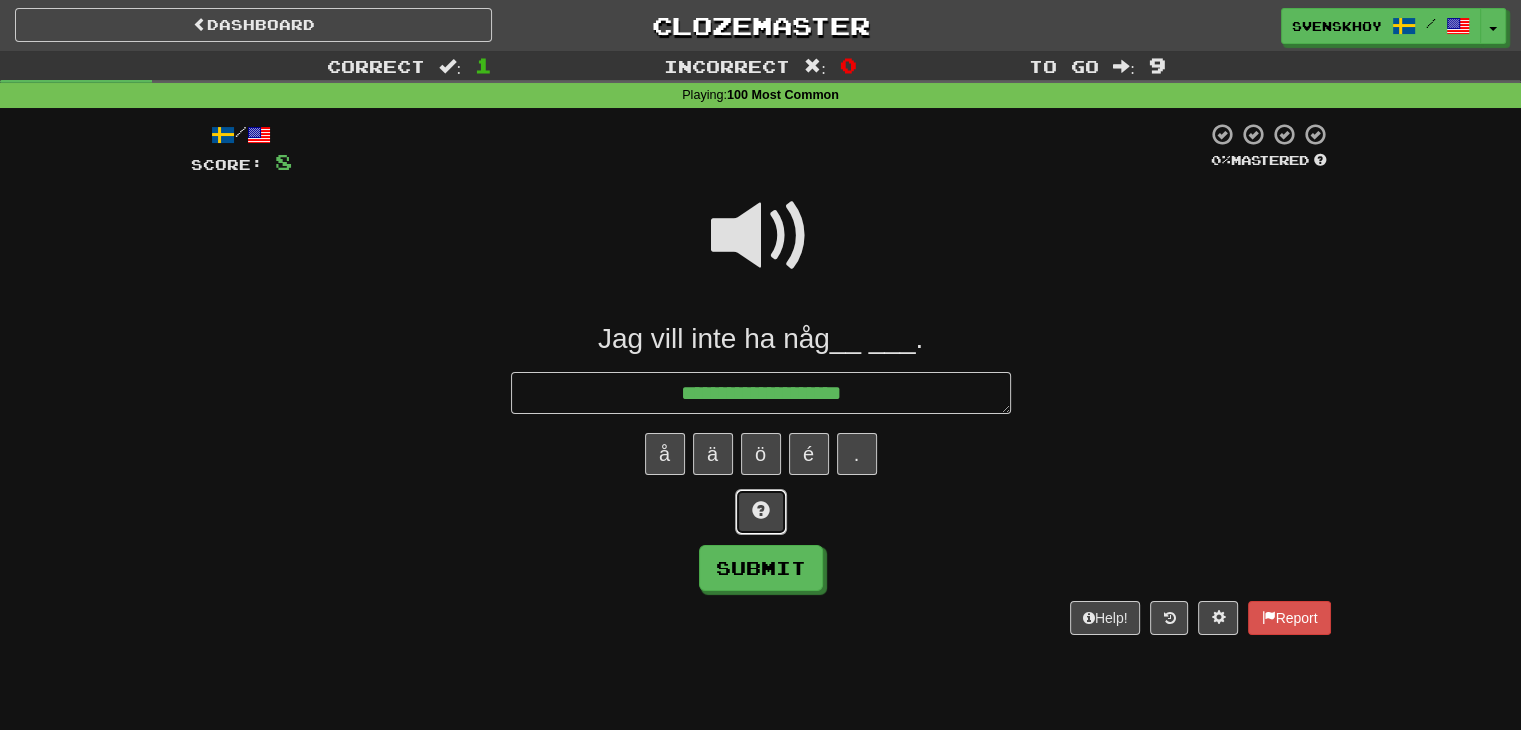 click at bounding box center [761, 510] 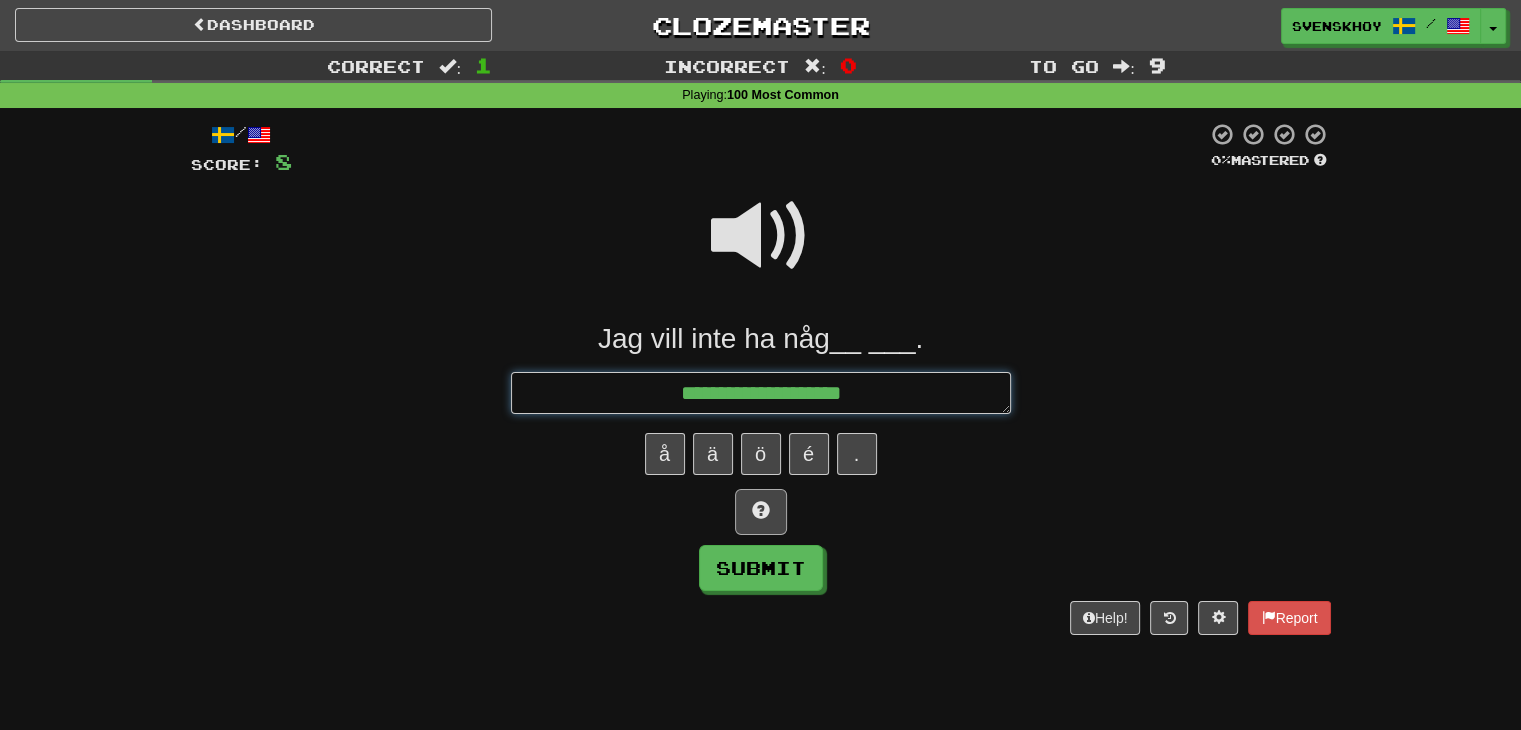 type on "*" 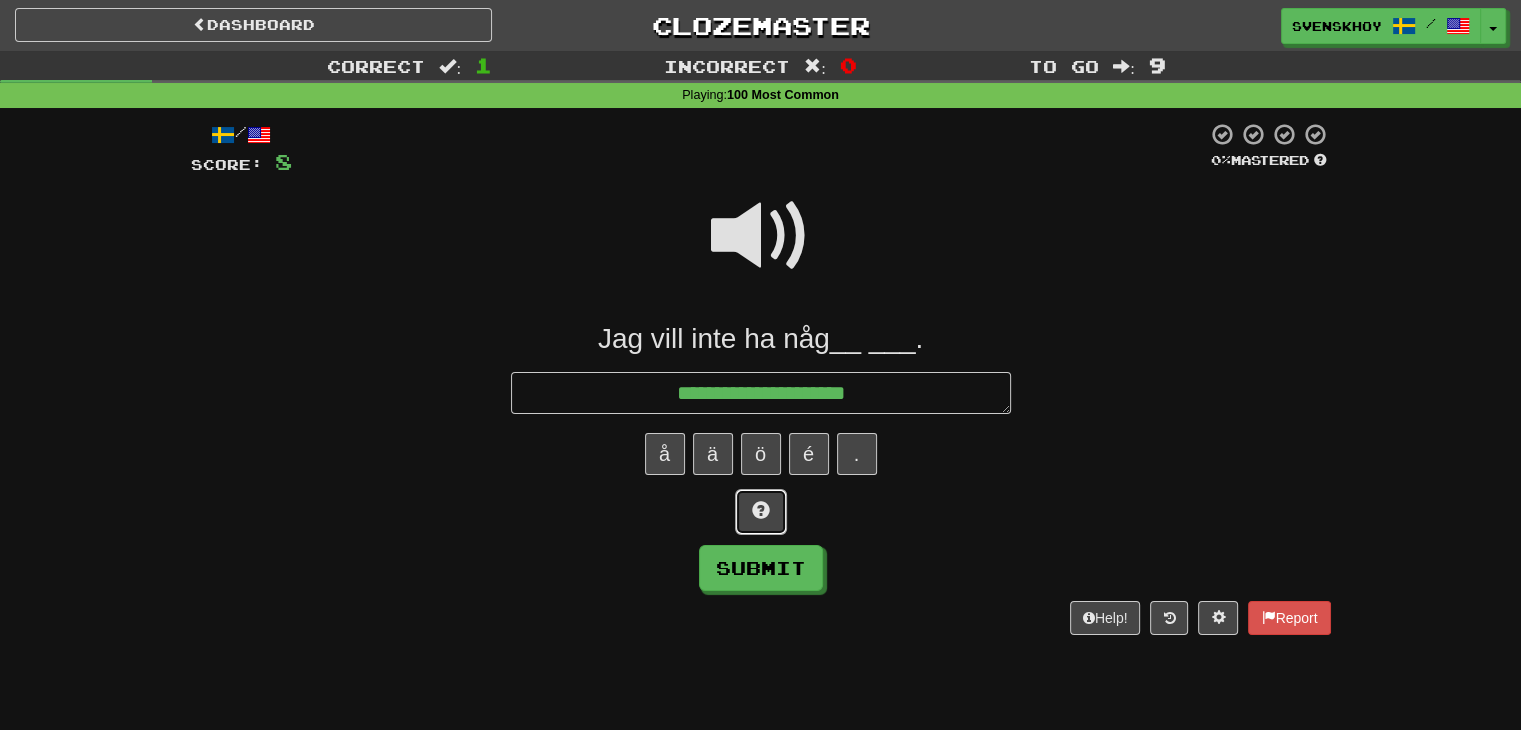 click at bounding box center (761, 510) 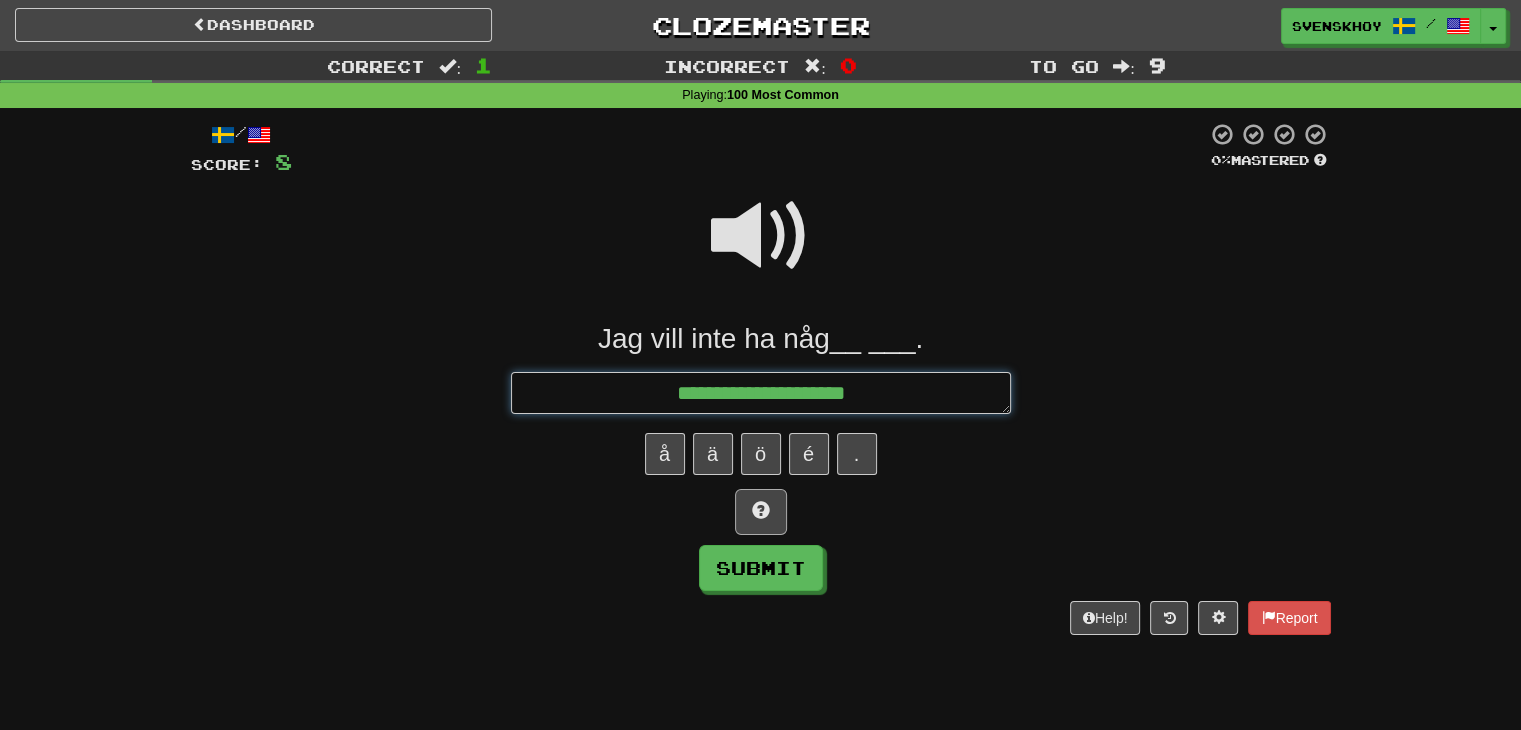 type on "*" 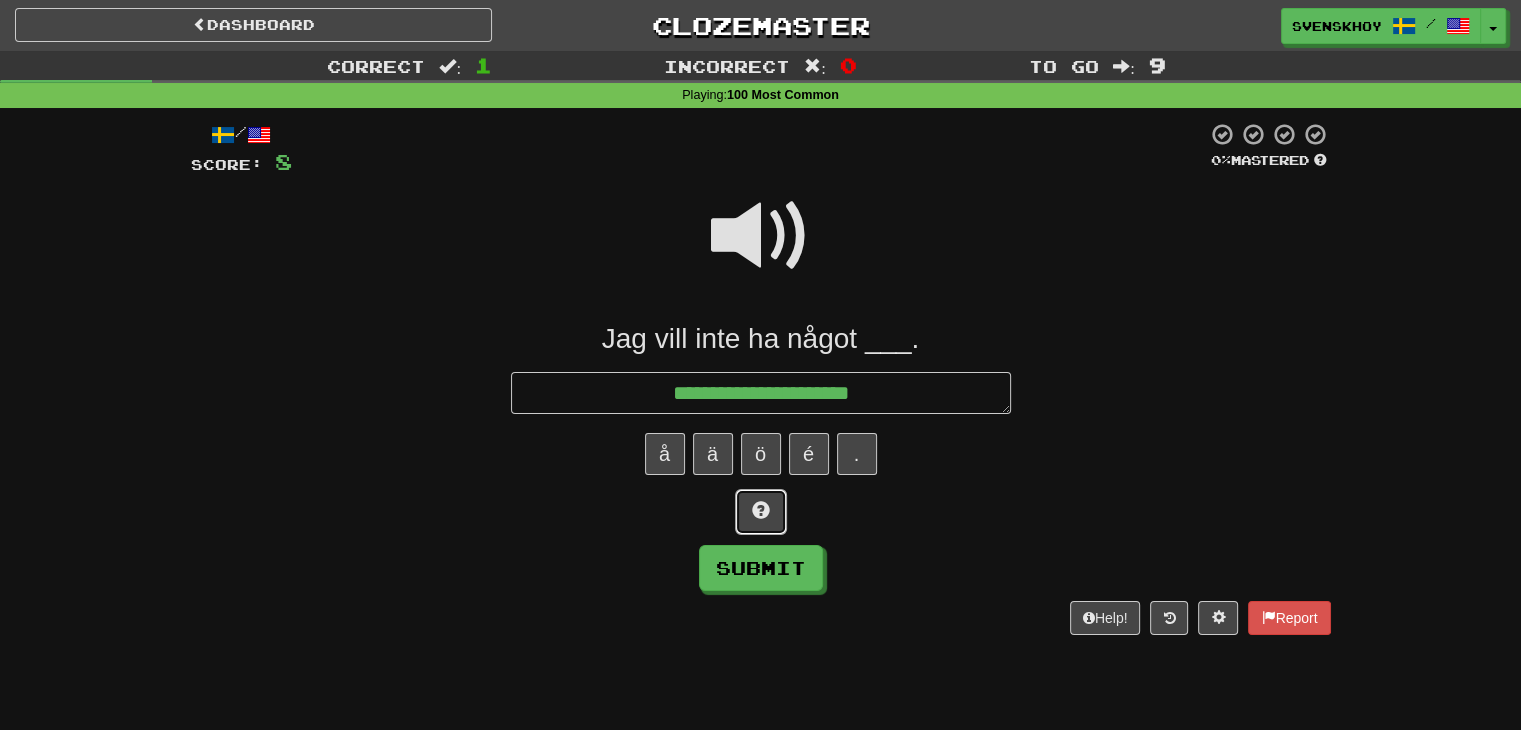 click at bounding box center (761, 510) 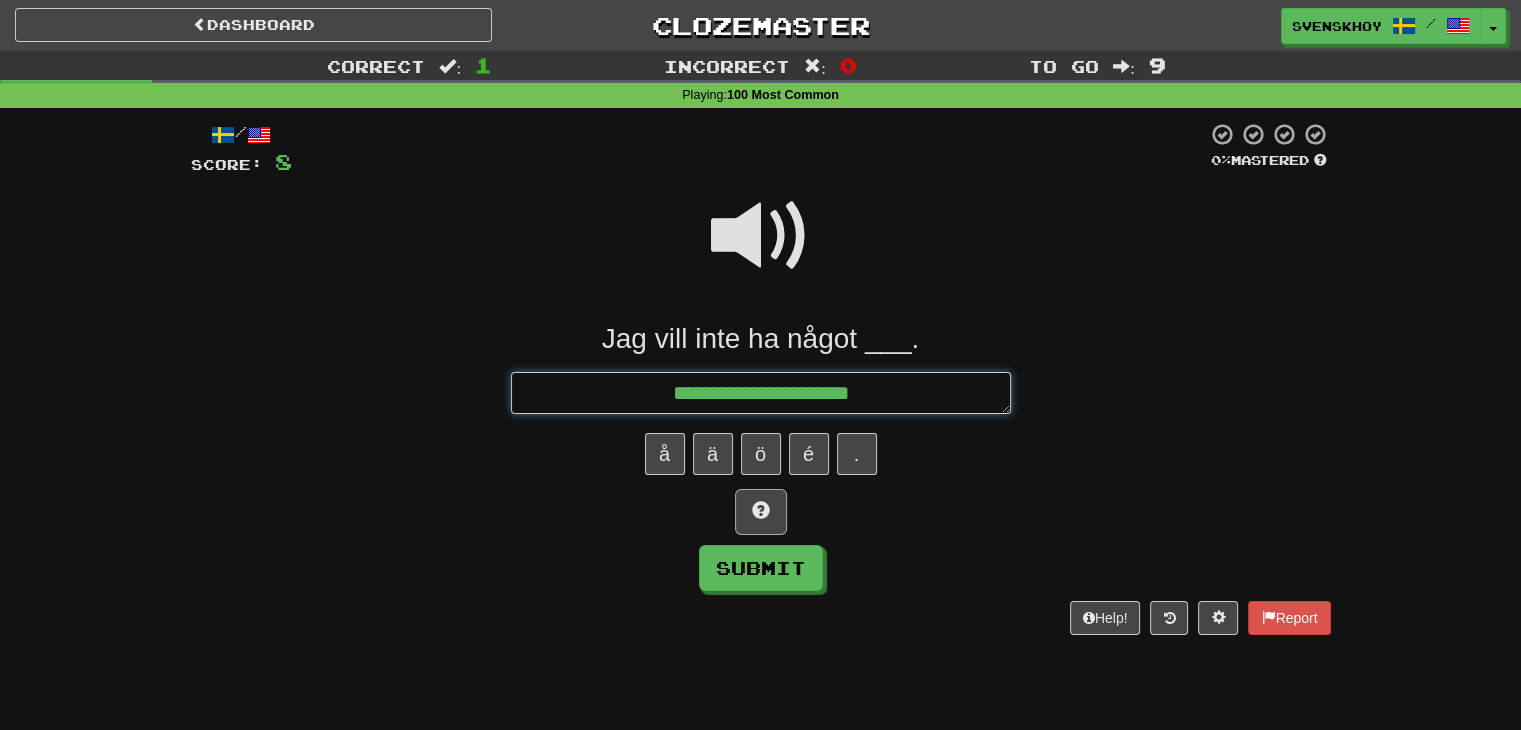 type on "*" 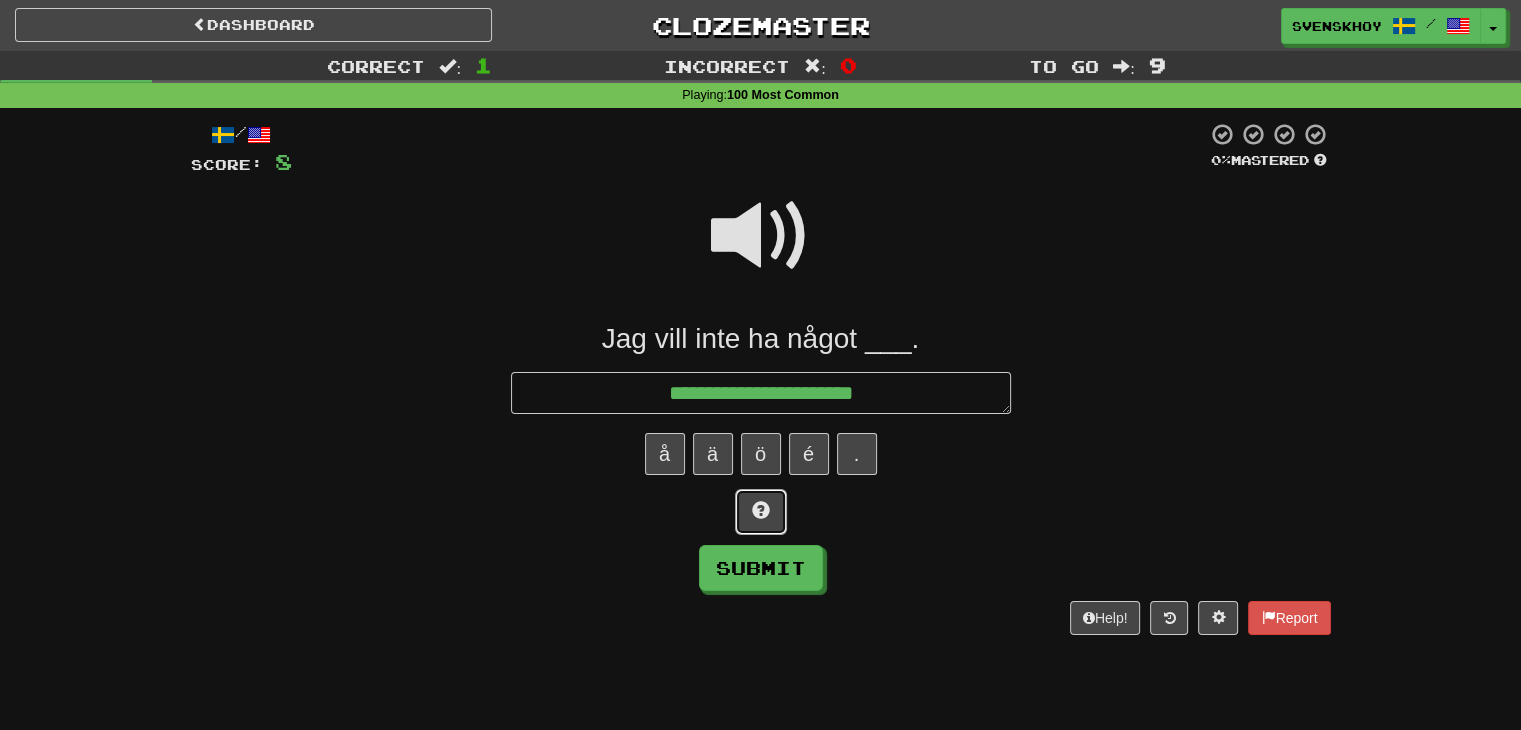 click at bounding box center (761, 510) 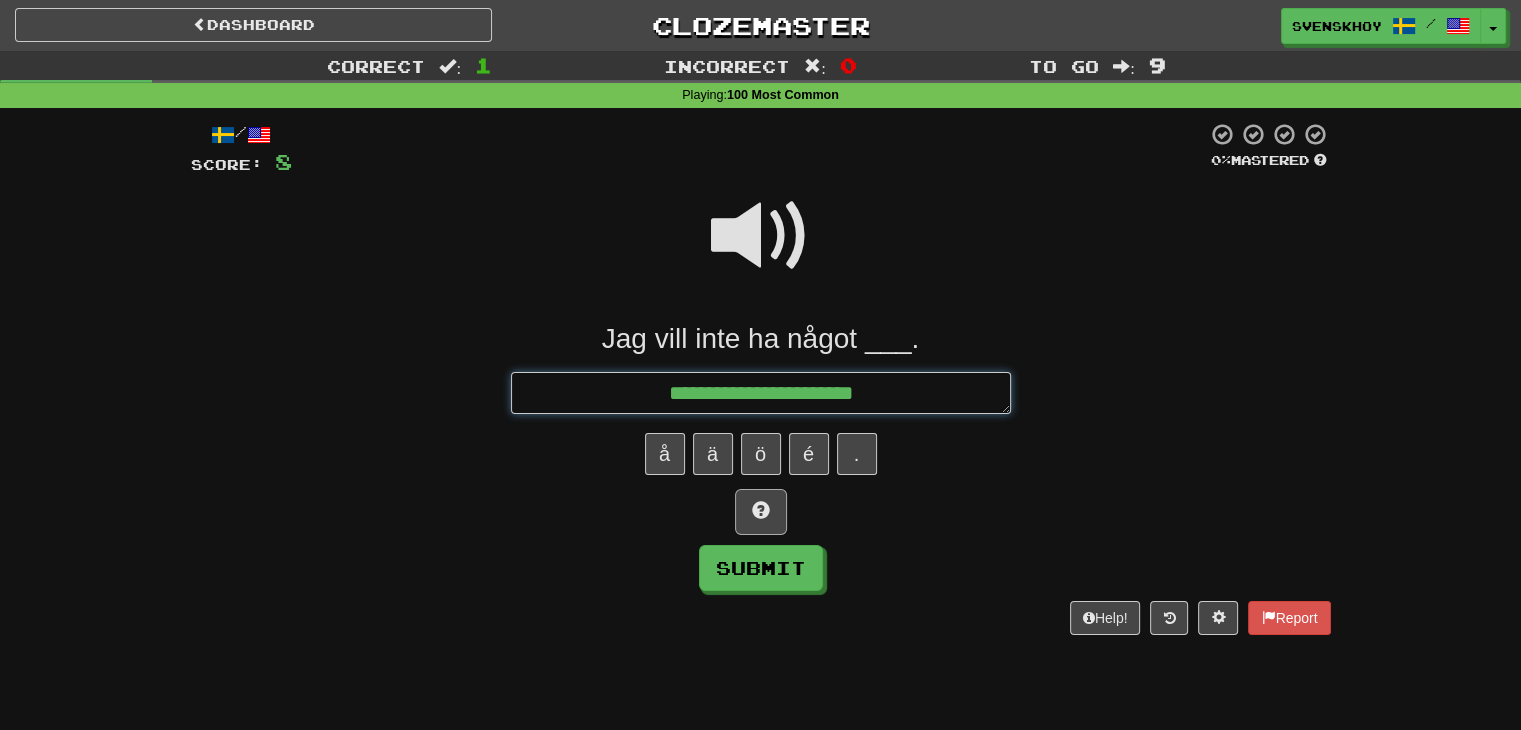 type on "*" 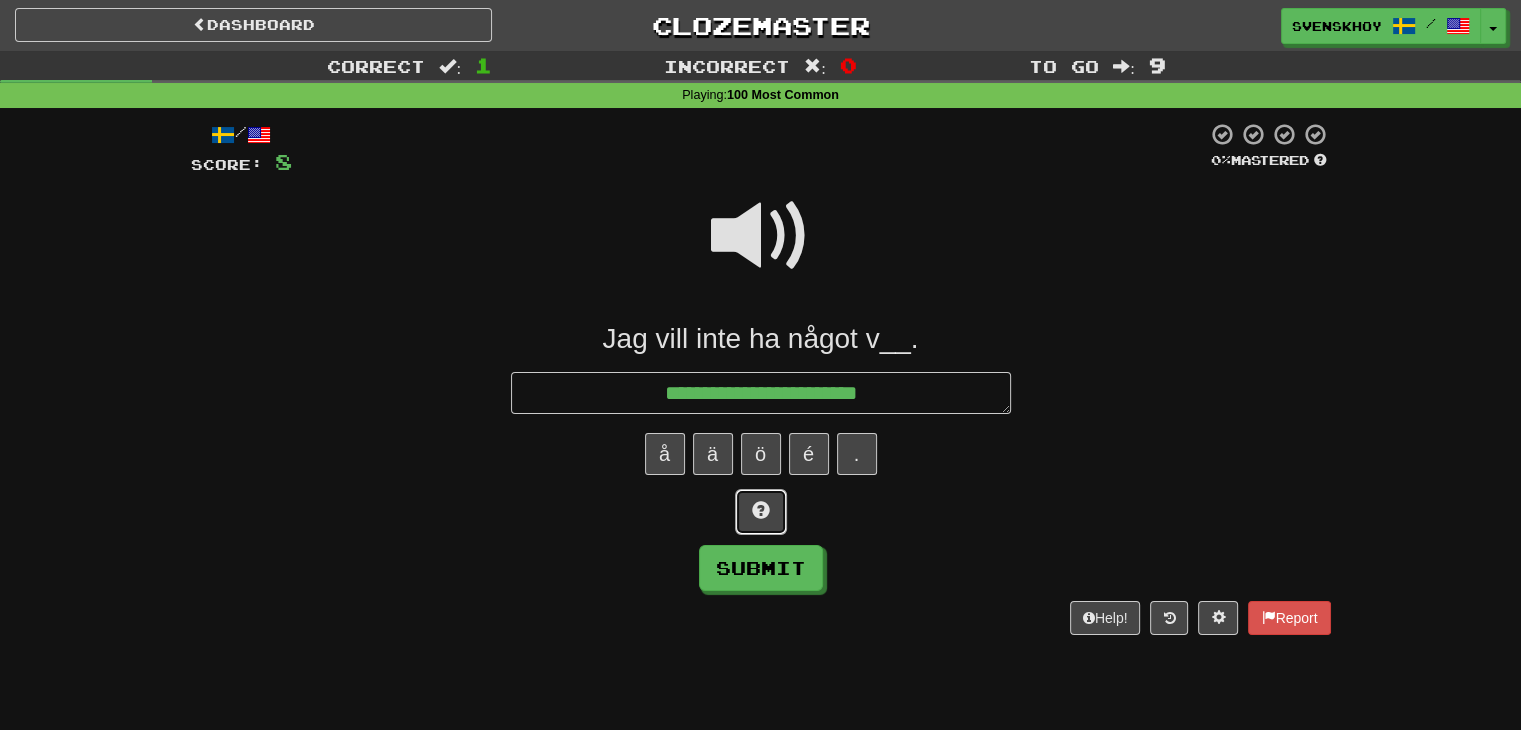 click at bounding box center (761, 510) 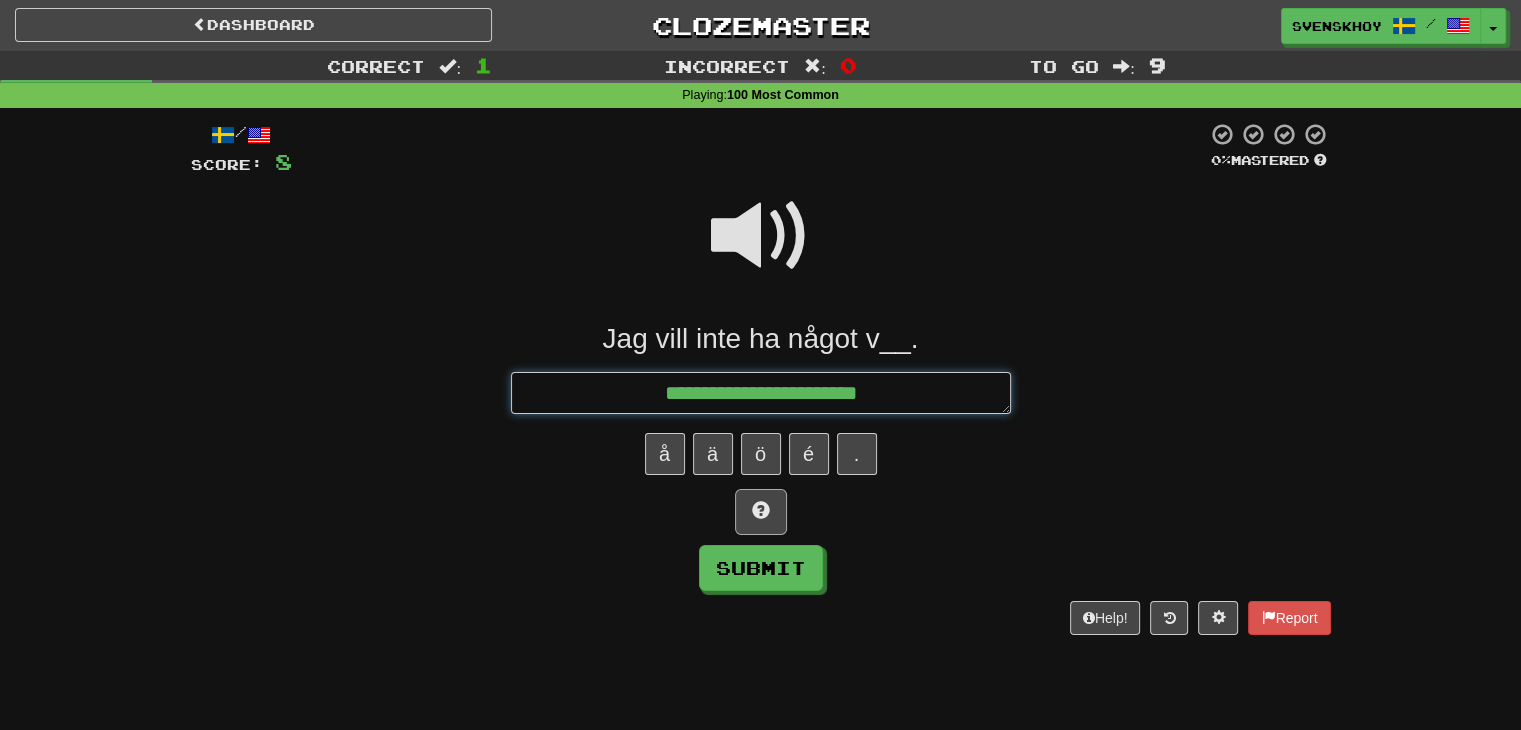 type on "*" 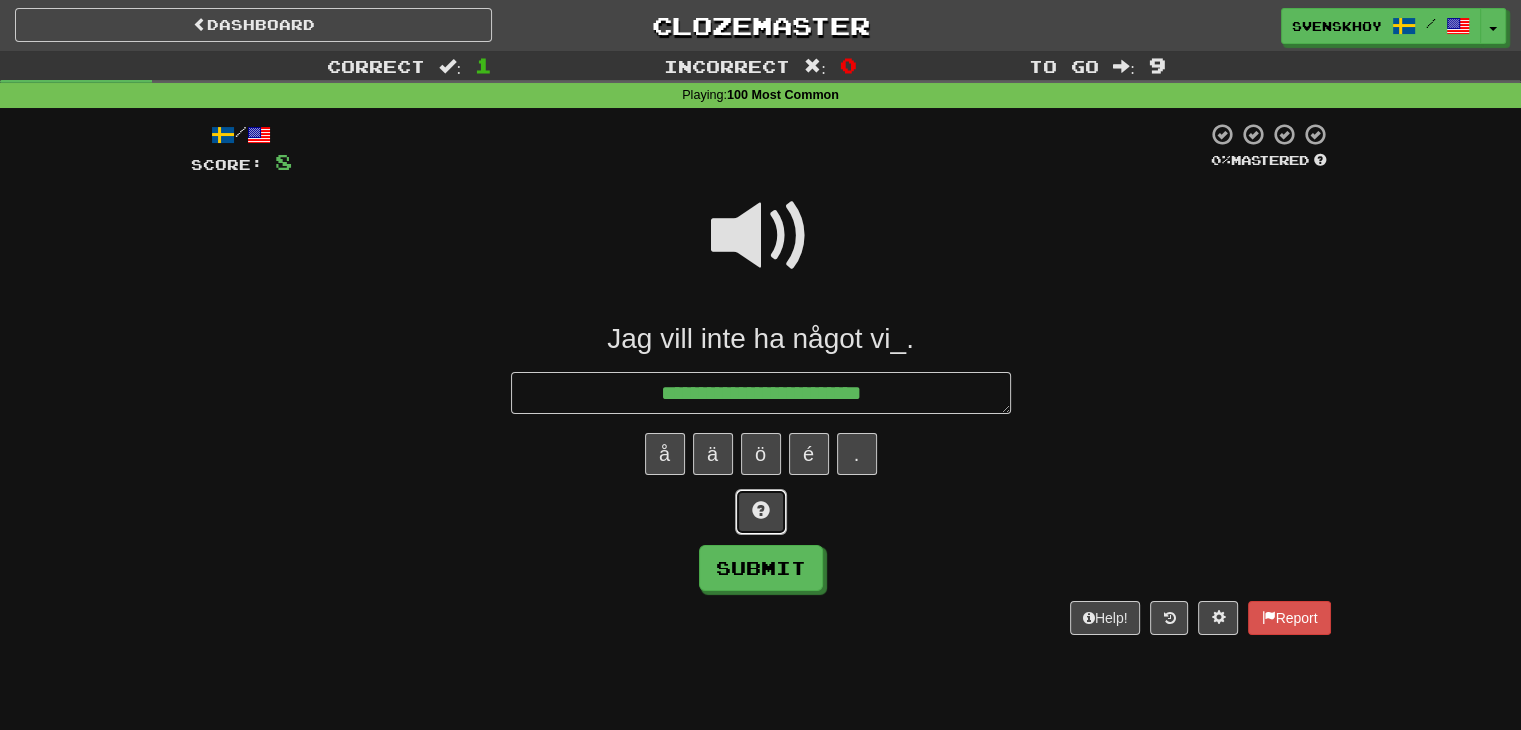 click at bounding box center [761, 510] 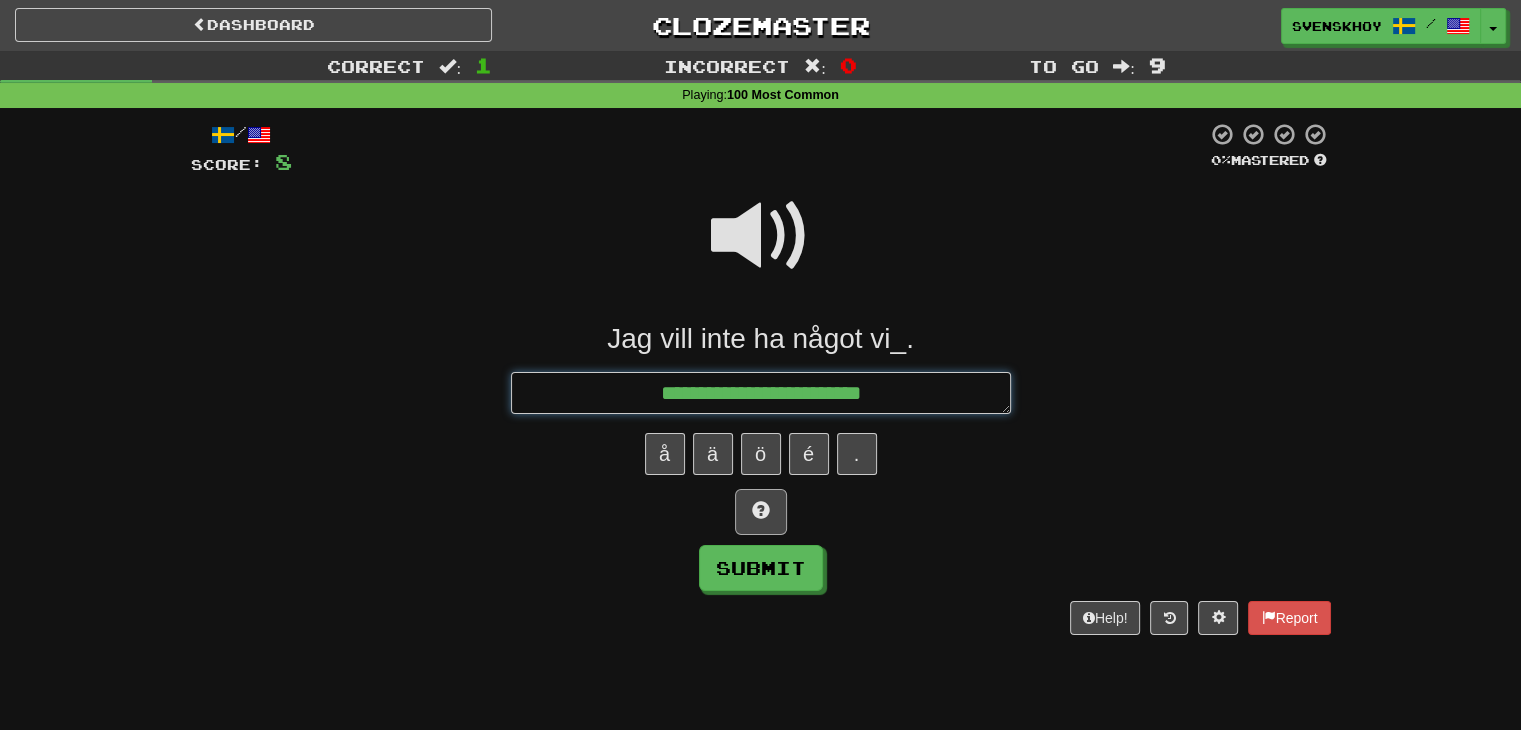 type on "*" 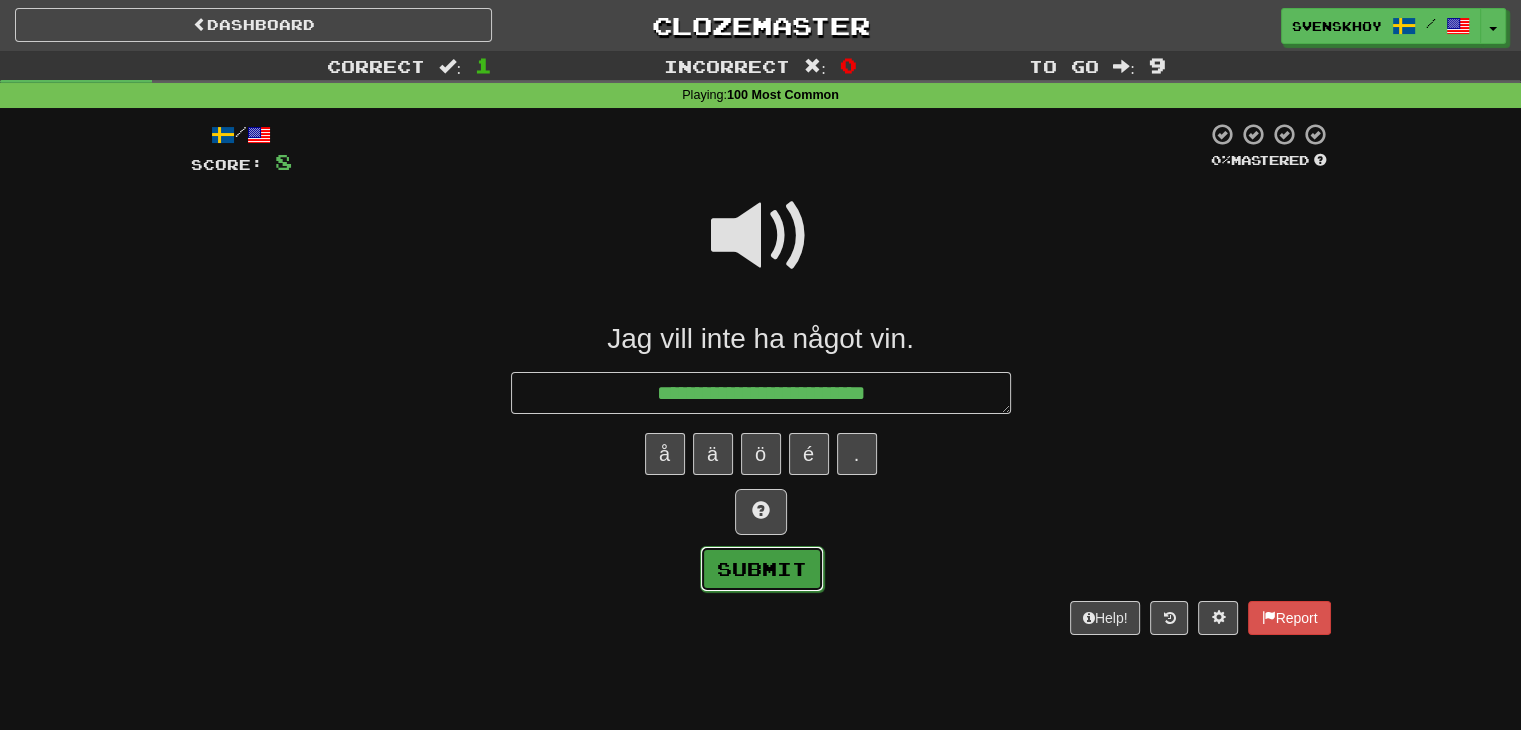 click on "Submit" at bounding box center (762, 569) 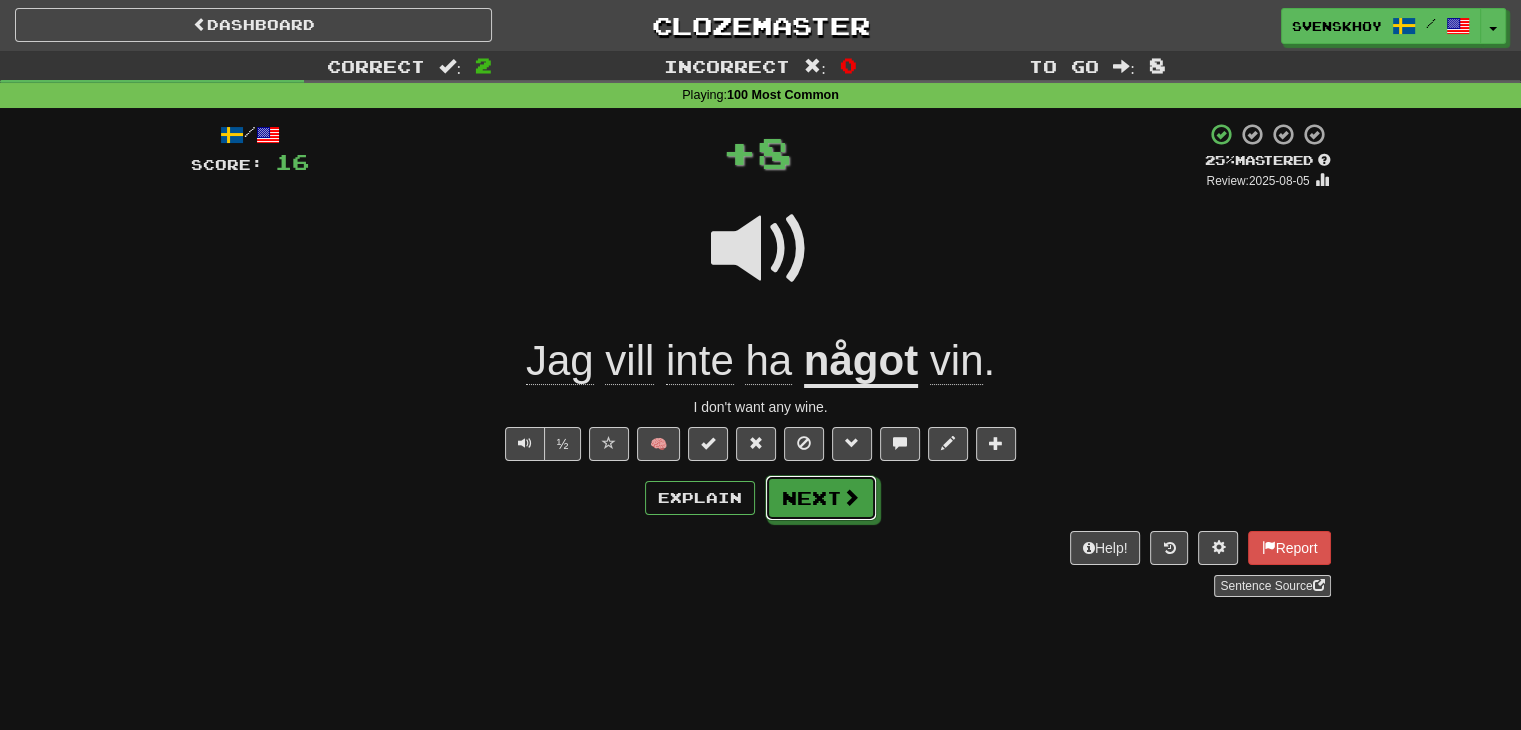 click on "Next" at bounding box center (821, 498) 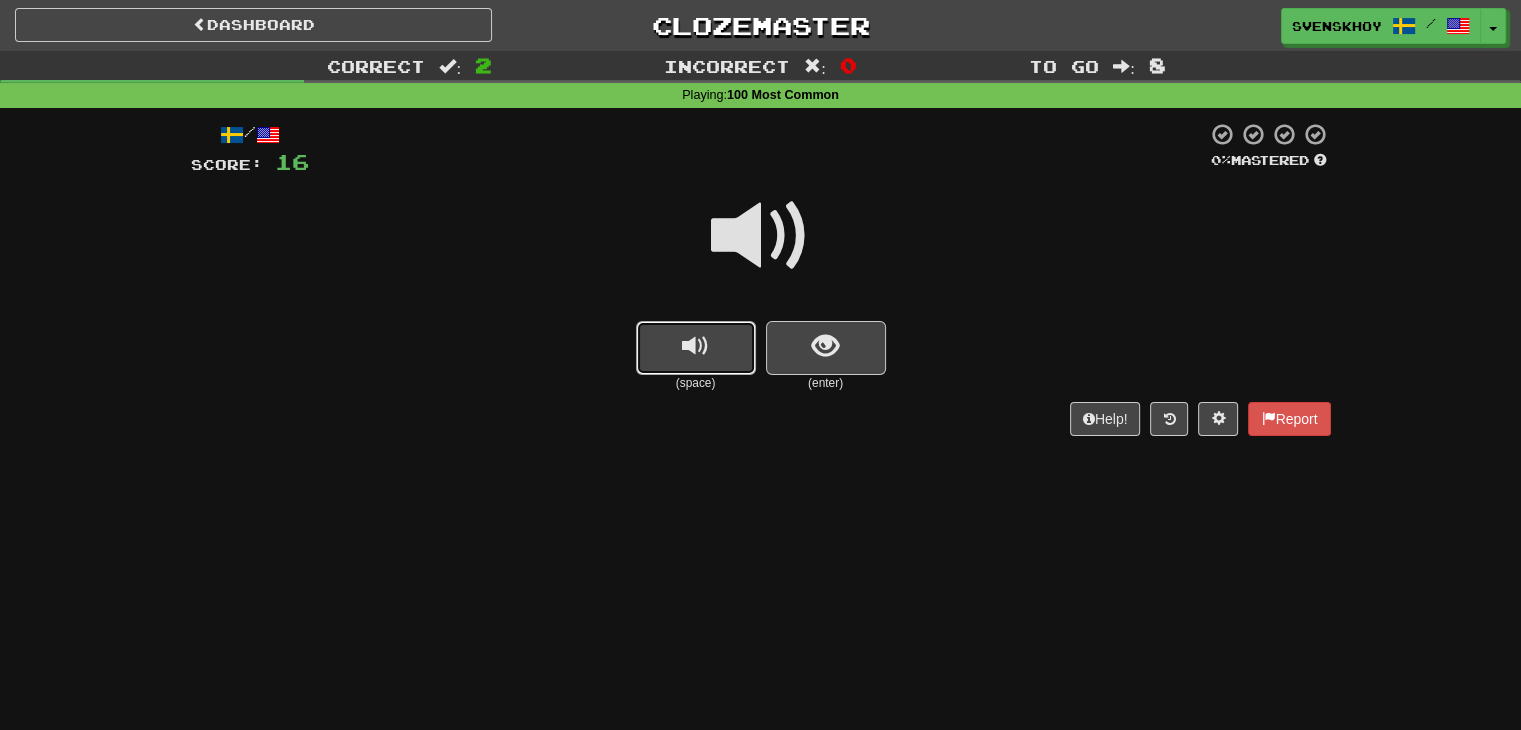 click at bounding box center [696, 348] 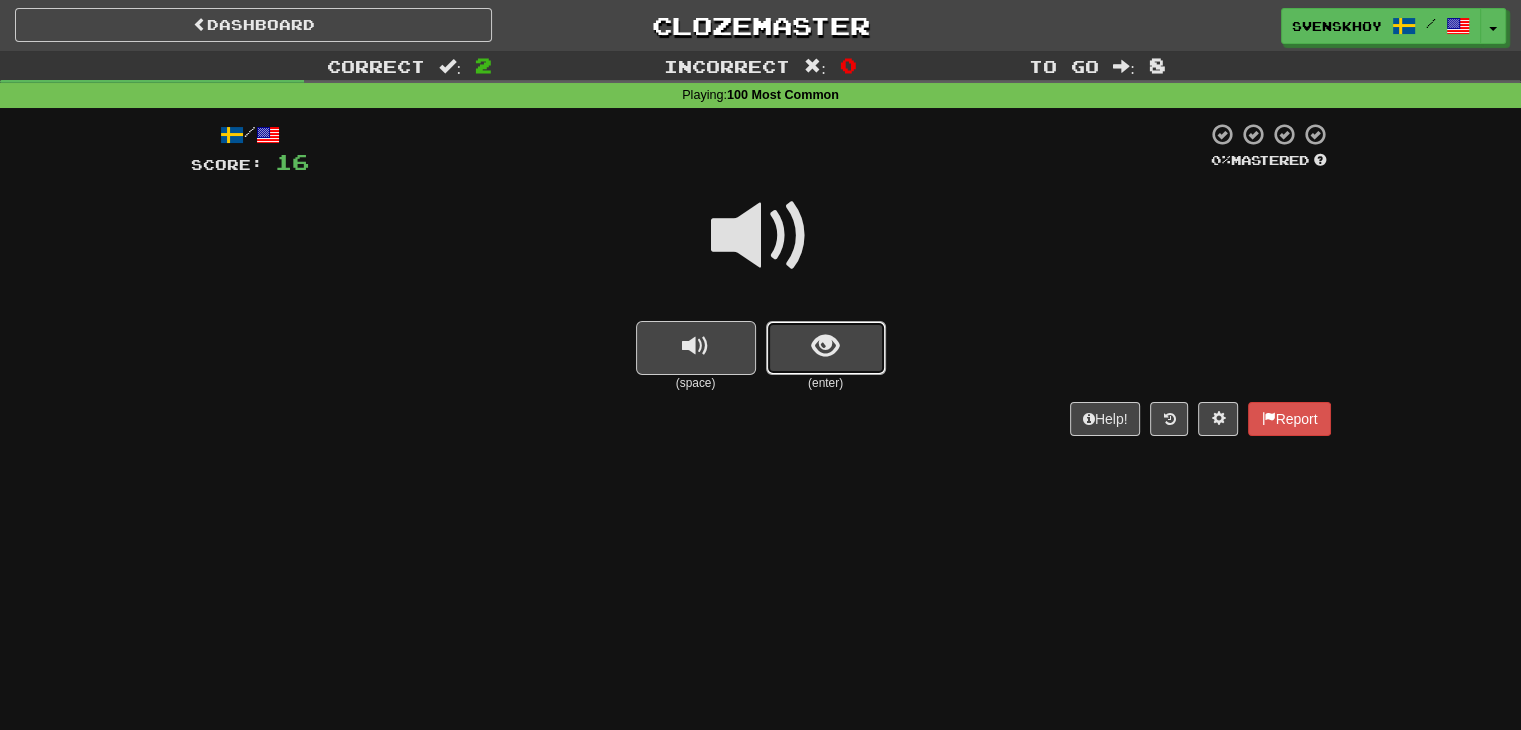 click at bounding box center (825, 346) 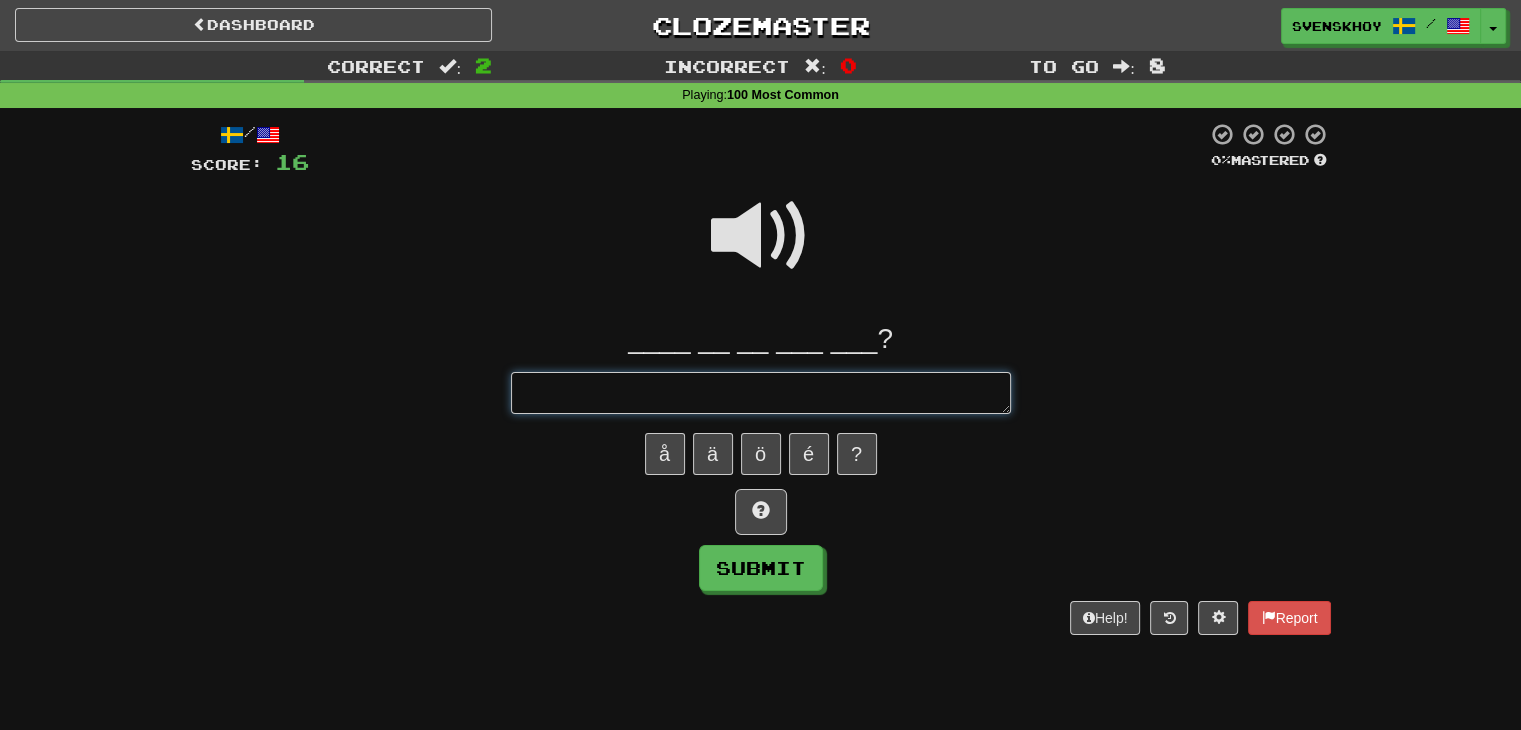 type on "*" 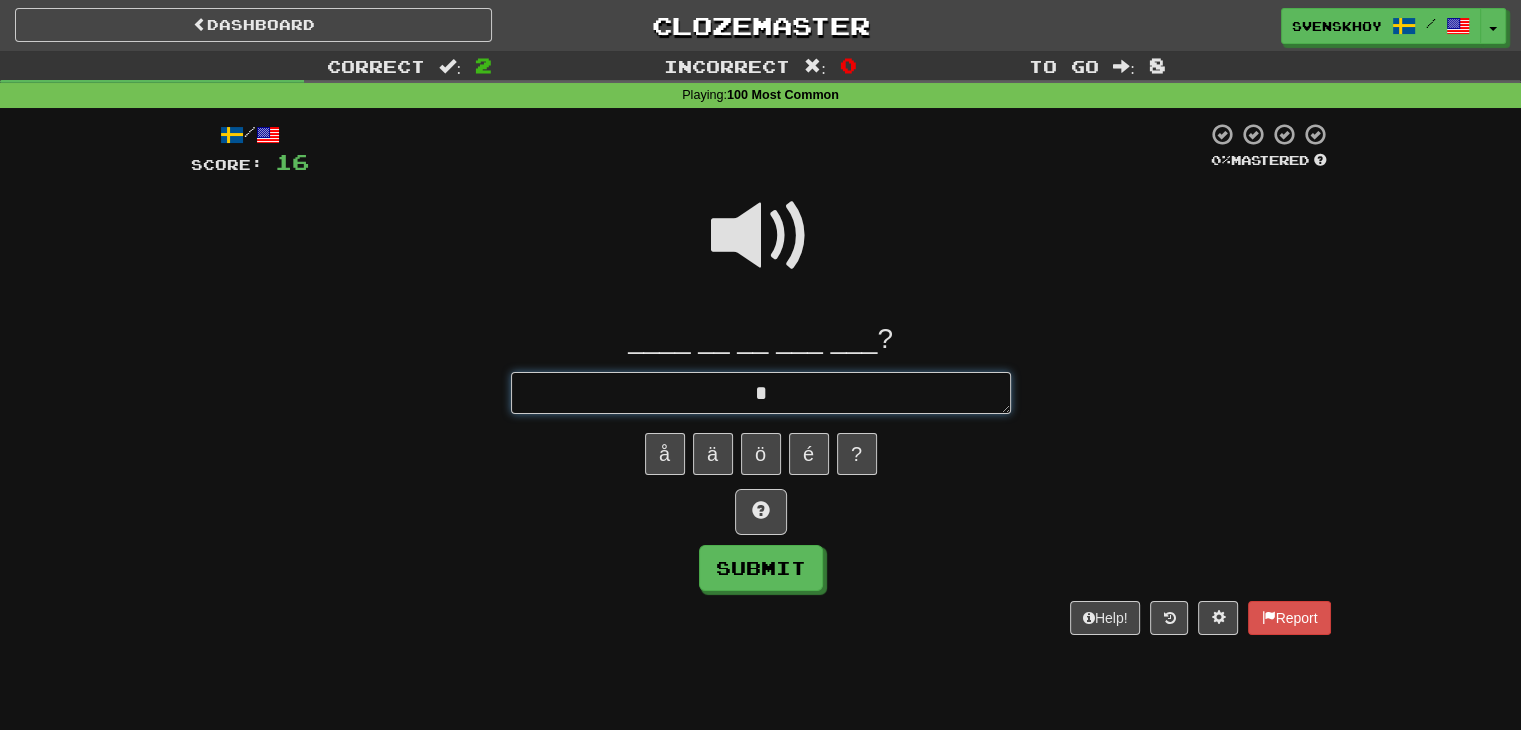 type on "*" 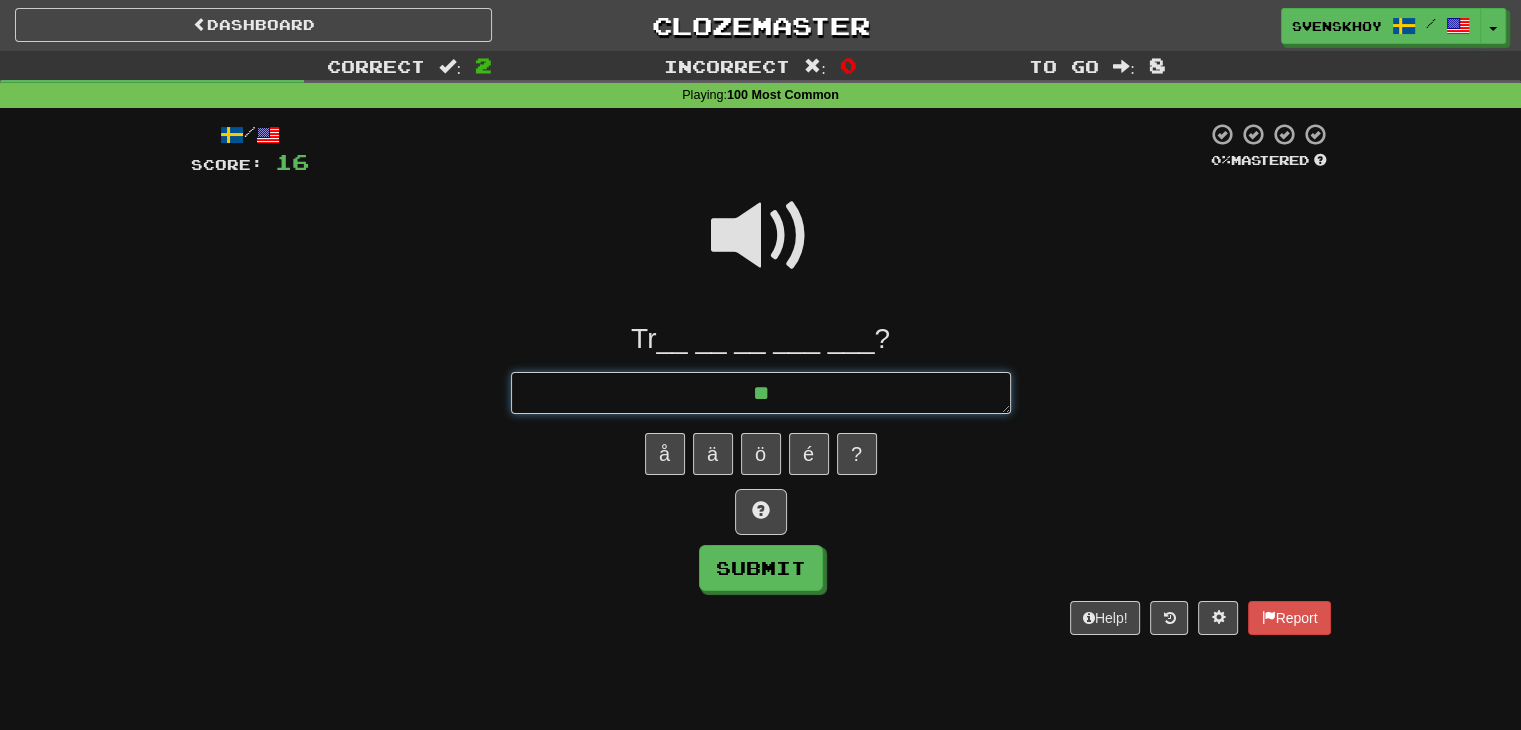 type on "*" 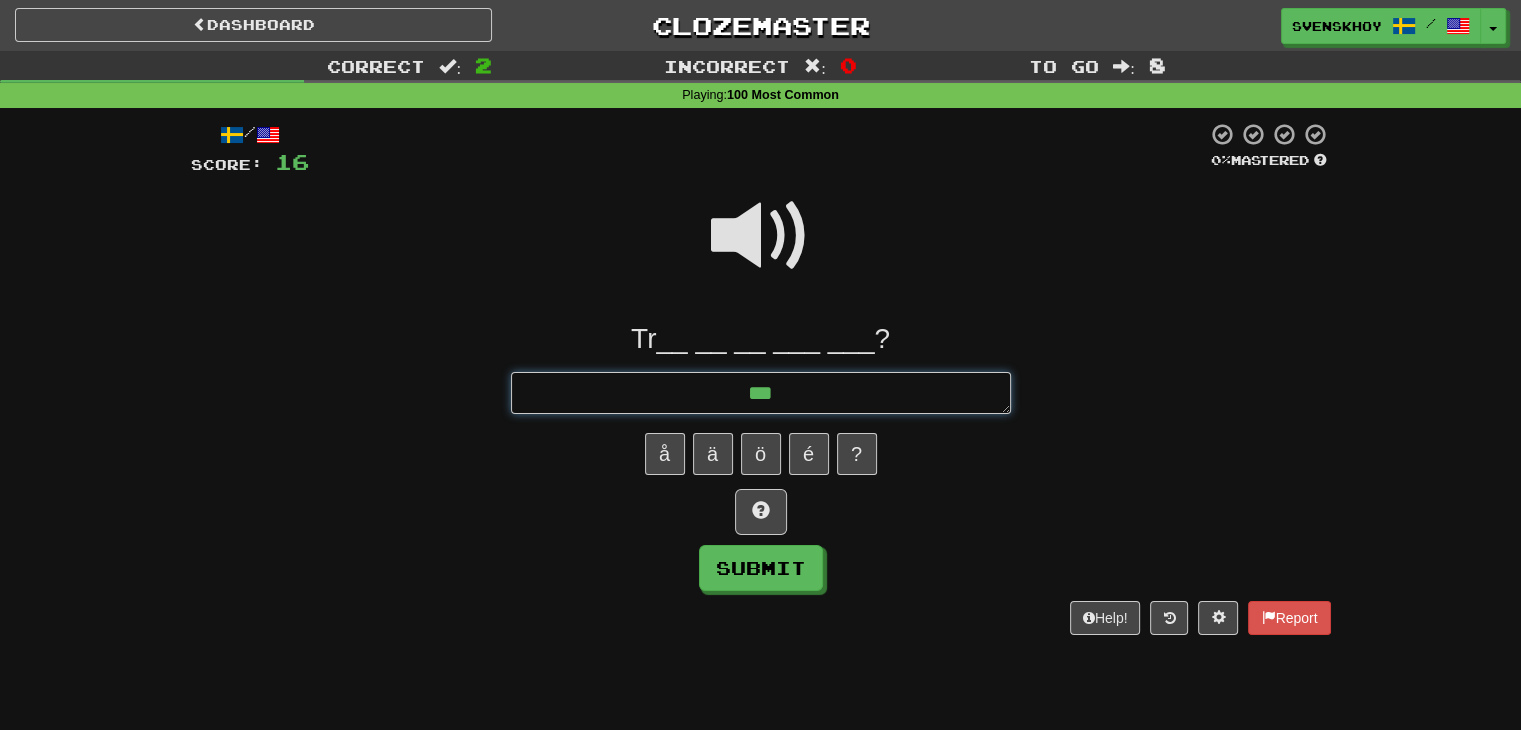 type on "****" 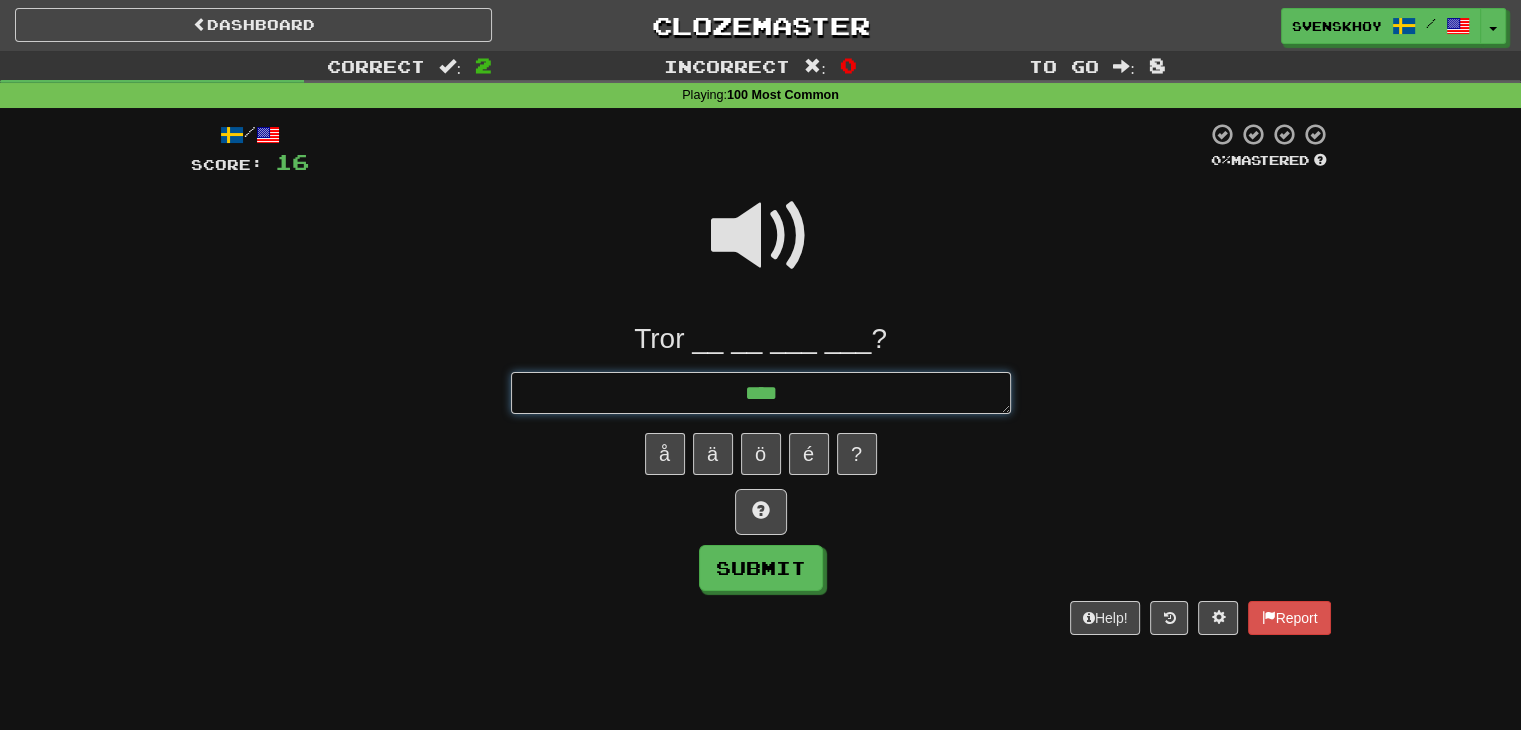 type on "*" 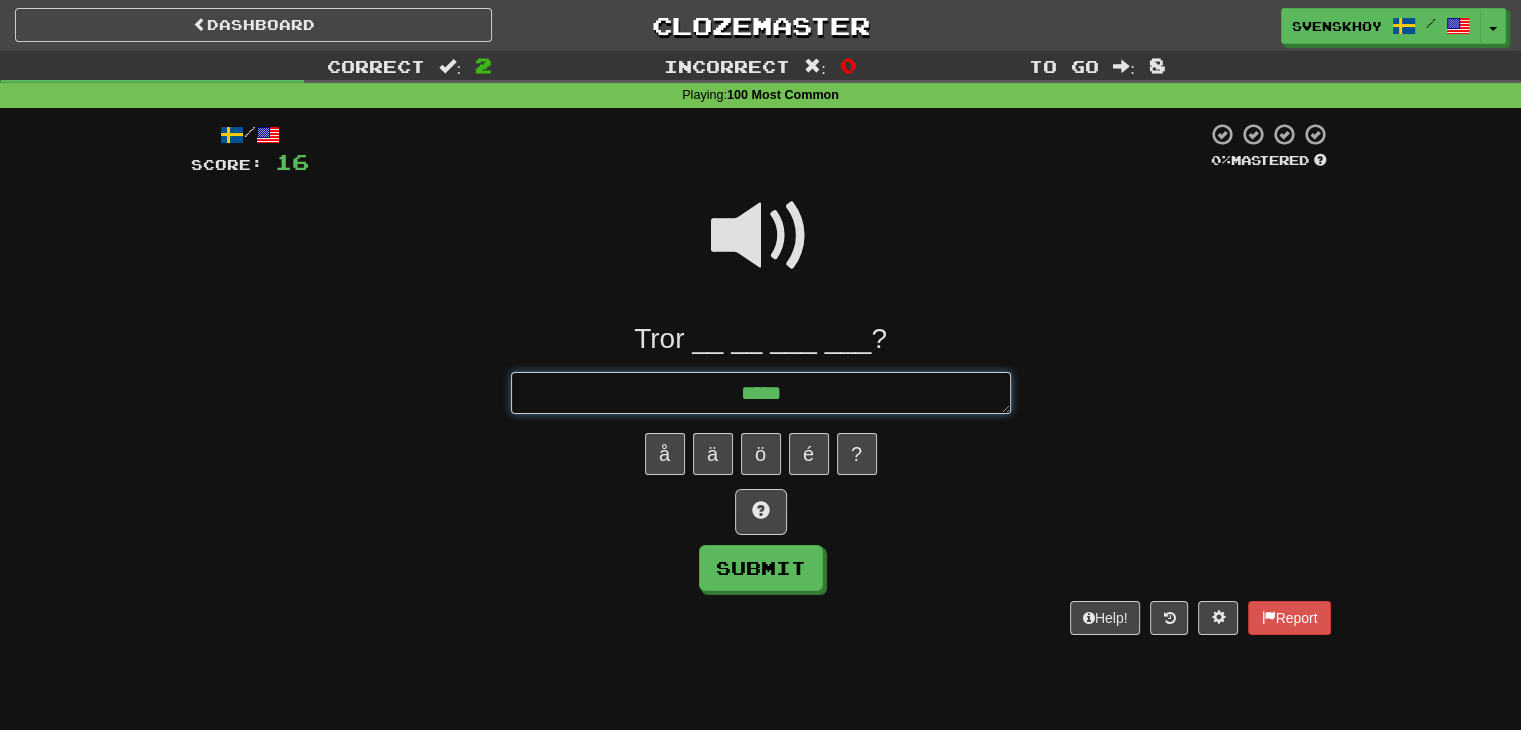 type on "*" 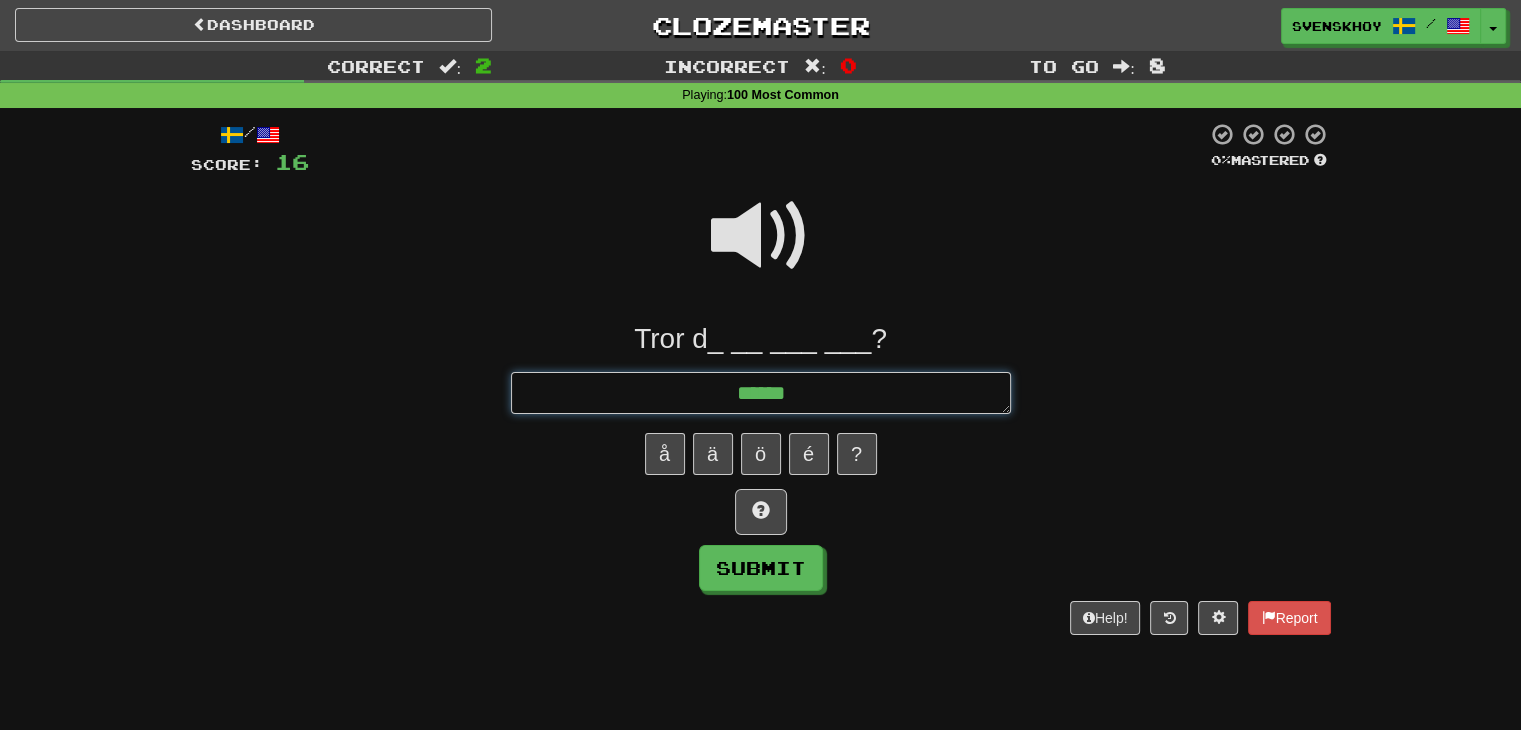 type on "*" 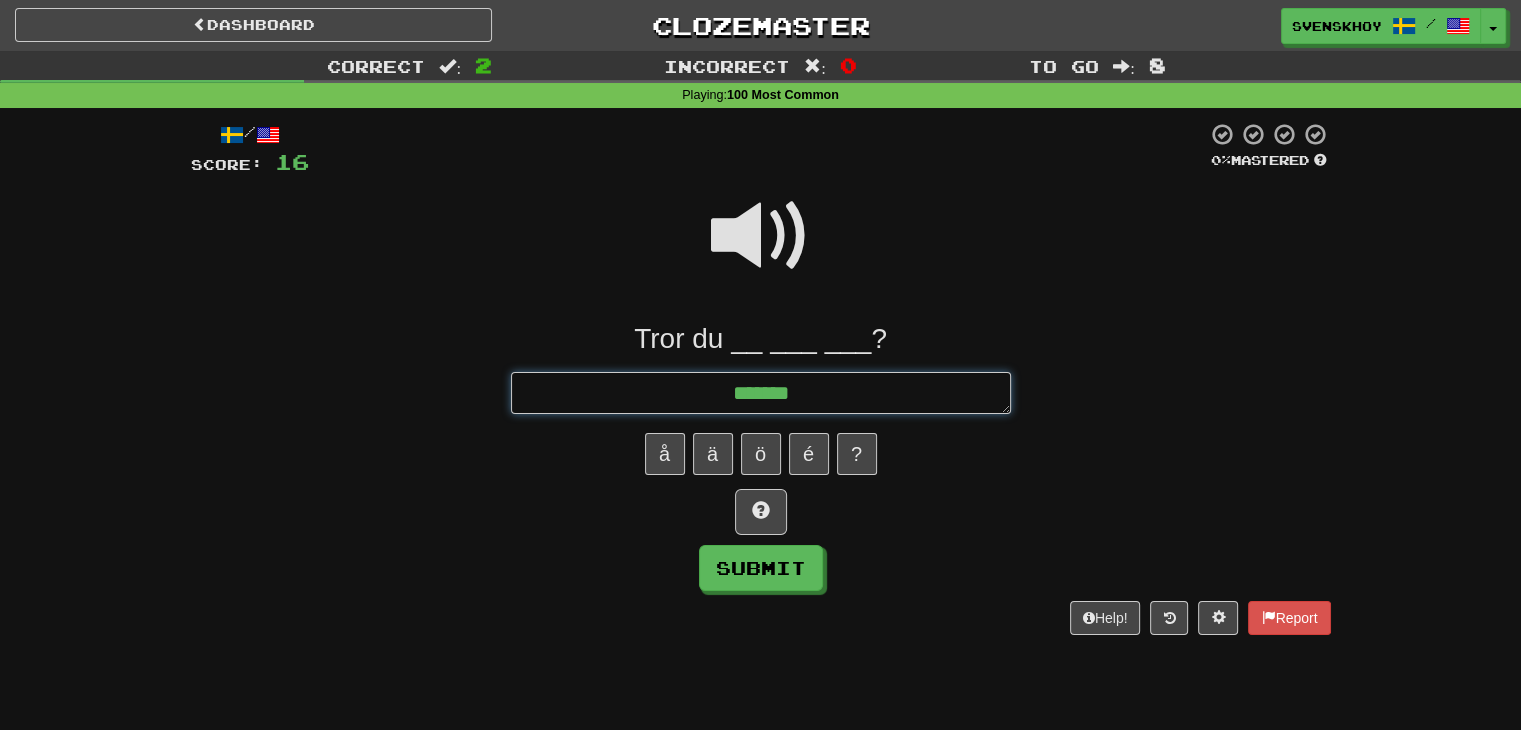 type on "*" 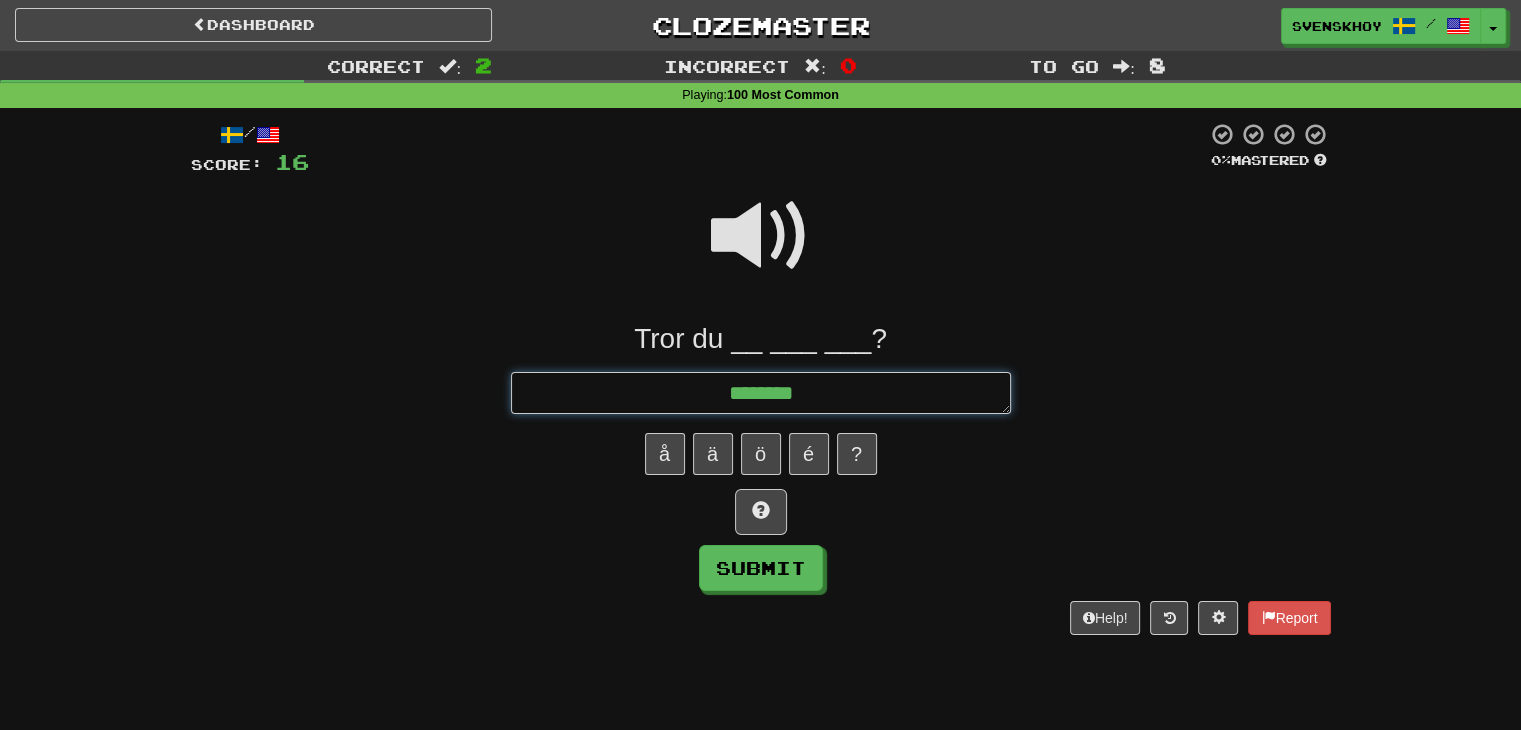 type on "*" 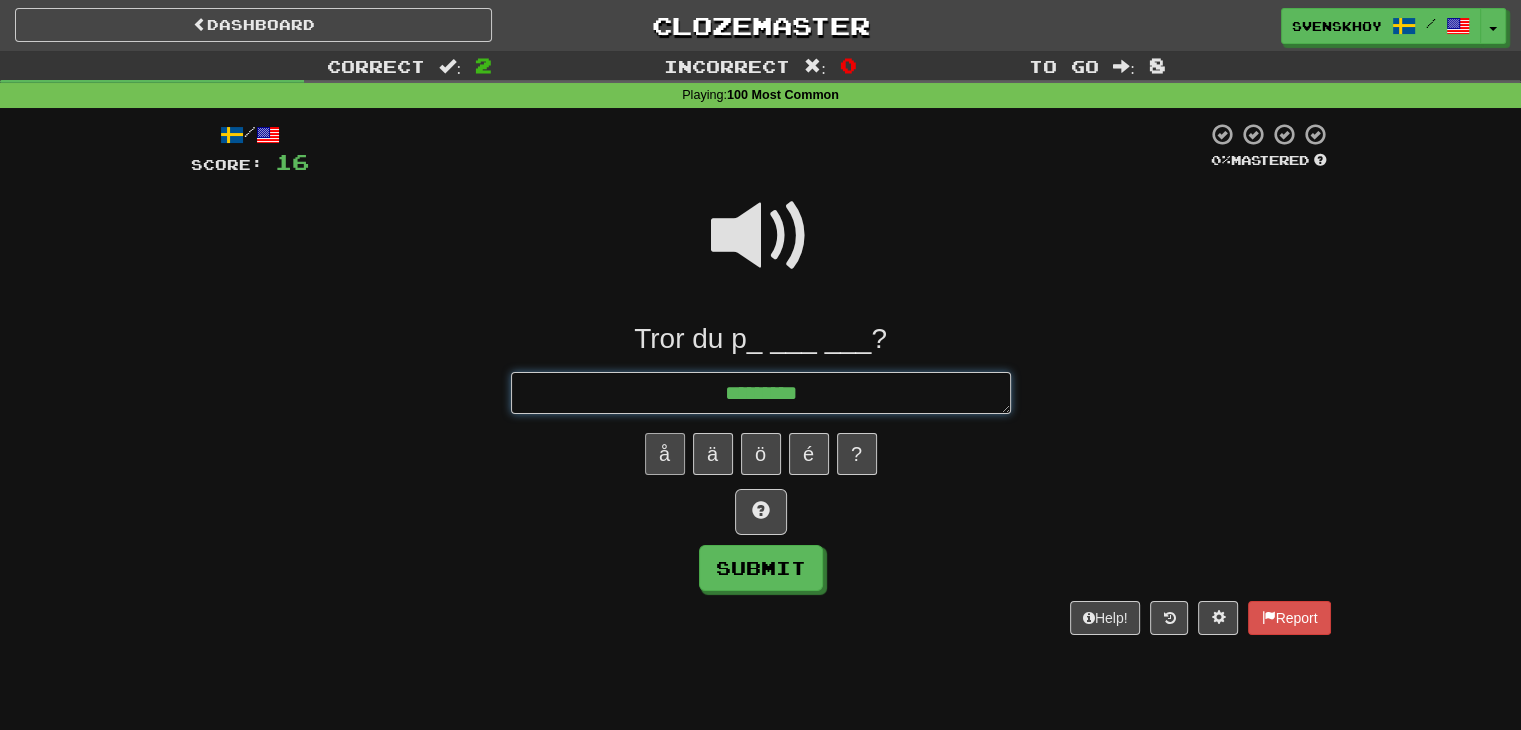 type on "*********" 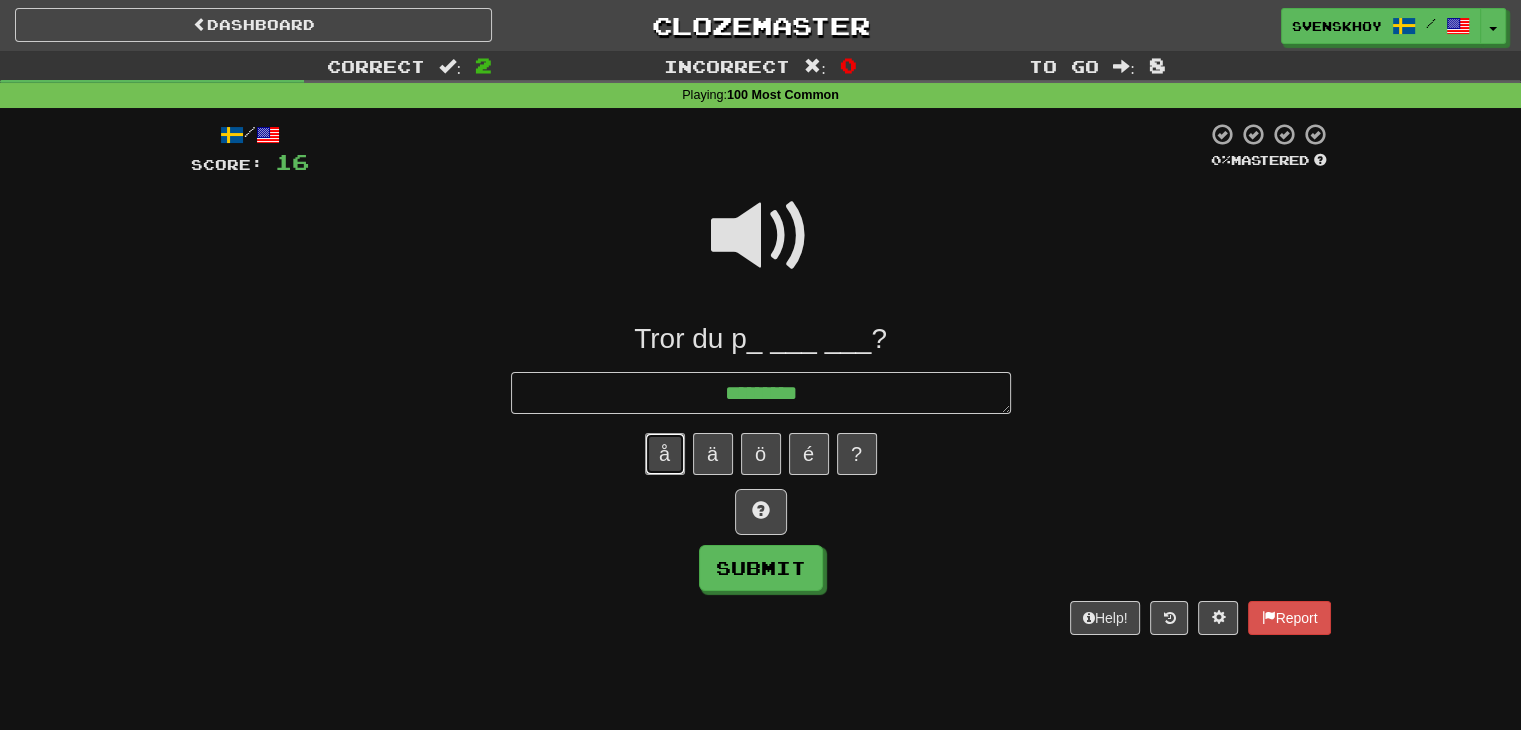 click on "å" at bounding box center [665, 454] 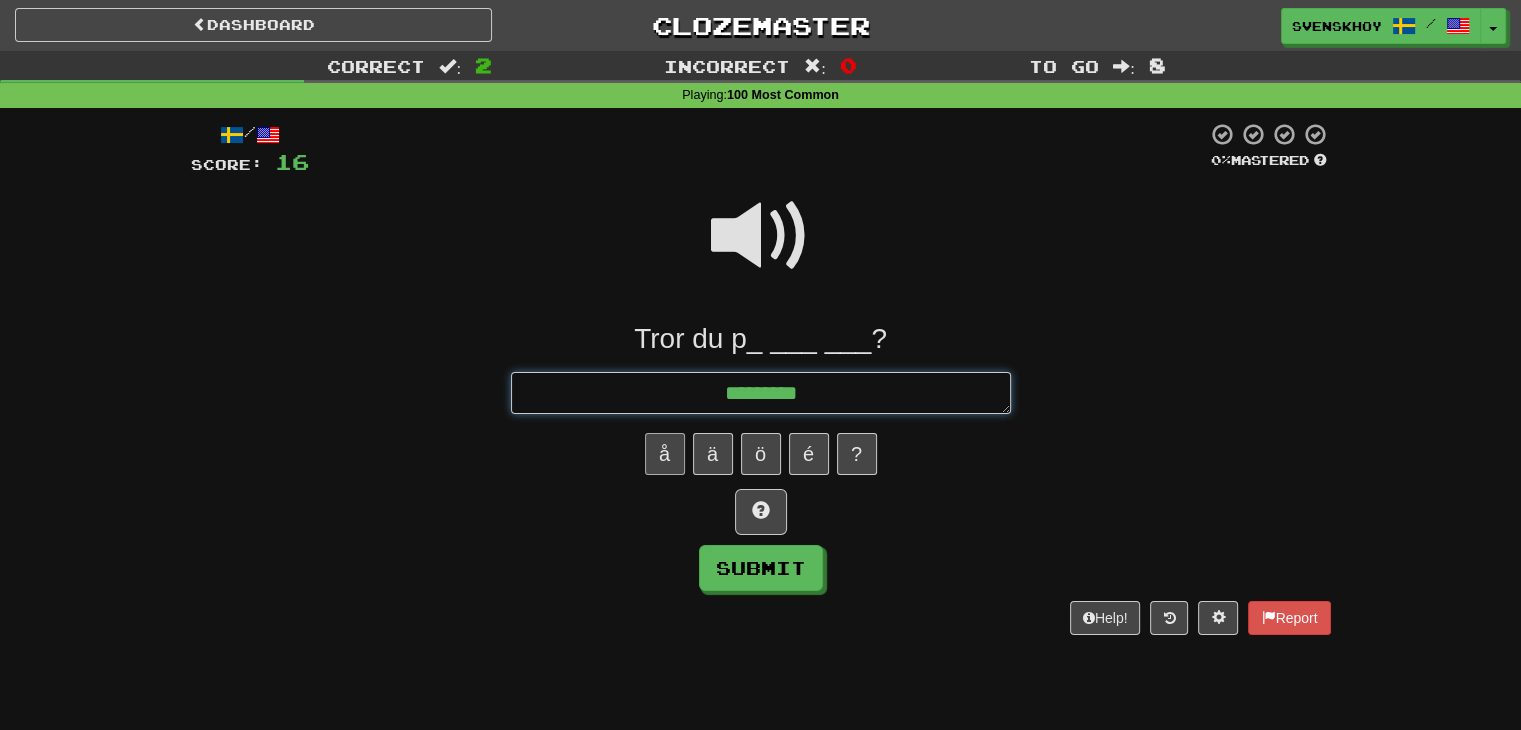 type on "*" 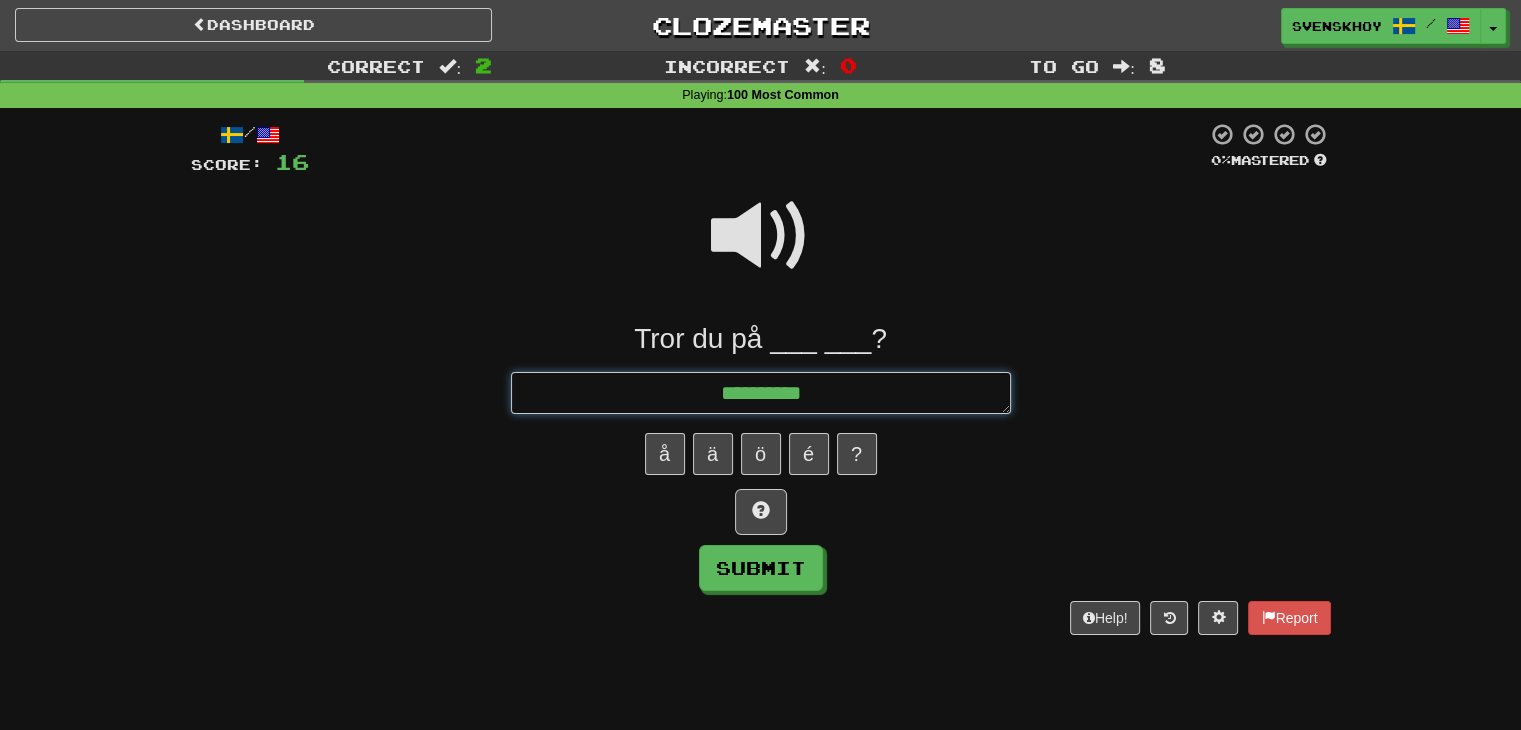 type on "*" 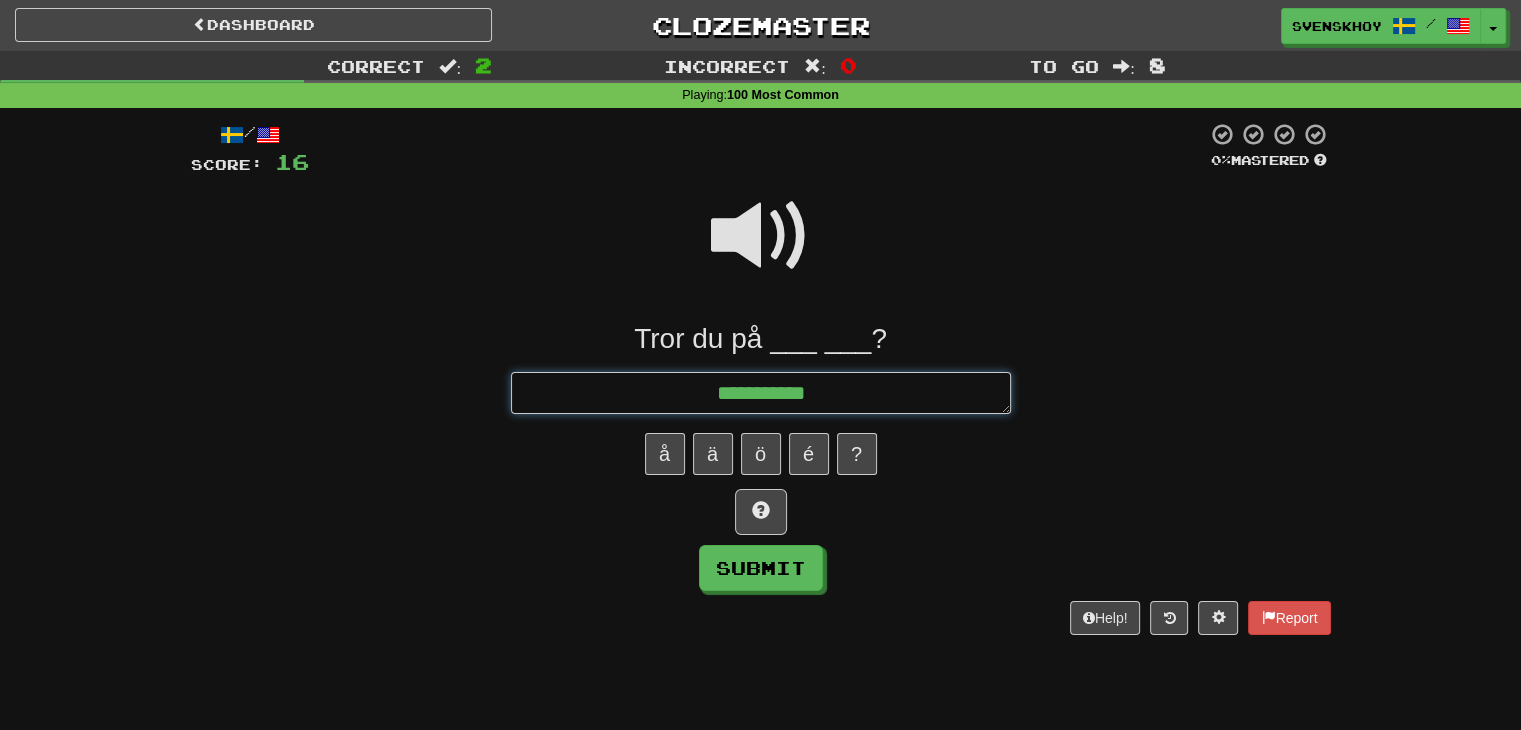 type on "*" 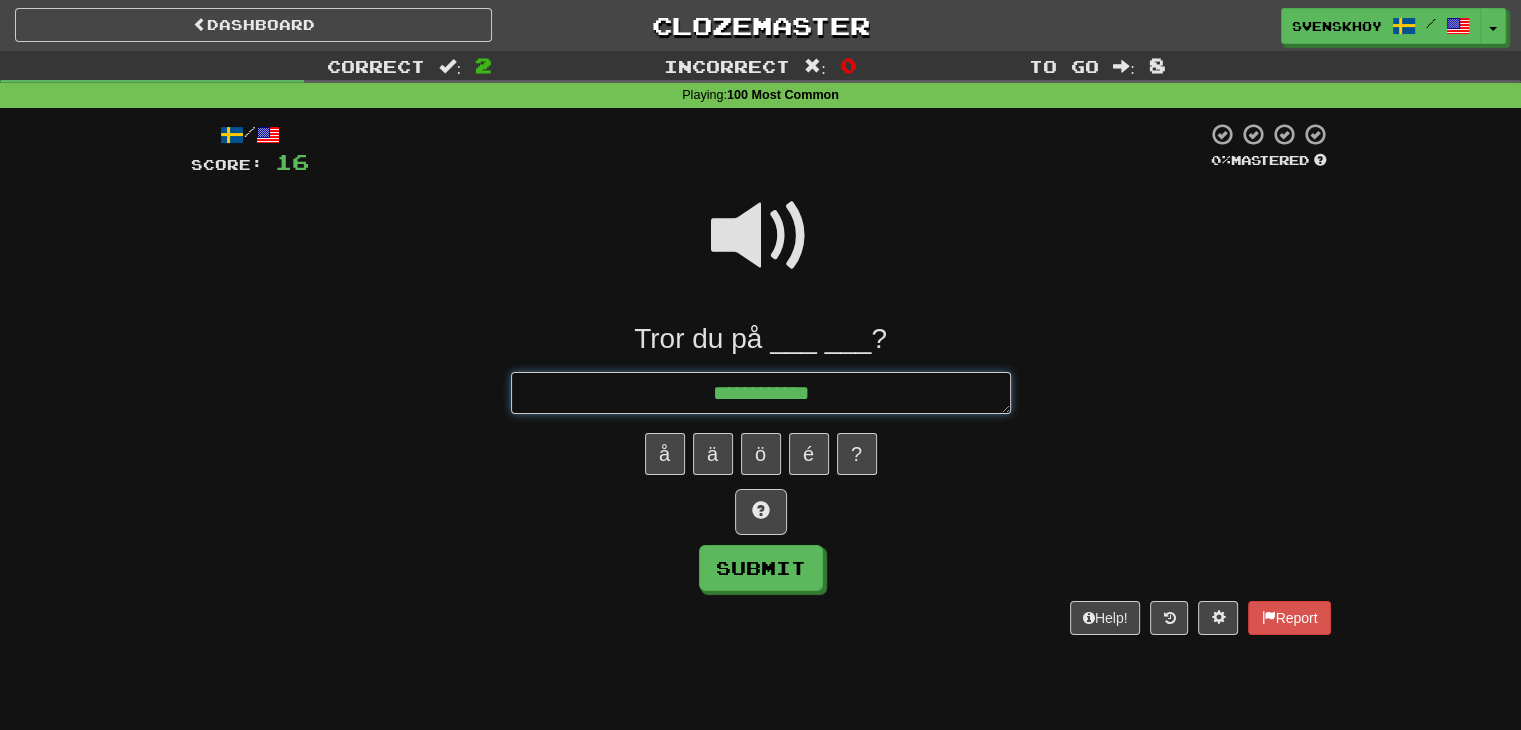 type on "*" 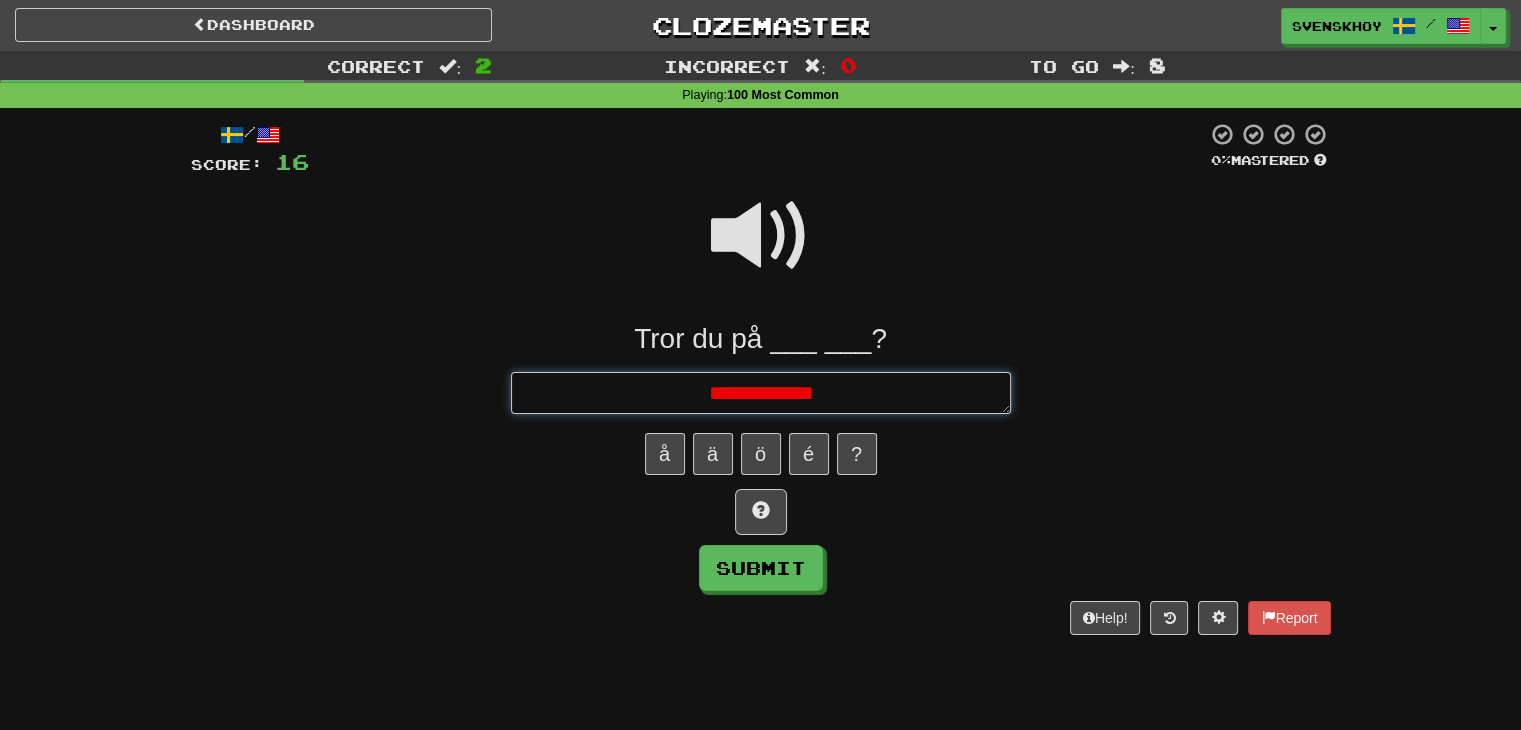 type on "*" 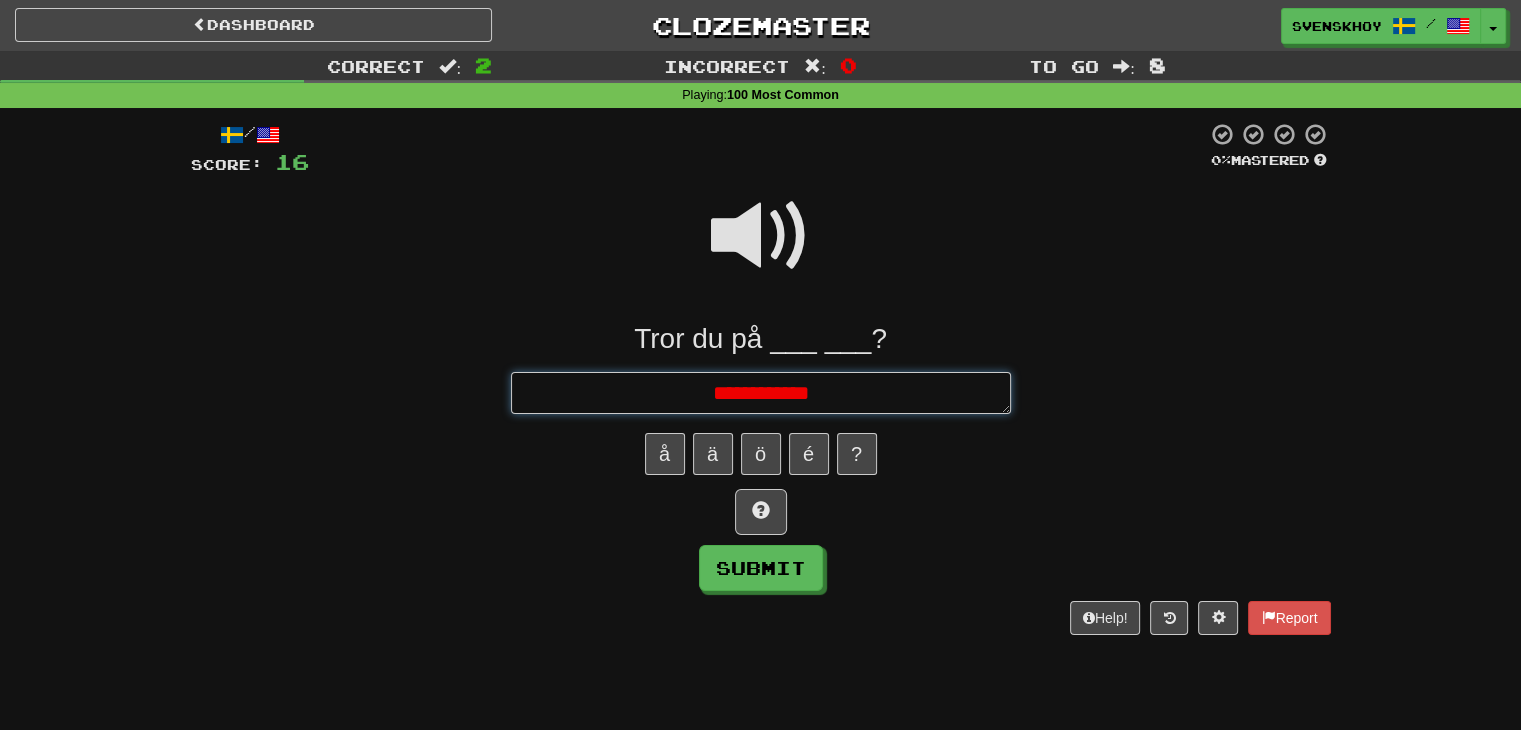 type on "*" 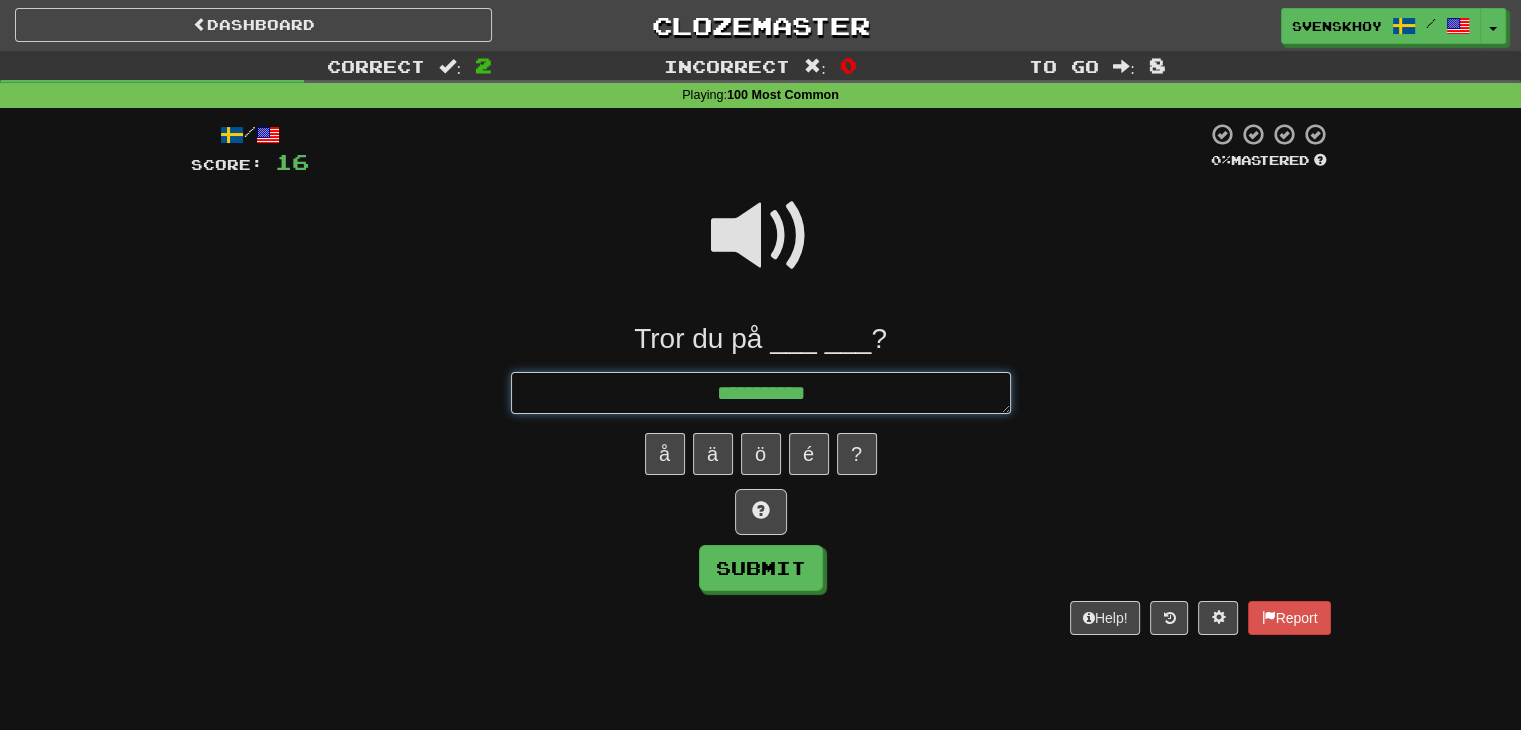 type on "**********" 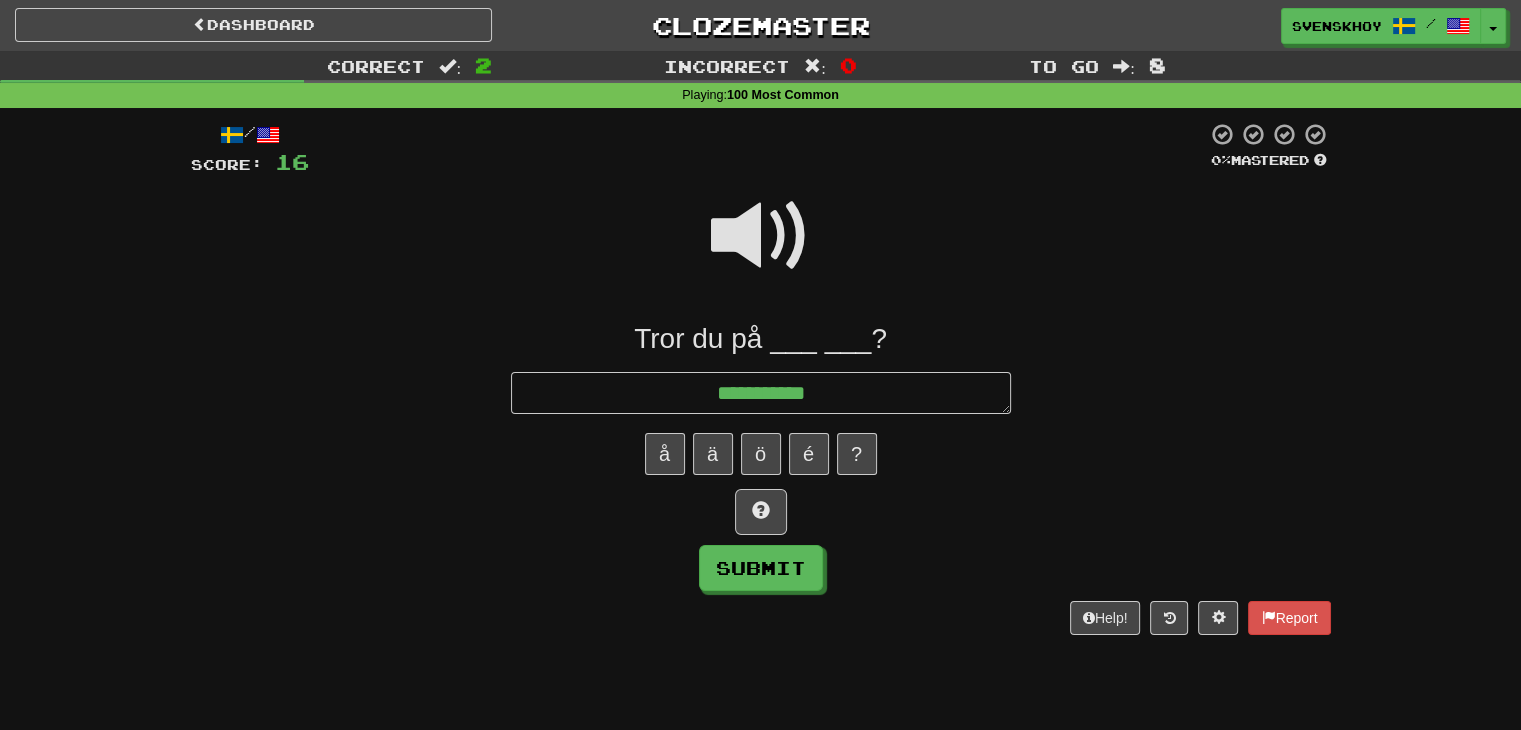 click at bounding box center (761, 236) 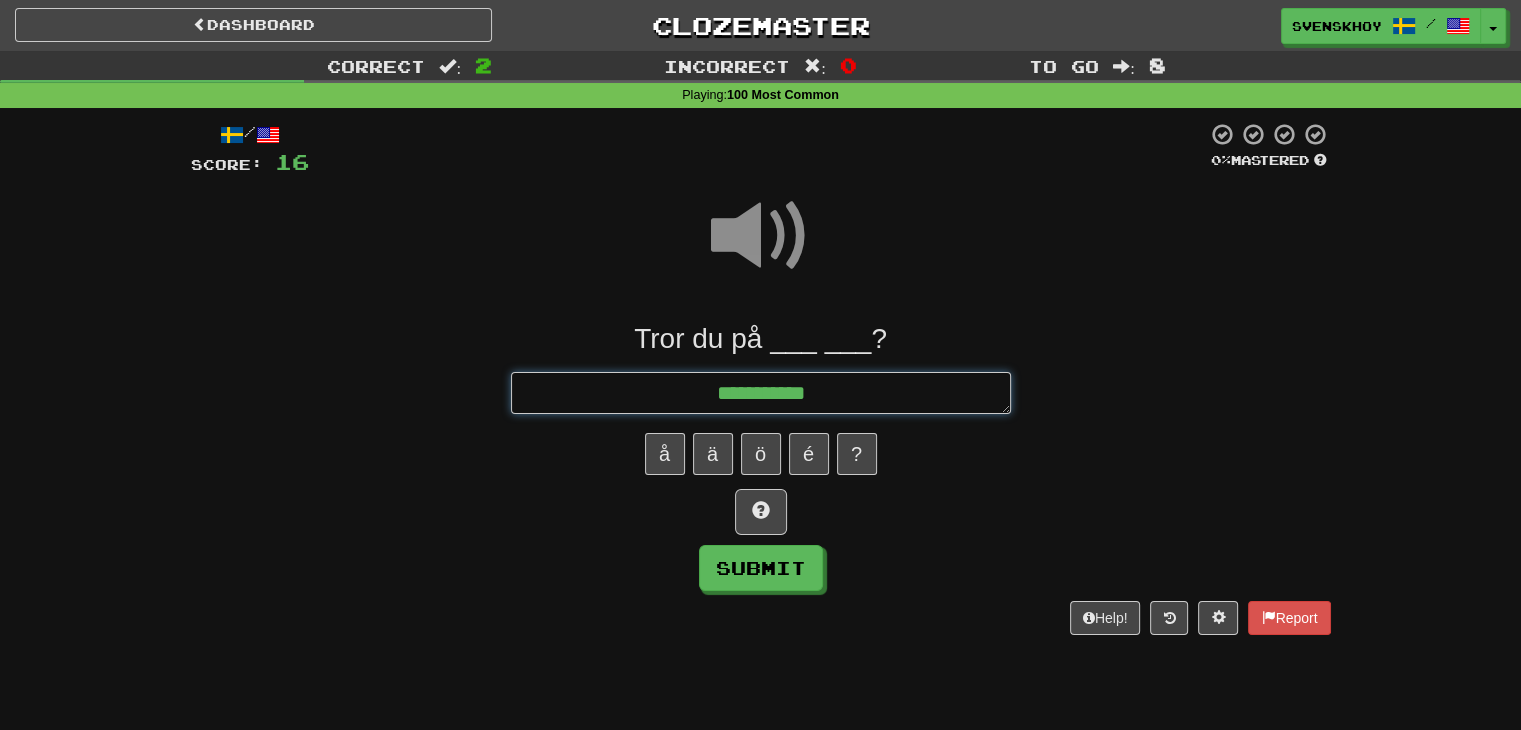 click on "**********" at bounding box center (761, 393) 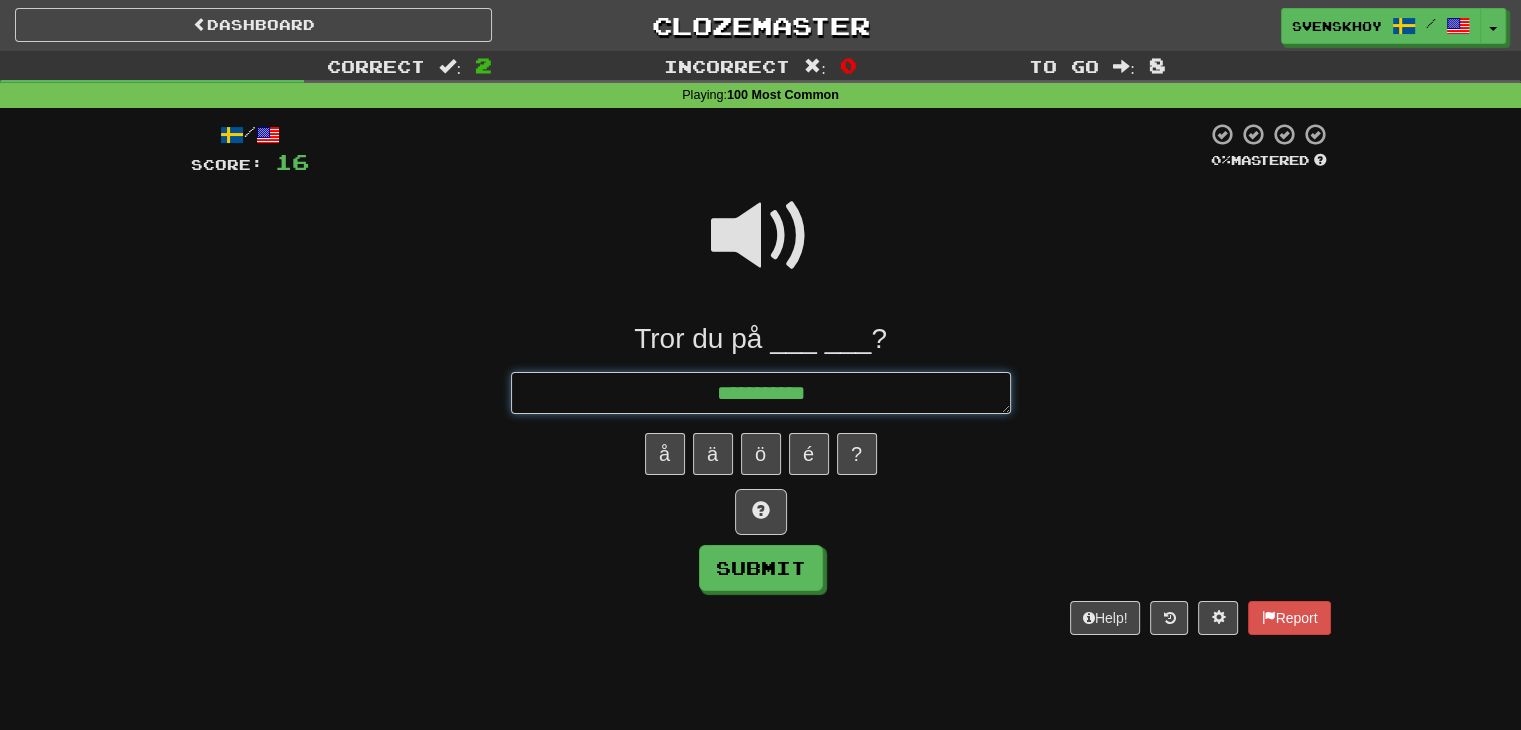 type on "*" 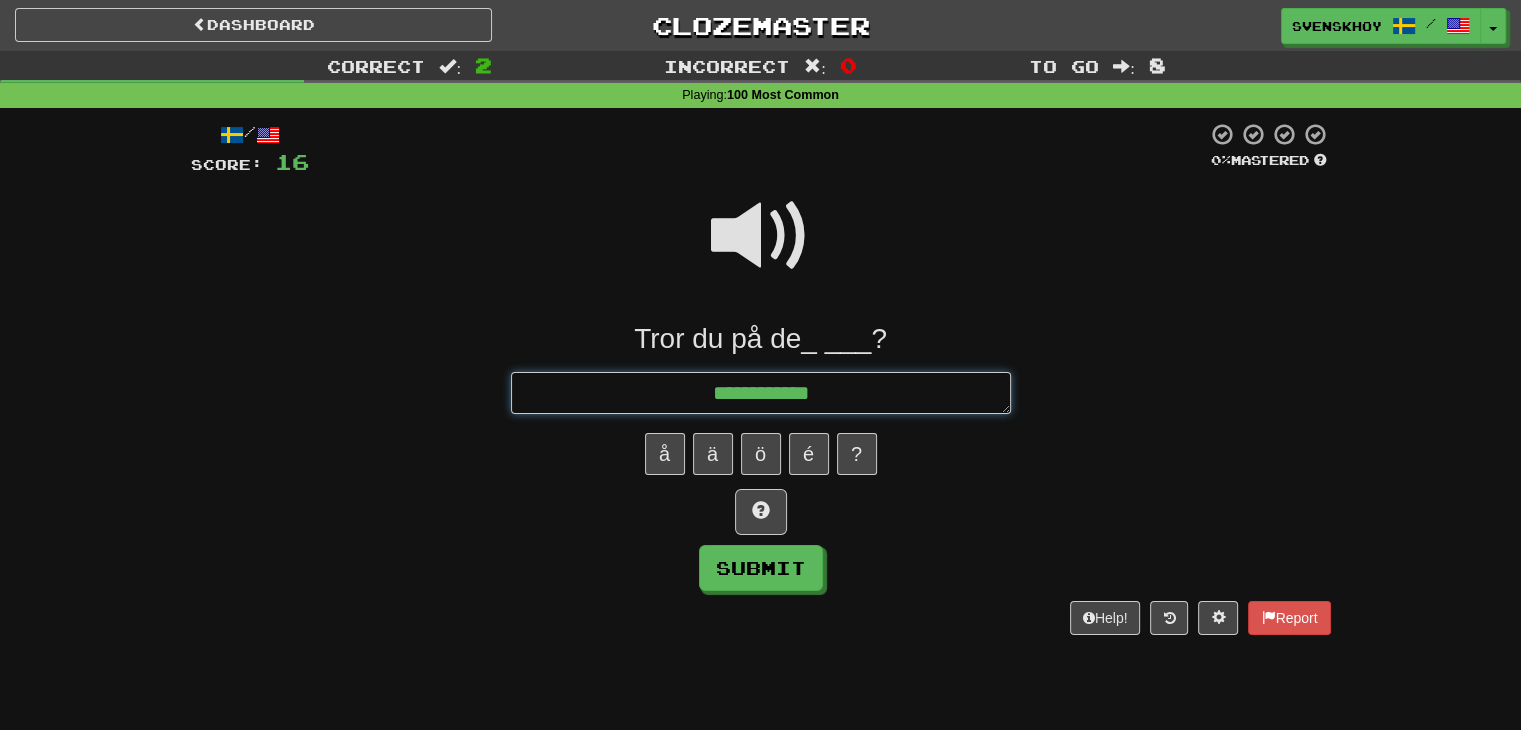 type on "*" 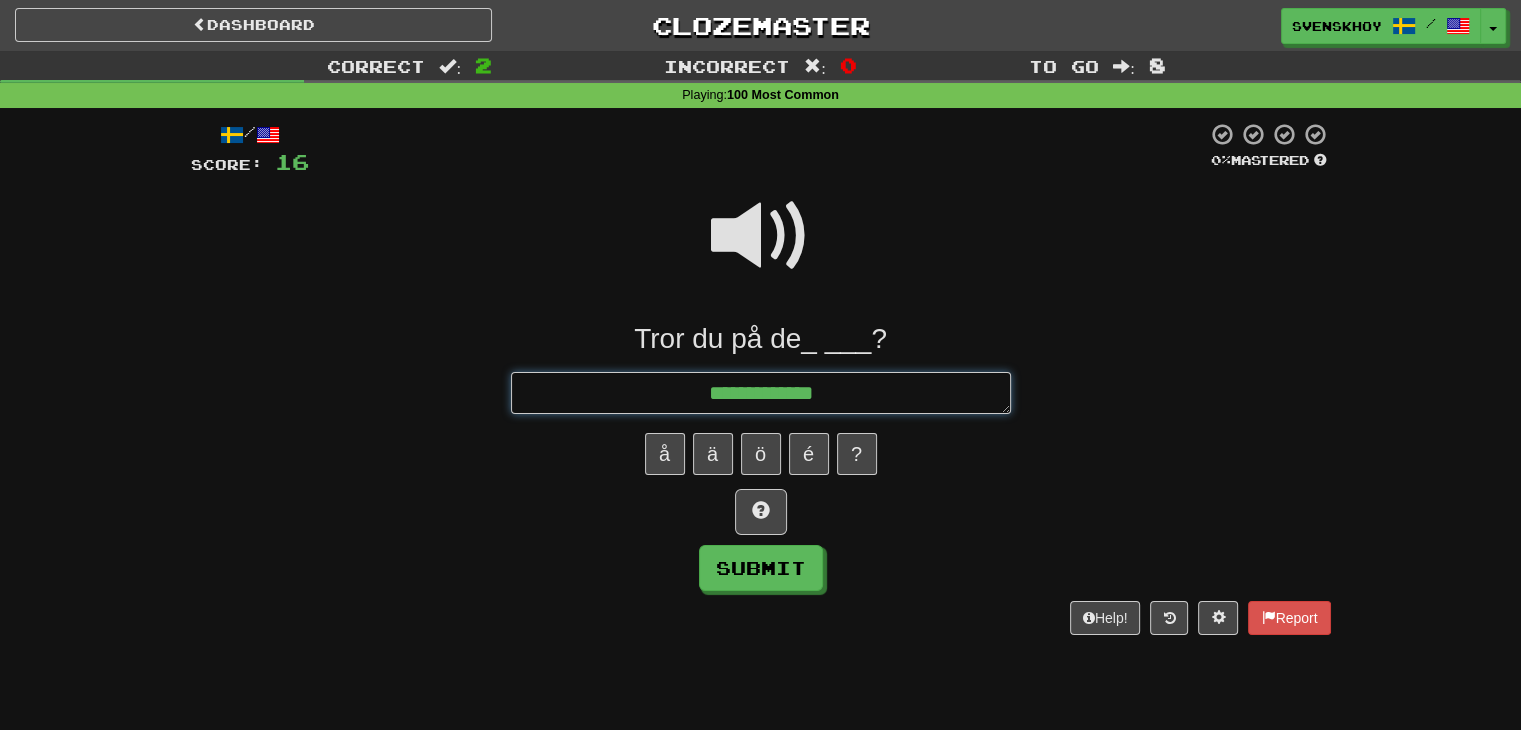 type on "*" 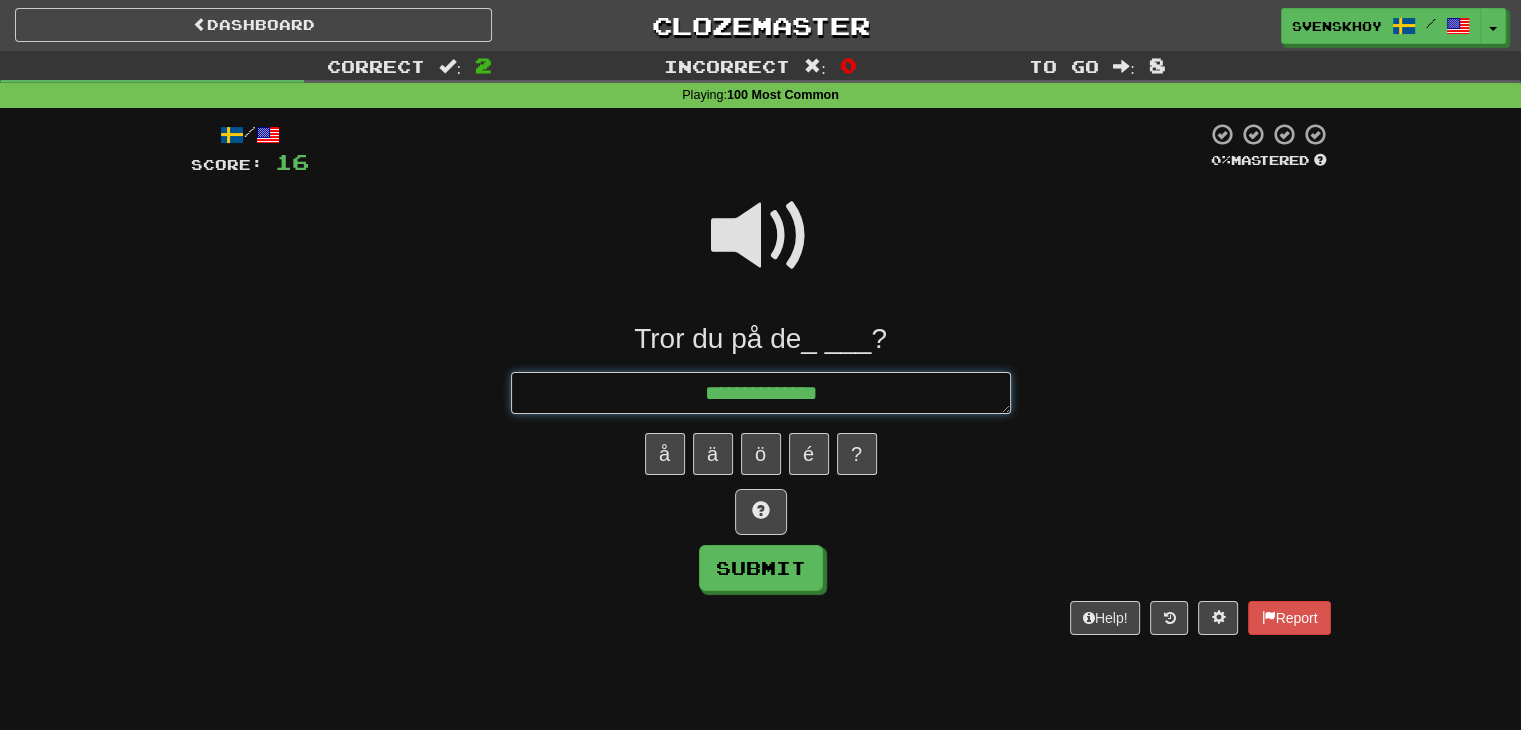 type on "*" 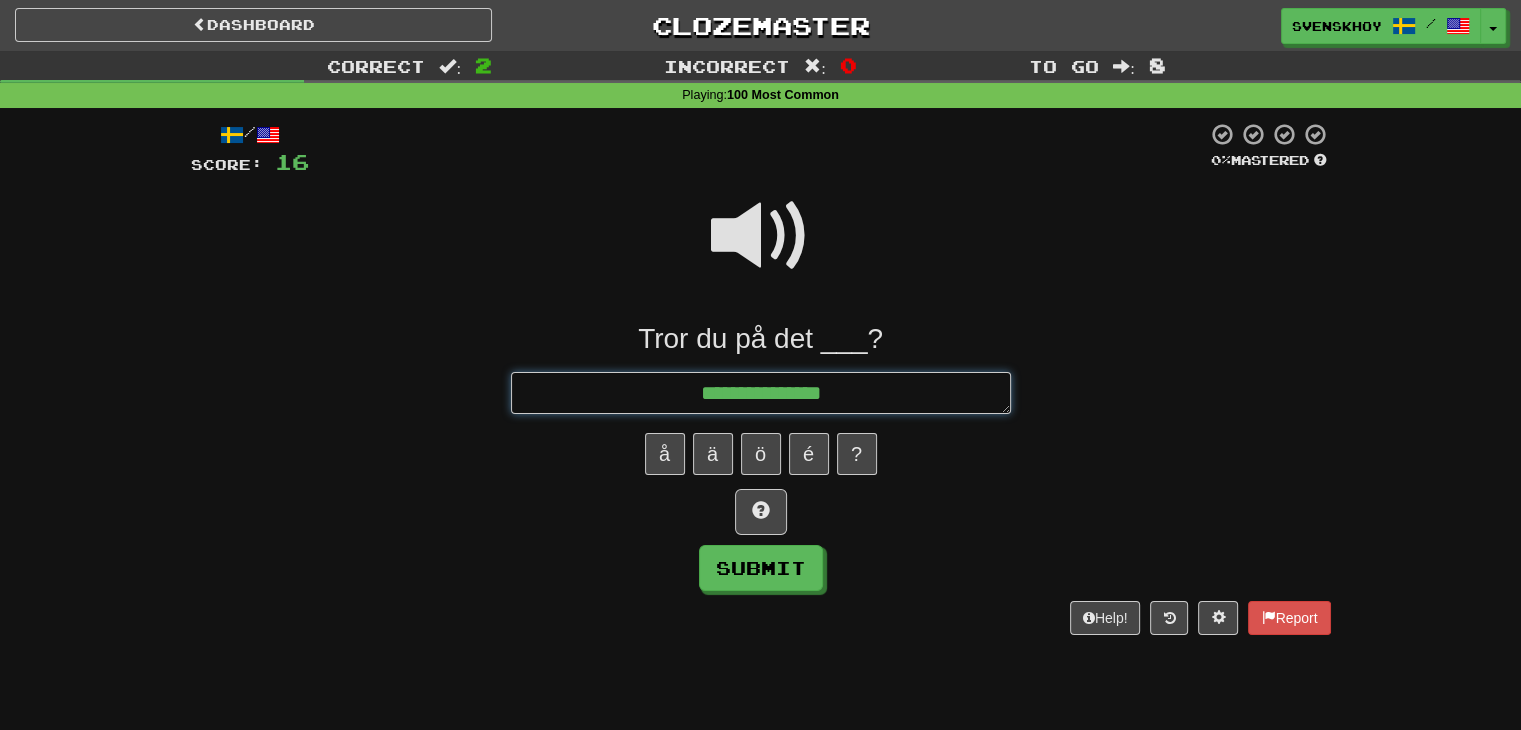 type on "*" 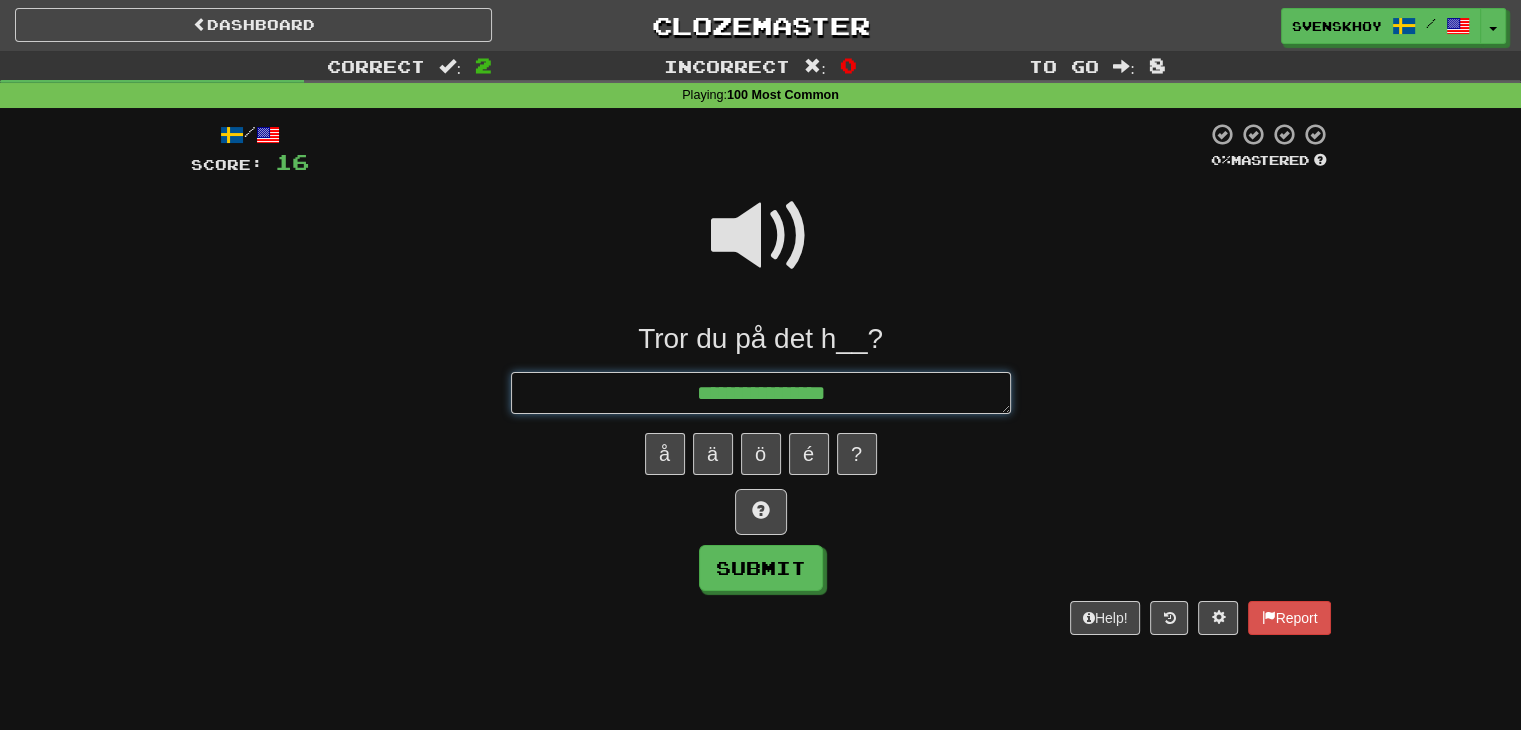 type on "*" 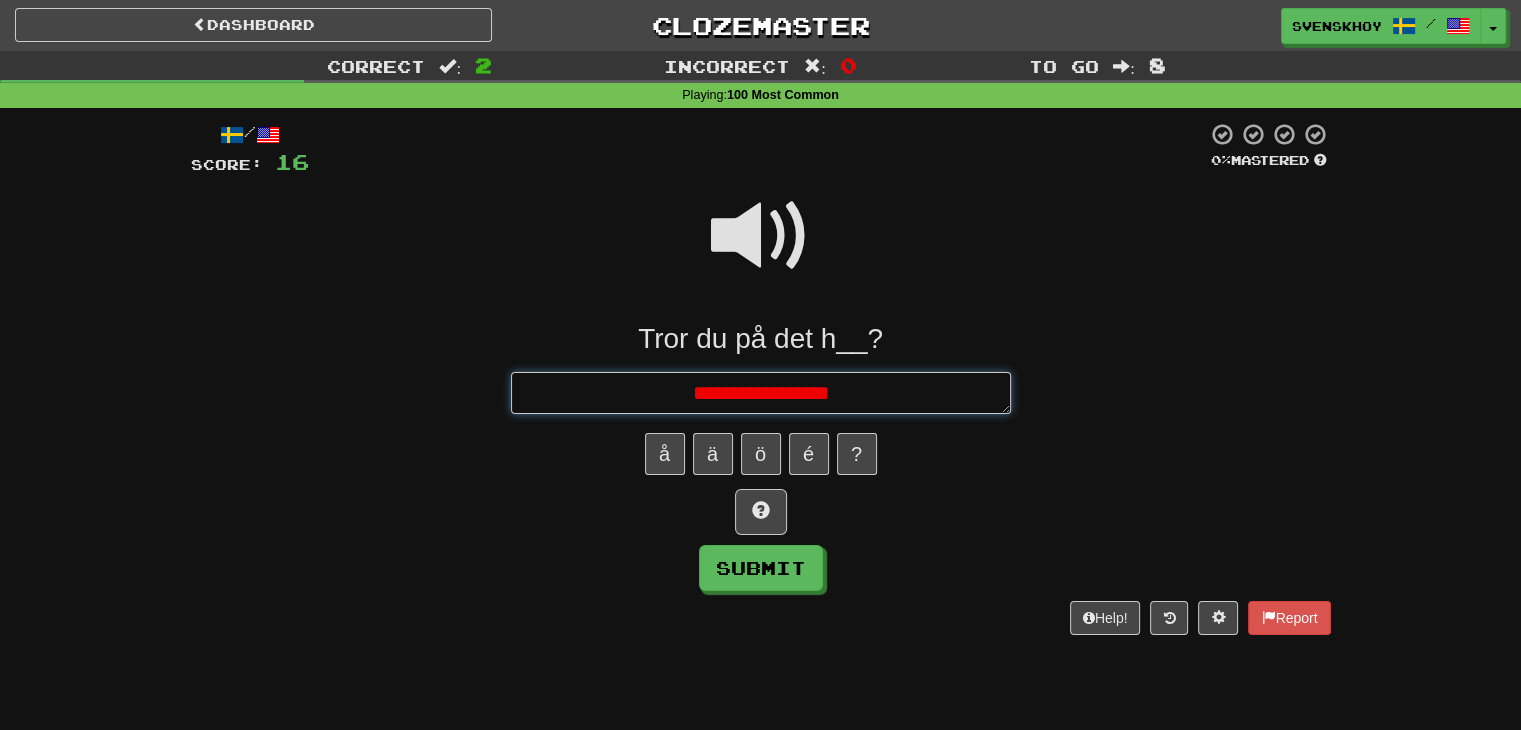 type on "*" 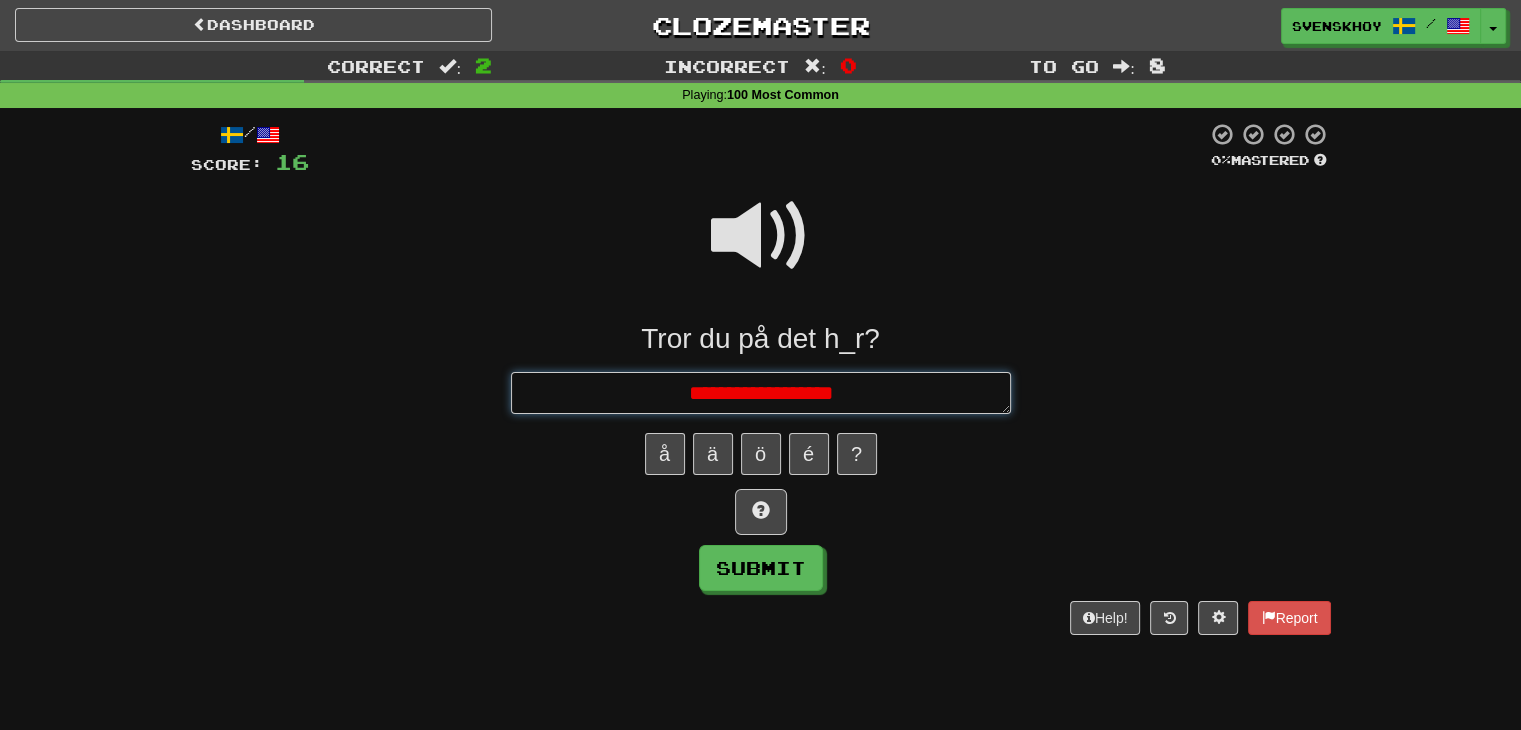 type on "*" 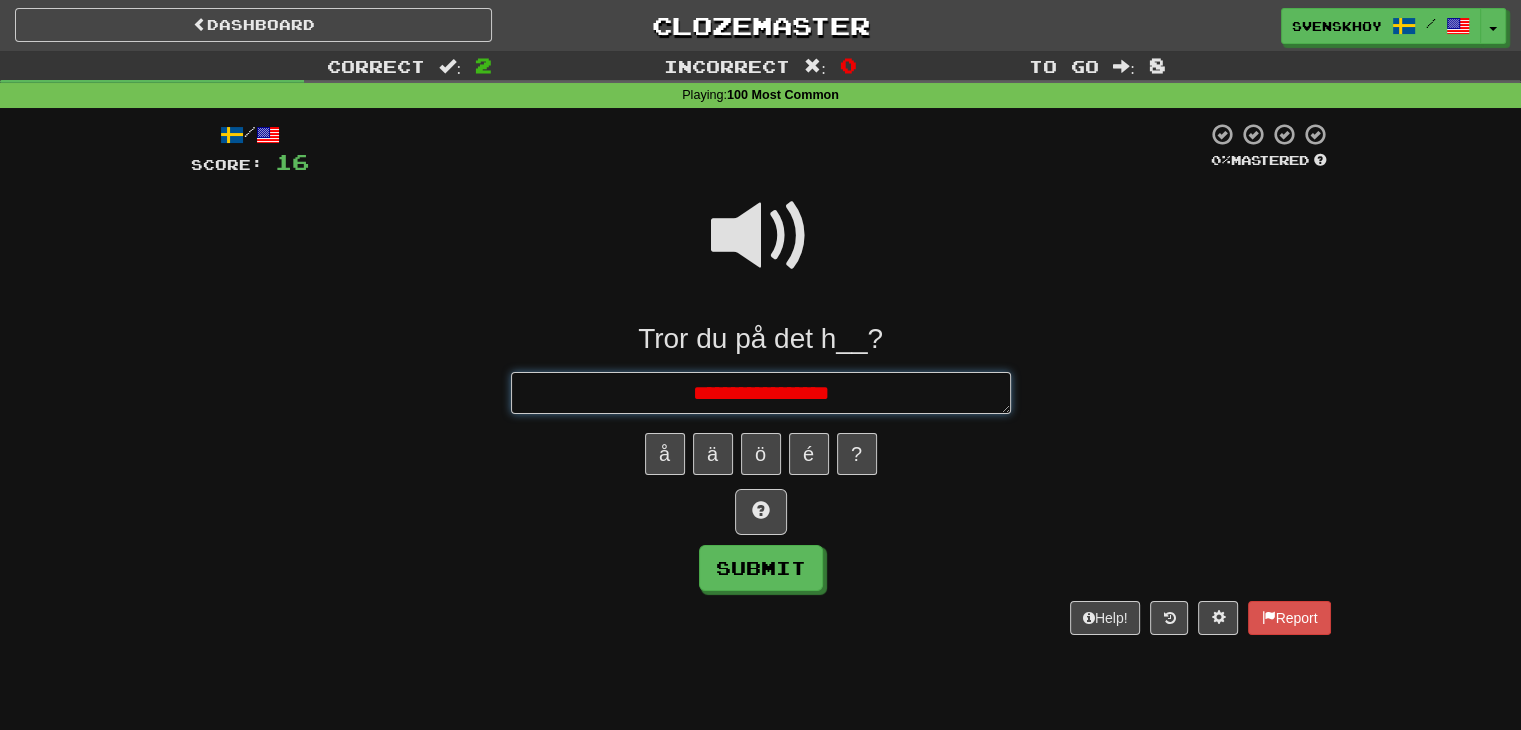 type on "*" 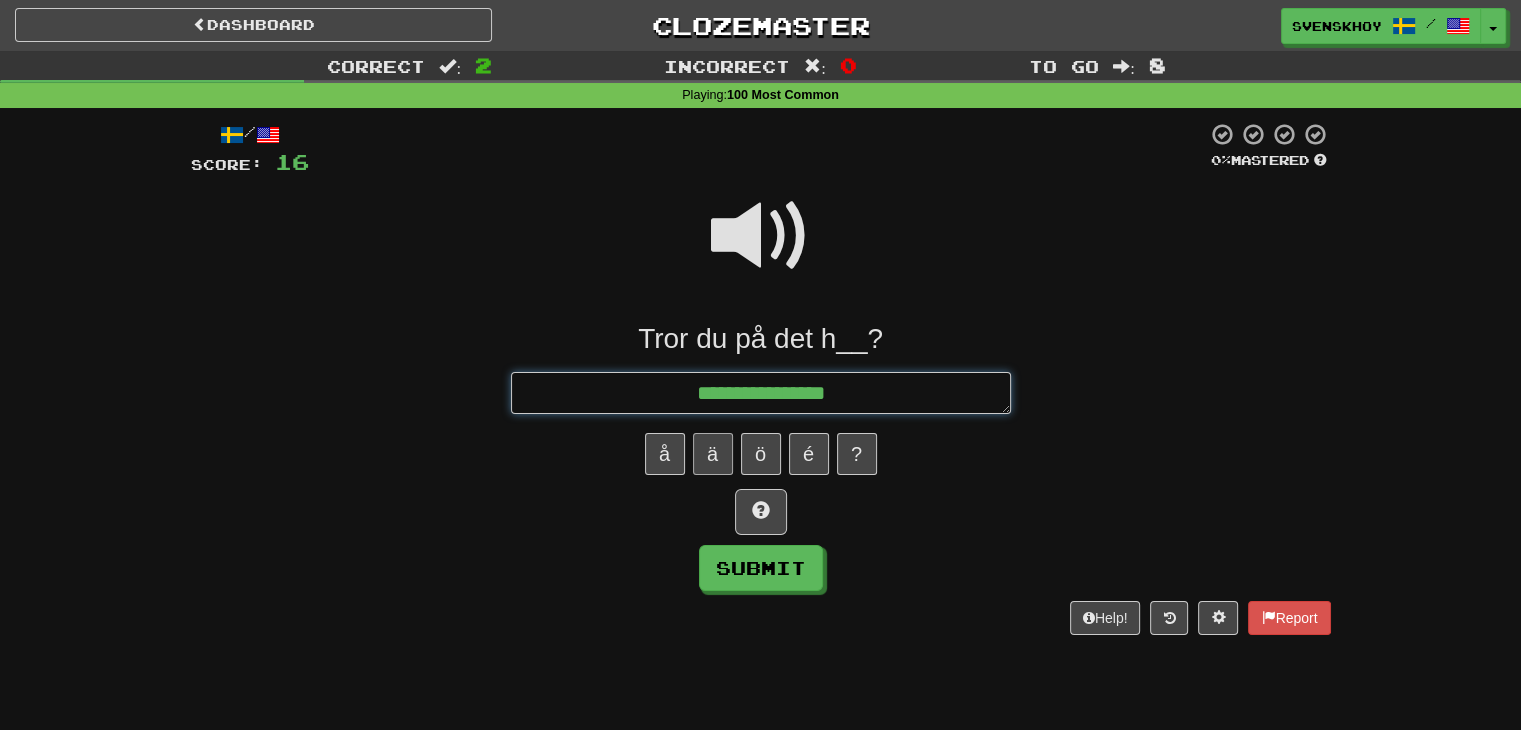 type on "**********" 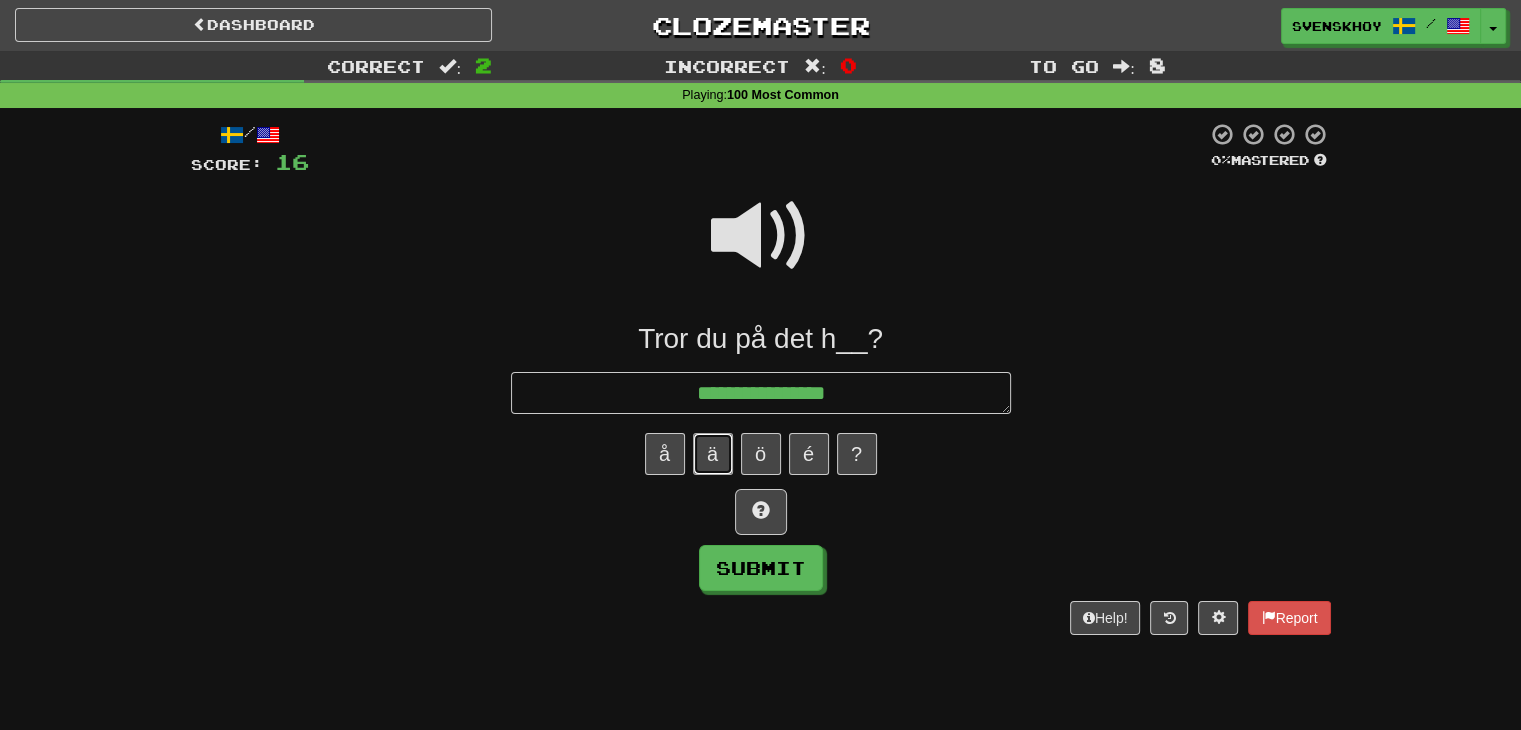click on "ä" at bounding box center (713, 454) 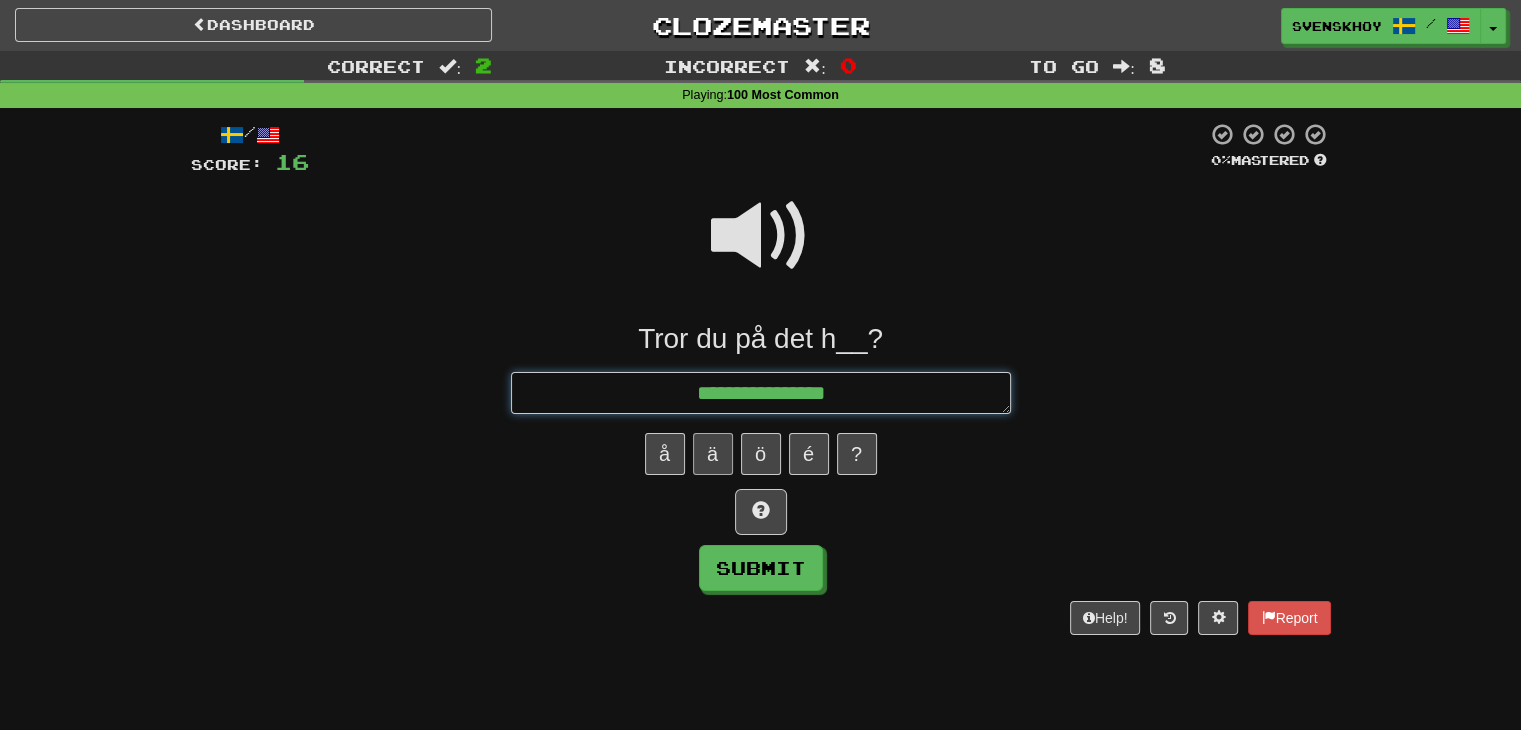 type on "*" 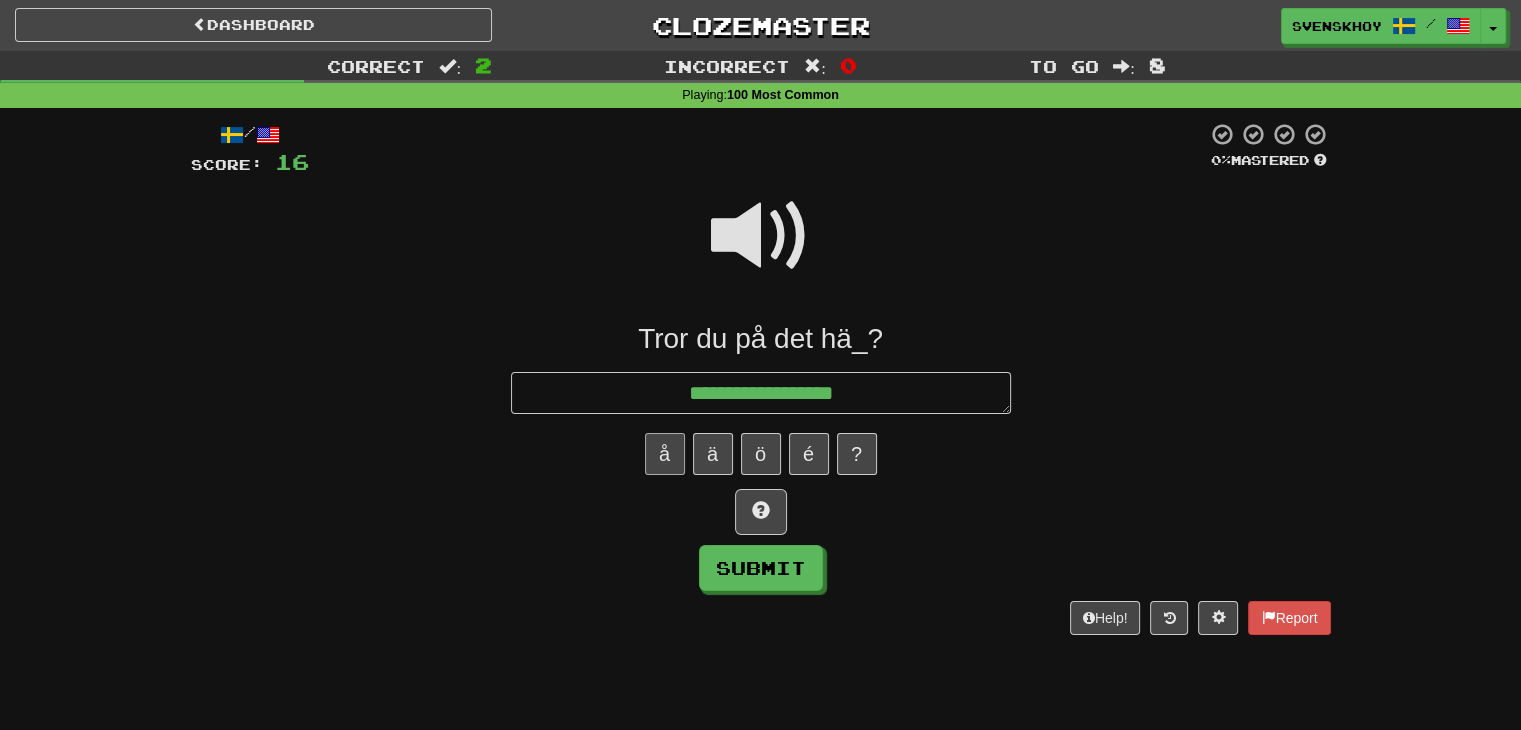 type on "*" 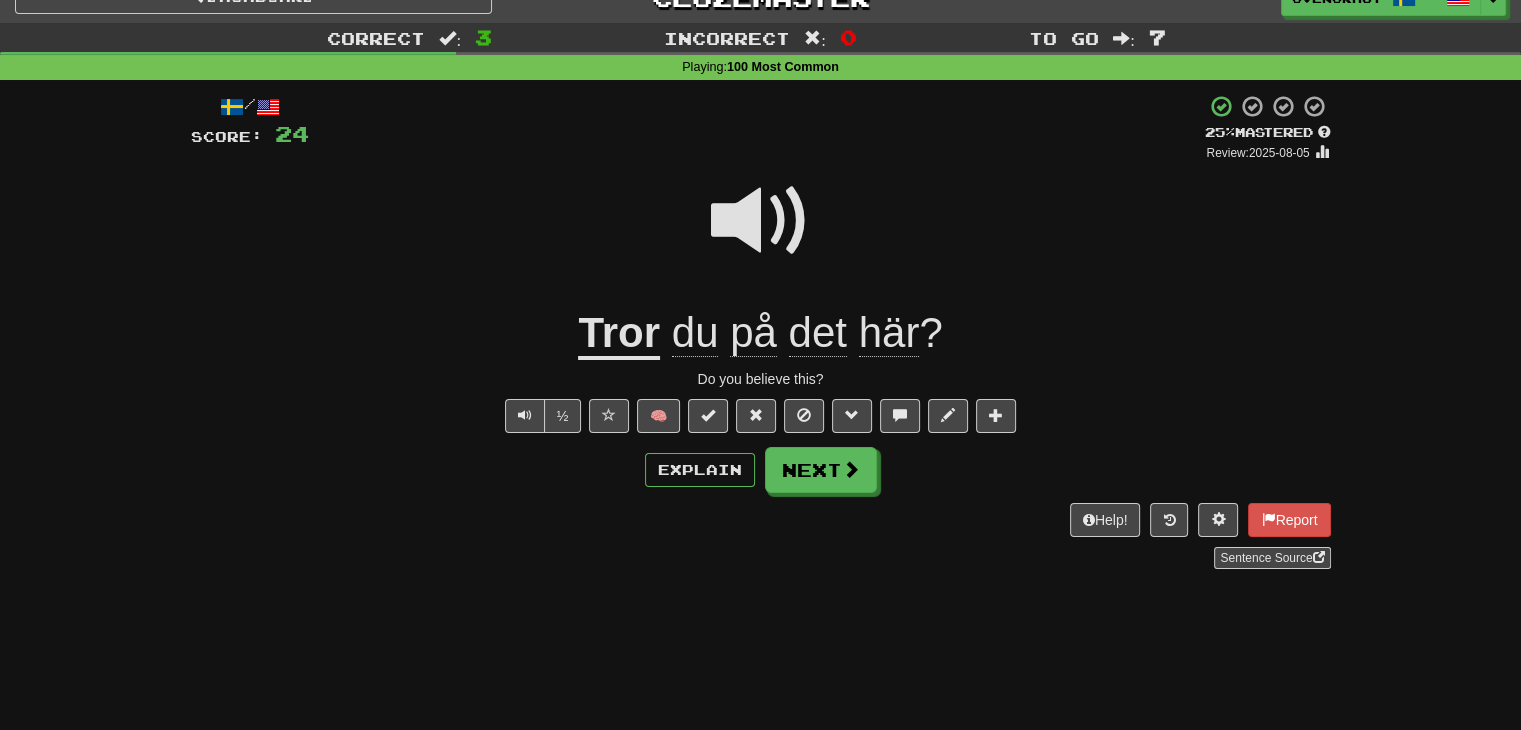 scroll, scrollTop: 0, scrollLeft: 0, axis: both 